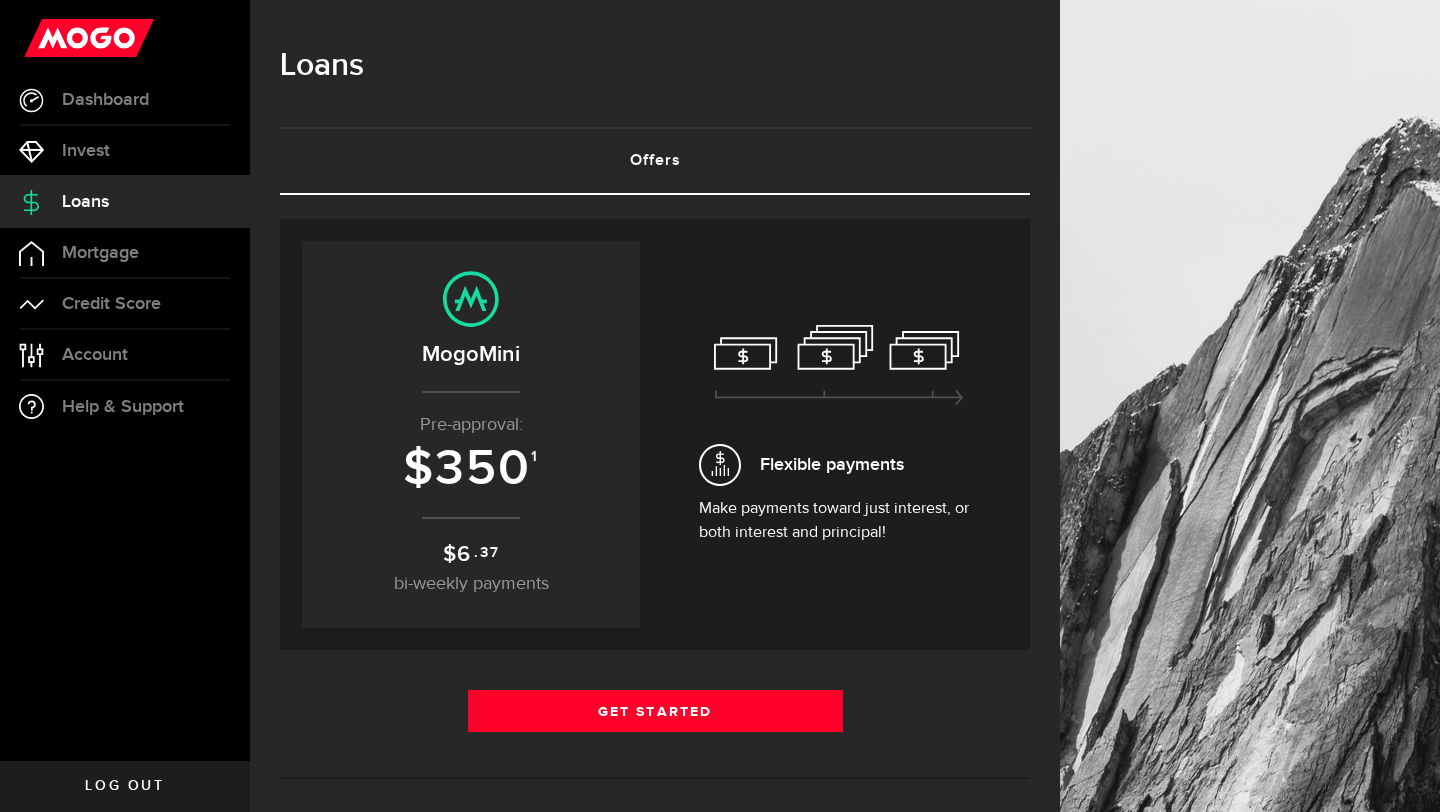 scroll, scrollTop: 0, scrollLeft: 0, axis: both 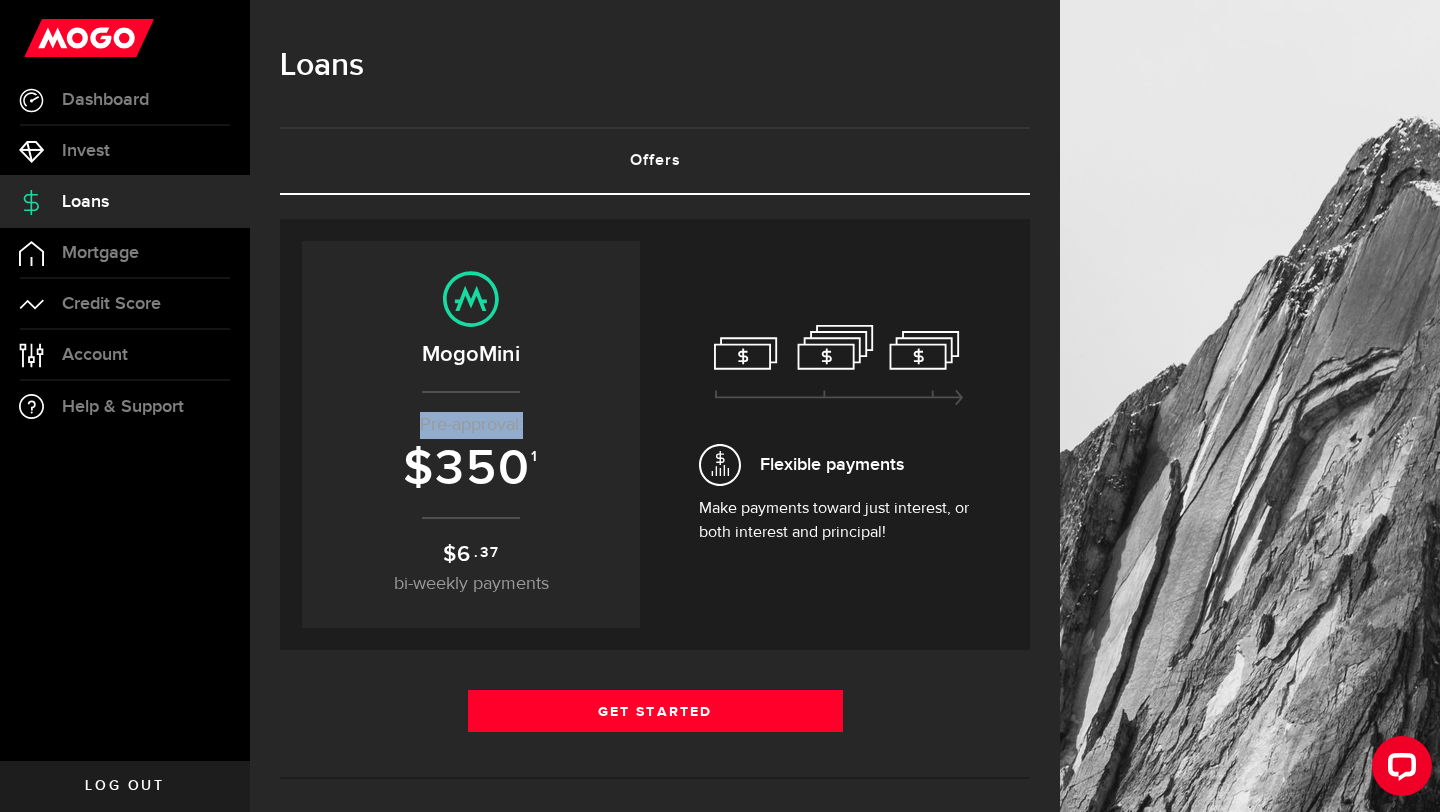 drag, startPoint x: 418, startPoint y: 425, endPoint x: 610, endPoint y: 518, distance: 213.33775 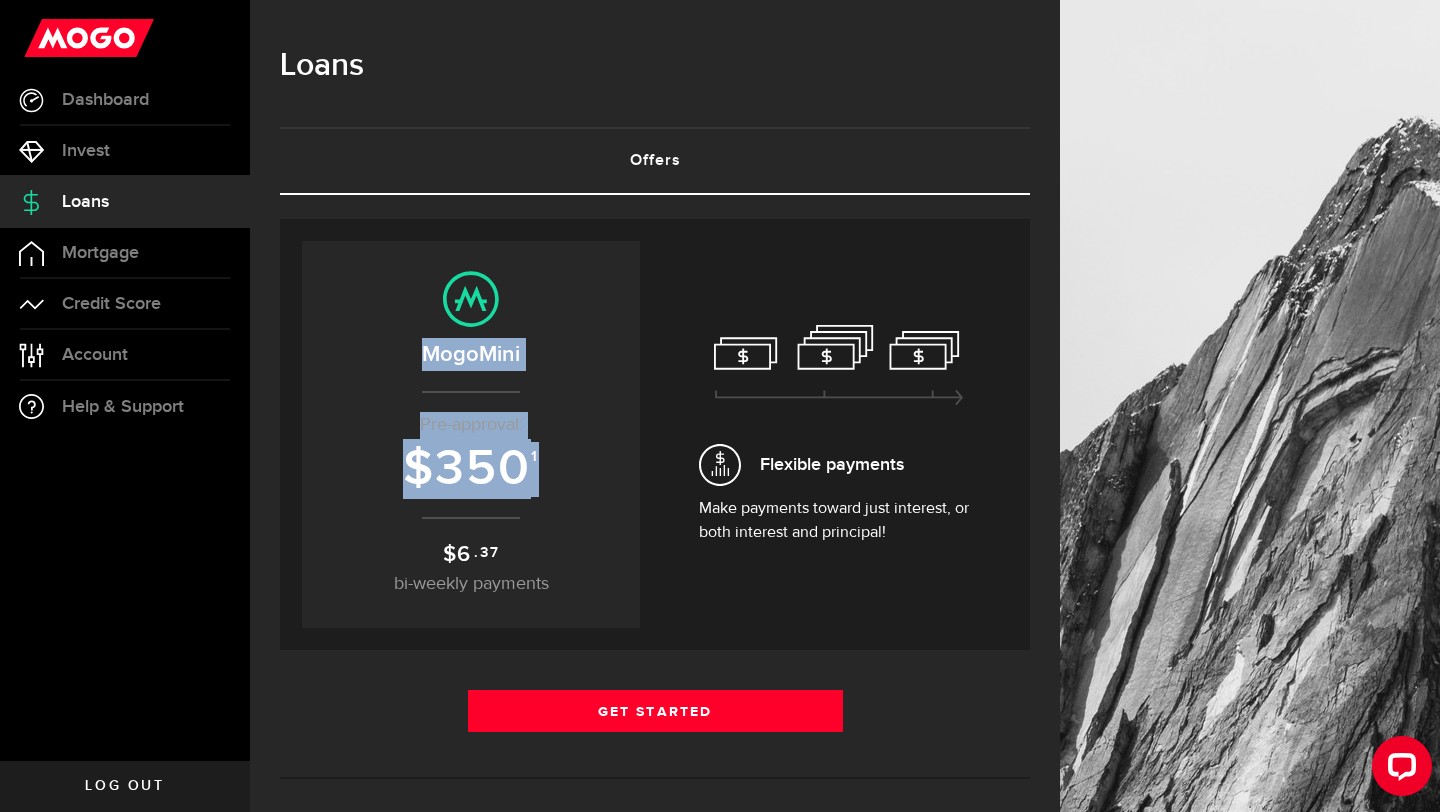 drag, startPoint x: 551, startPoint y: 461, endPoint x: 421, endPoint y: 343, distance: 175.56766 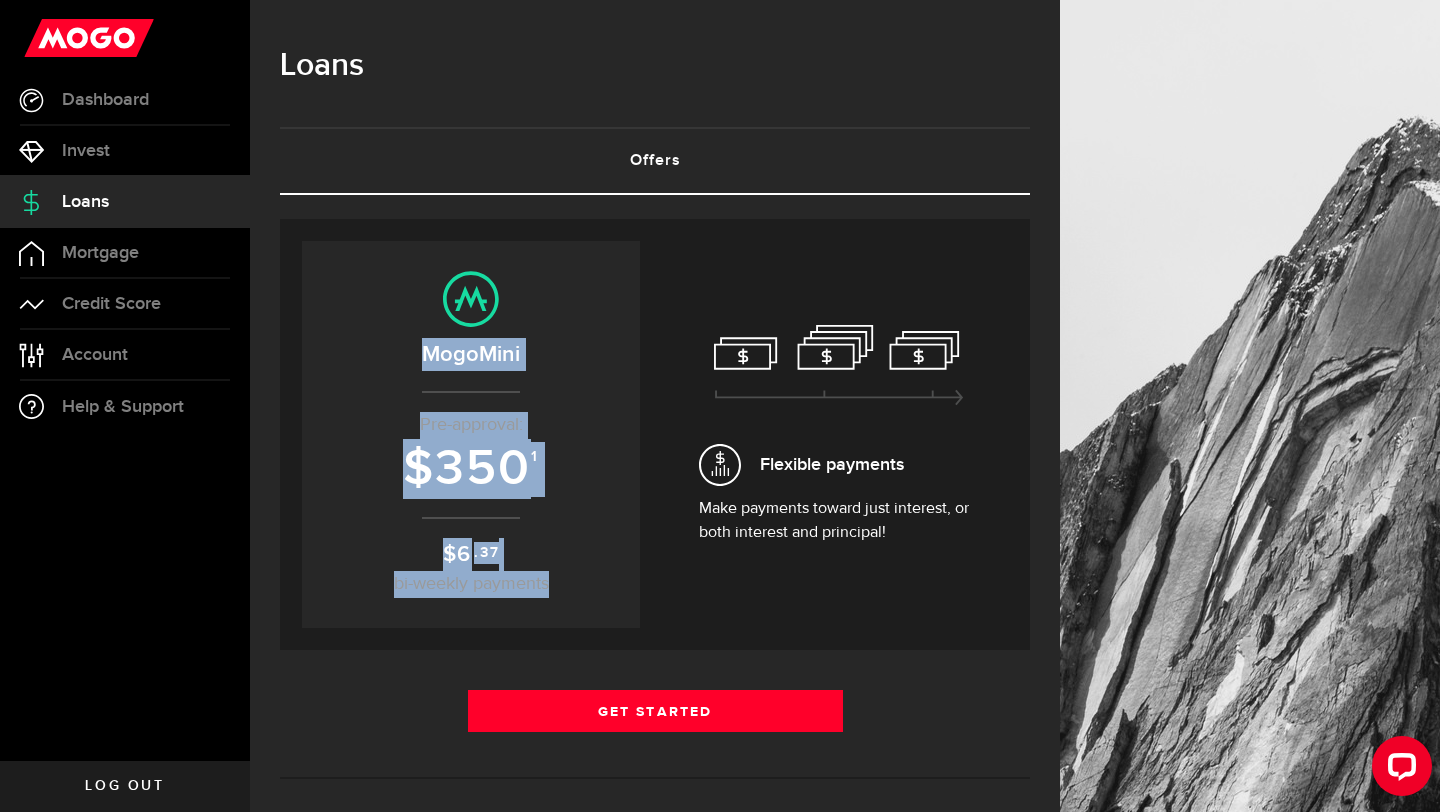 drag, startPoint x: 409, startPoint y: 348, endPoint x: 569, endPoint y: 590, distance: 290.11032 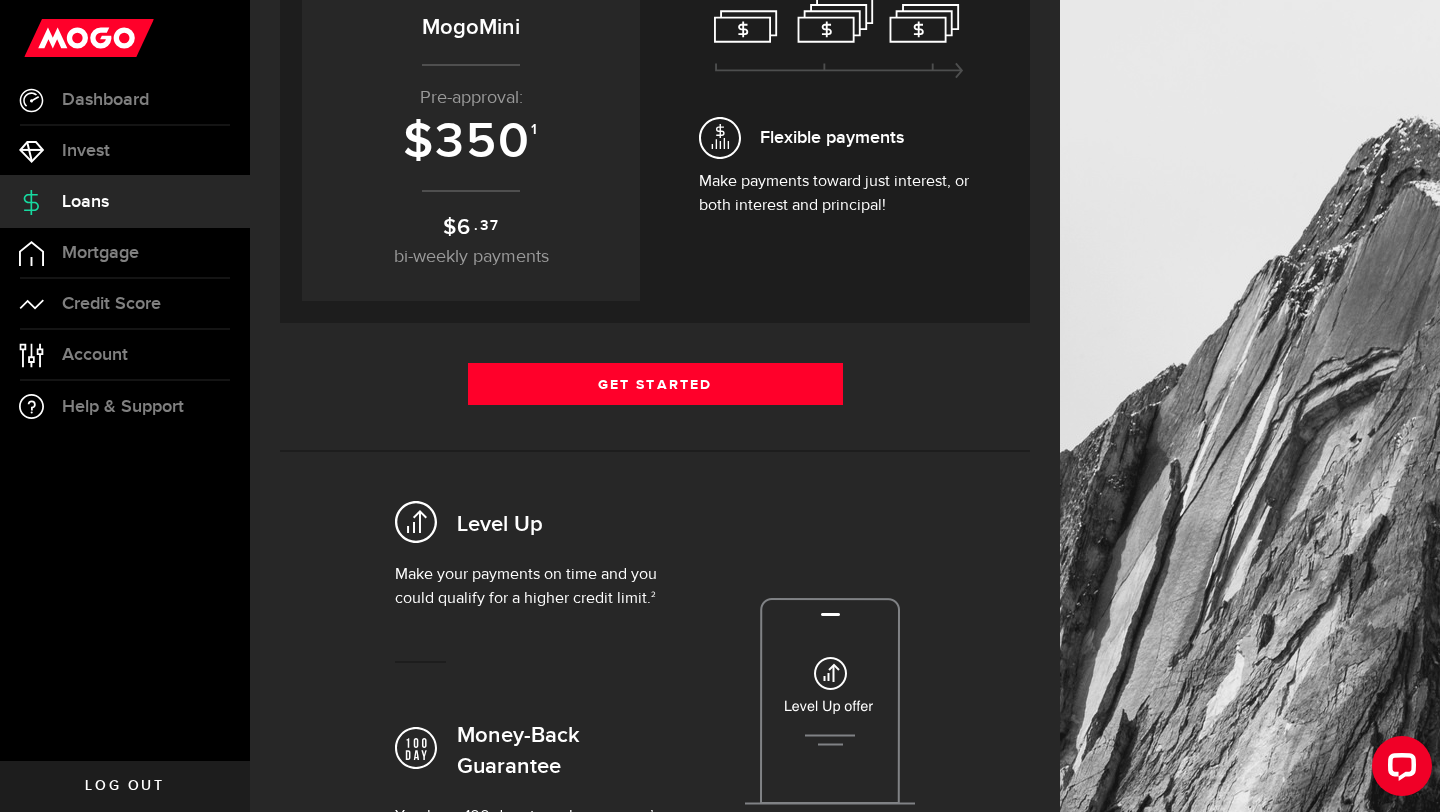 scroll, scrollTop: 628, scrollLeft: 0, axis: vertical 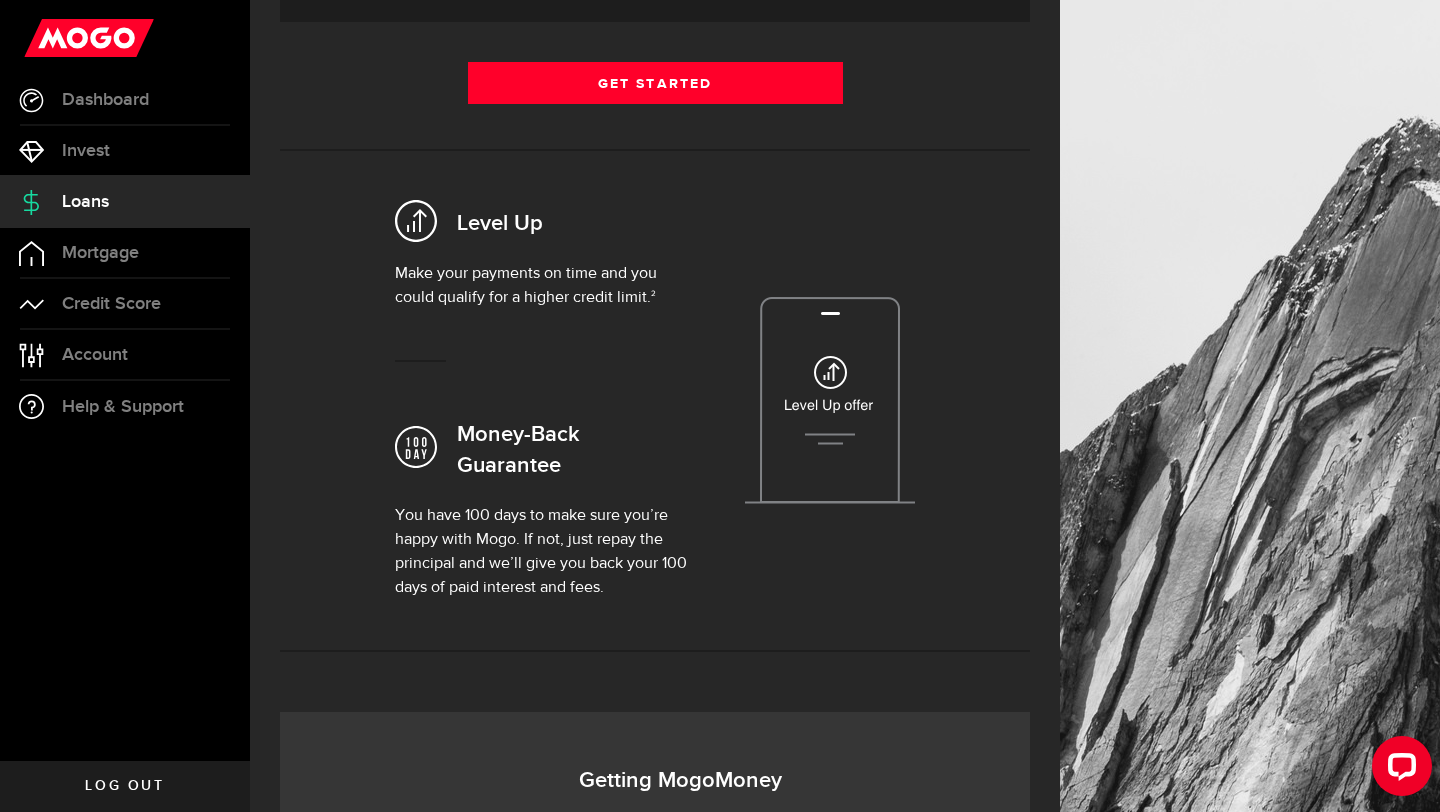 click on "Make your payments on time and you could qualify for a higher credit limit. 2" at bounding box center (541, 286) 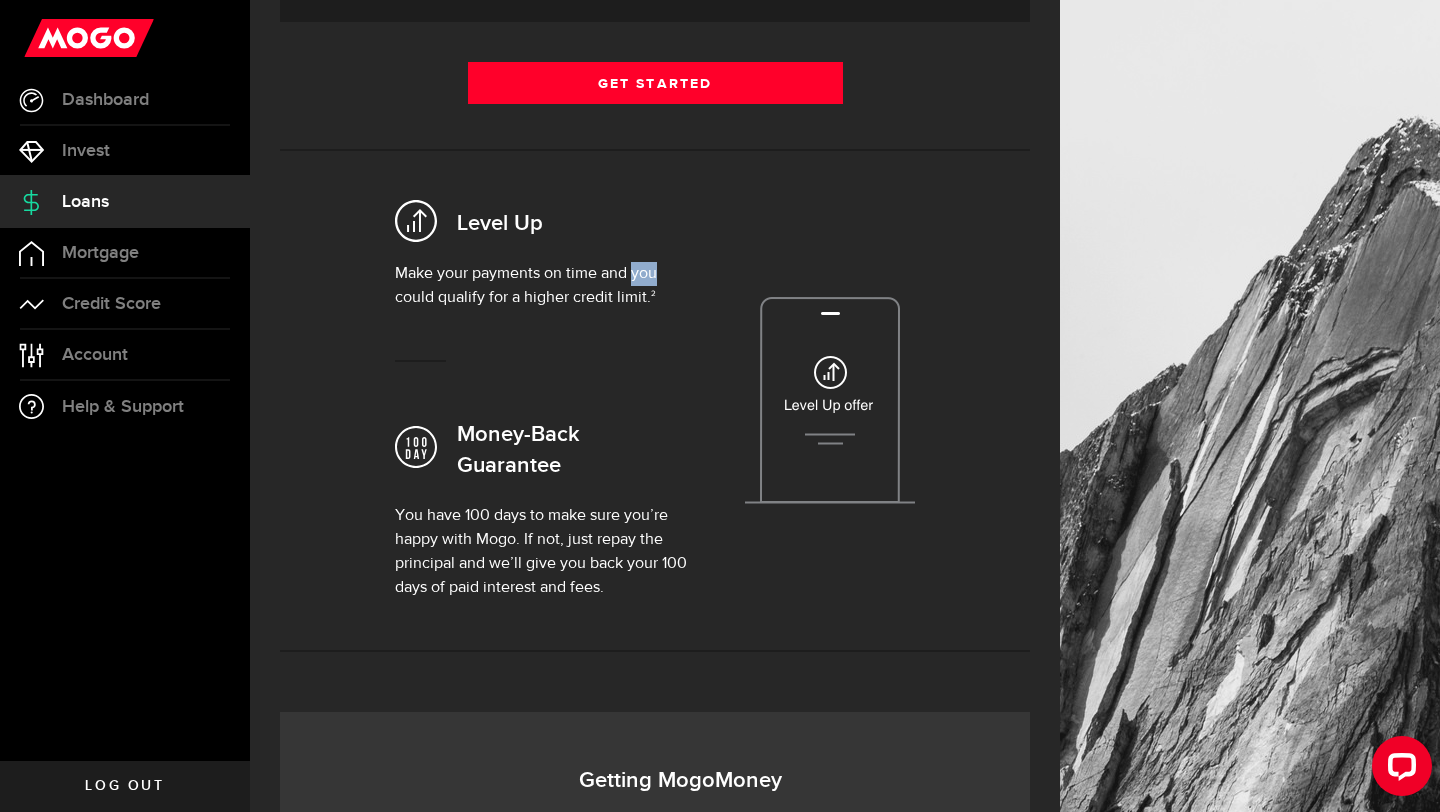 click on "Make your payments on time and you could qualify for a higher credit limit. 2" at bounding box center (541, 286) 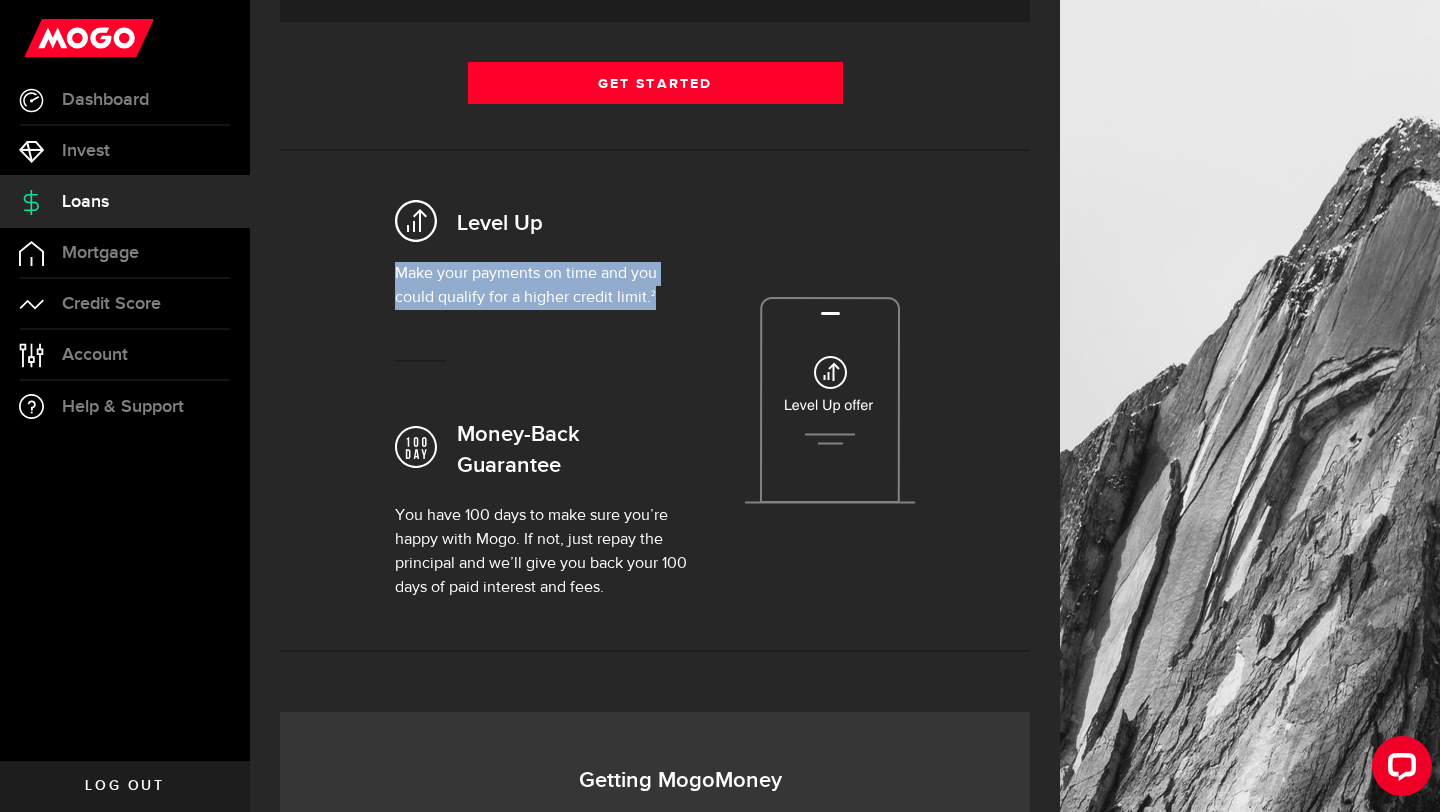 click on "Make your payments on time and you could qualify for a higher credit limit. 2" at bounding box center (541, 286) 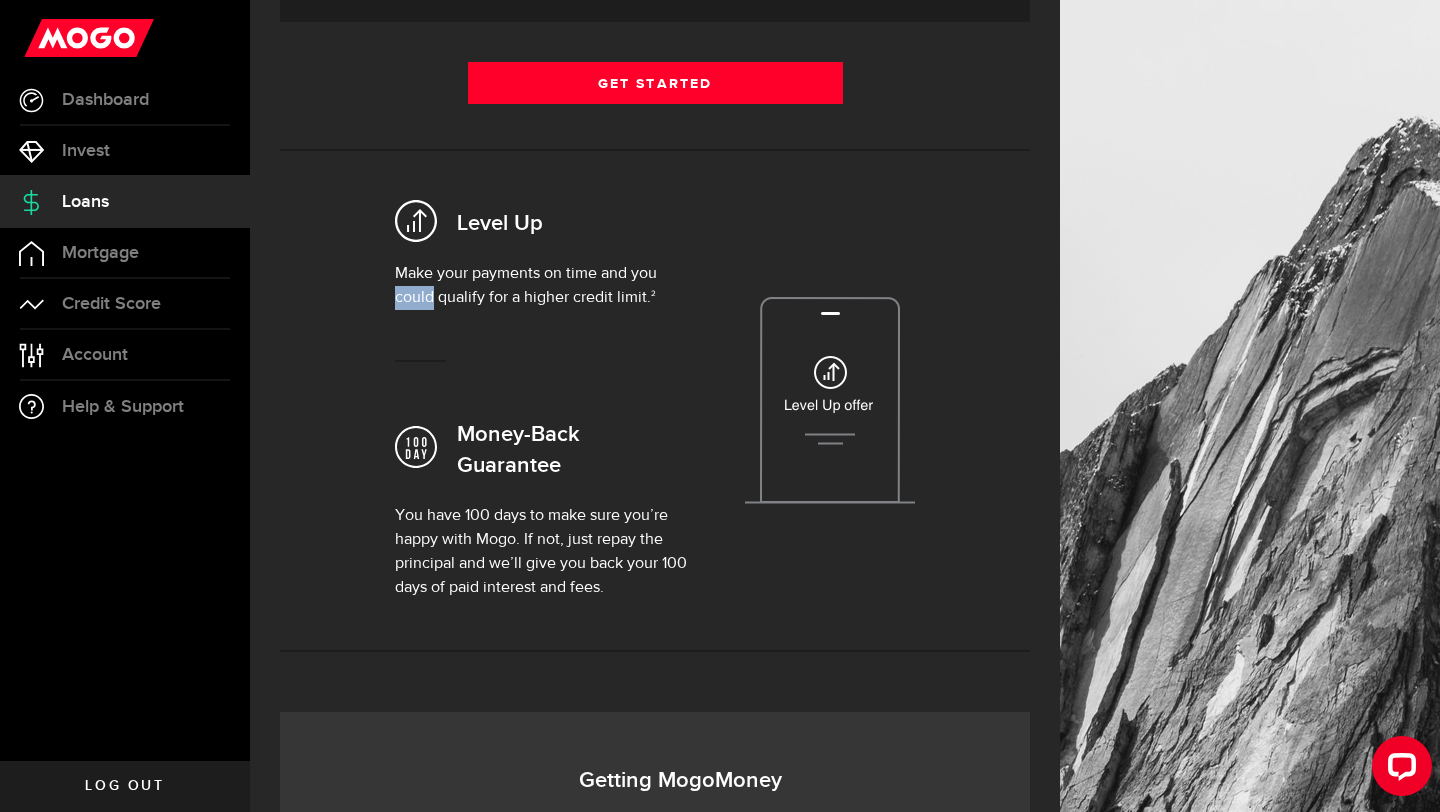 click on "Make your payments on time and you could qualify for a higher credit limit. 2" at bounding box center (541, 286) 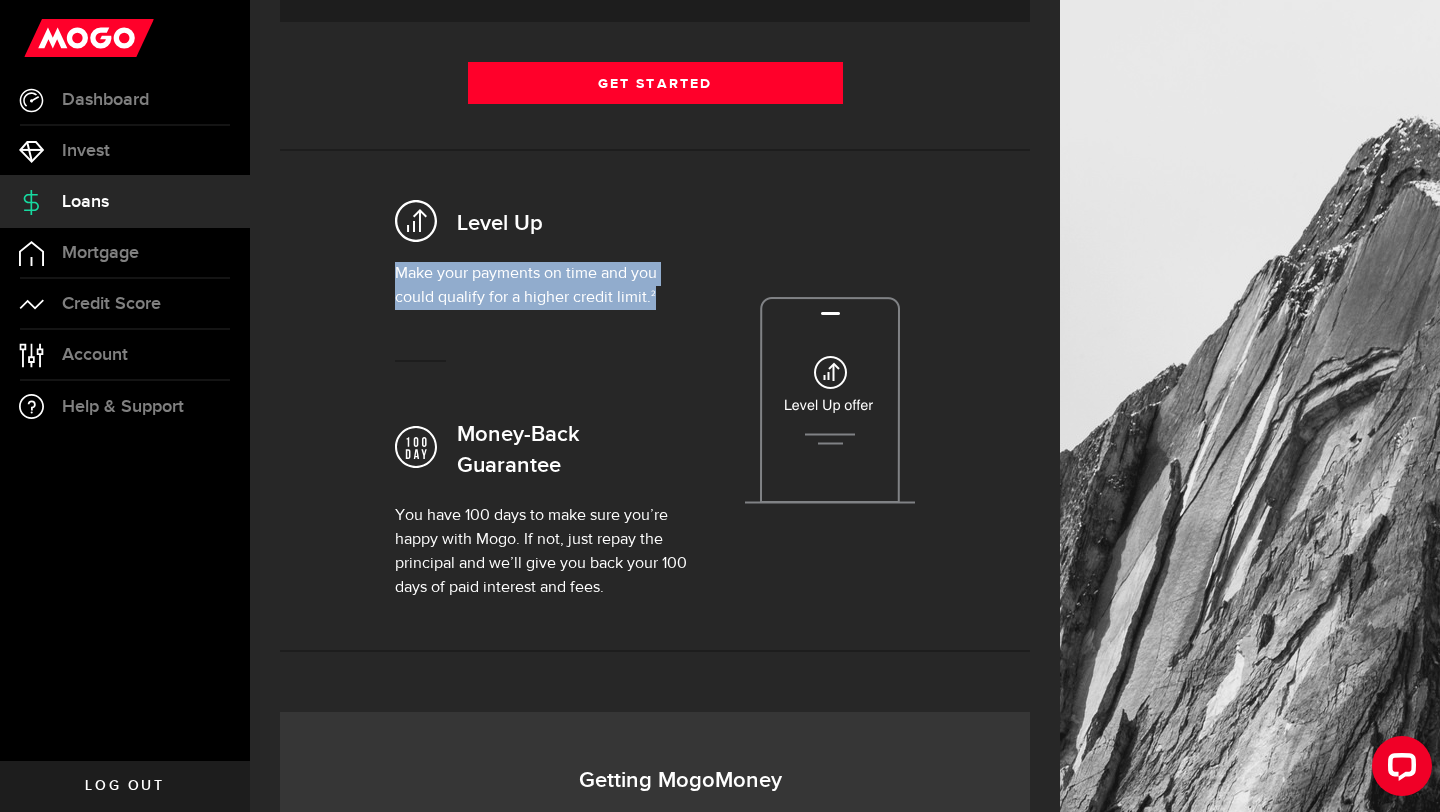 click on "Make your payments on time and you could qualify for a higher credit limit. 2" at bounding box center [541, 286] 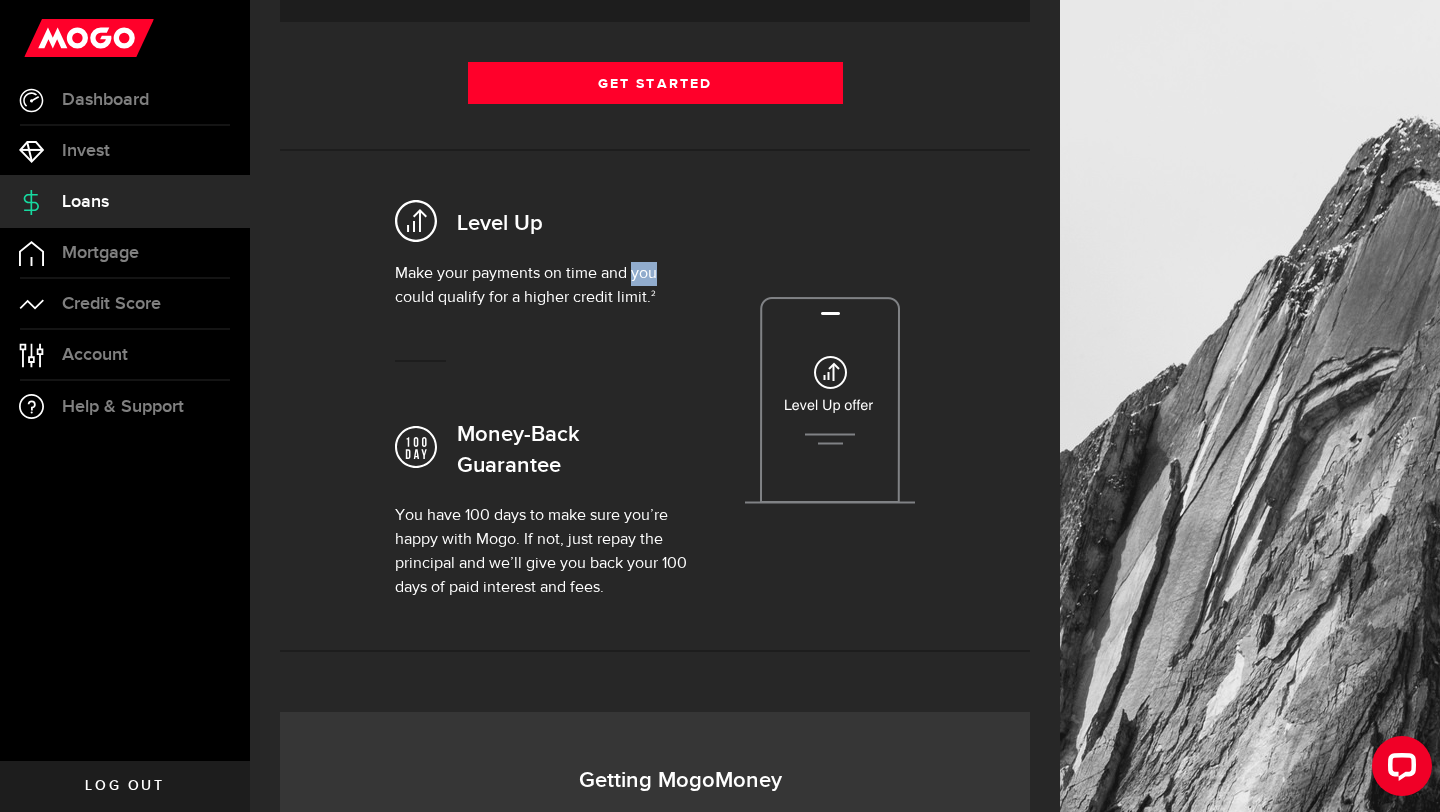 click on "Make your payments on time and you could qualify for a higher credit limit. 2" at bounding box center [541, 286] 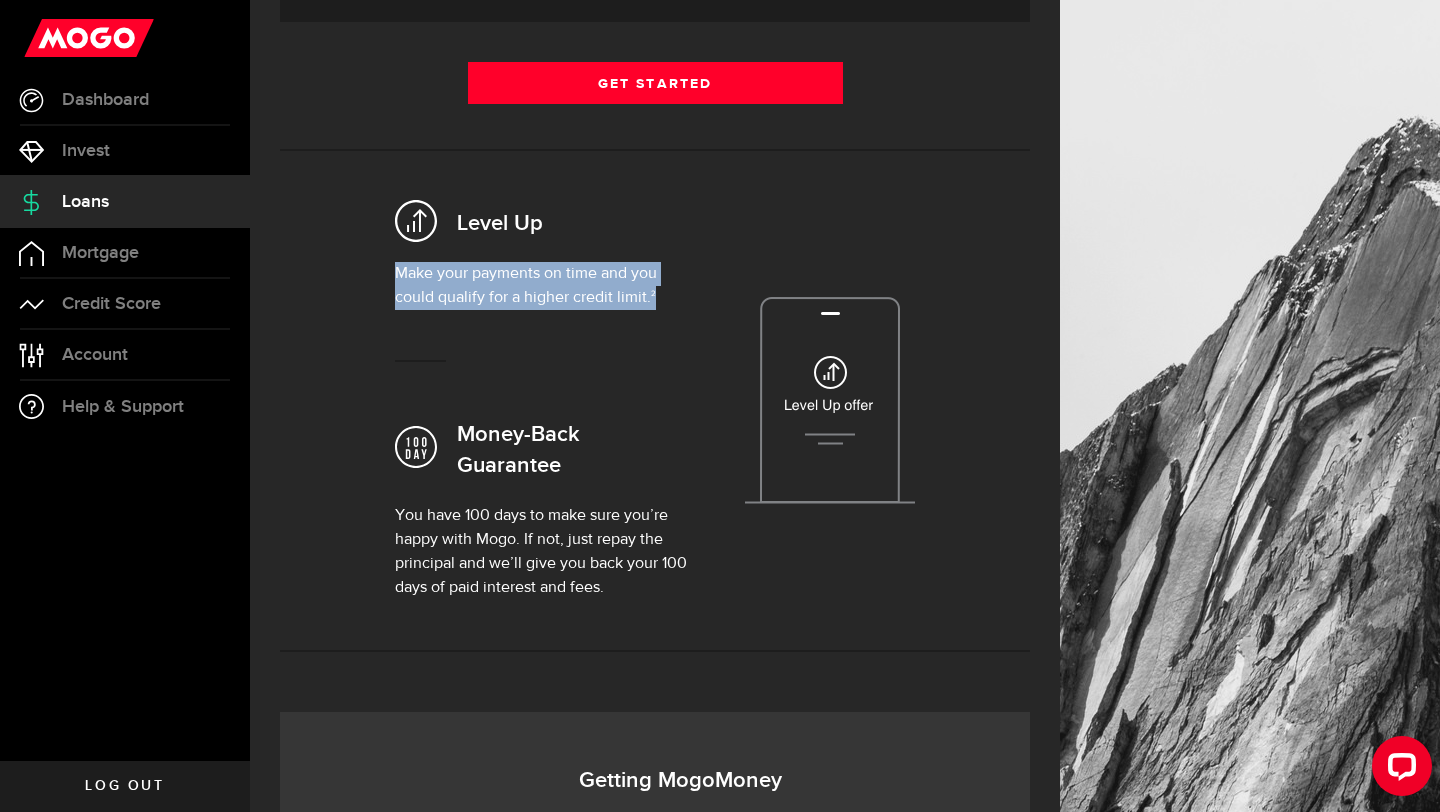 click on "Make your payments on time and you could qualify for a higher credit limit. 2" at bounding box center [541, 286] 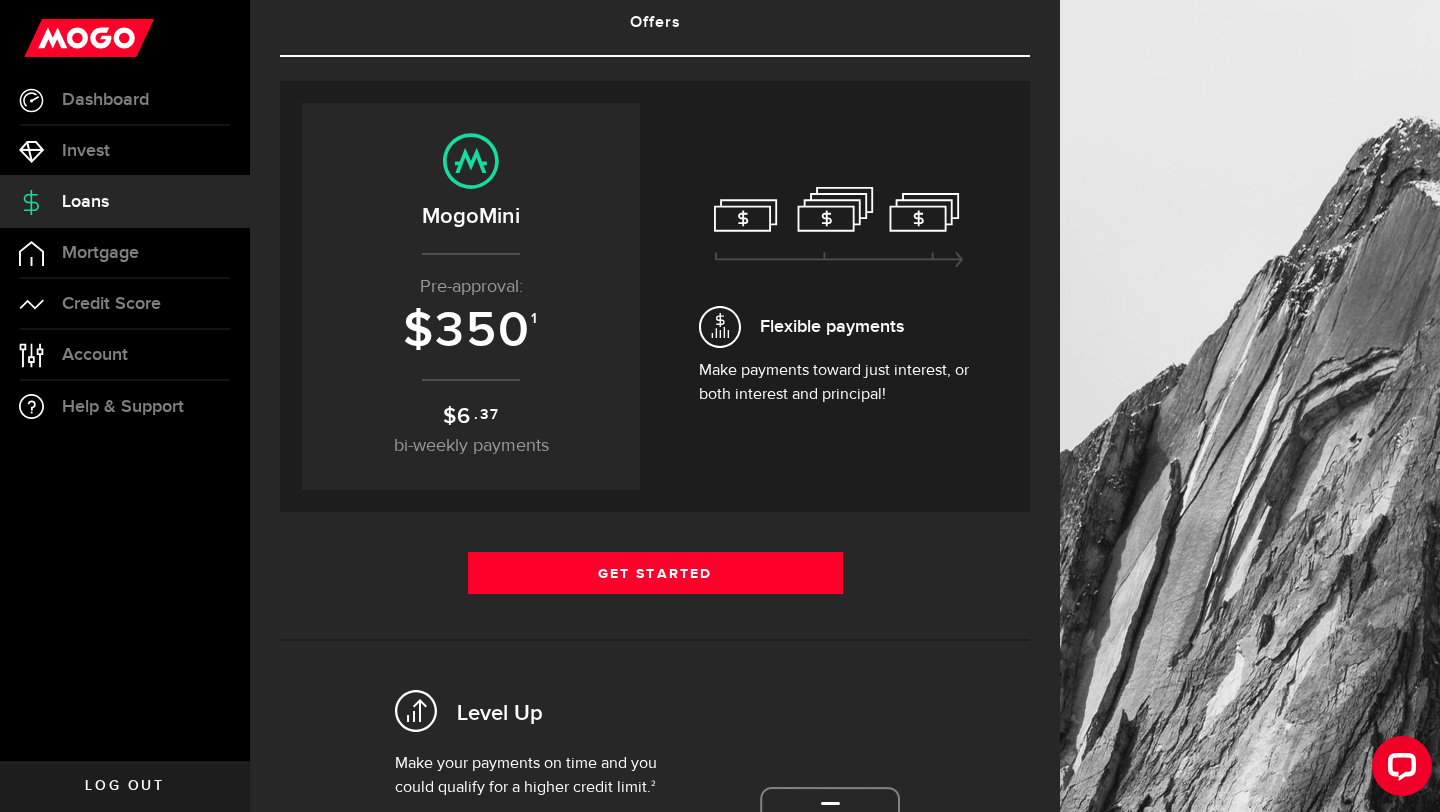 scroll, scrollTop: 191, scrollLeft: 0, axis: vertical 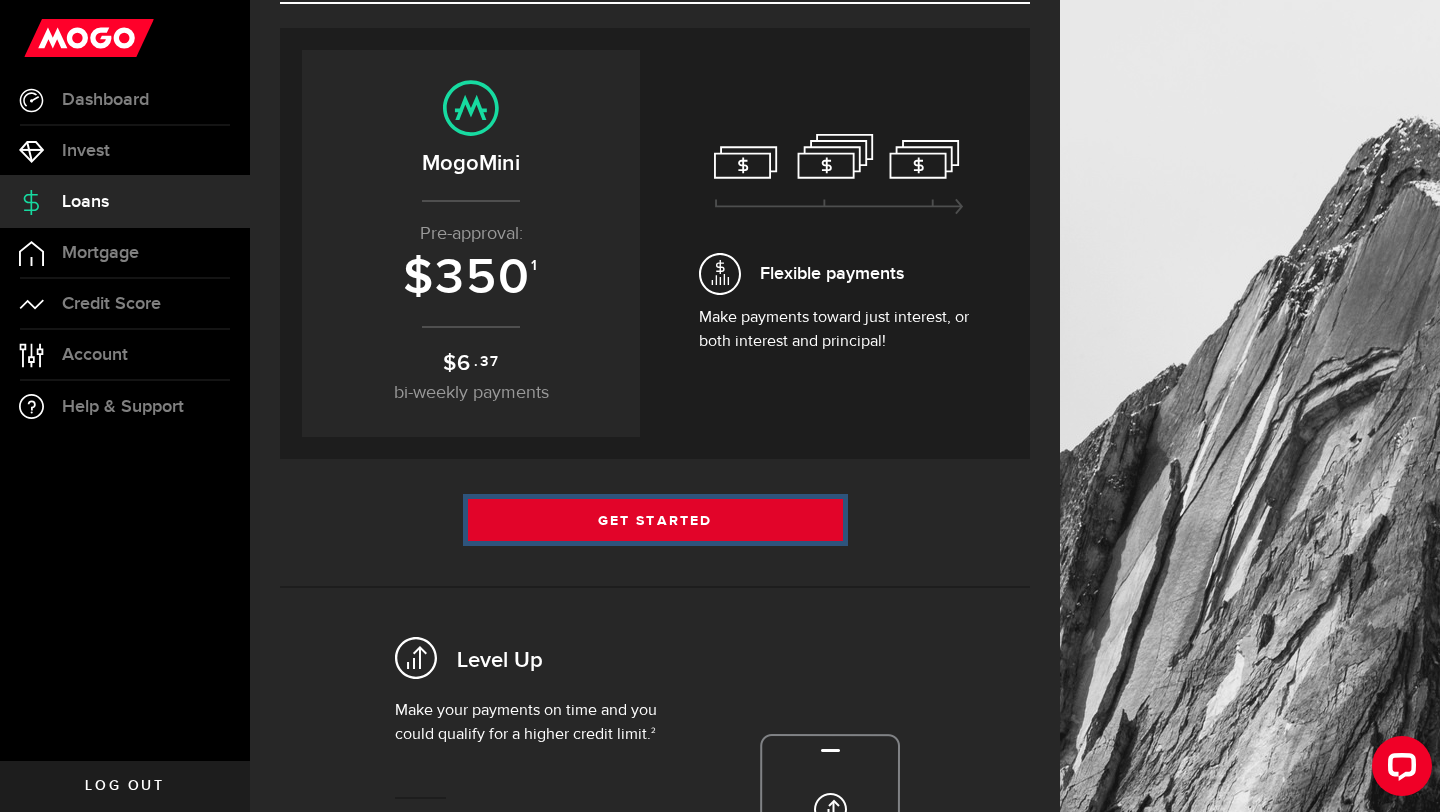 click on "Get Started" at bounding box center (655, 520) 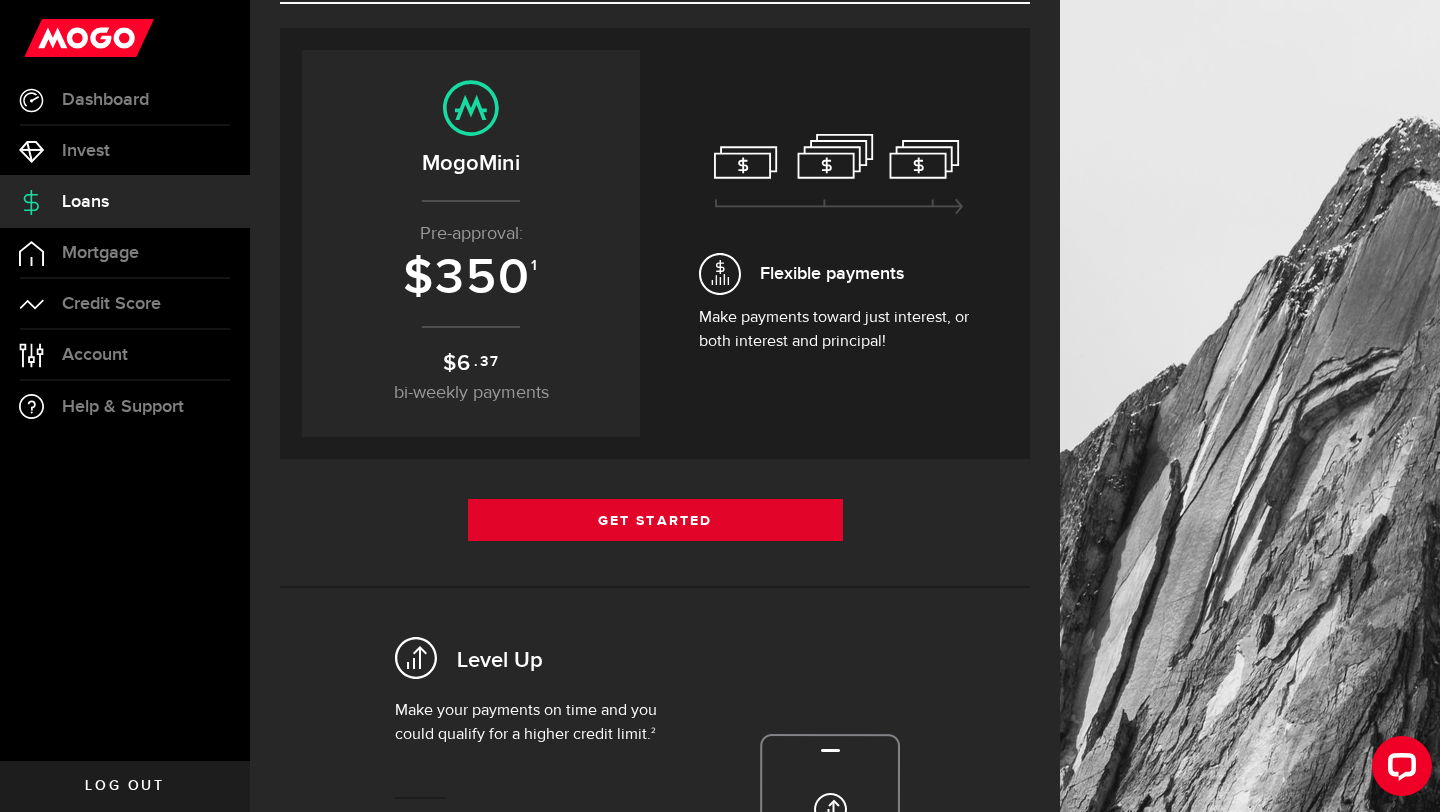 scroll, scrollTop: 0, scrollLeft: 0, axis: both 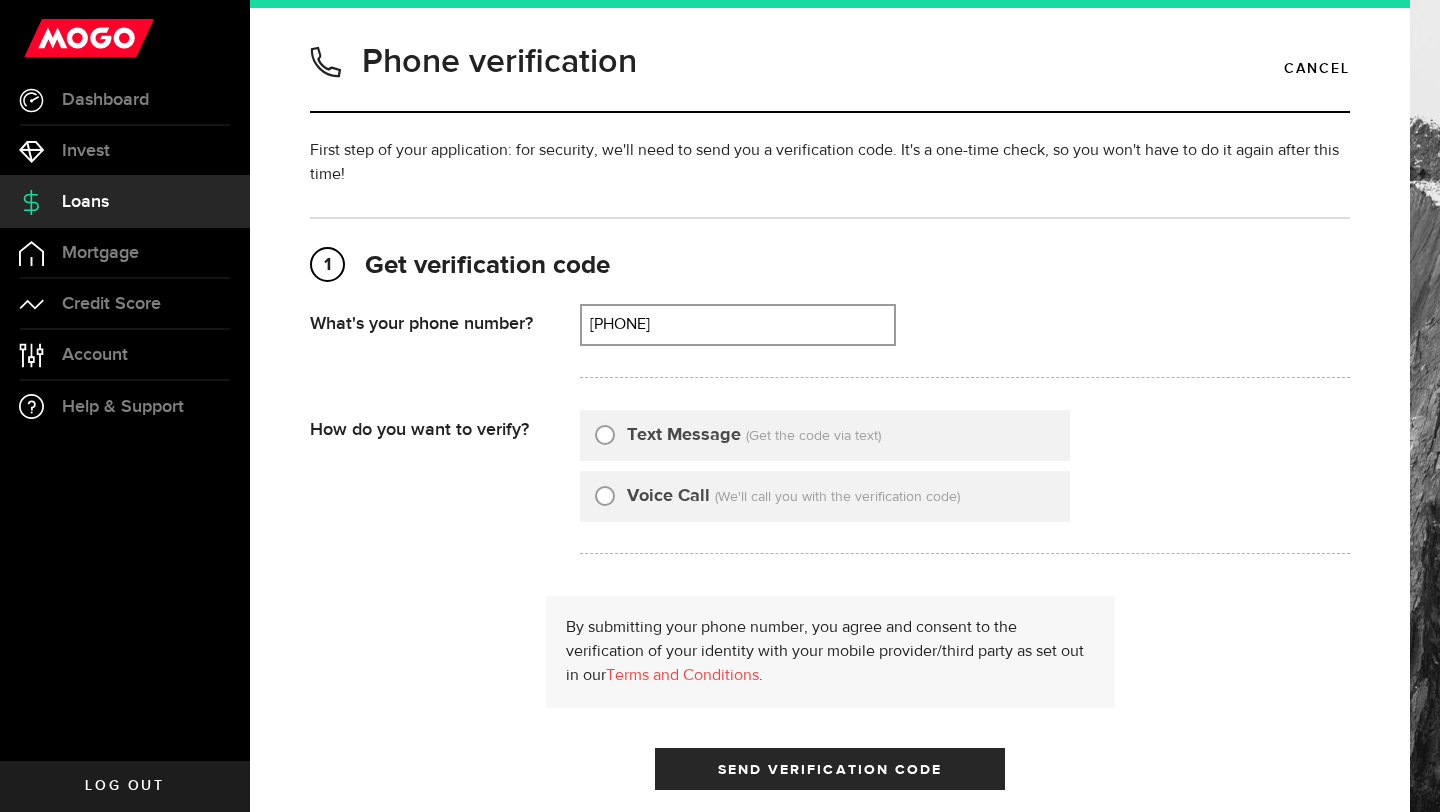 click on "First step of your application: for security, we'll need to send you a verification code. It's a one-time check, so you won't have to do it again after this time!" at bounding box center (830, 163) 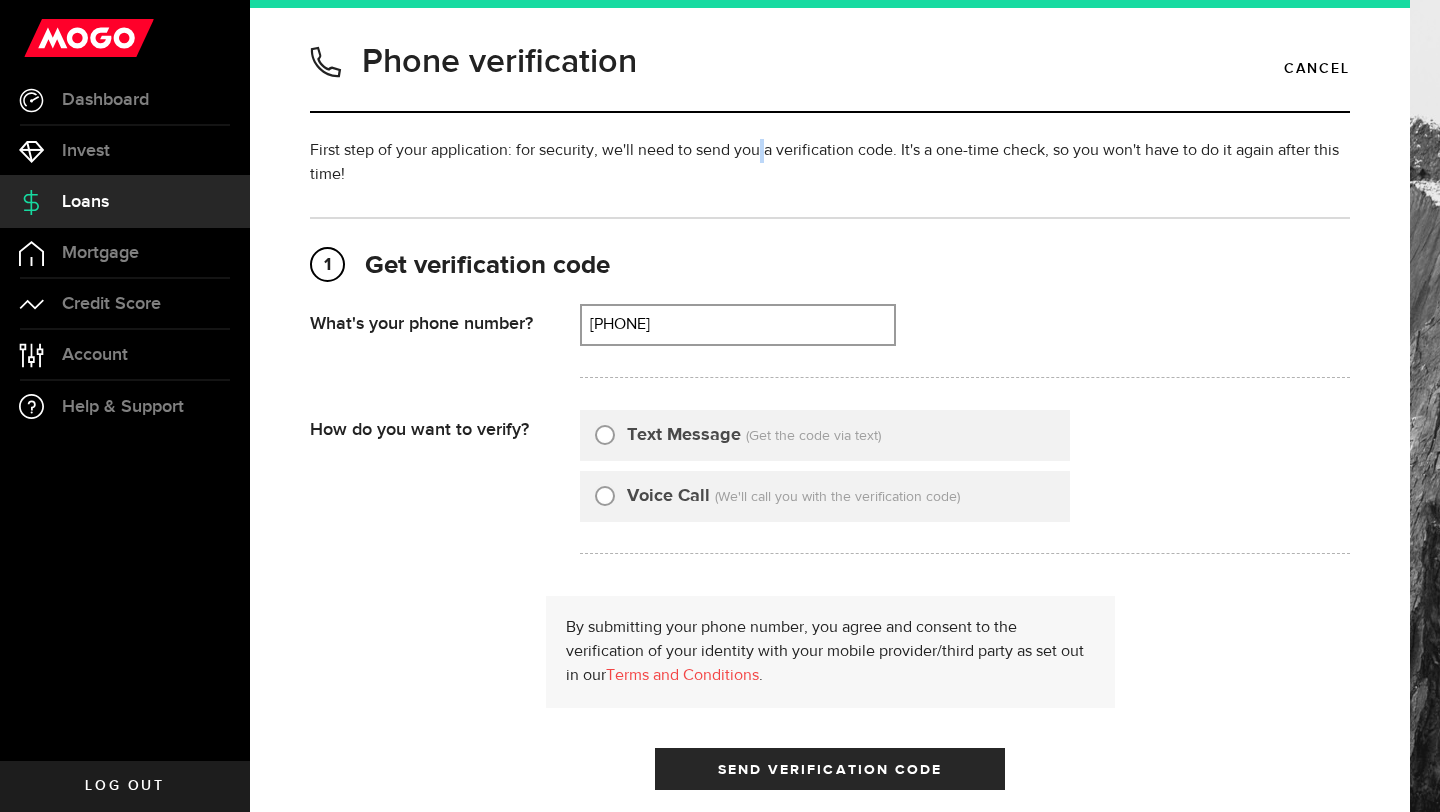 click on "First step of your application: for security, we'll need to send you a verification code. It's a one-time check, so you won't have to do it again after this time!" at bounding box center (830, 163) 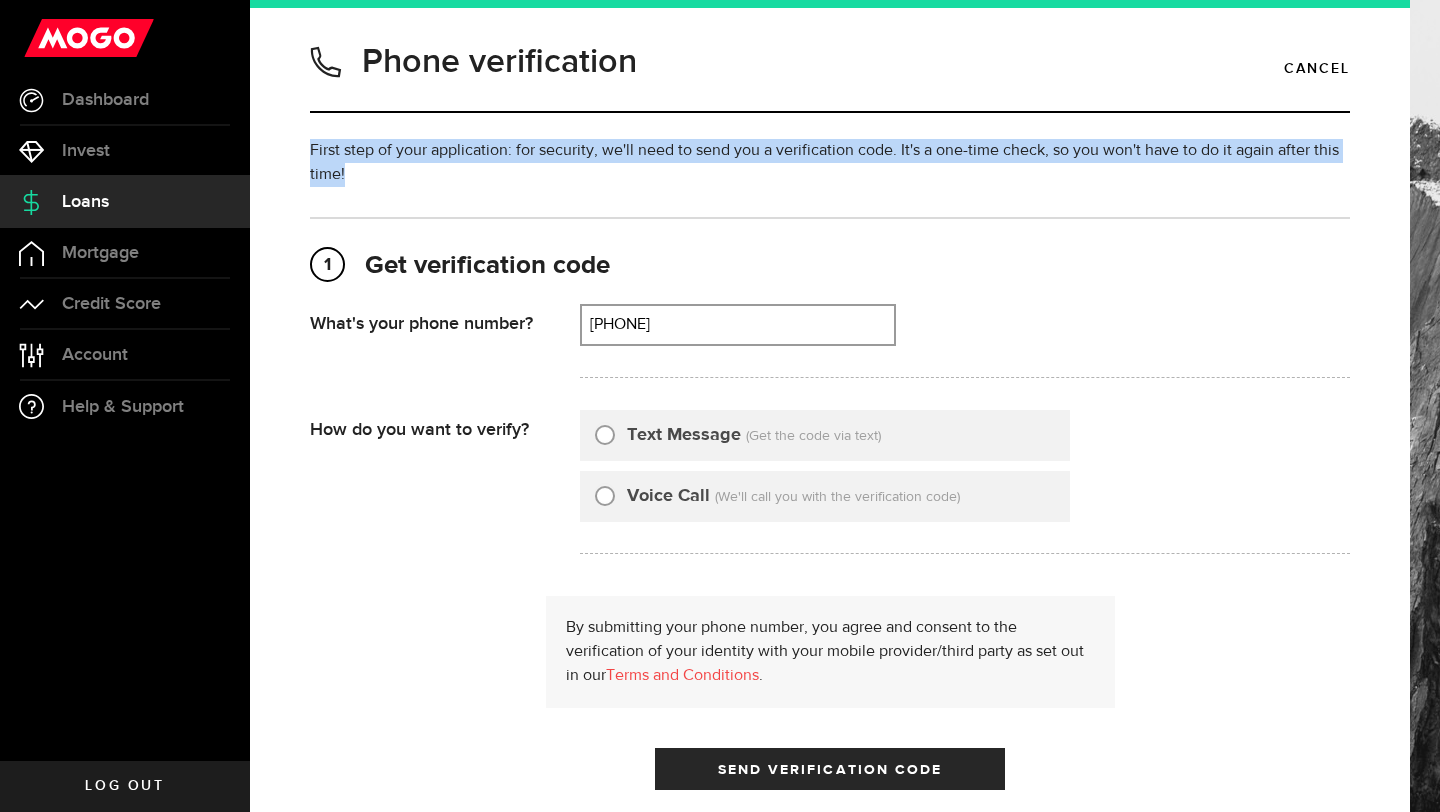 click on "First step of your application: for security, we'll need to send you a verification code. It's a one-time check, so you won't have to do it again after this time!" at bounding box center [830, 163] 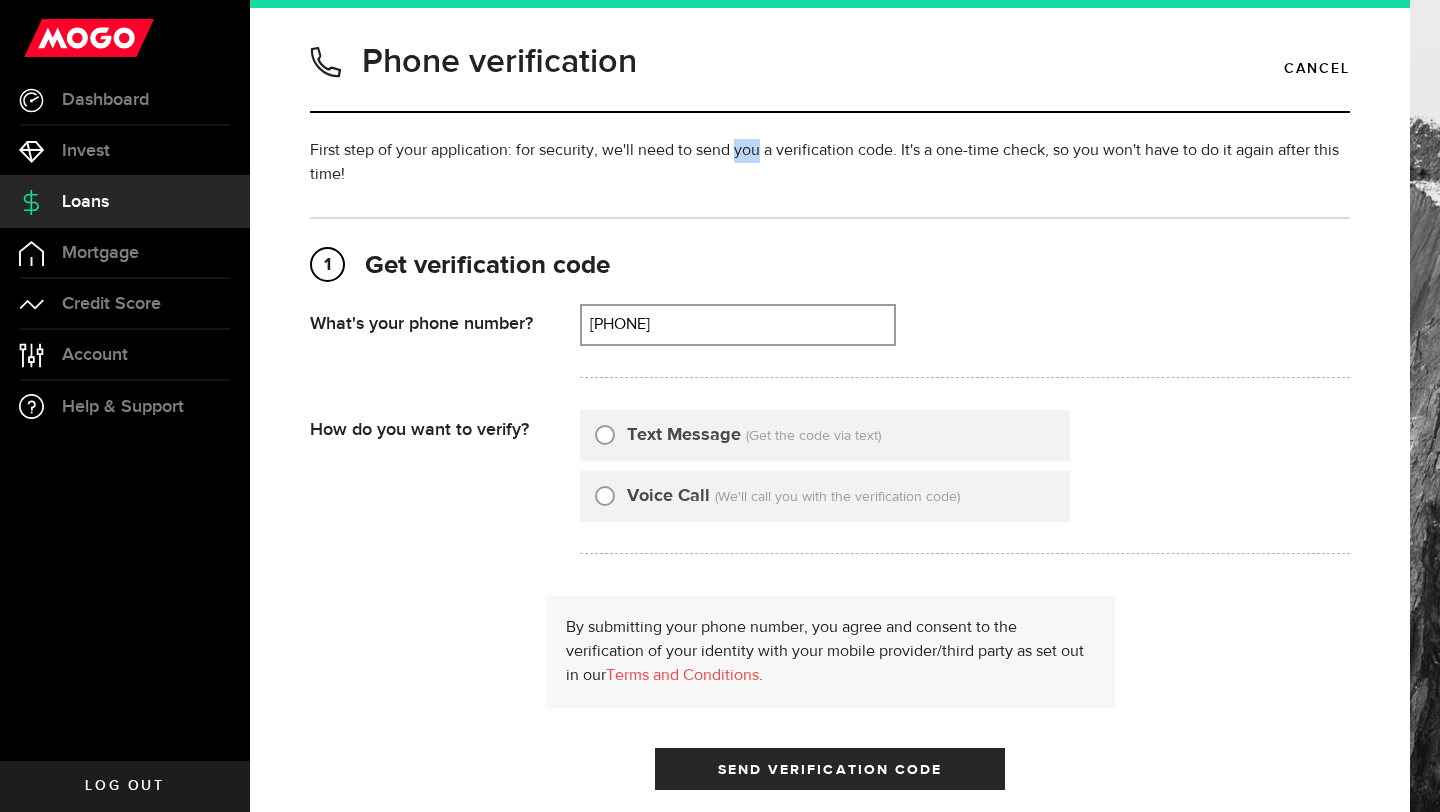 click on "First step of your application: for security, we'll need to send you a verification code. It's a one-time check, so you won't have to do it again after this time!" at bounding box center [830, 163] 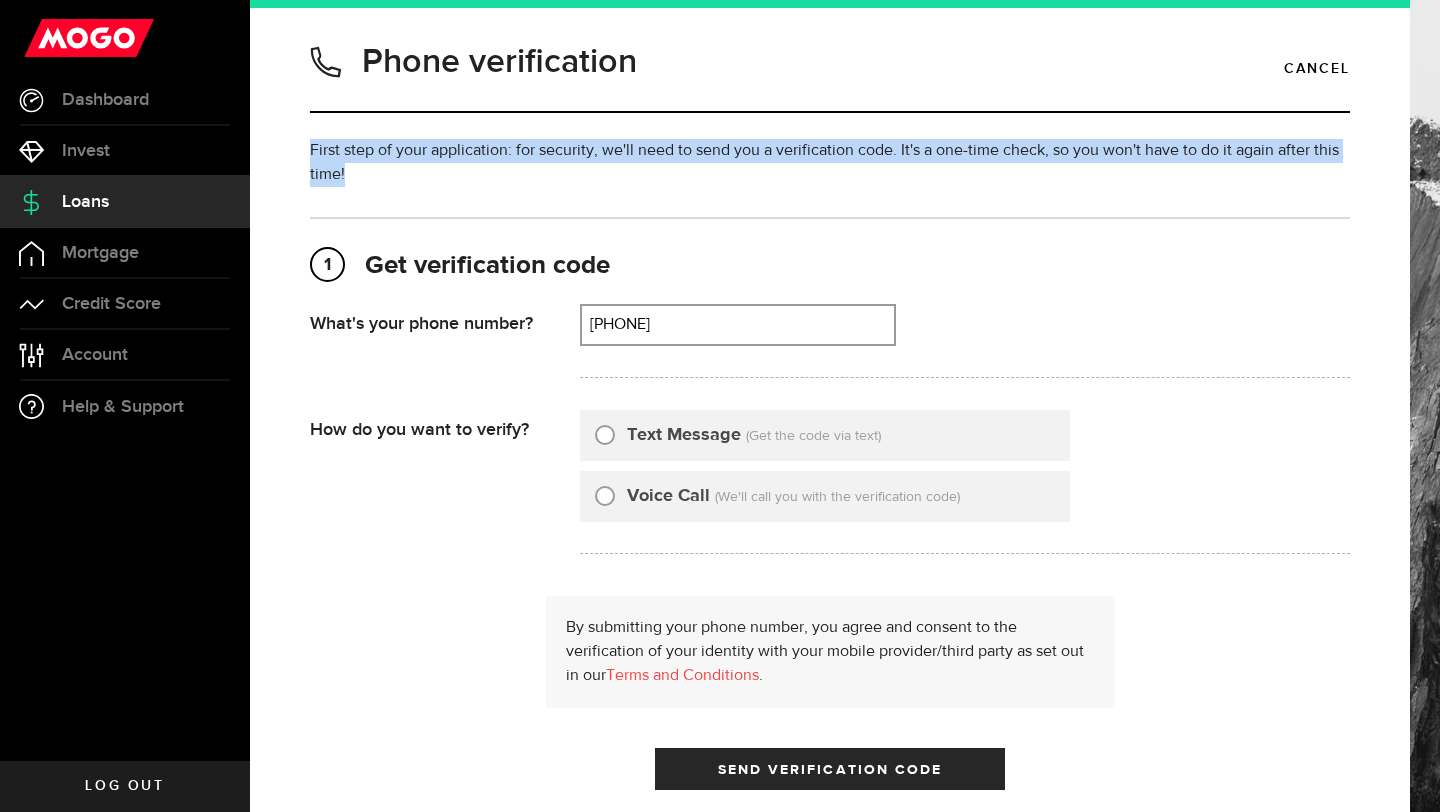 click on "First step of your application: for security, we'll need to send you a verification code. It's a one-time check, so you won't have to do it again after this time!" at bounding box center (830, 163) 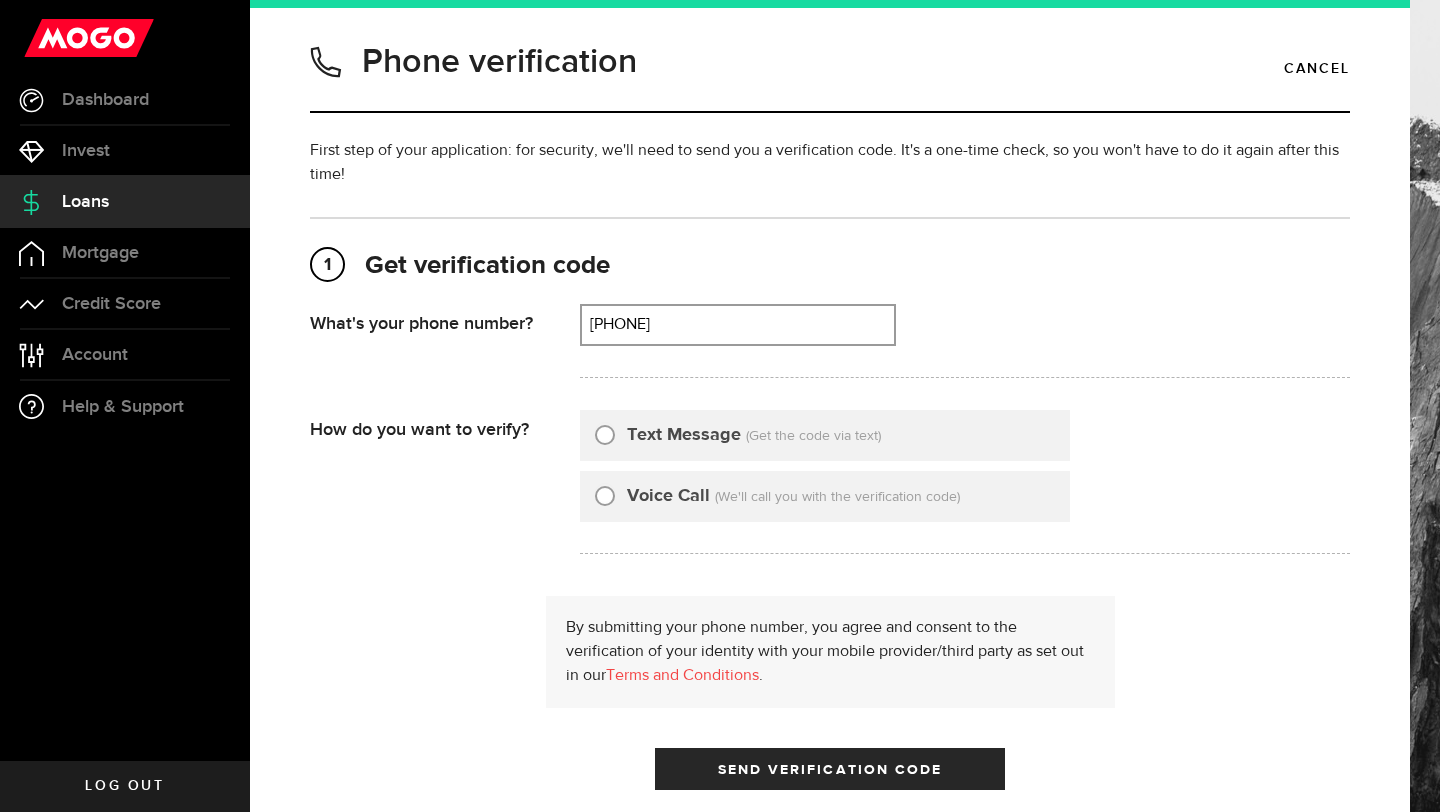 click on "First step of your application: for security, we'll need to send you a verification code. It's a one-time check, so you won't have to do it again after this time!" at bounding box center [830, 163] 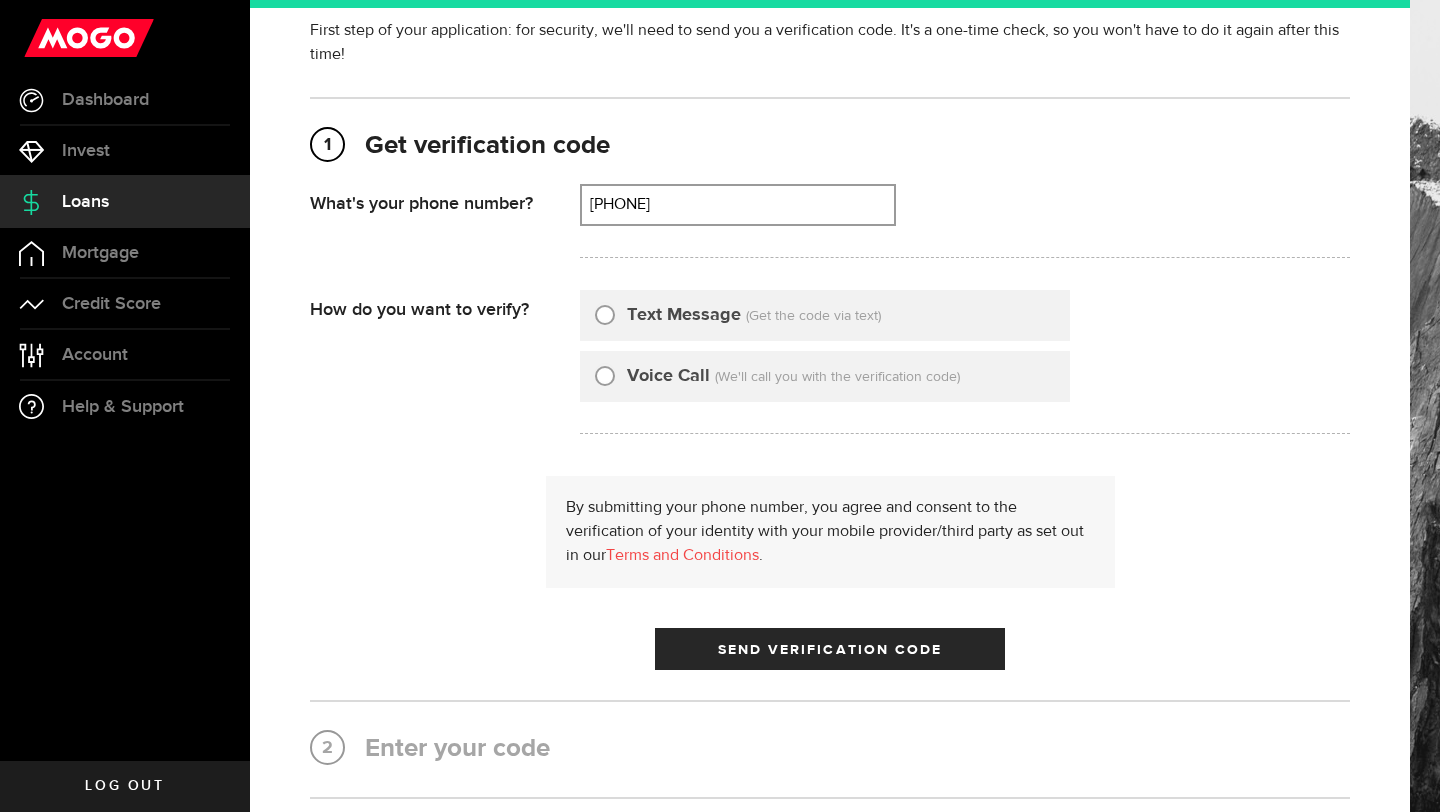 scroll, scrollTop: 145, scrollLeft: 0, axis: vertical 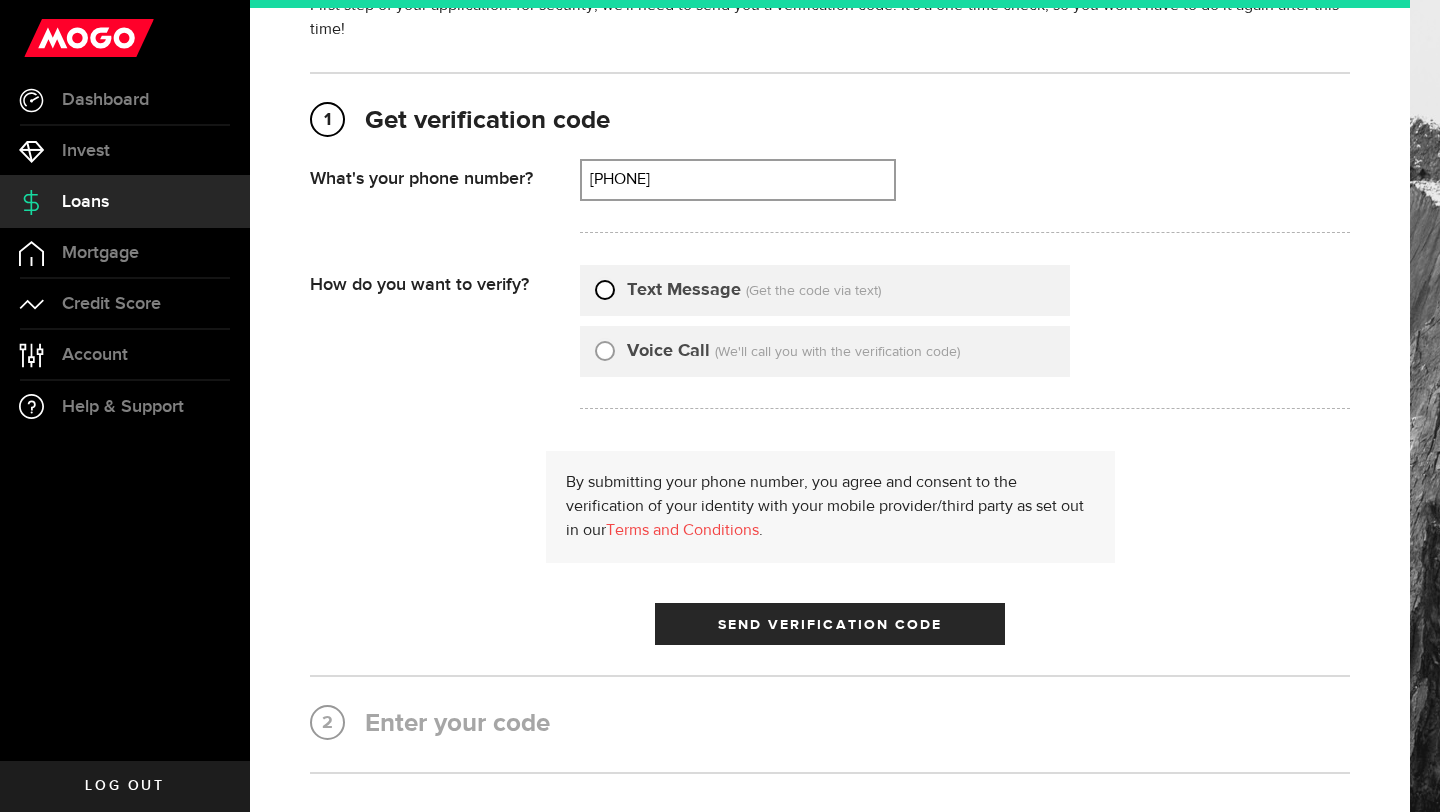 click on "Text Message" at bounding box center [605, 287] 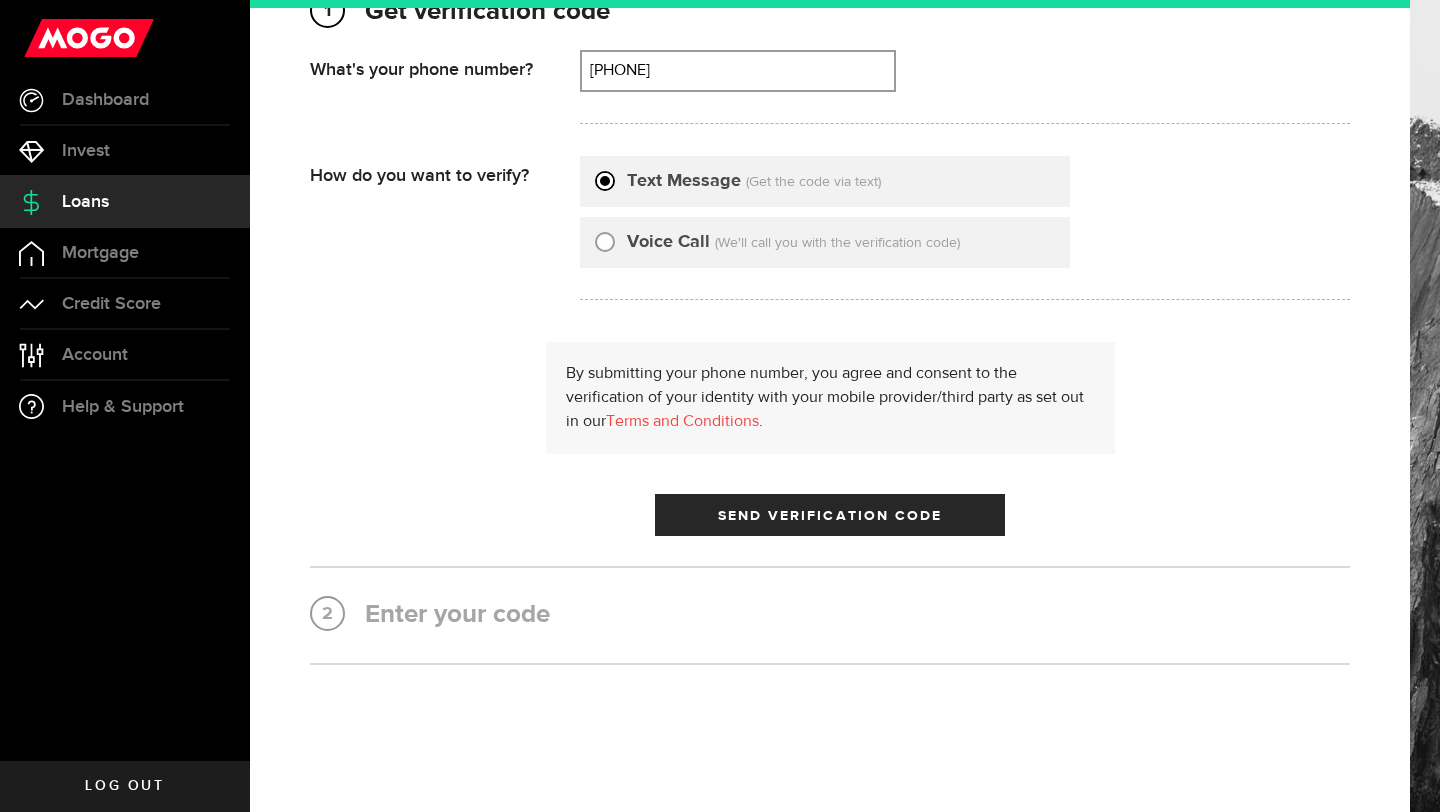 scroll, scrollTop: 306, scrollLeft: 0, axis: vertical 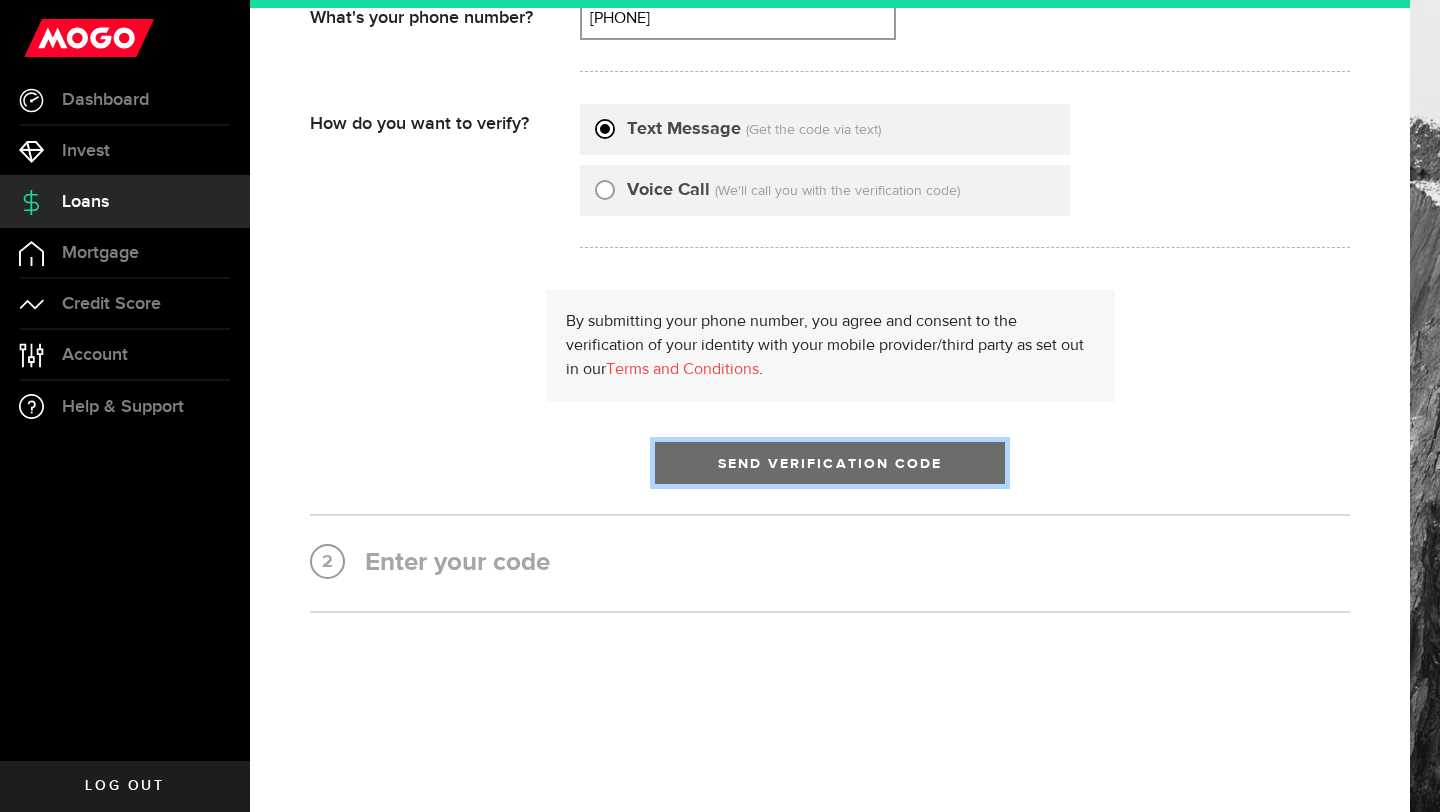 click on "Send Verification Code" at bounding box center [830, 463] 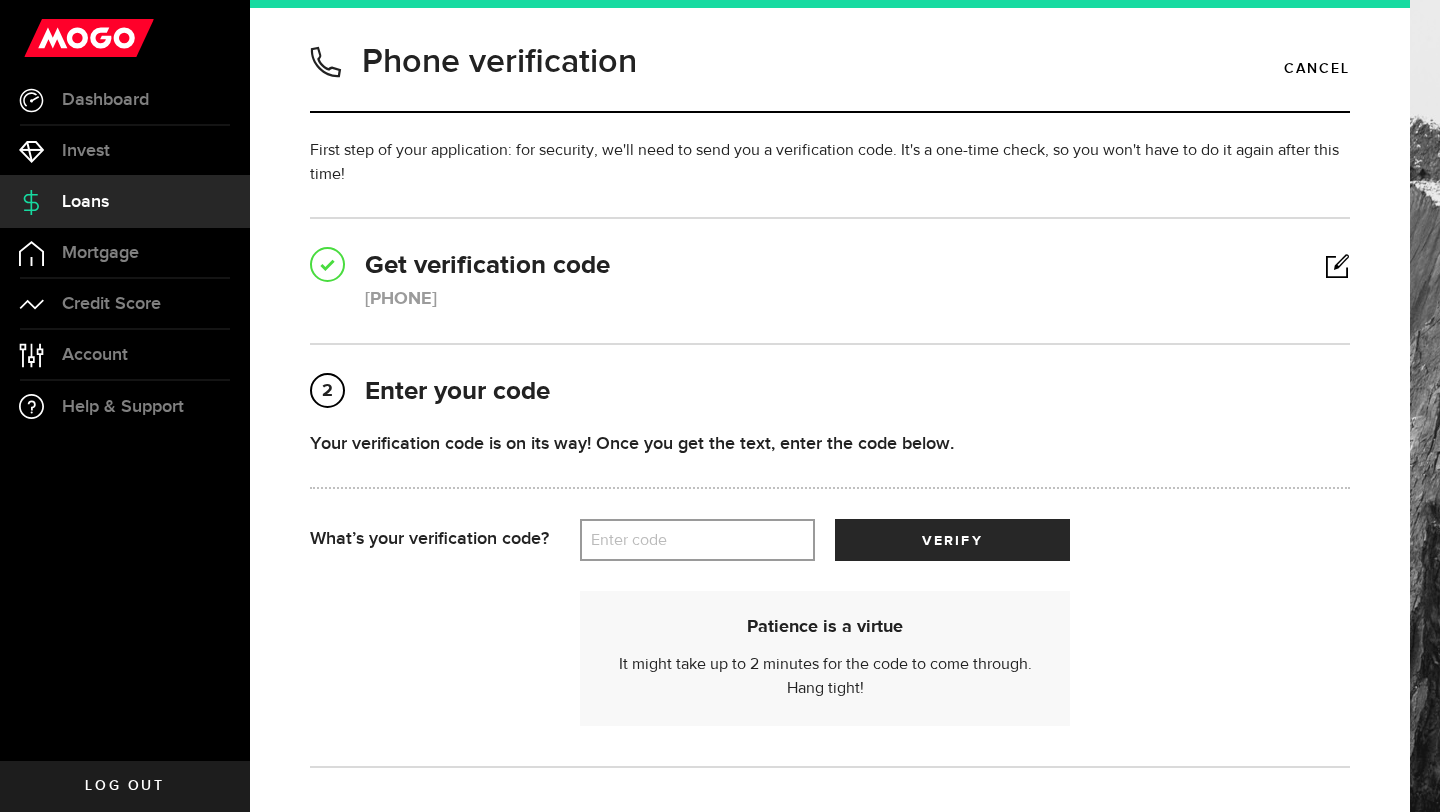 scroll, scrollTop: 155, scrollLeft: 0, axis: vertical 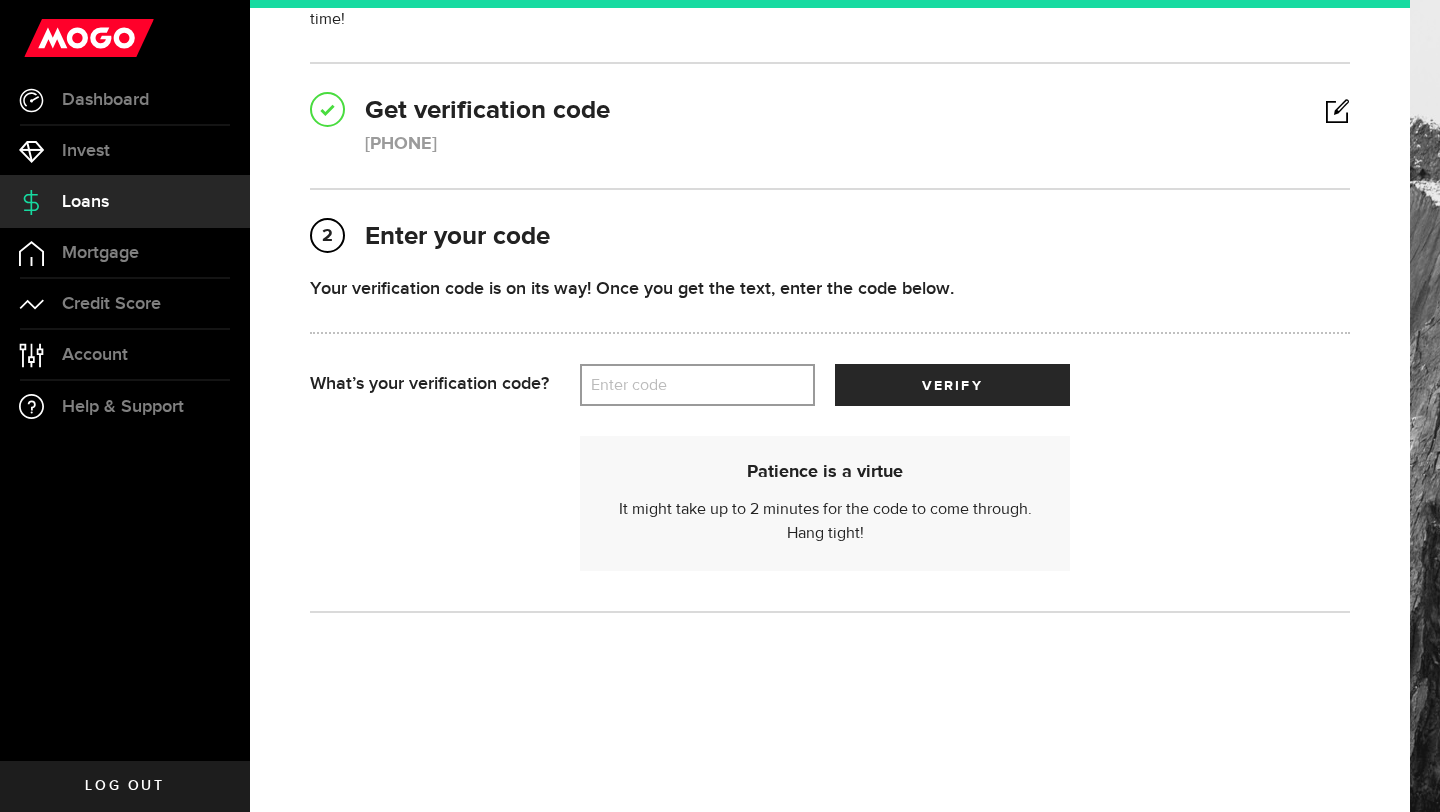 click on "Enter code" at bounding box center [697, 385] 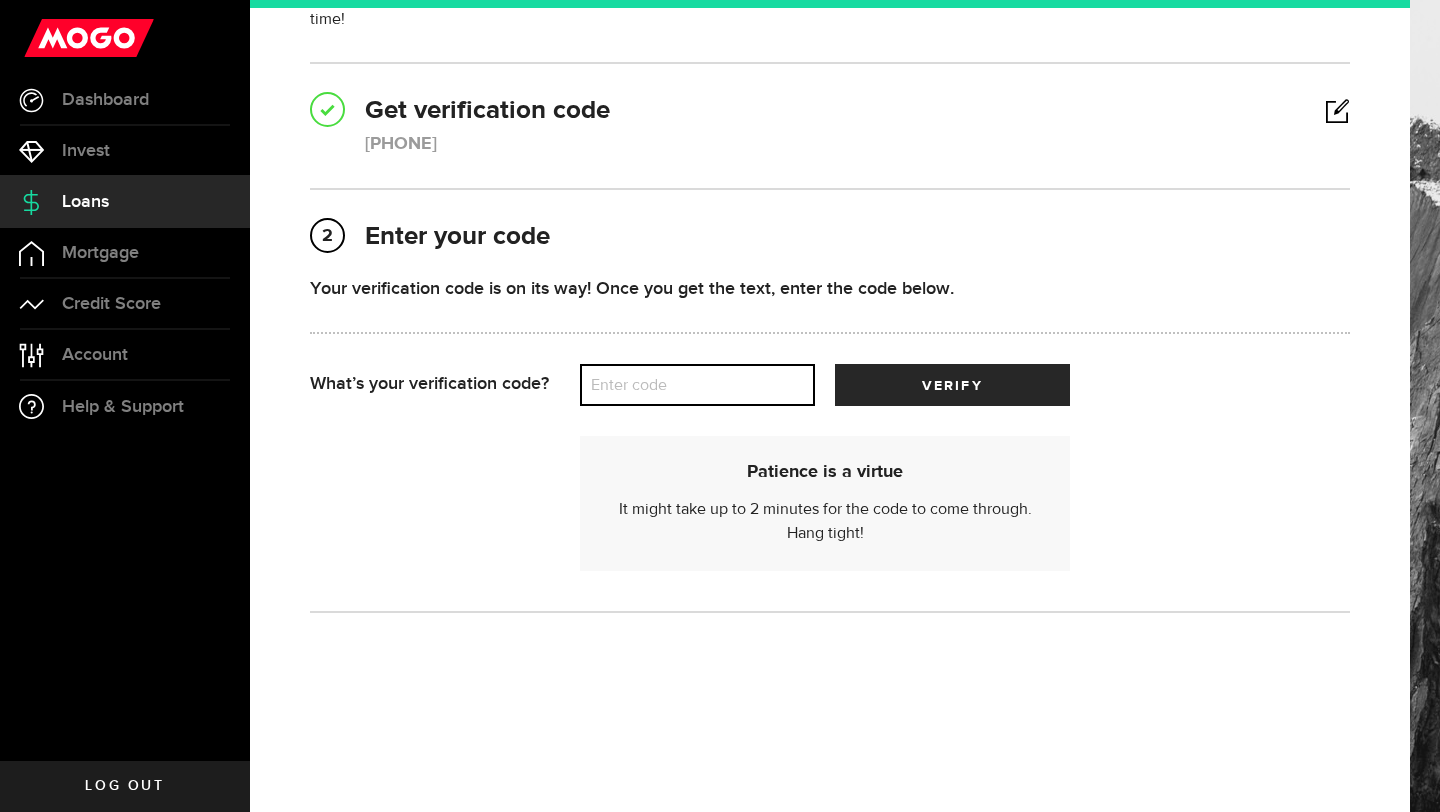click on "Enter code" at bounding box center (697, 385) 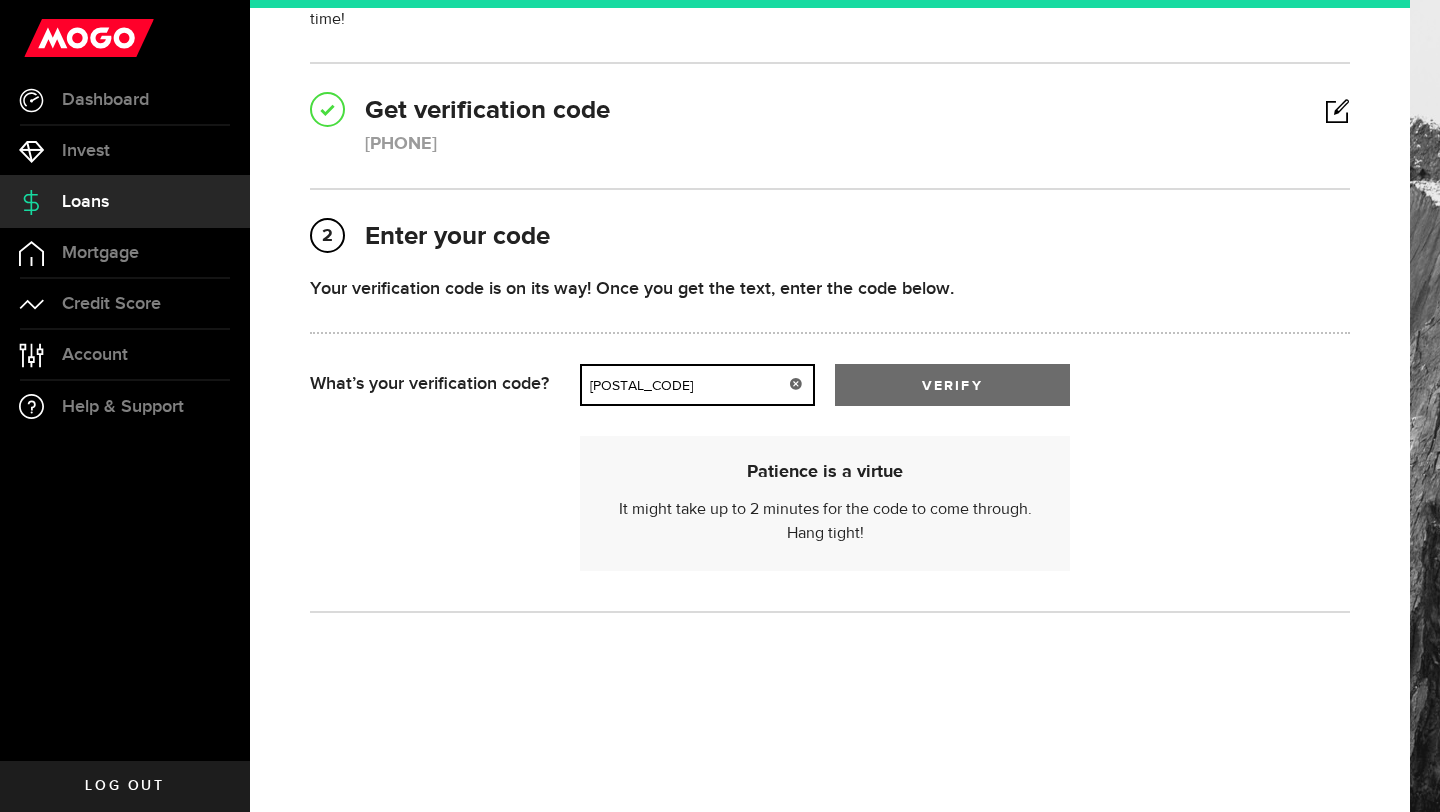 type on "02766" 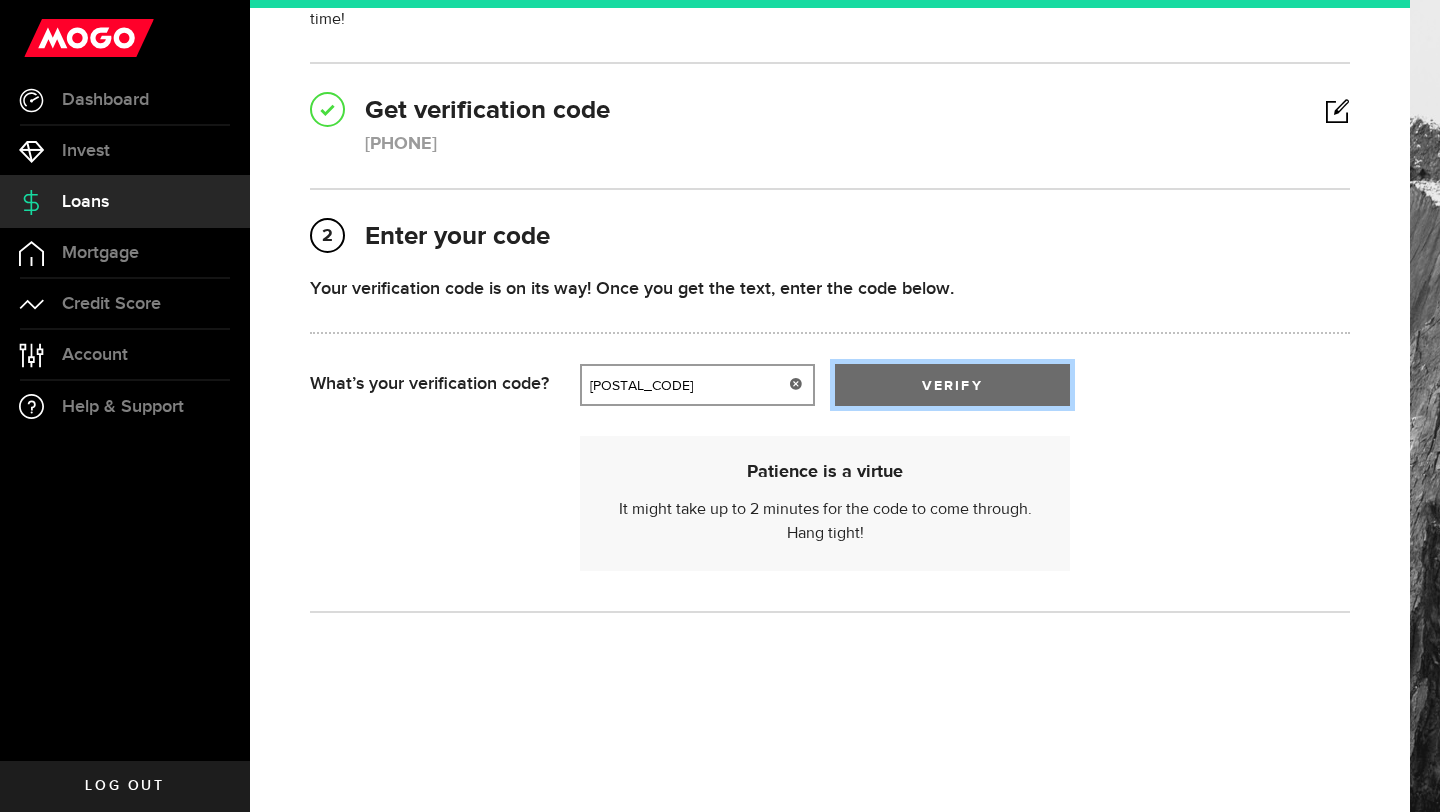 click on "verify" at bounding box center [952, 385] 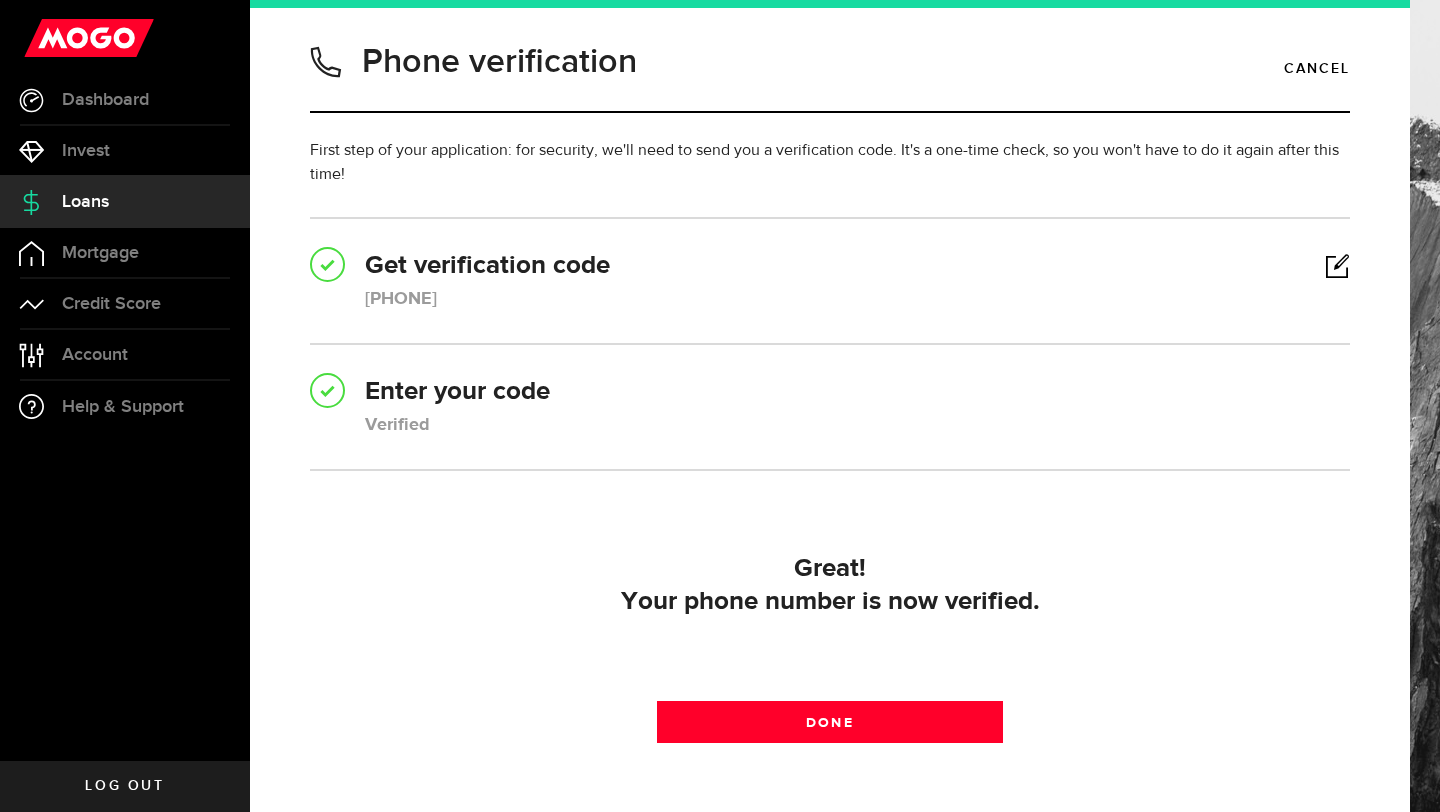 scroll, scrollTop: 138, scrollLeft: 0, axis: vertical 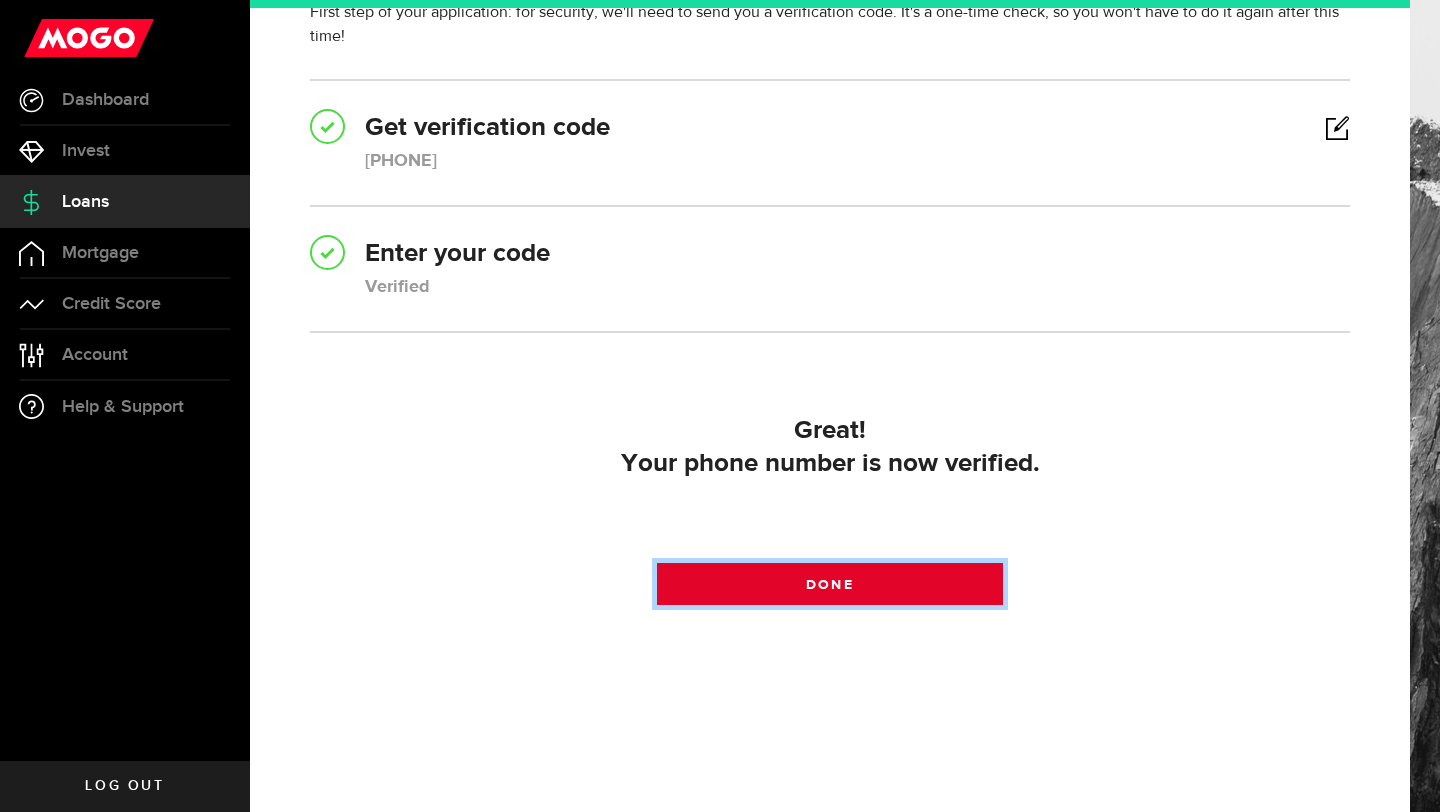 click on "Done" at bounding box center (829, 585) 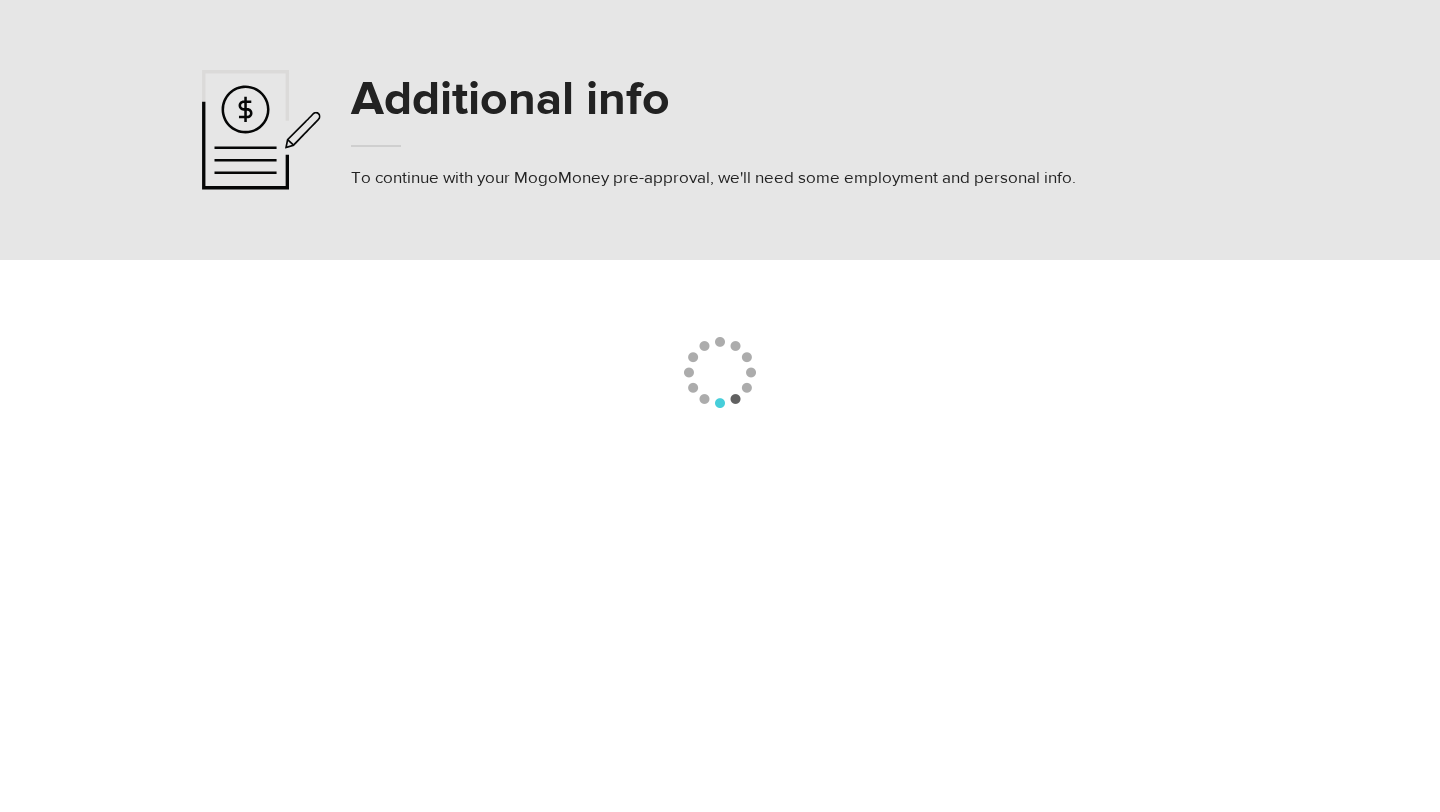 scroll, scrollTop: 0, scrollLeft: 0, axis: both 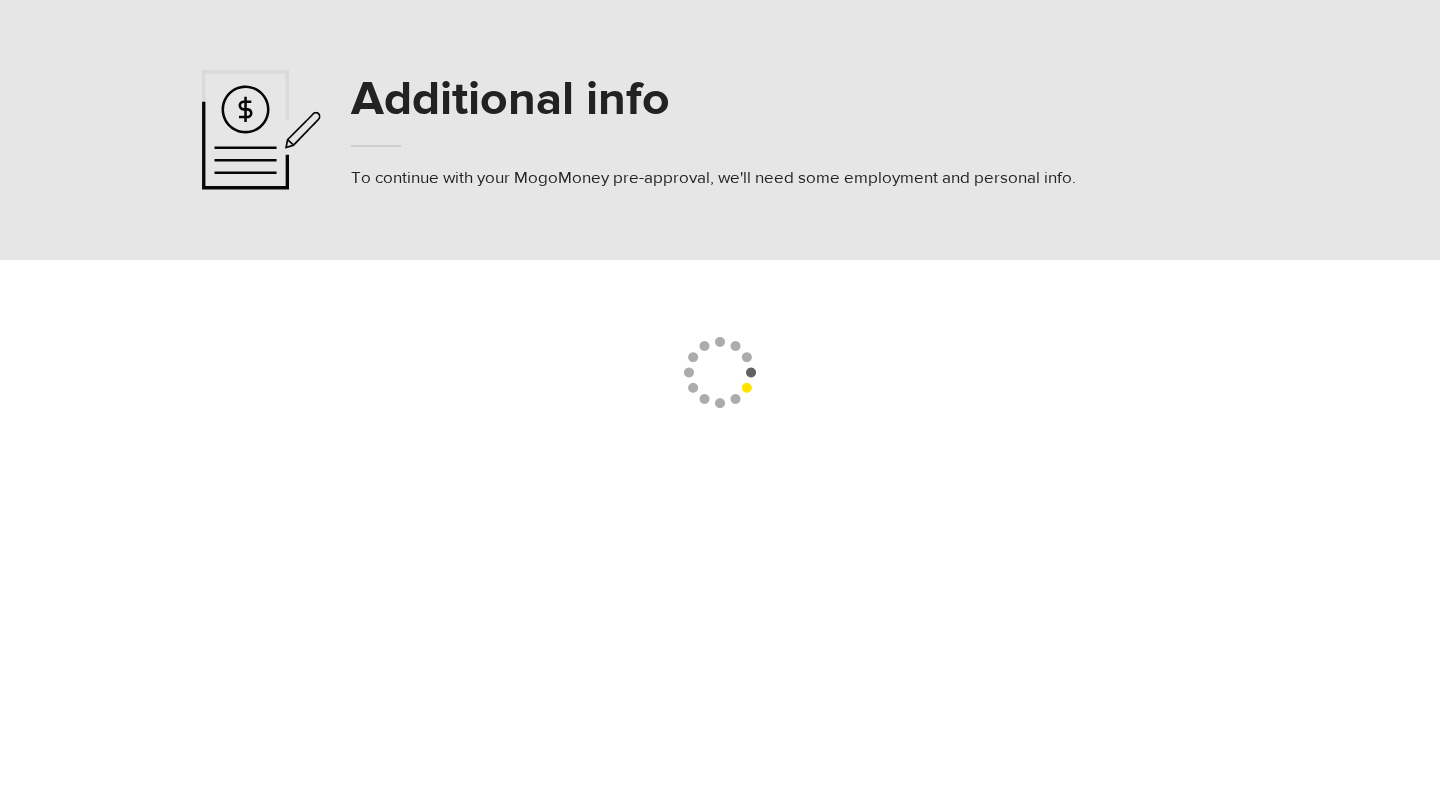 select 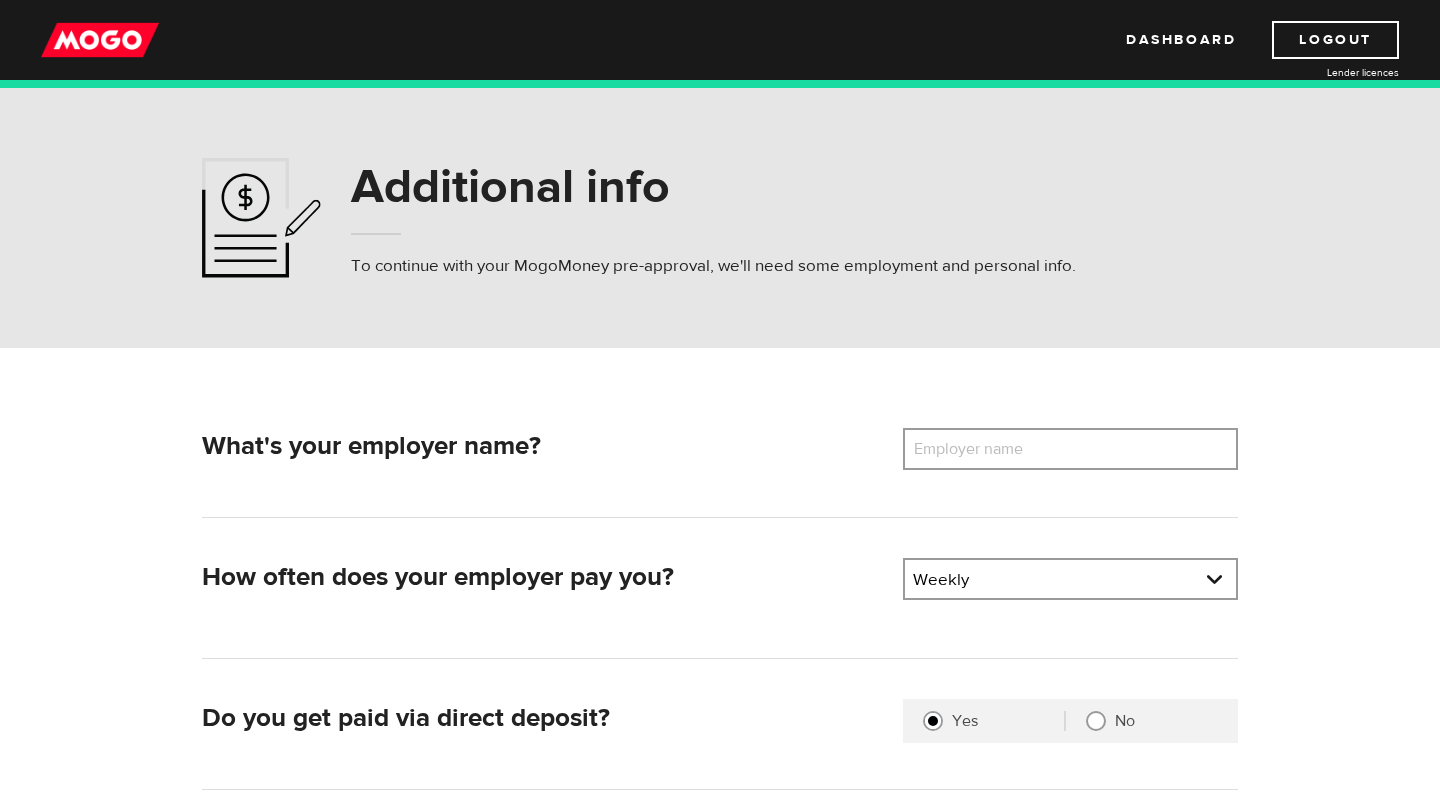 click on "To continue with your MogoMoney pre-approval, we'll need some employment and personal info." at bounding box center [713, 266] 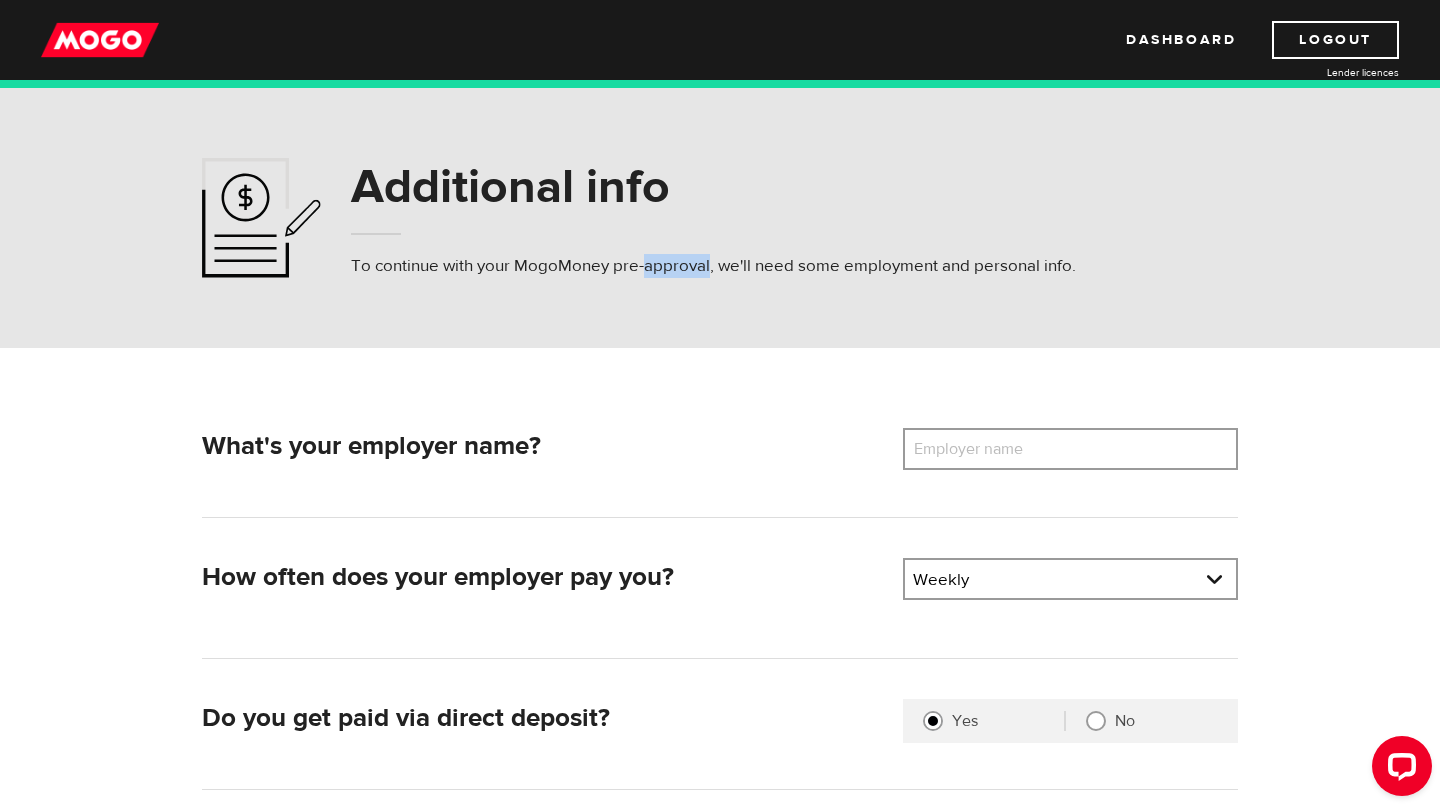 scroll, scrollTop: 0, scrollLeft: 0, axis: both 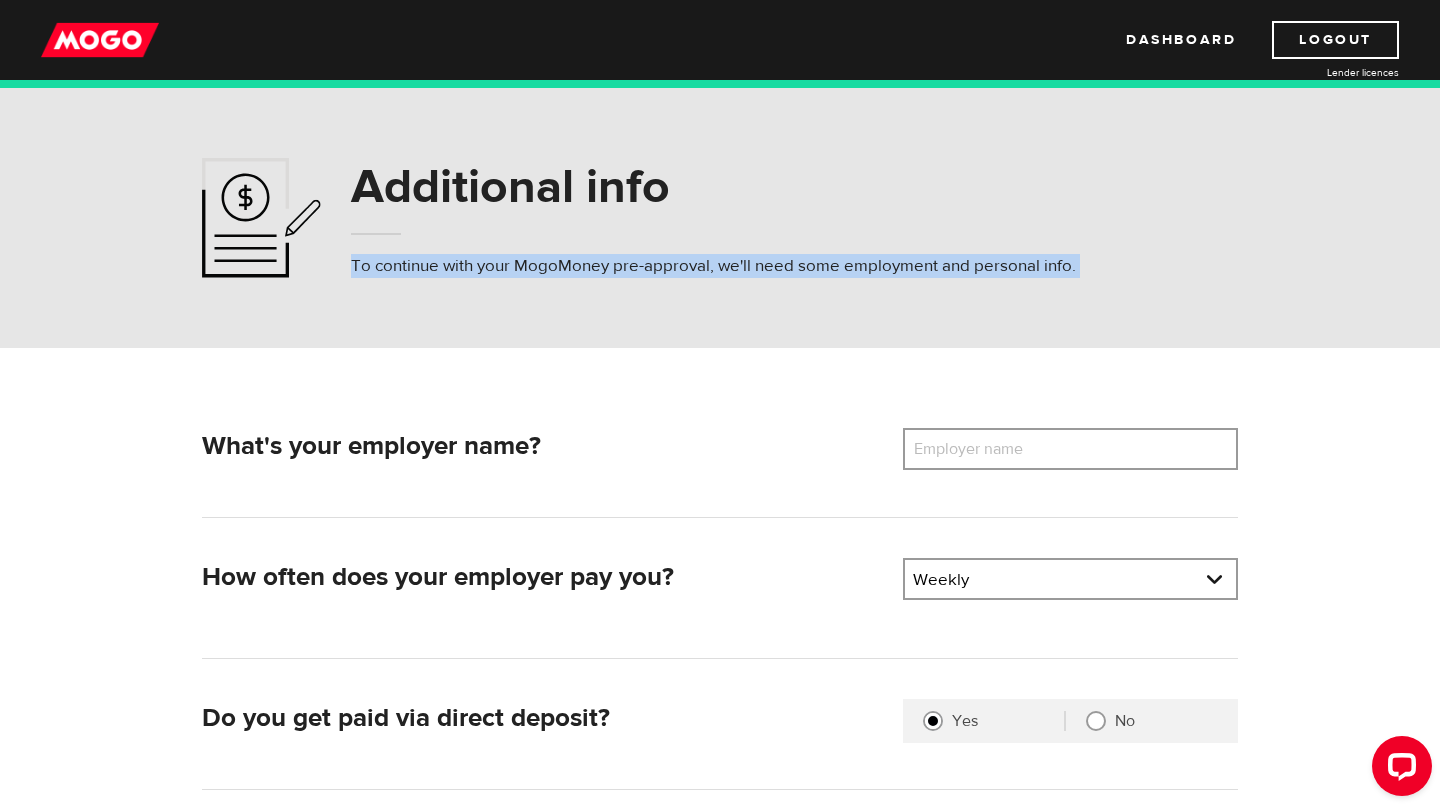 click on "To continue with your MogoMoney pre-approval, we'll need some employment and personal info." at bounding box center [713, 266] 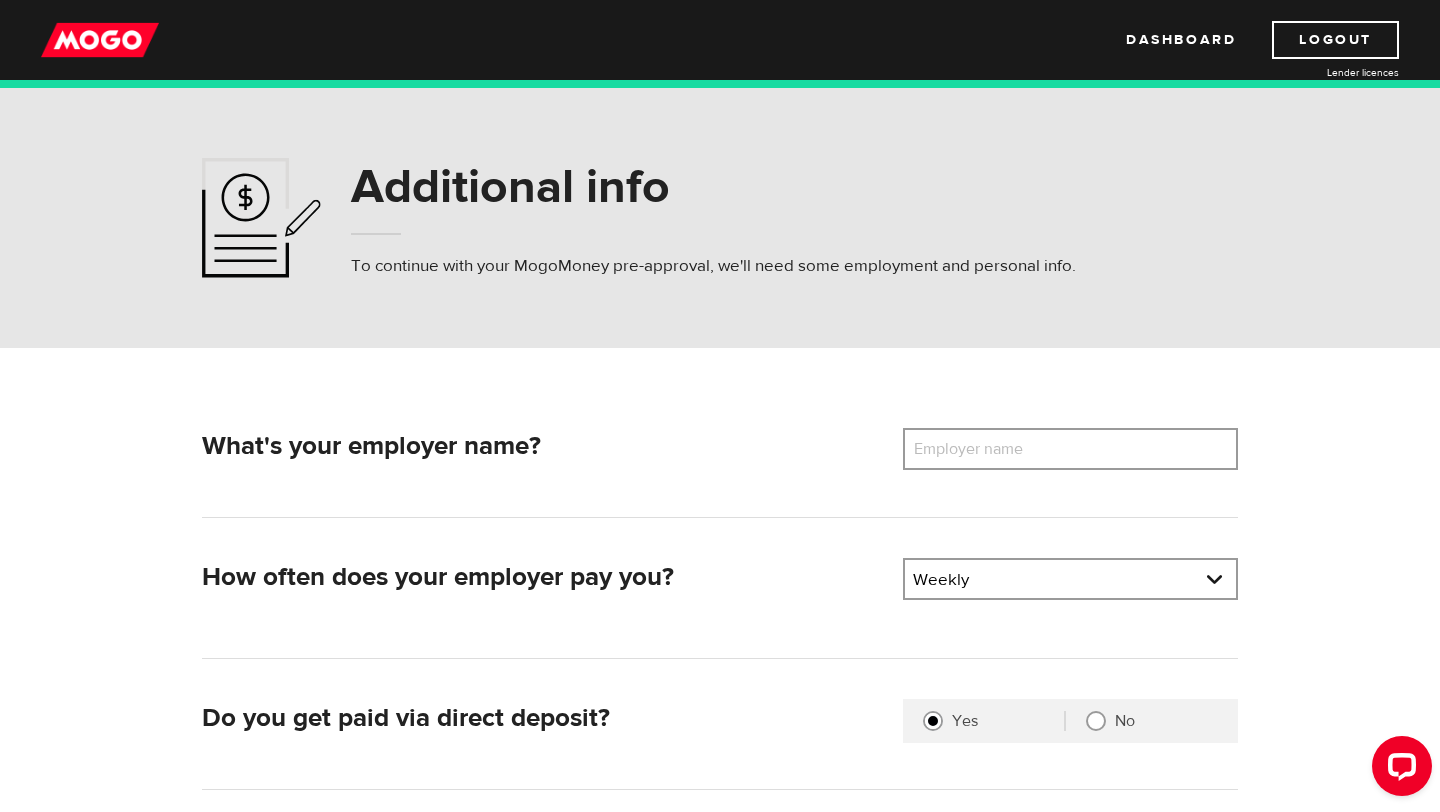 click on "To continue with your MogoMoney pre-approval, we'll need some employment and personal info." at bounding box center [713, 266] 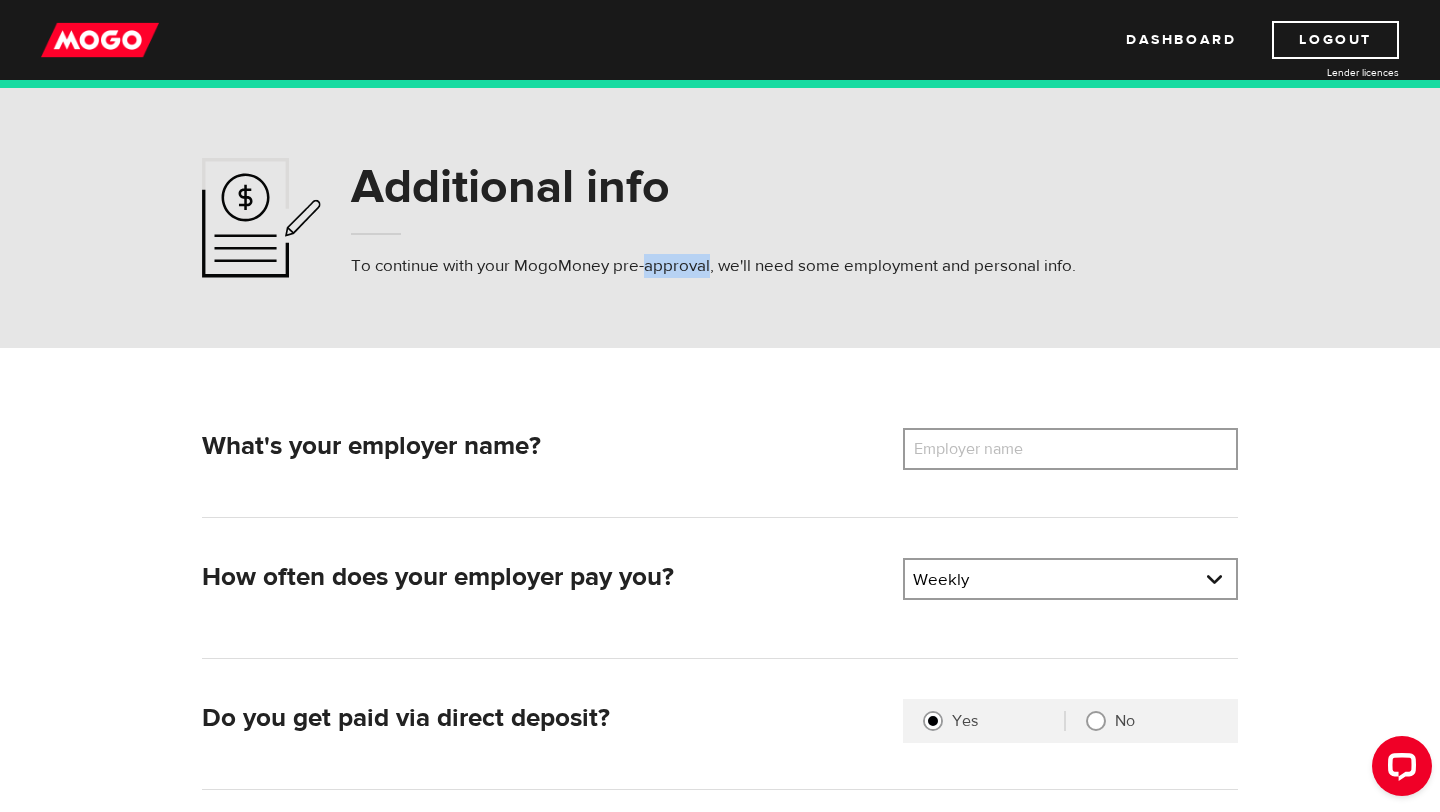 click on "To continue with your MogoMoney pre-approval, we'll need some employment and personal info." at bounding box center (713, 266) 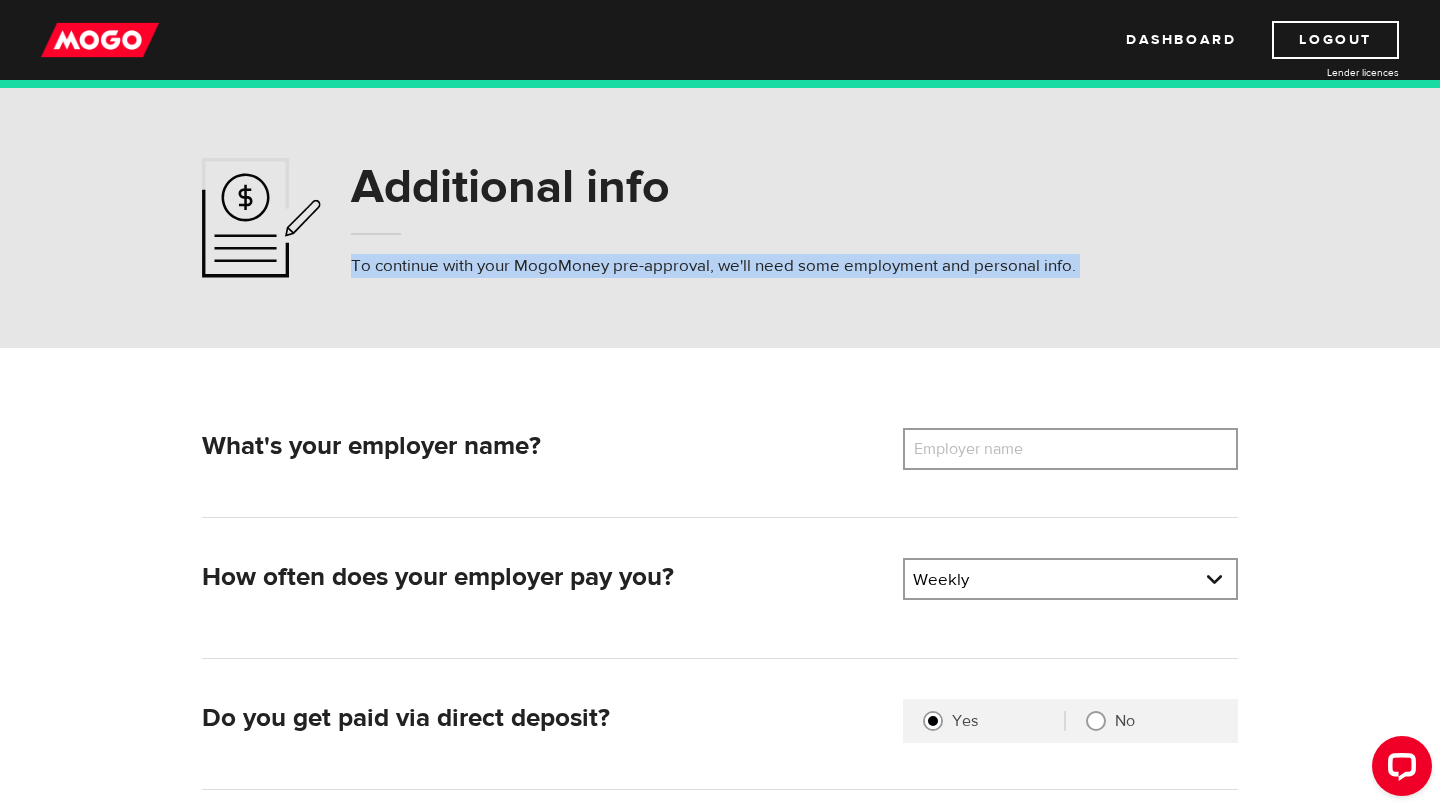 click on "To continue with your MogoMoney pre-approval, we'll need some employment and personal info." at bounding box center [713, 266] 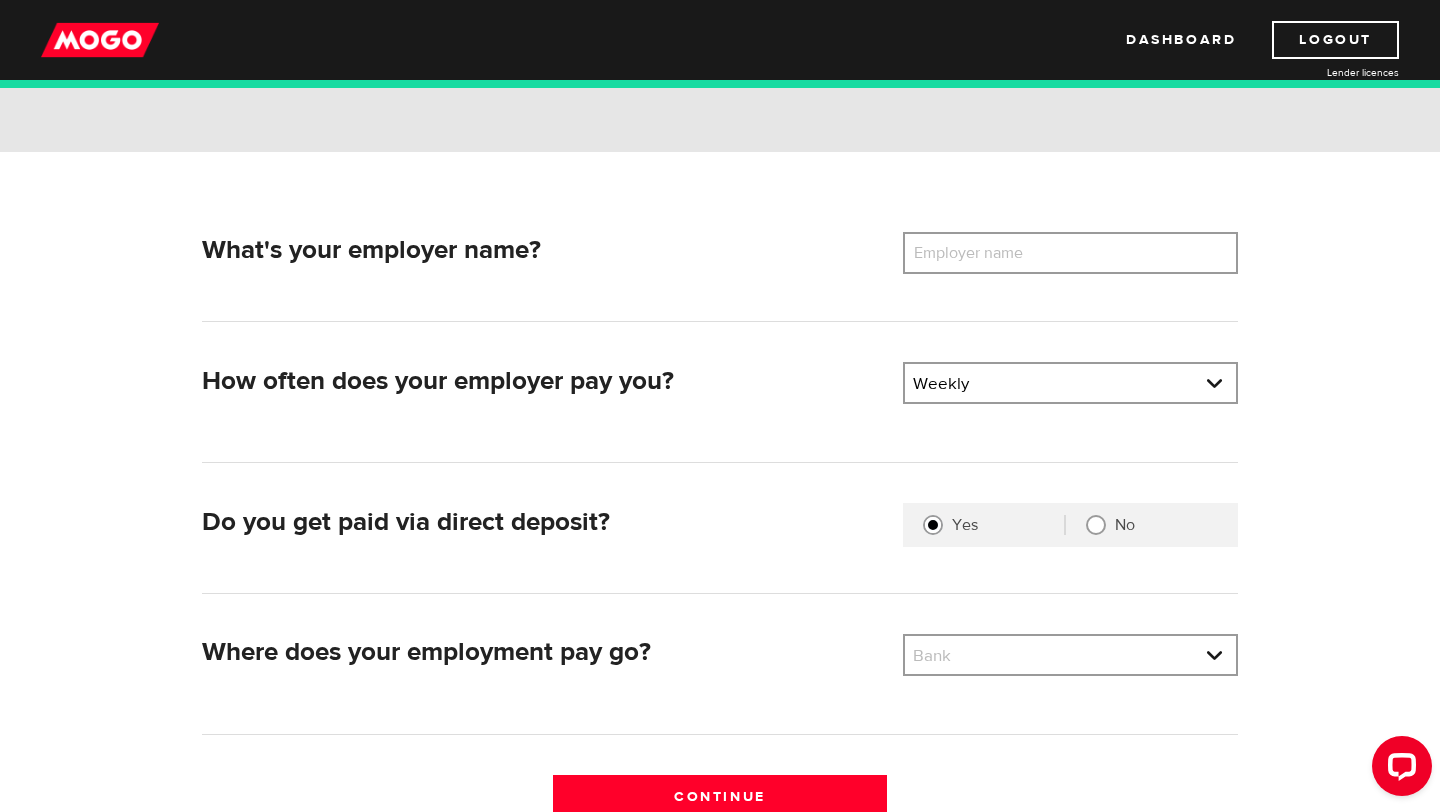 scroll, scrollTop: 289, scrollLeft: 0, axis: vertical 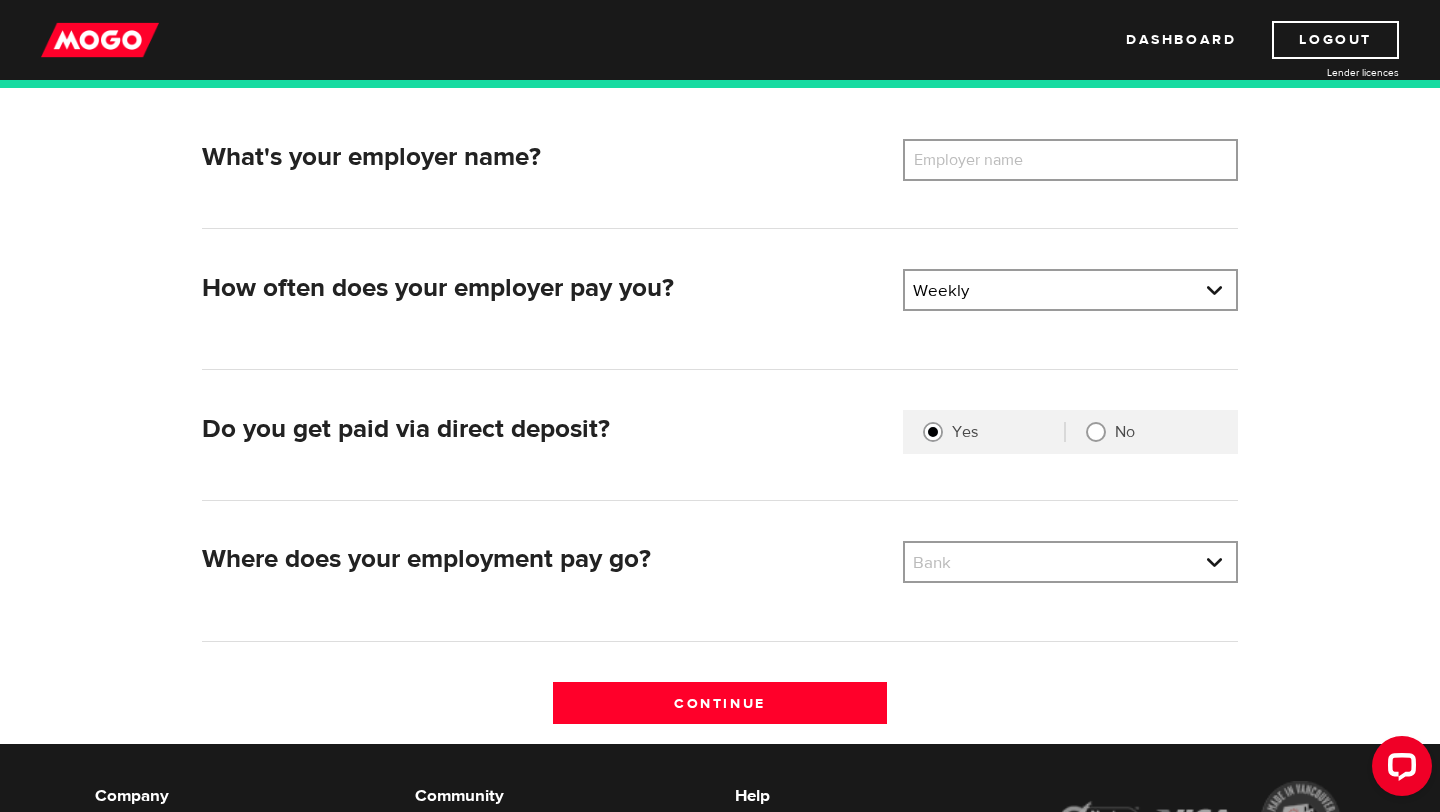 click on "Employer name" at bounding box center (983, 160) 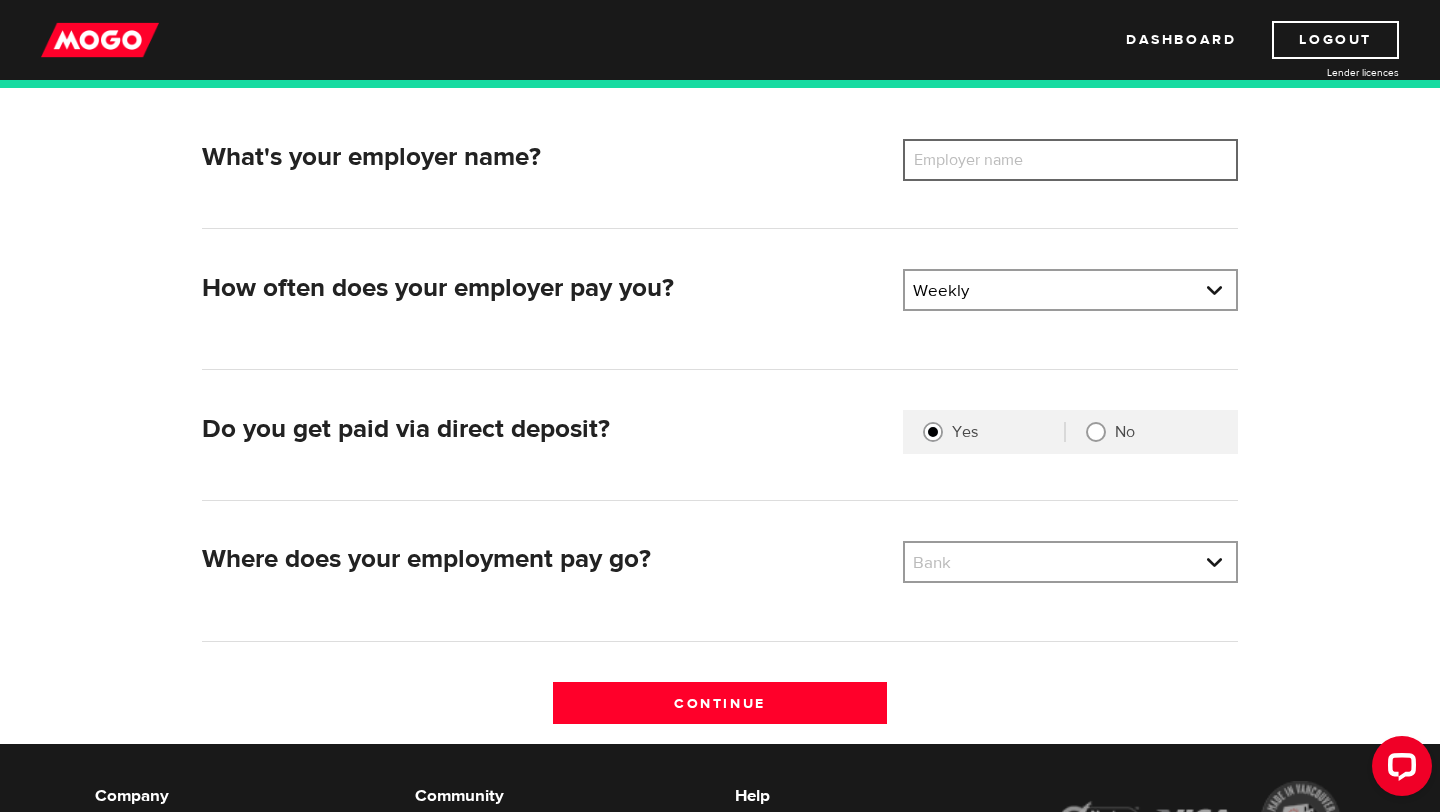 click on "Employer name" at bounding box center (1070, 160) 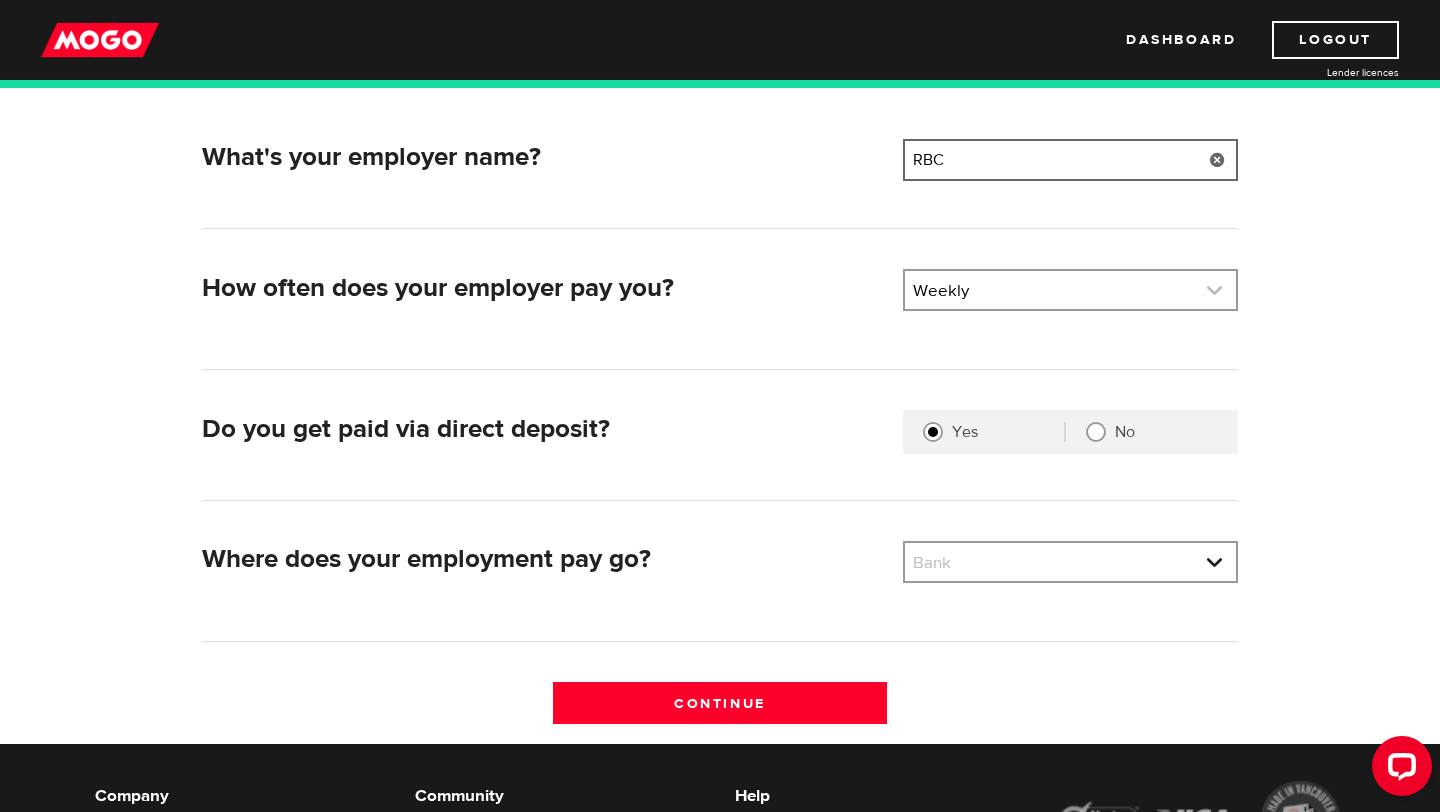 type on "RBC" 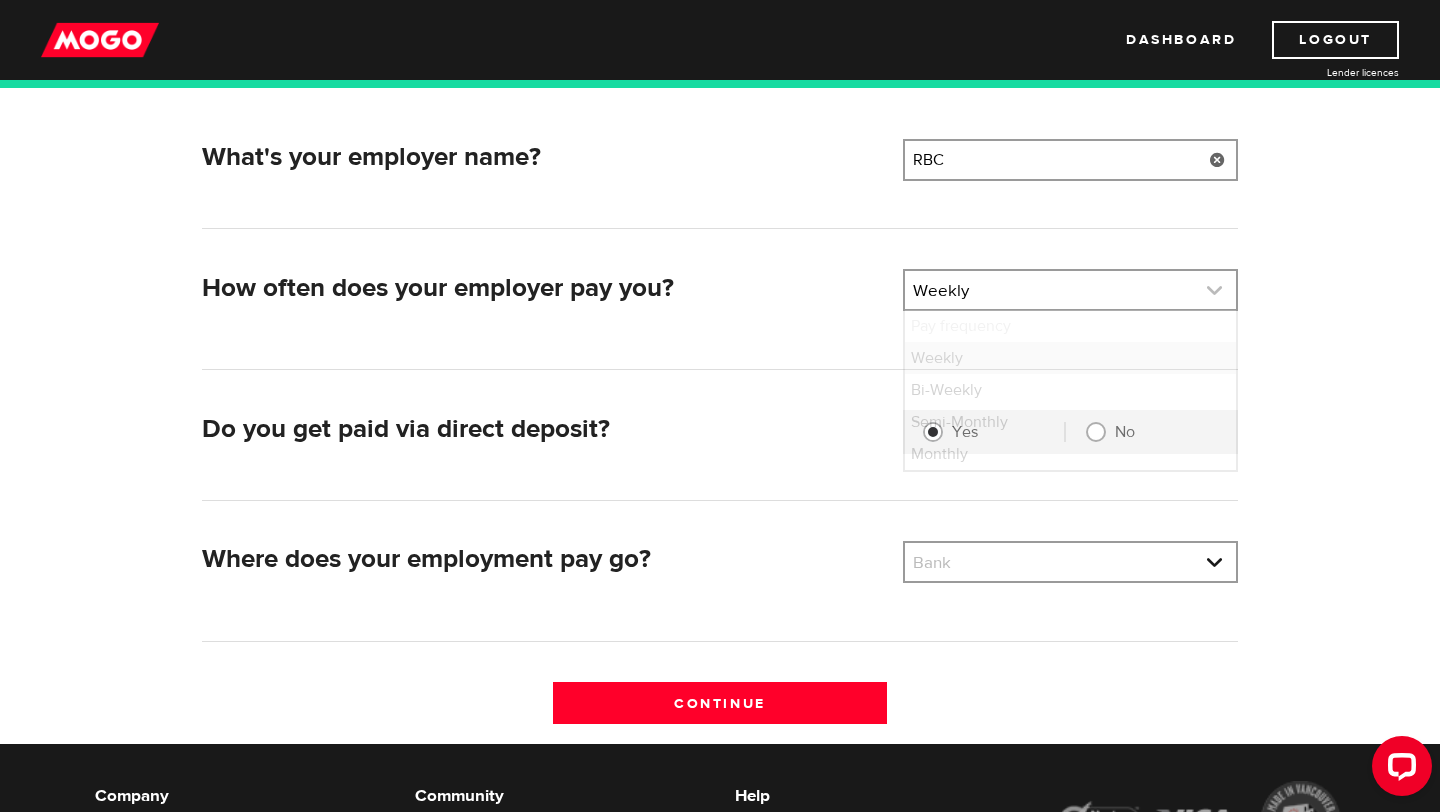 click at bounding box center [1070, 290] 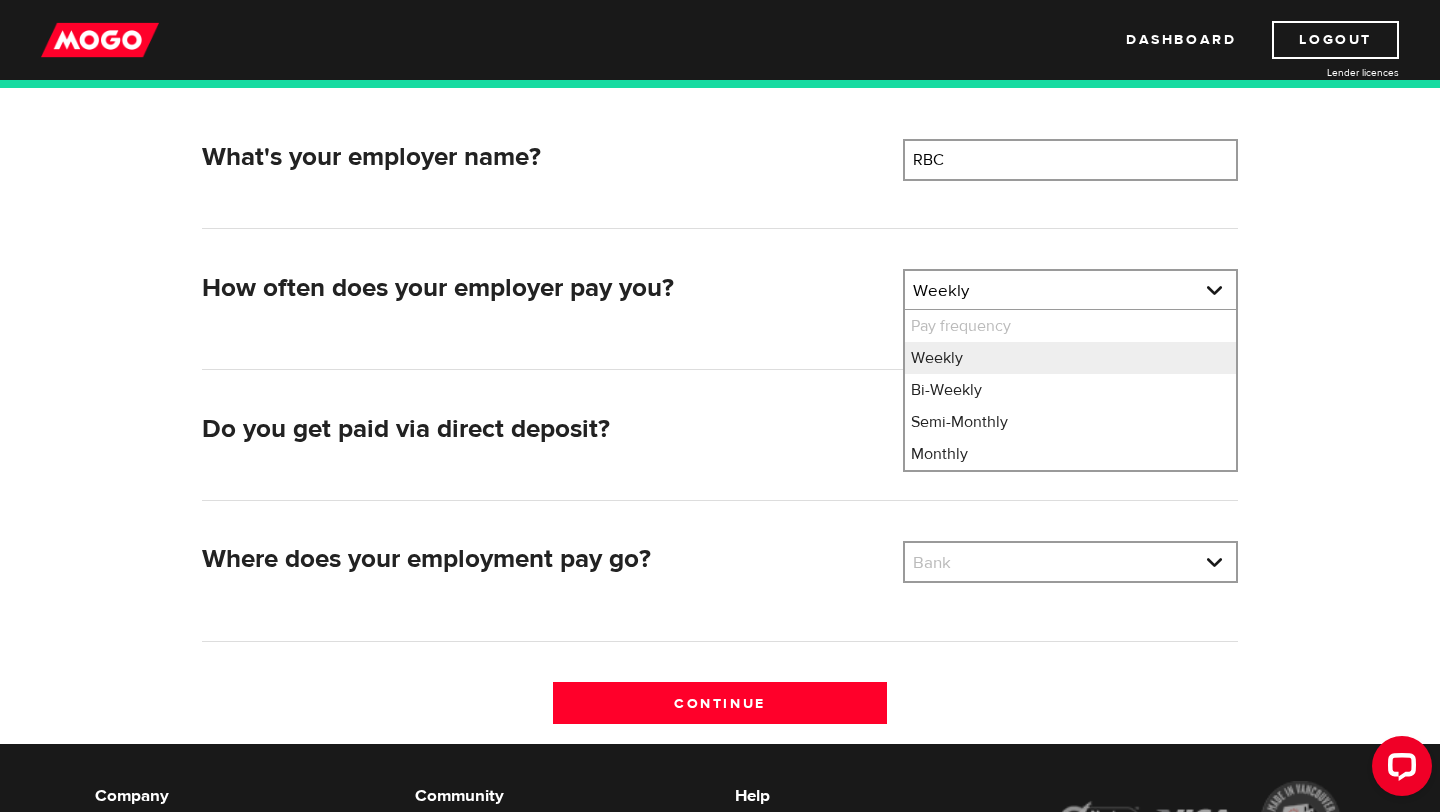 click on "What's your employer name? Employer name Please enter your employer's name RBC How often does your employer pay you? Pay frequency Please select the frequency of payment Weekly Pay frequency Weekly
Bi-Weekly
Semi-Monthly
Monthly Pay frequency Weekly Bi-Weekly Semi-Monthly Monthly Do you get paid via direct deposit? Are you paid by direct deposit? Selection required Yes No Where does your employment pay go? Bank Please select your bank Bank Bank BMO / Bank of Montreal
CIBC / Canadian Imperial Bank of Commerce
CWB / Canadian Western Bank
HSBC Bank Canada
LBC / Banque Laurentienne Du Canada
NBC / National Bank of Canada
RBC / Royal Bank of Canada
Scotiabank / Bank of Nova Scotia
TD / TD Canada Trust
1st Choice Savings & Credit Union
Other
Abn Amro Bank Nv
Acadian Credit Union
Accelerate Financial
Accent Credit Union
Access Credit Union
Achieva Financial
Adjala Credit Union
Advance Savings Credit Union
Advantage Credit Union
Advantage Online - Central Credit Union" at bounding box center (720, 441) 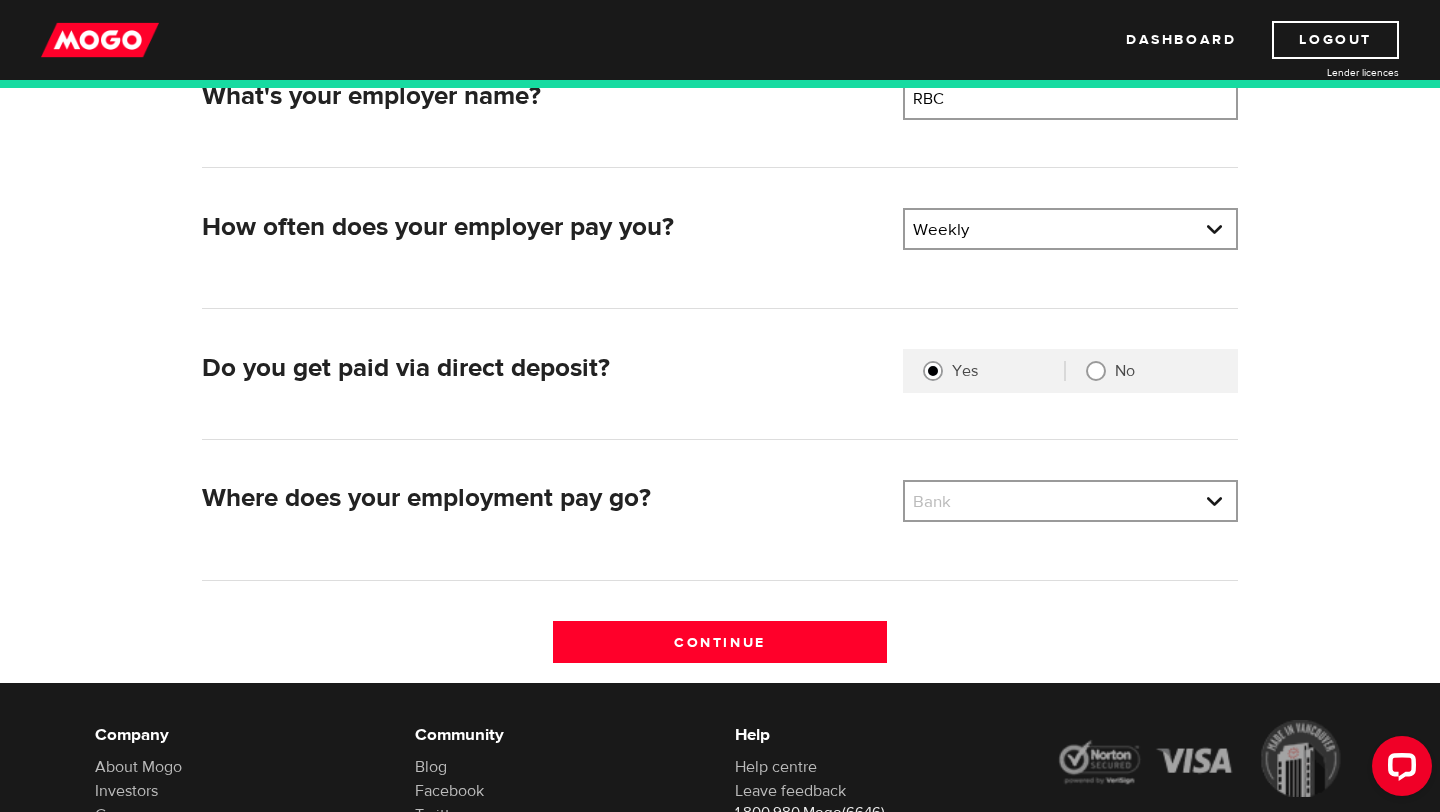 scroll, scrollTop: 426, scrollLeft: 0, axis: vertical 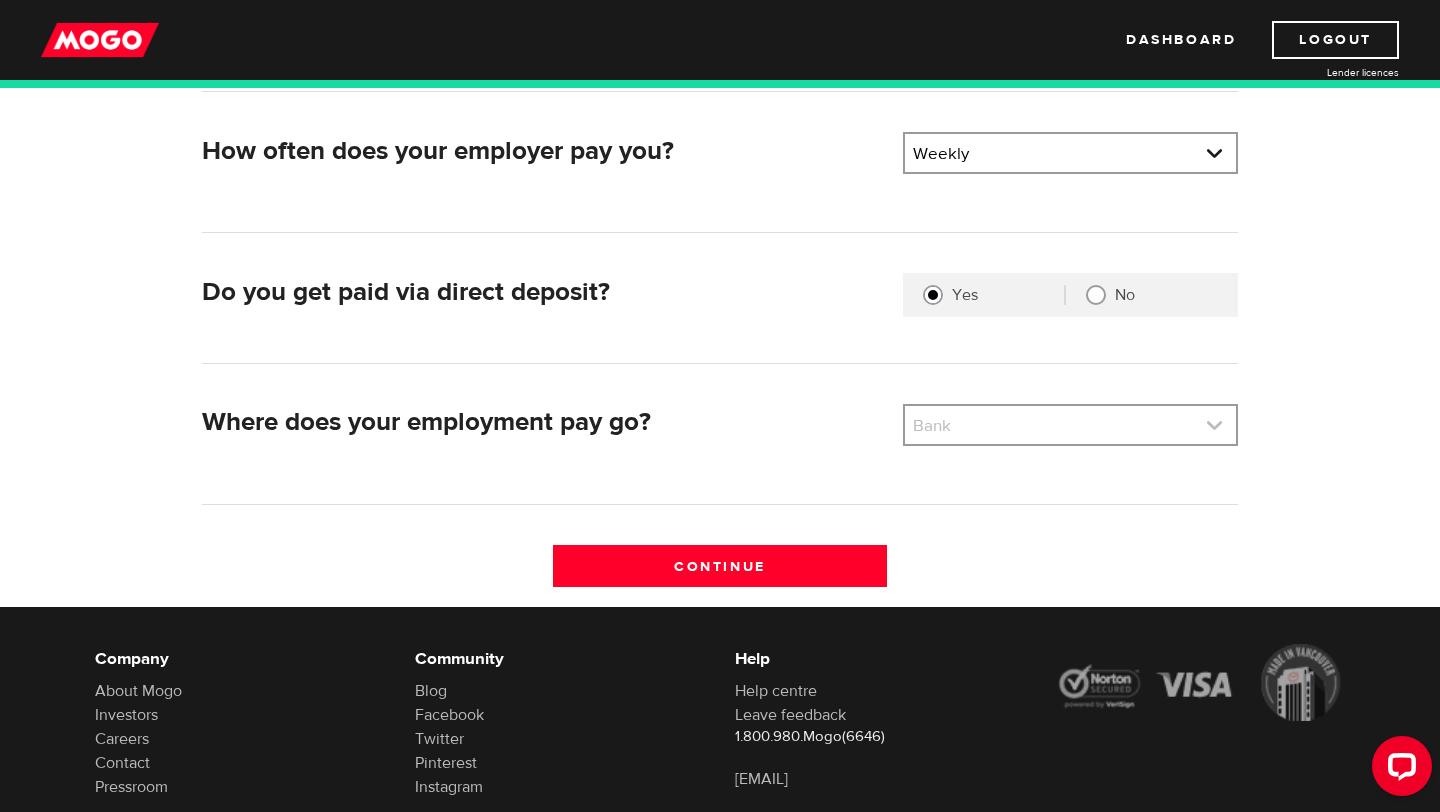 click at bounding box center [1070, 425] 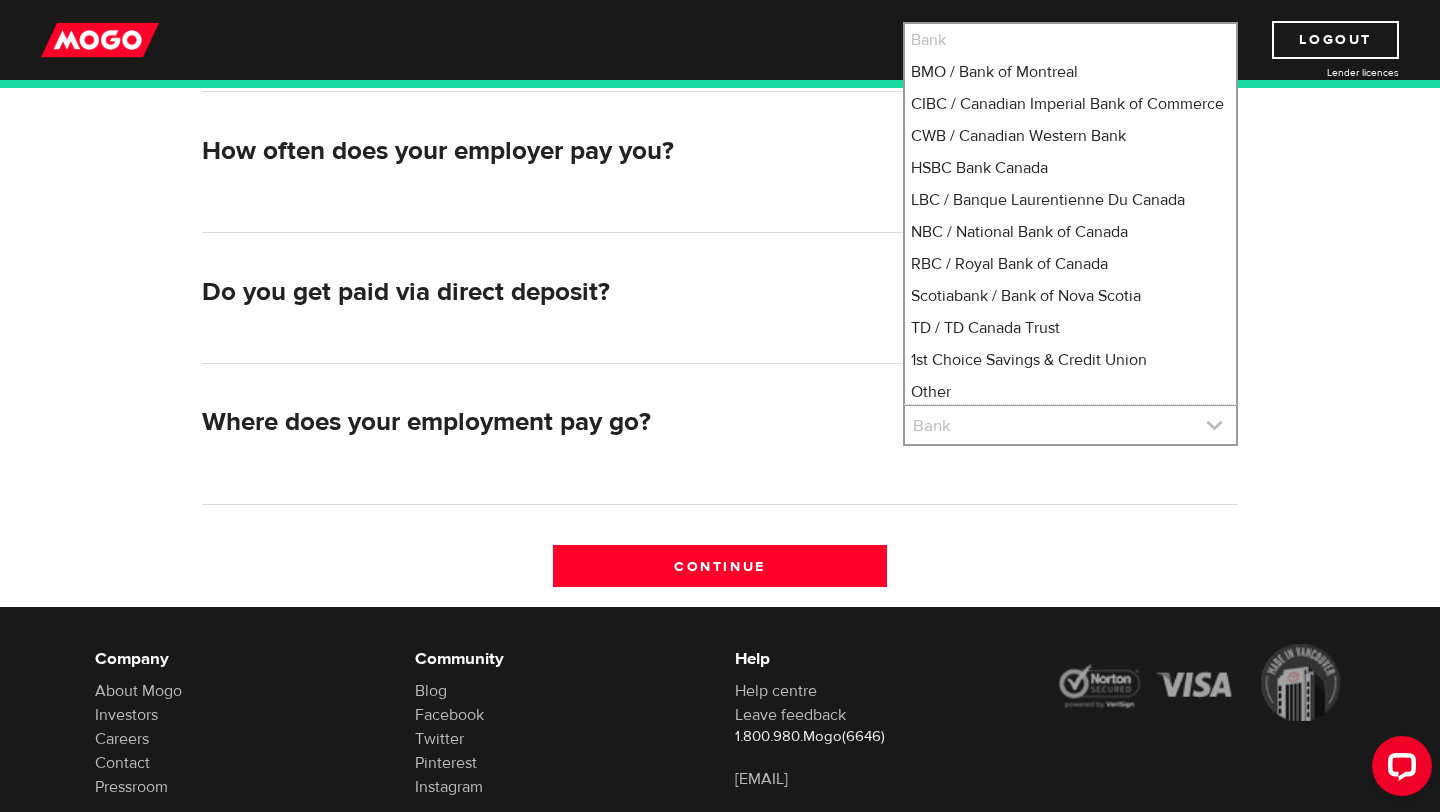 click at bounding box center (1070, 425) 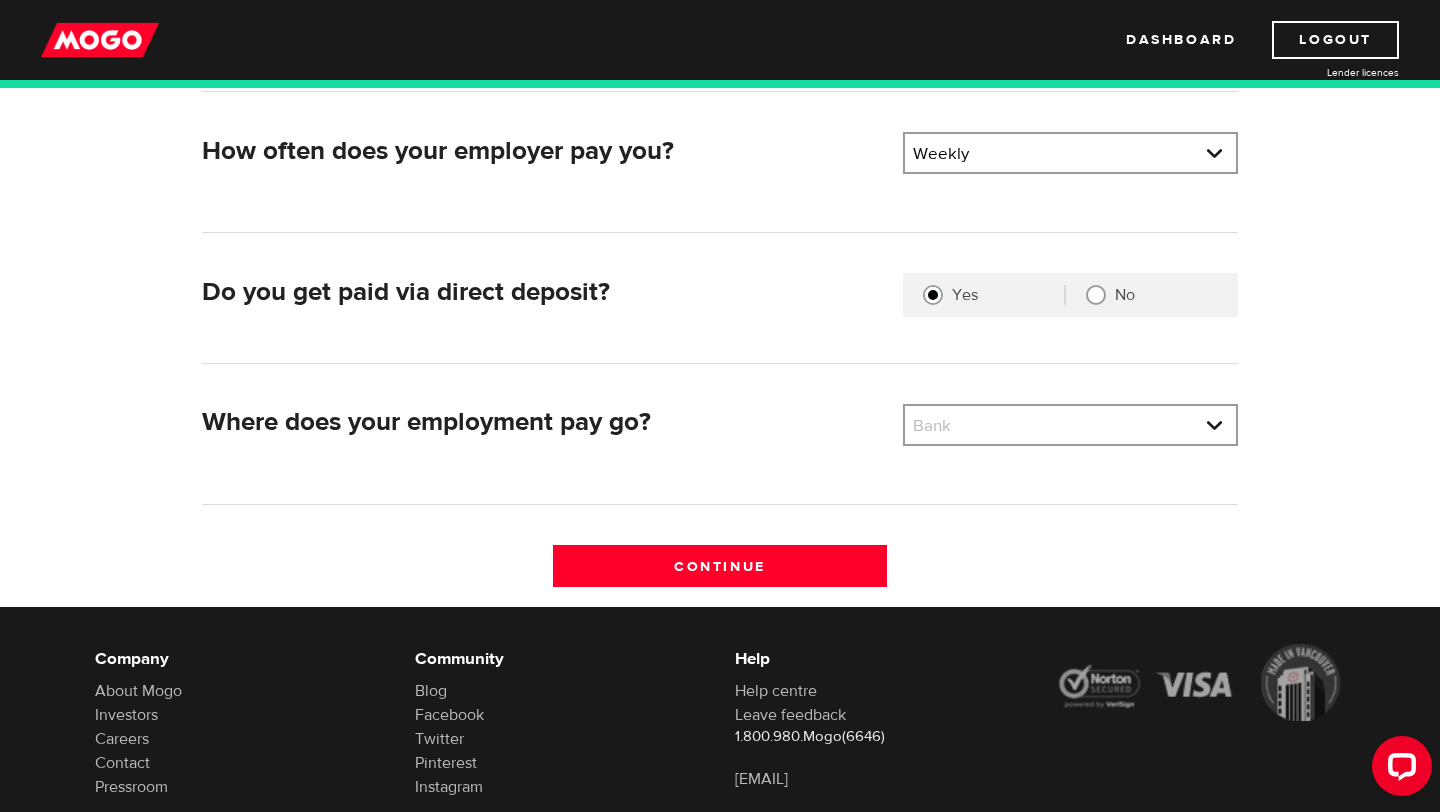 click on "What's your employer name? Employer name Please enter your employer's name RBC How often does your employer pay you? Pay frequency Please select the frequency of payment Weekly Pay frequency Weekly
Bi-Weekly
Semi-Monthly
Monthly Pay frequency Weekly Bi-Weekly Semi-Monthly Monthly Do you get paid via direct deposit? Are you paid by direct deposit? Selection required Yes No Where does your employment pay go? Bank Please select your bank Bank Bank BMO / Bank of Montreal
CIBC / Canadian Imperial Bank of Commerce
CWB / Canadian Western Bank
HSBC Bank Canada
LBC / Banque Laurentienne Du Canada
NBC / National Bank of Canada
RBC / Royal Bank of Canada
Scotiabank / Bank of Nova Scotia
TD / TD Canada Trust
1st Choice Savings & Credit Union
Other
Abn Amro Bank Nv
Acadian Credit Union
Accelerate Financial
Accent Credit Union
Access Credit Union
Achieva Financial
Adjala Credit Union
Advance Savings Credit Union
Advantage Credit Union
Advantage Online - Central Credit Union" at bounding box center [720, 304] 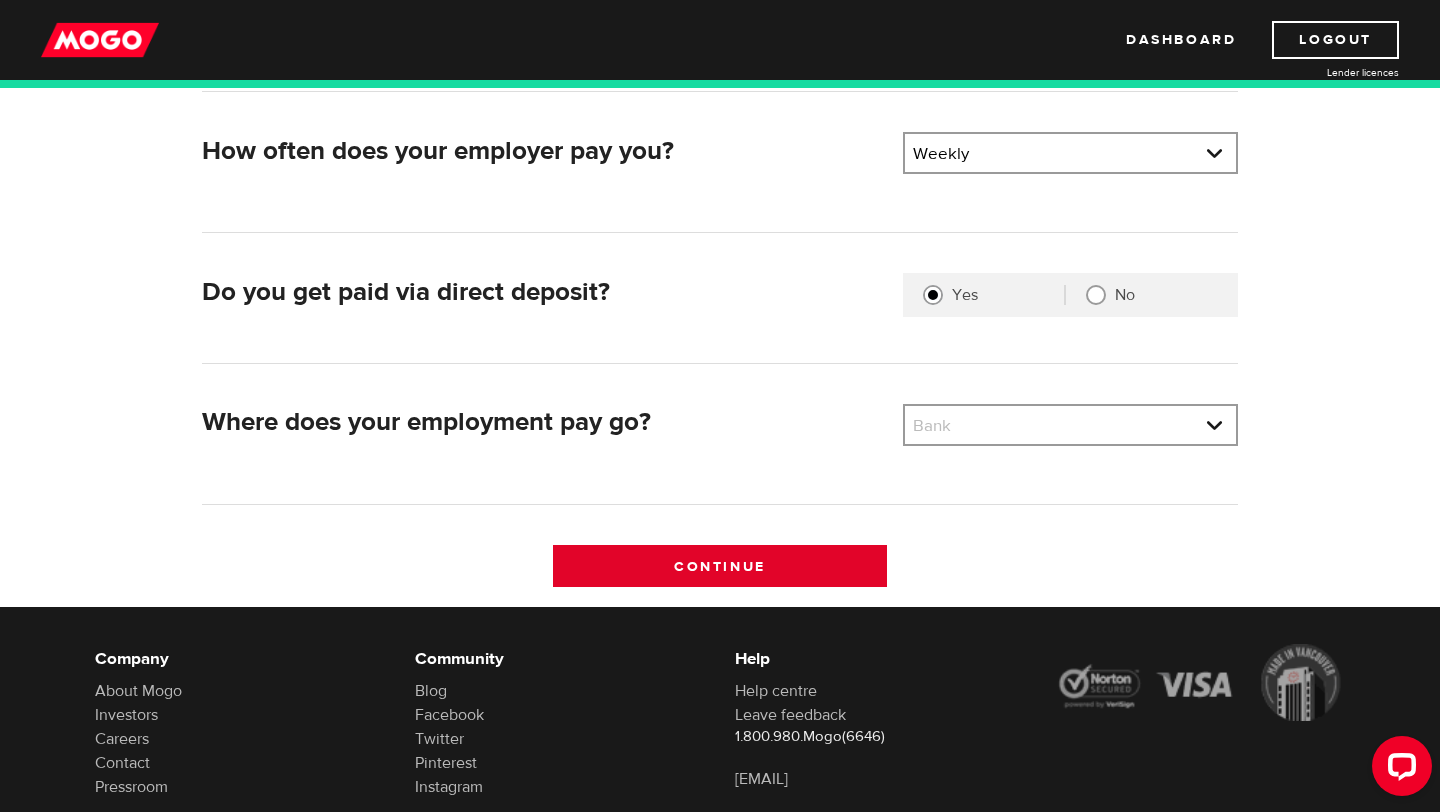 click on "Continue" at bounding box center [720, 566] 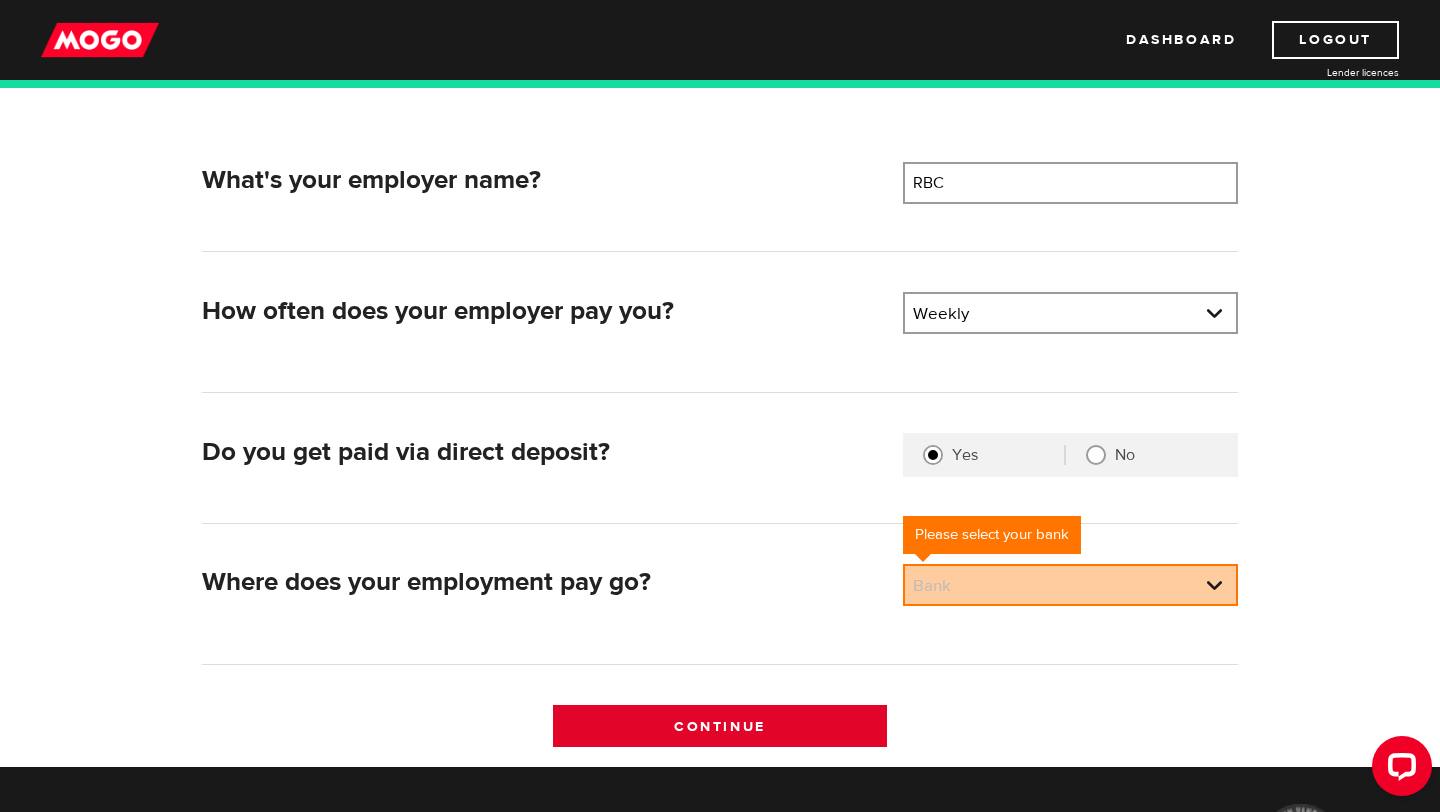 scroll, scrollTop: 222, scrollLeft: 0, axis: vertical 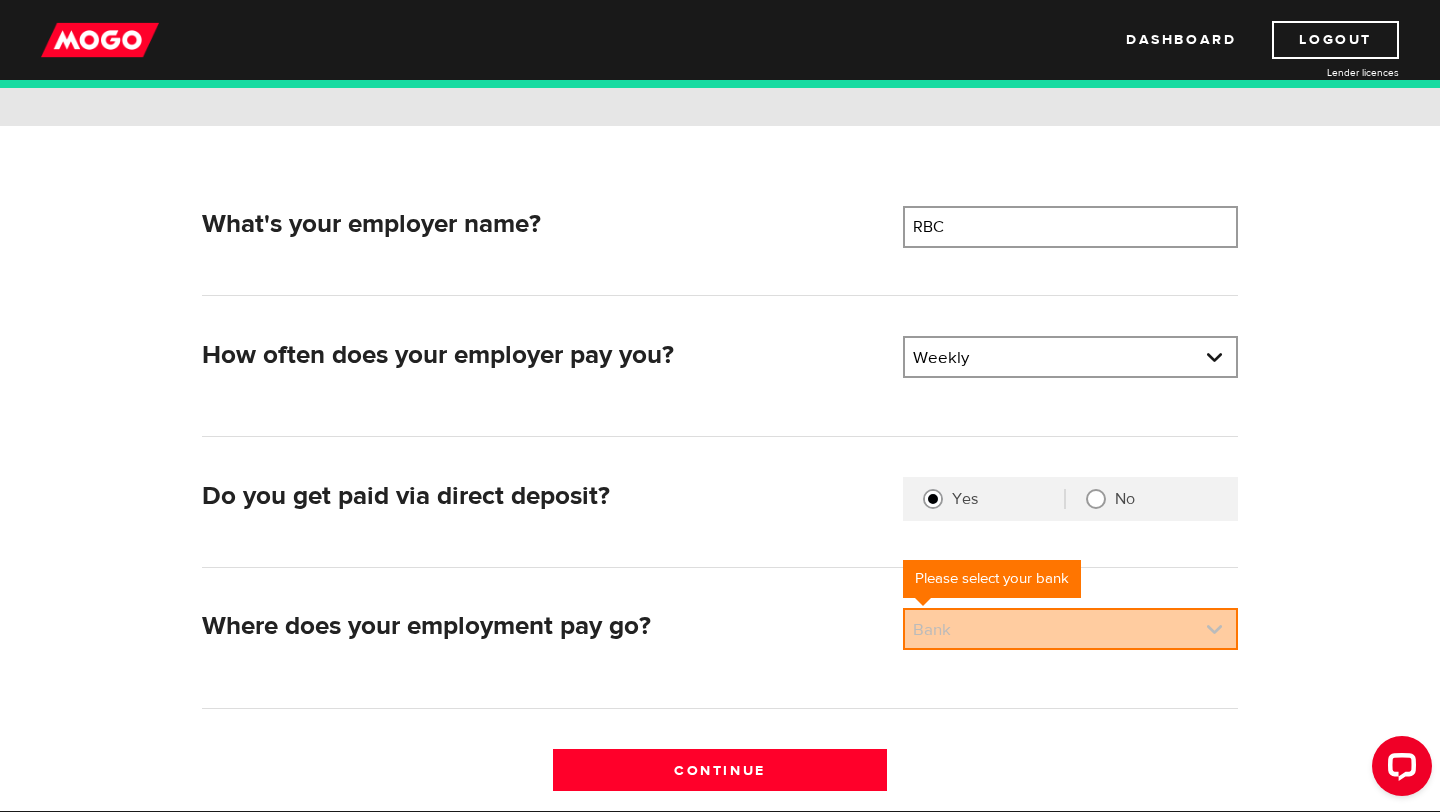 click at bounding box center [1070, 629] 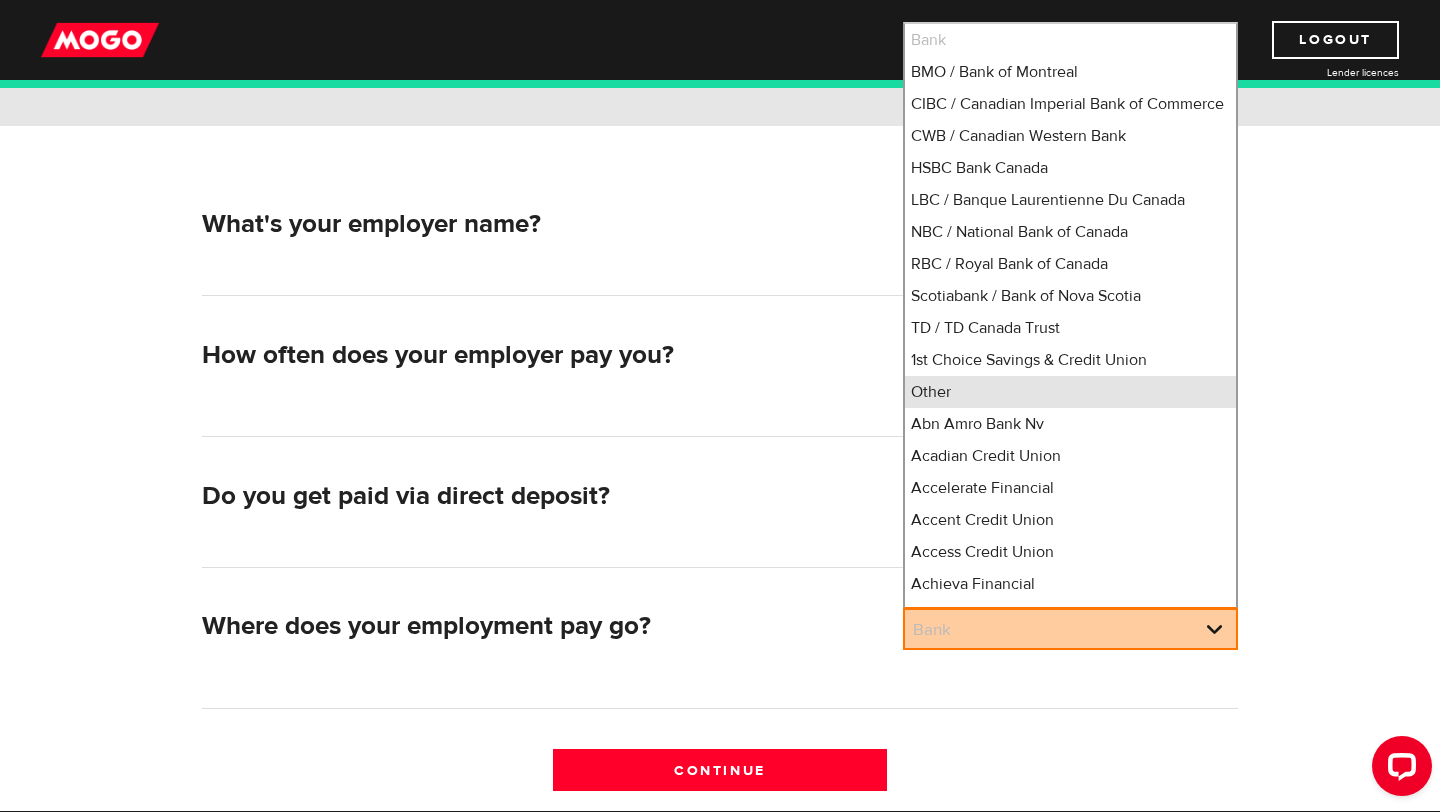 scroll, scrollTop: 17, scrollLeft: 0, axis: vertical 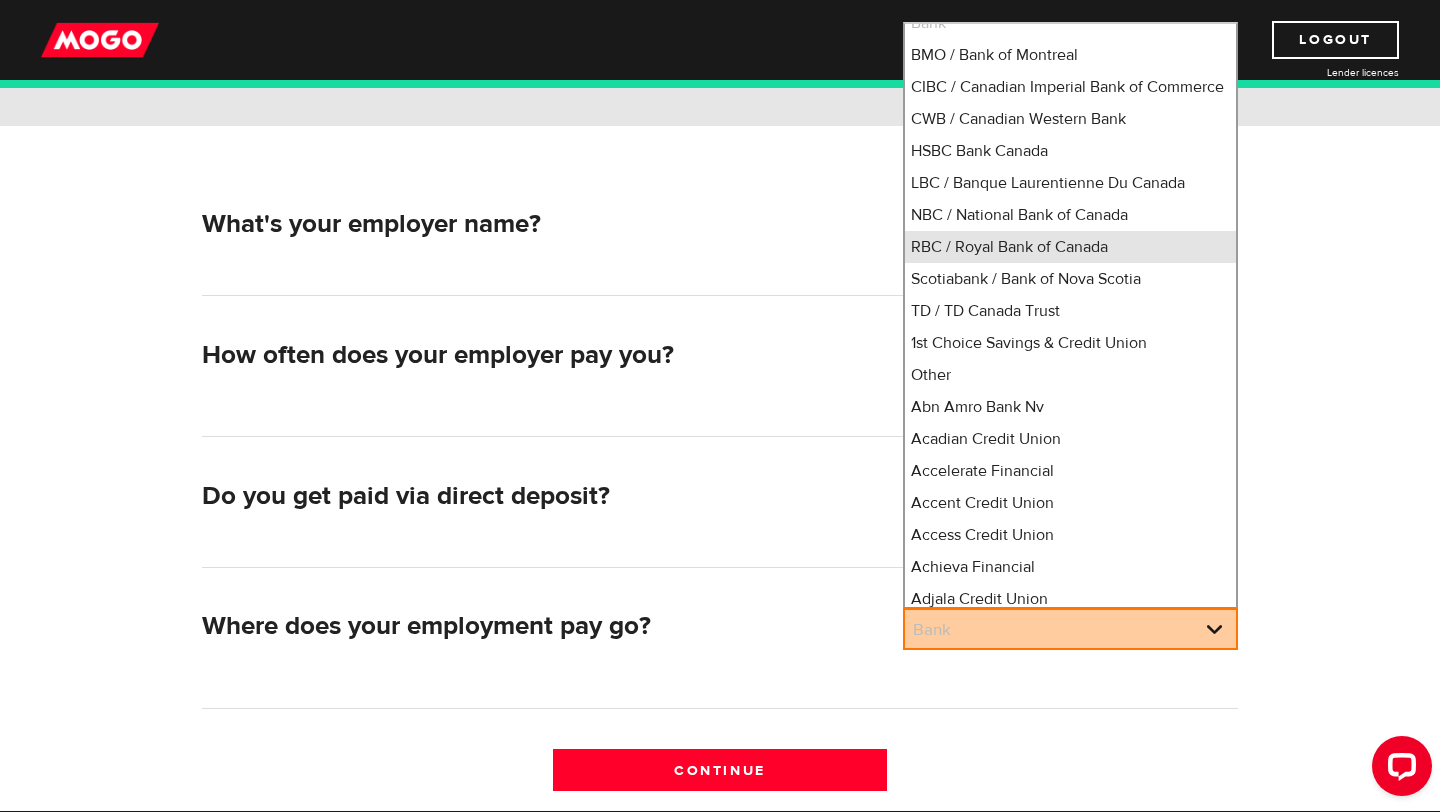 click on "RBC / Royal Bank of Canada" at bounding box center [1070, 247] 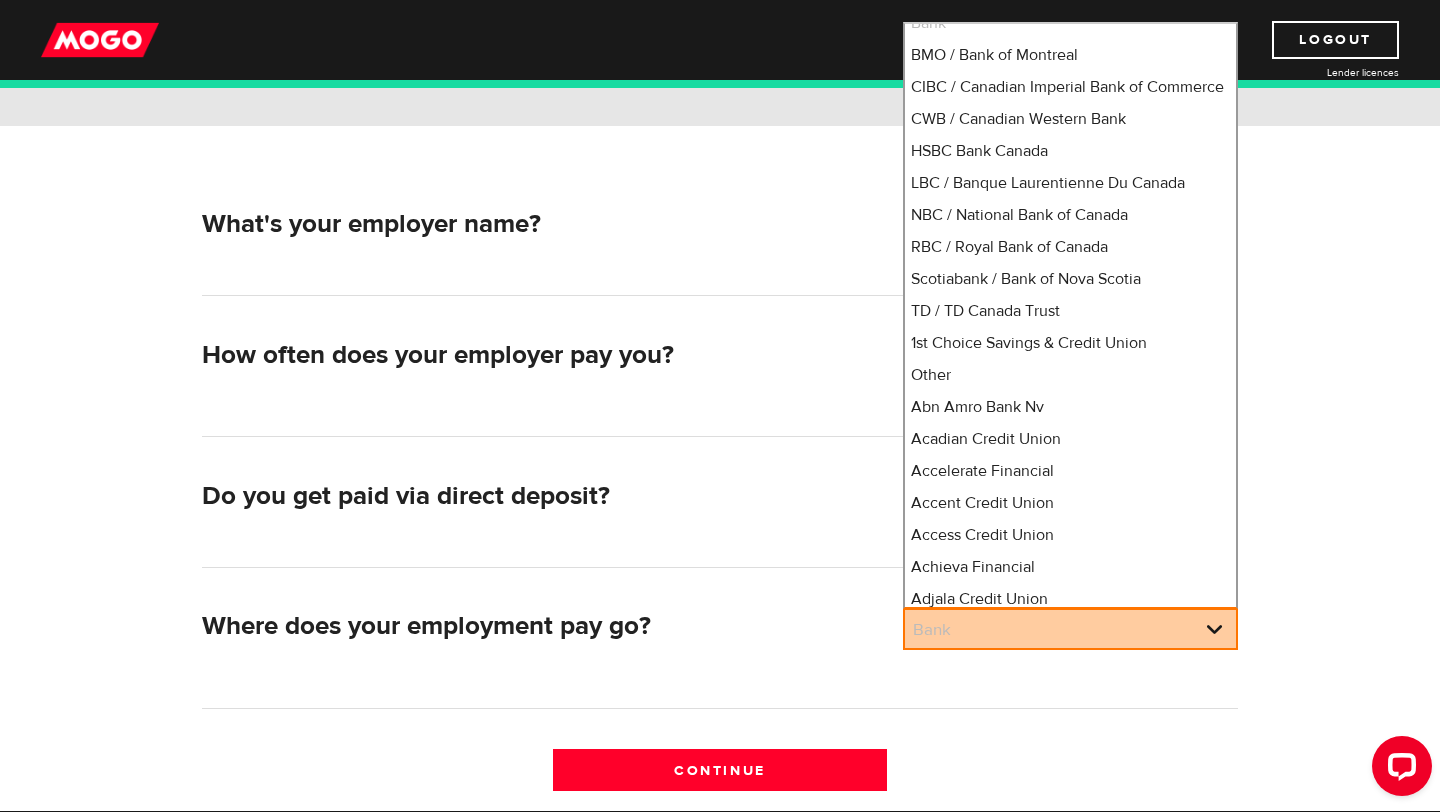 select on "8" 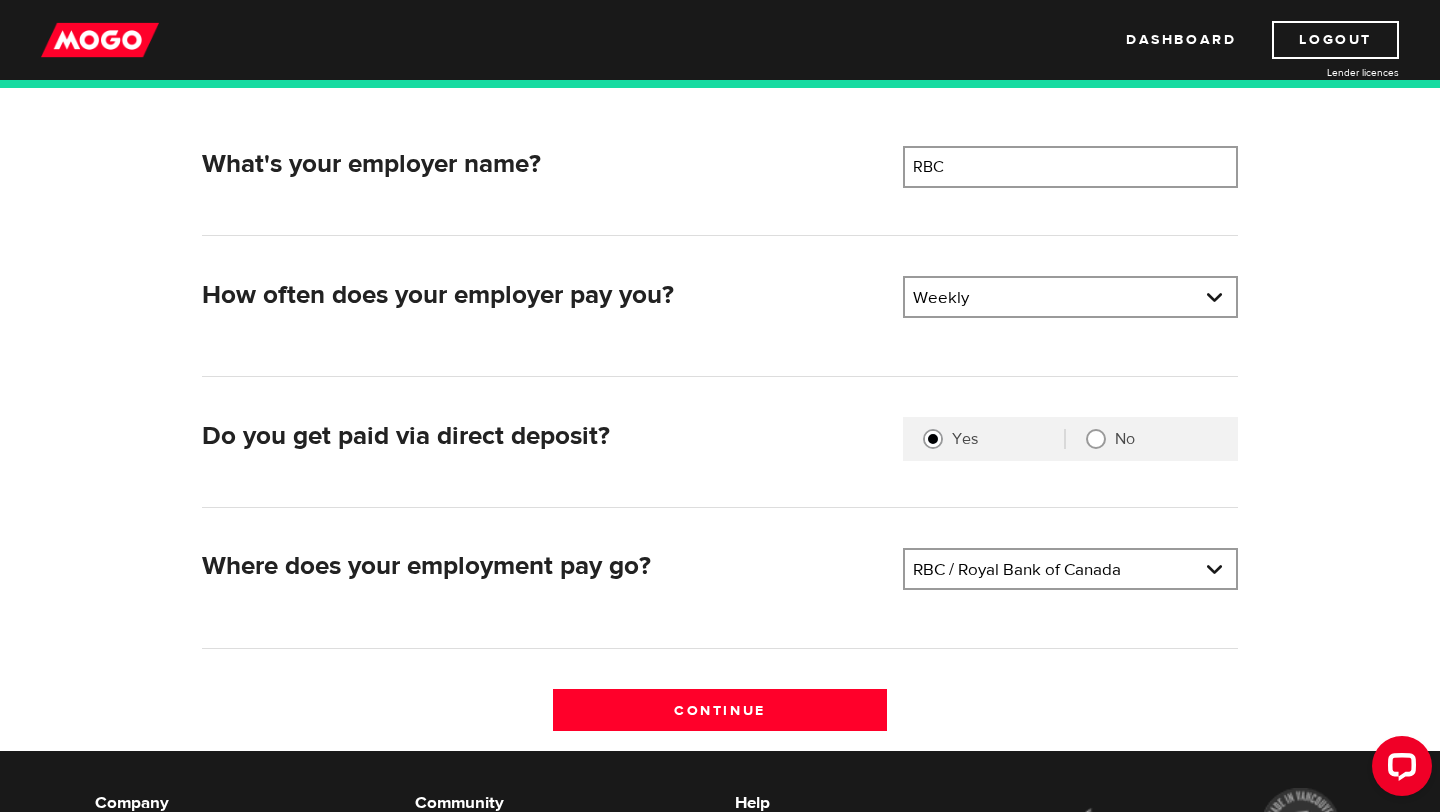scroll, scrollTop: 335, scrollLeft: 0, axis: vertical 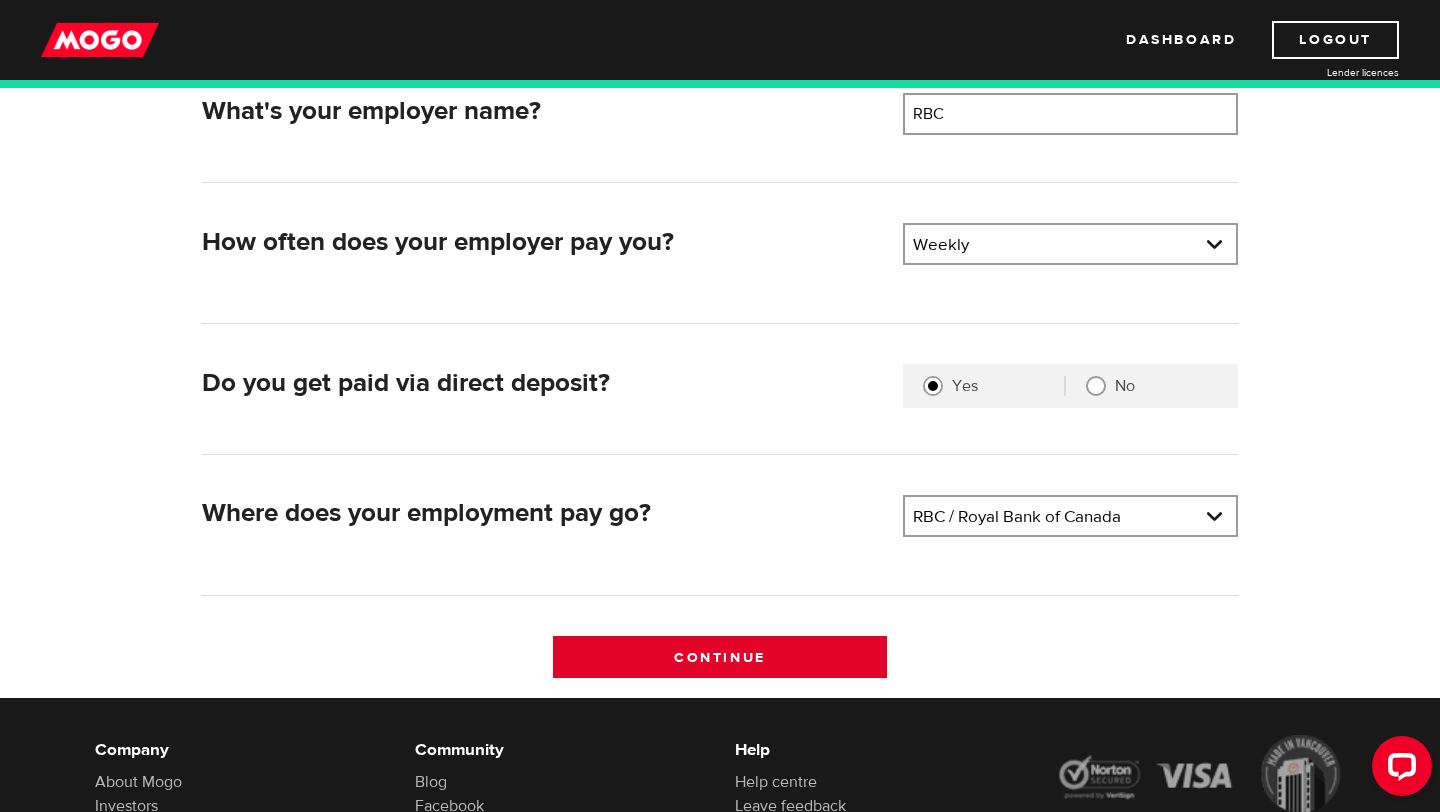 click on "Continue" at bounding box center [720, 657] 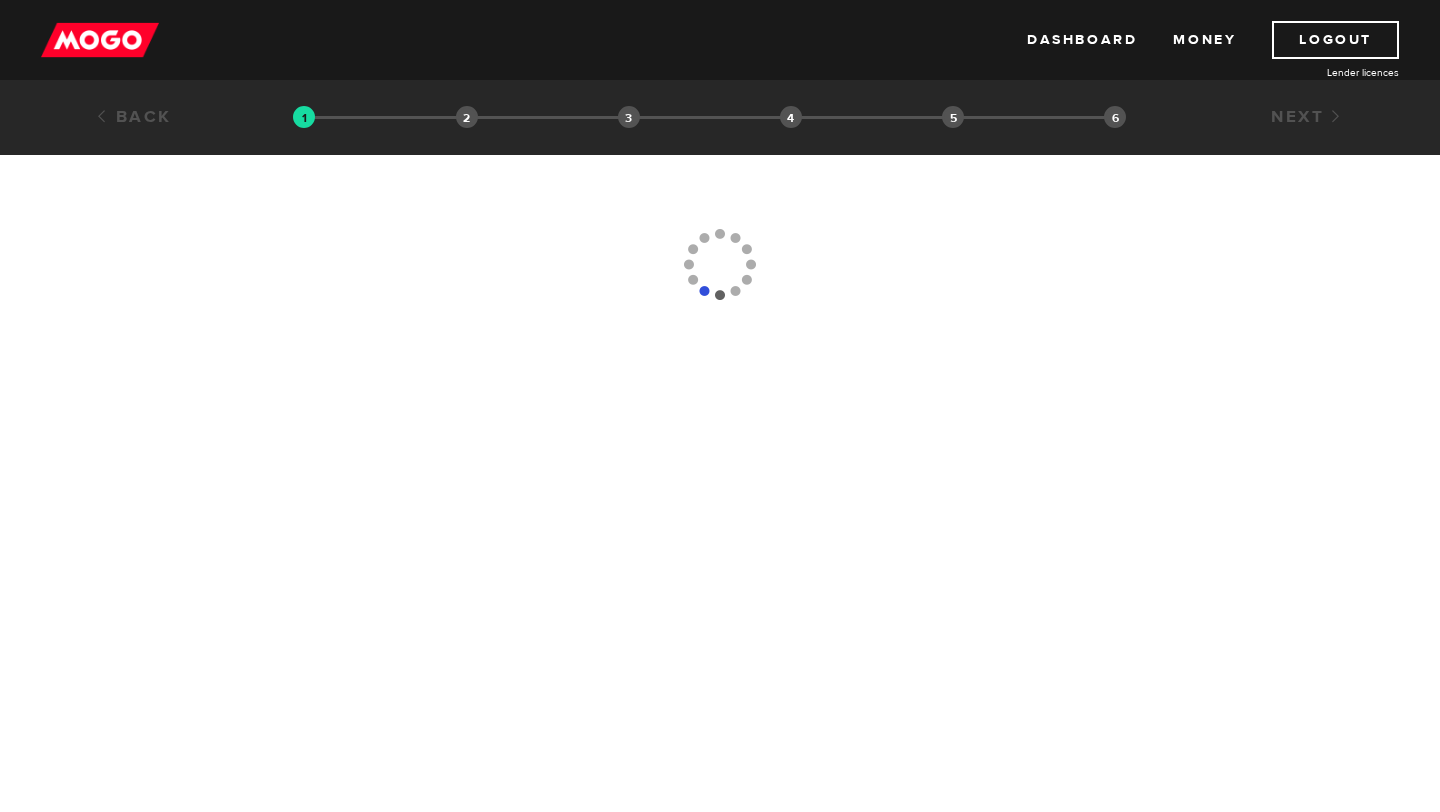 scroll, scrollTop: 0, scrollLeft: 0, axis: both 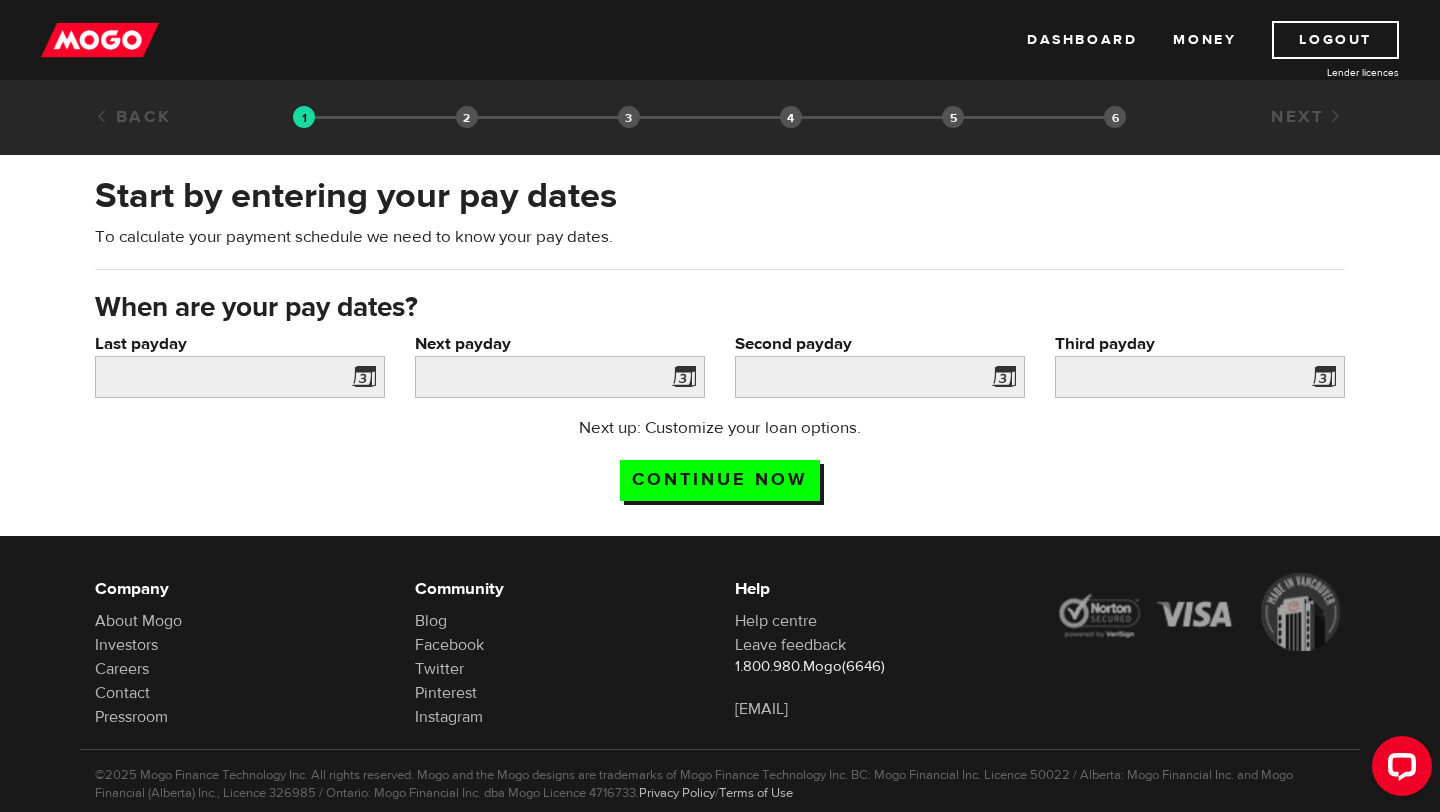 click on "Start by entering your pay dates" at bounding box center [720, 196] 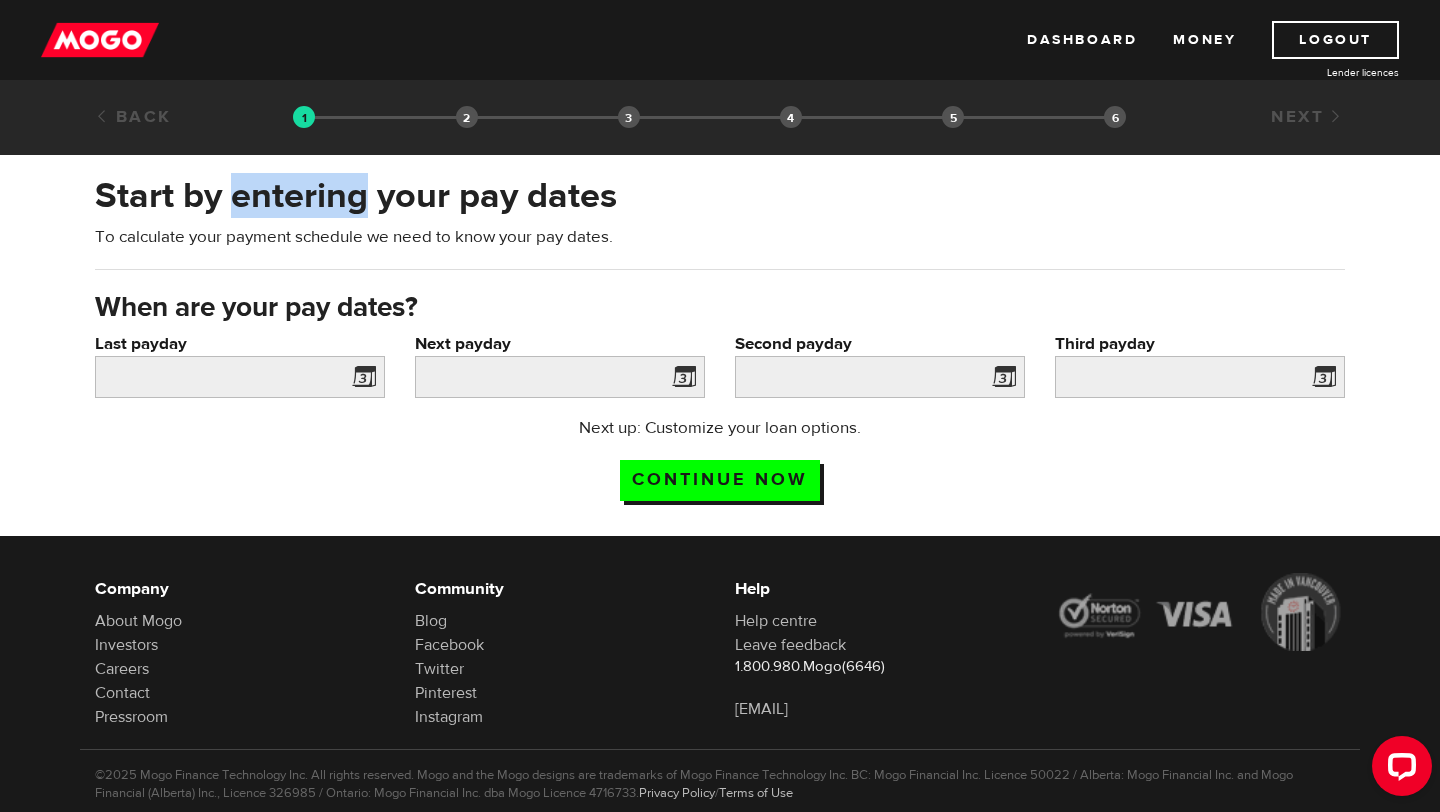 click on "Start by entering your pay dates" at bounding box center (720, 196) 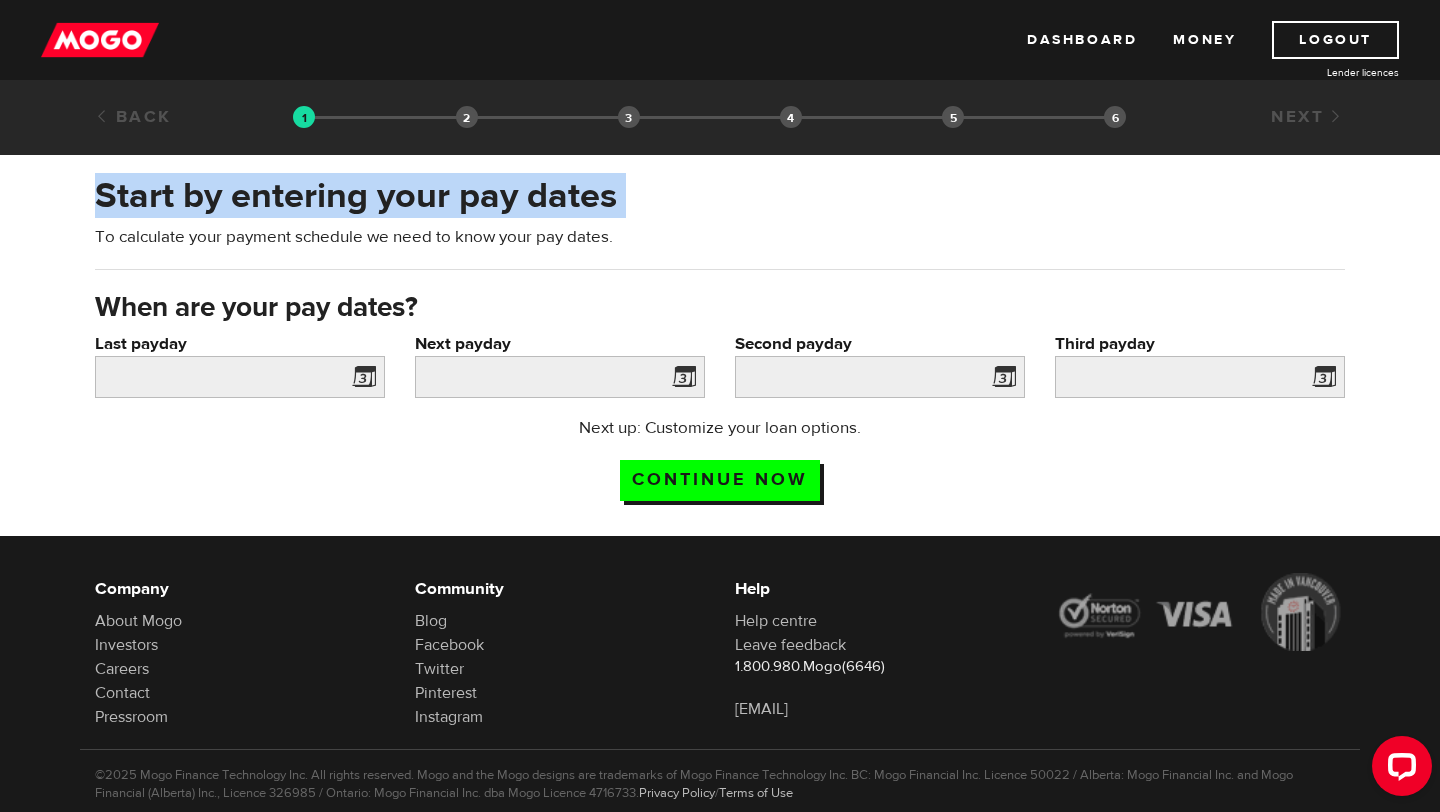 click on "Start by entering your pay dates" at bounding box center [720, 196] 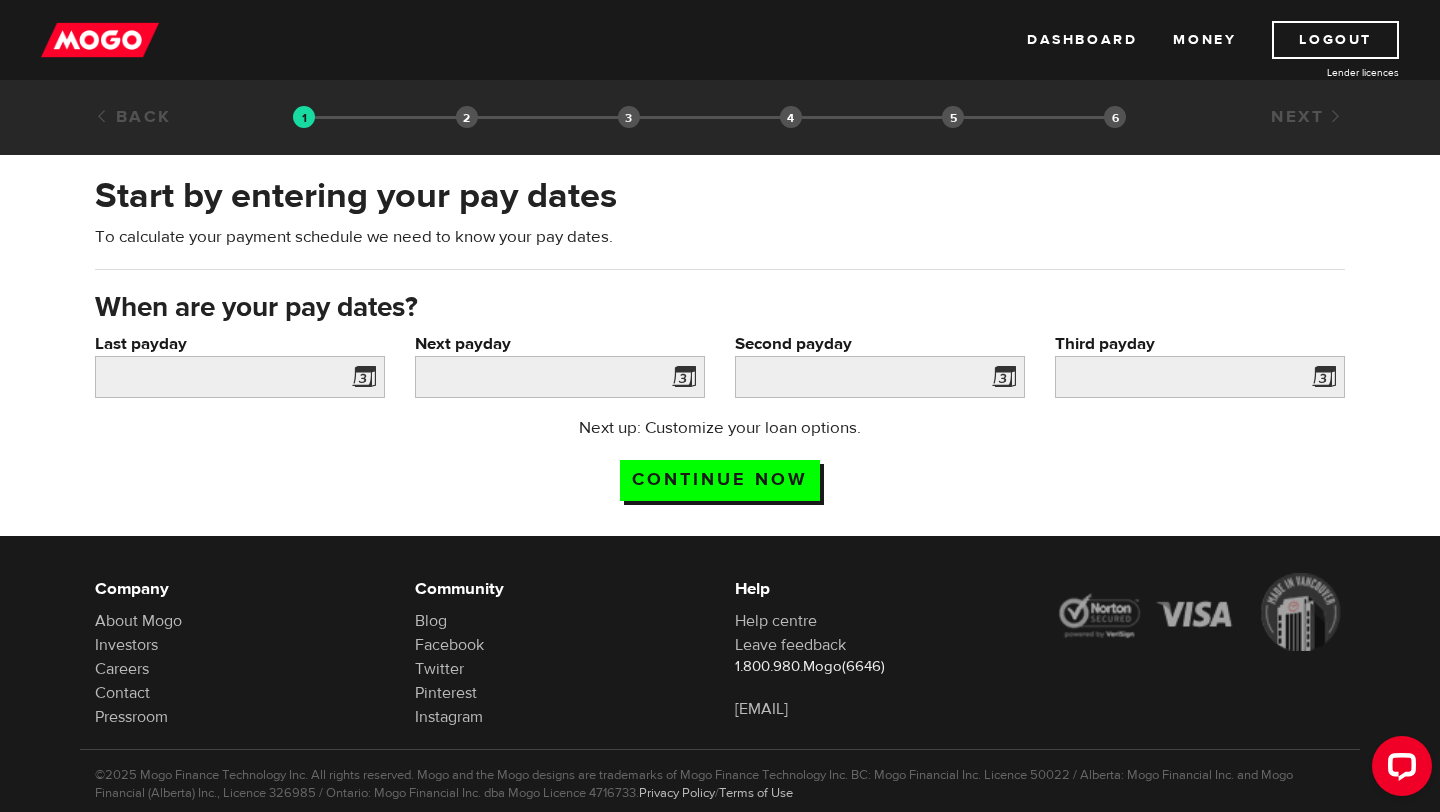 click on "To calculate your payment schedule we need to know your pay dates." at bounding box center (720, 237) 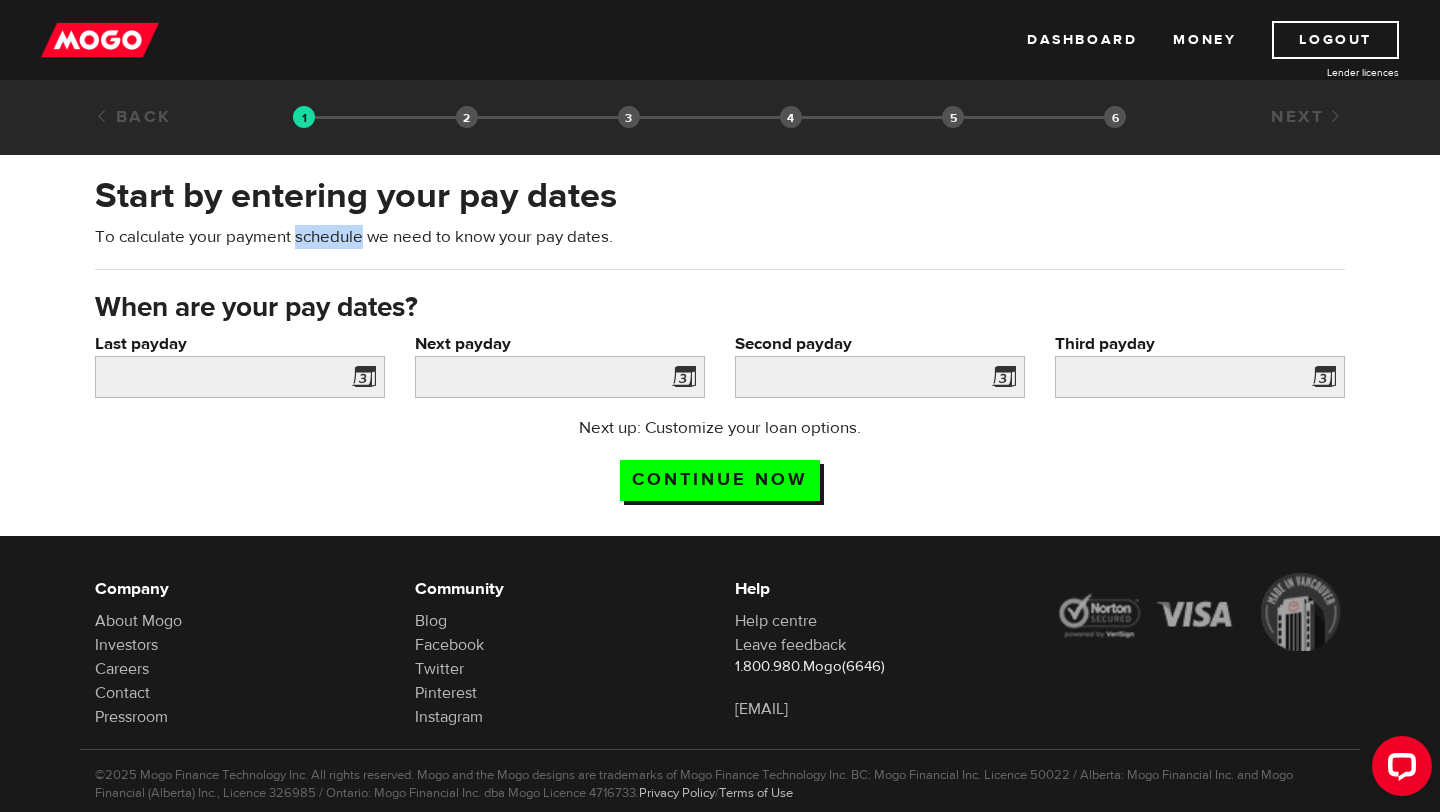 click on "To calculate your payment schedule we need to know your pay dates." at bounding box center (720, 237) 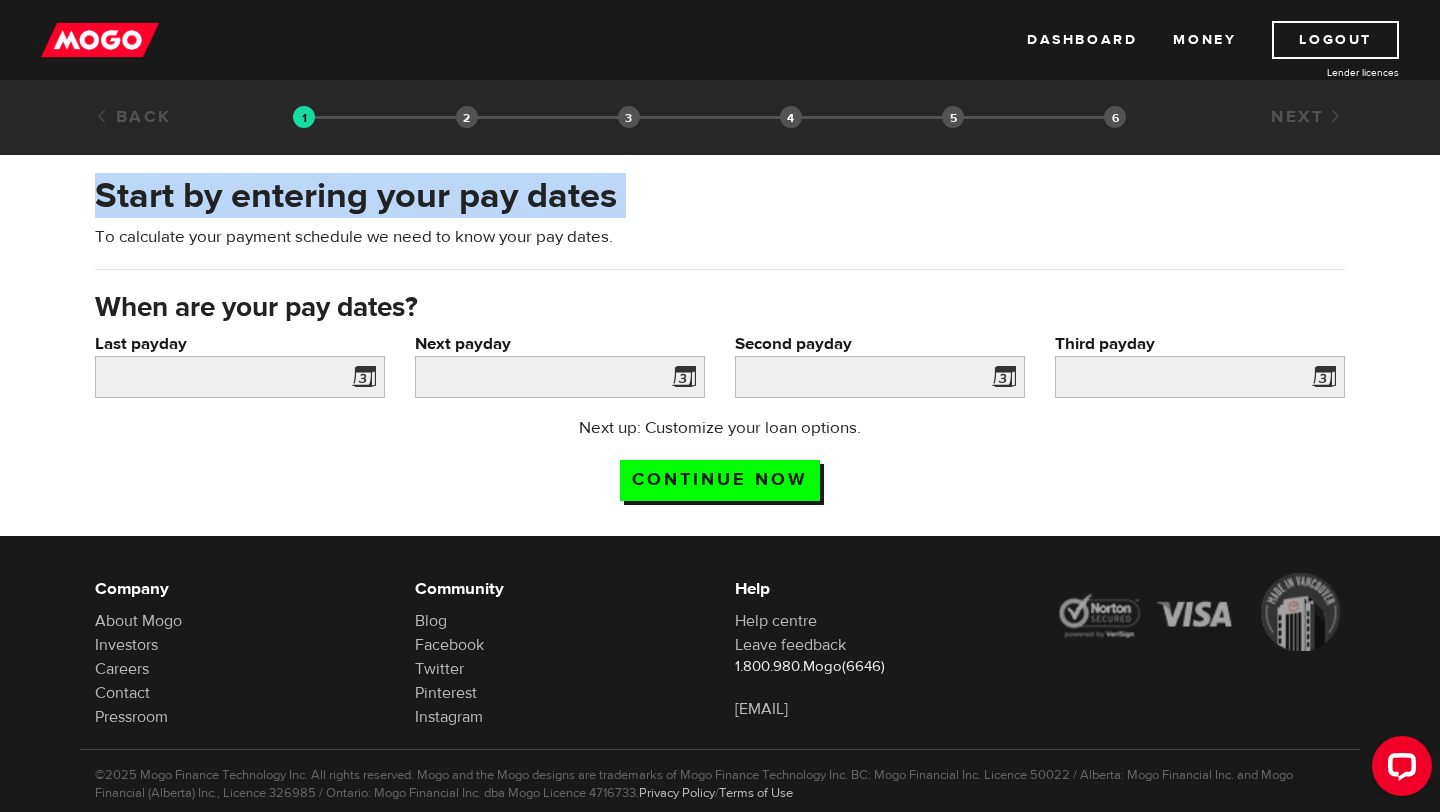 click on "To calculate your payment schedule we need to know your pay dates." at bounding box center [720, 237] 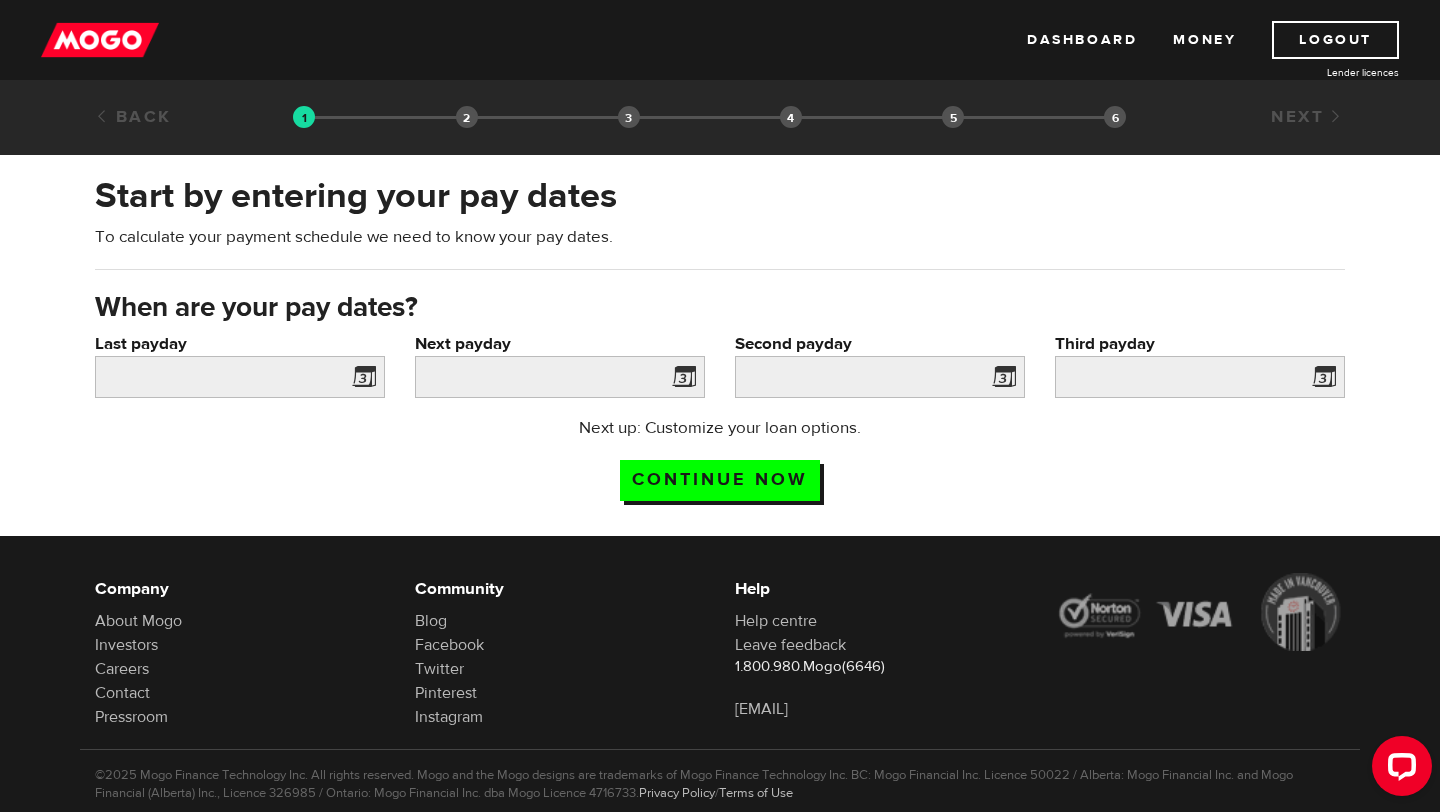 click on "To calculate your payment schedule we need to know your pay dates." at bounding box center (720, 237) 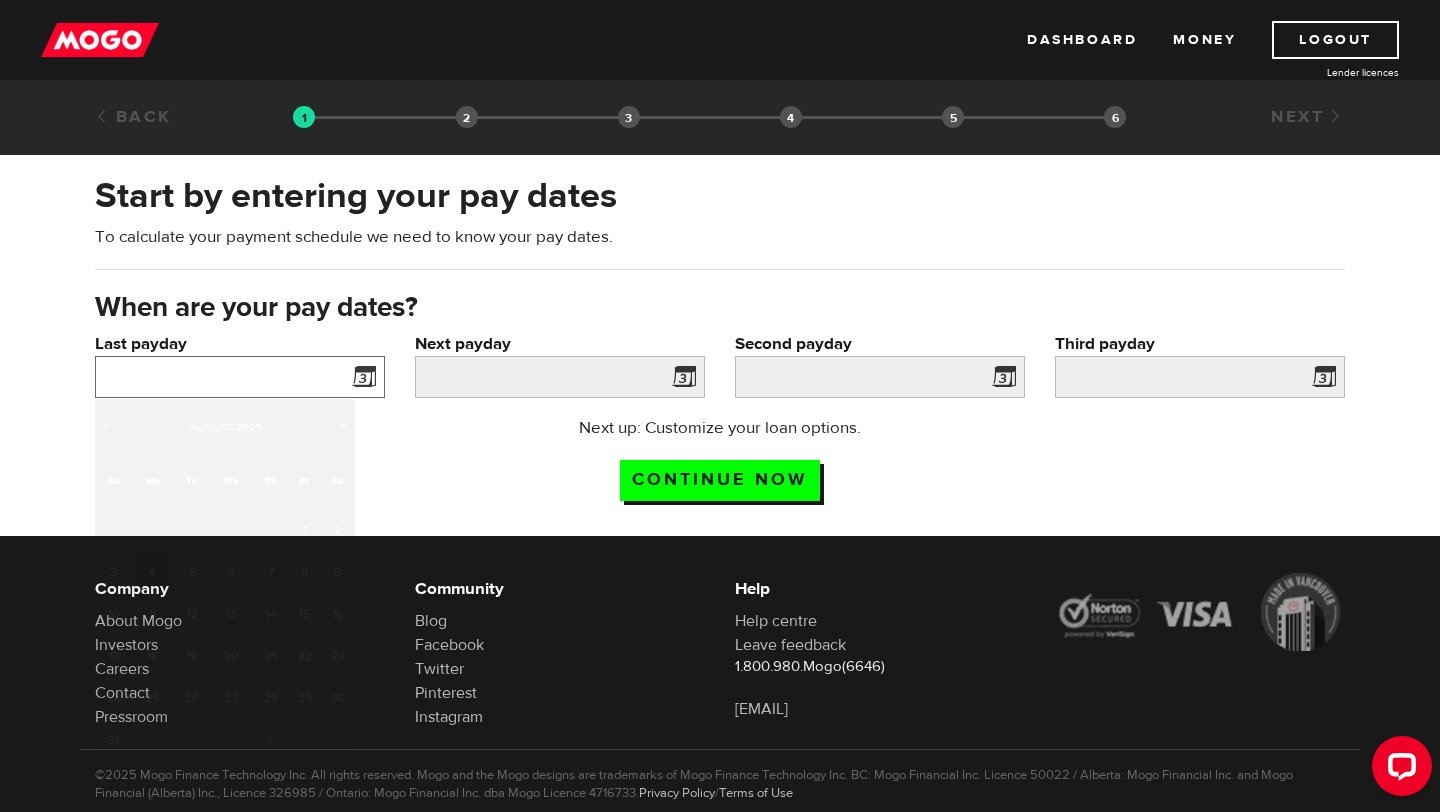 click on "Last payday" at bounding box center (240, 377) 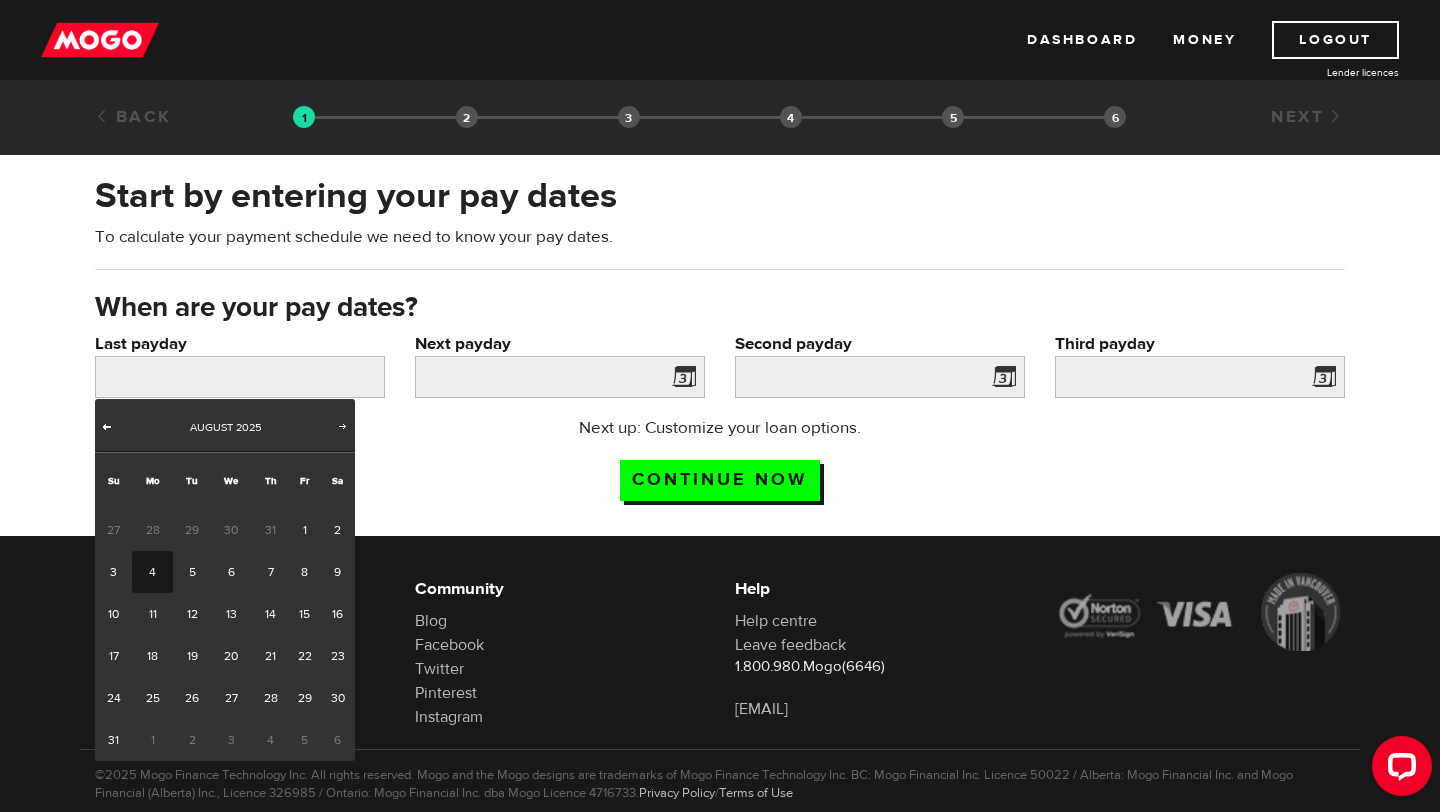 click on "Prev" at bounding box center (107, 426) 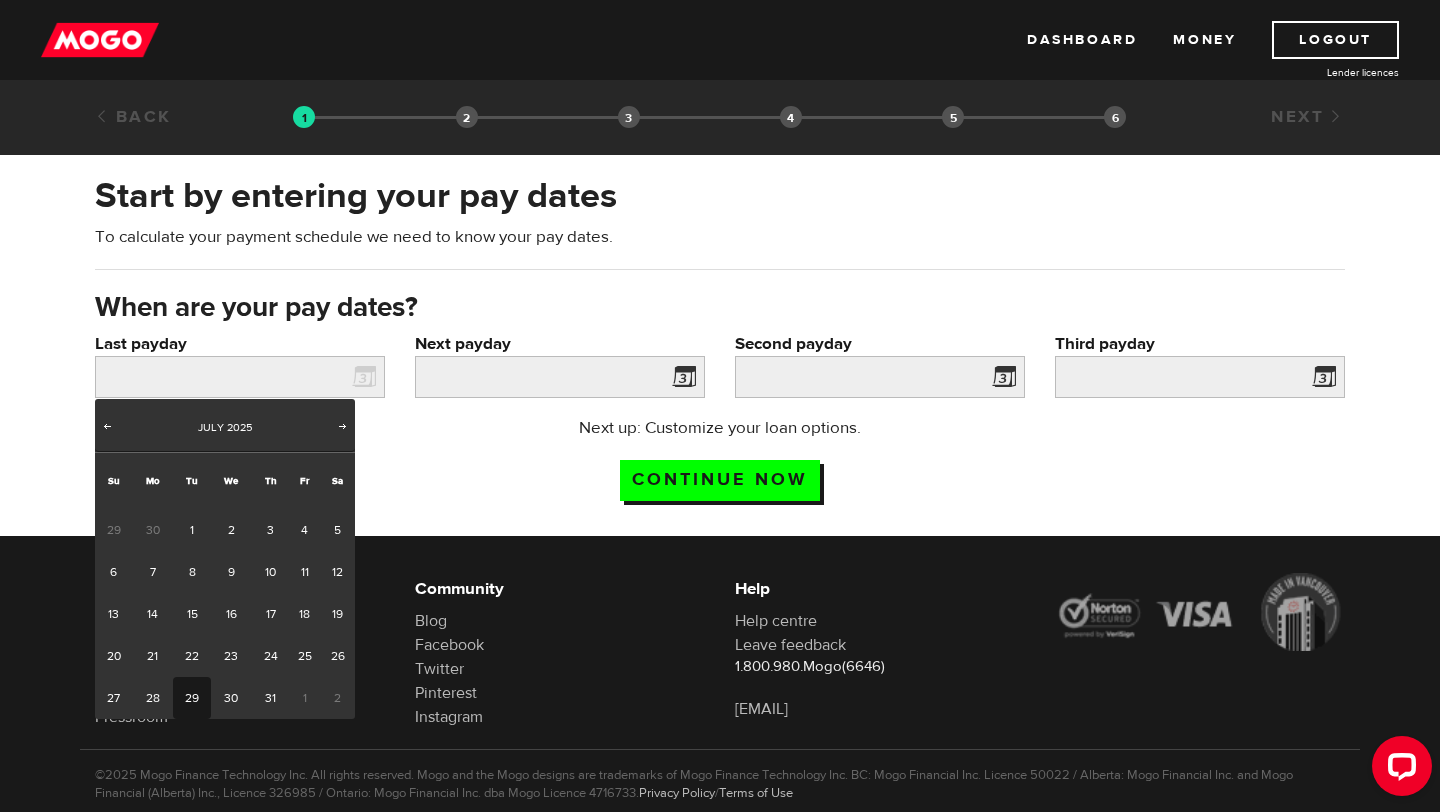click on "29" at bounding box center (191, 698) 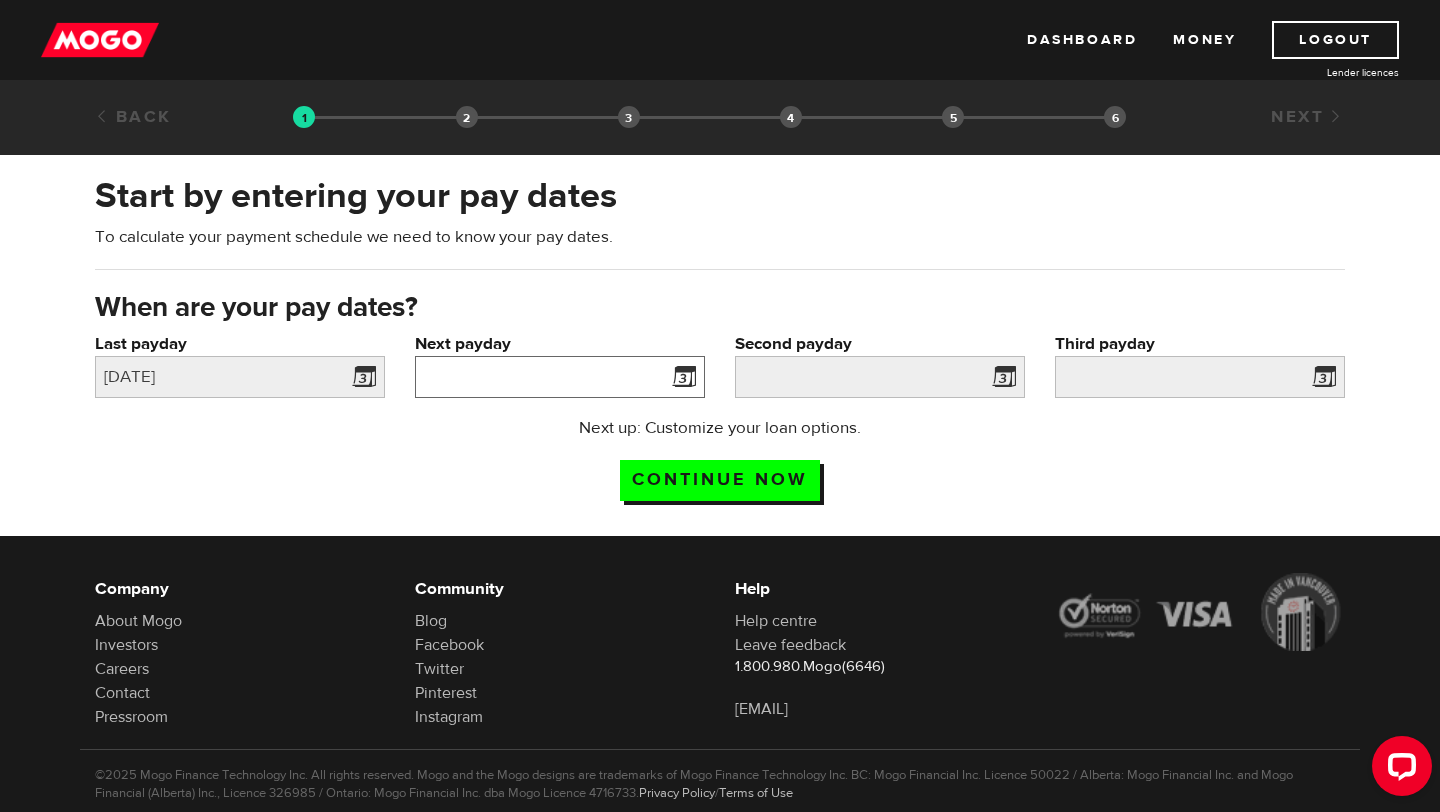 click on "Next payday" at bounding box center [560, 377] 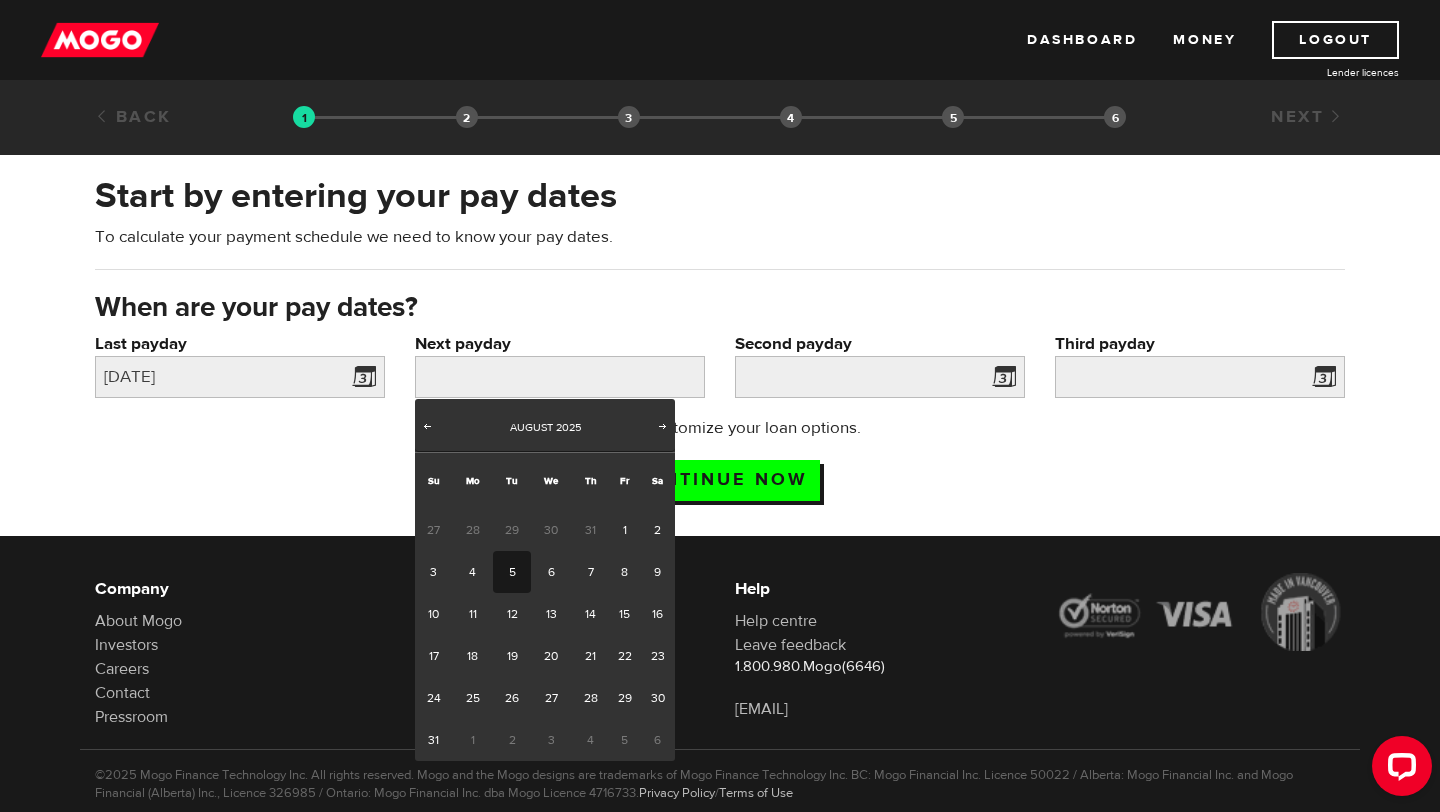 click on "5" at bounding box center (511, 572) 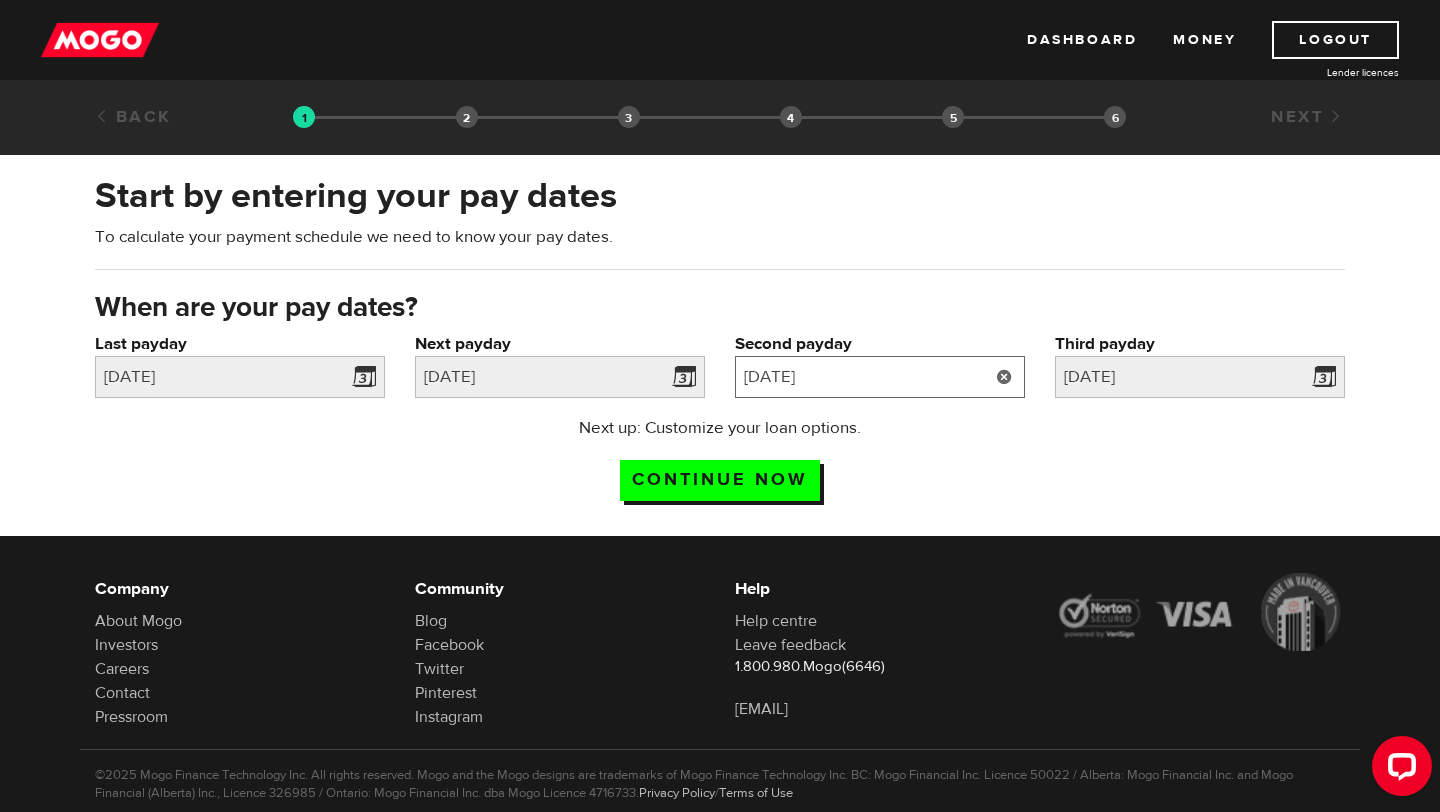 click on "[DATE]" at bounding box center (880, 377) 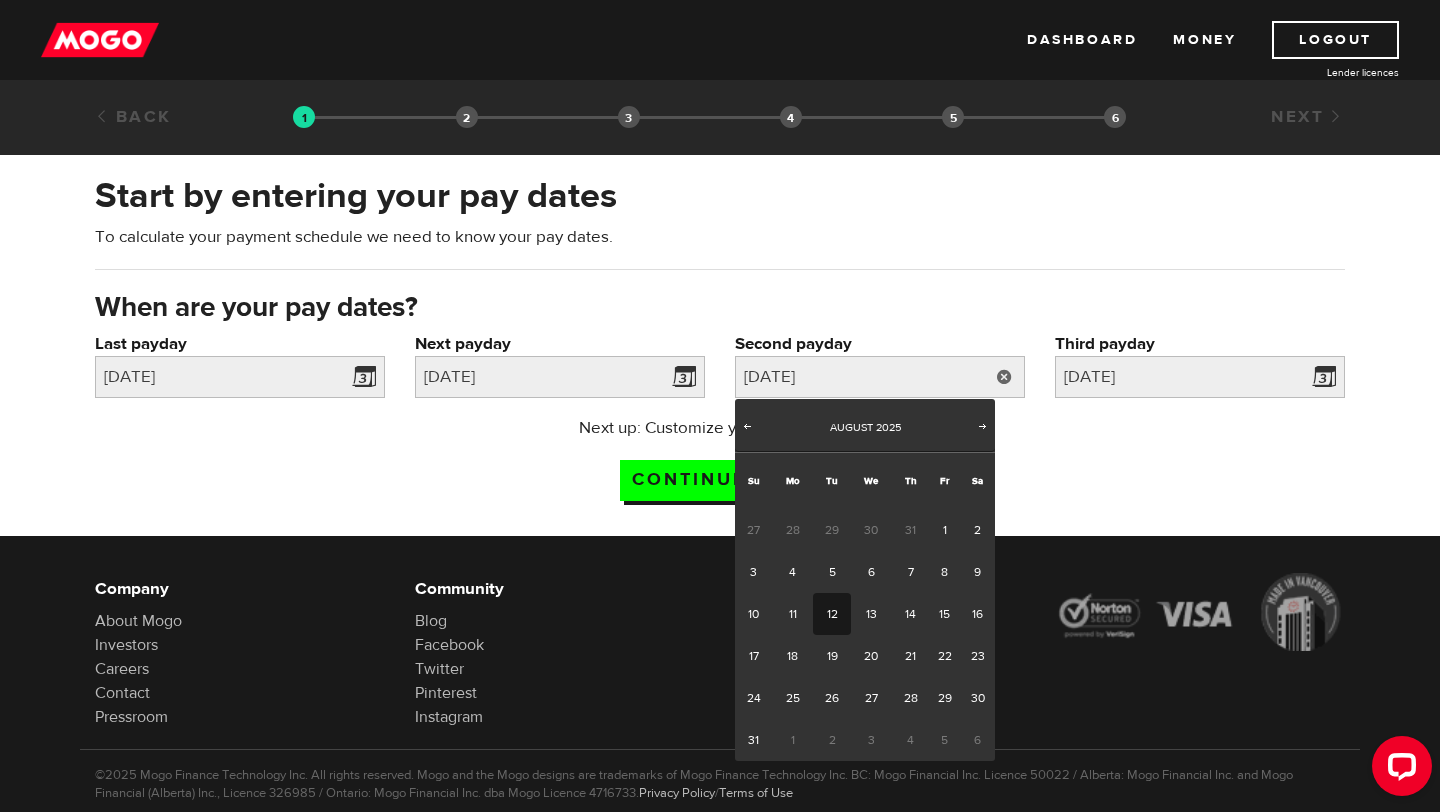click on "12" at bounding box center (831, 614) 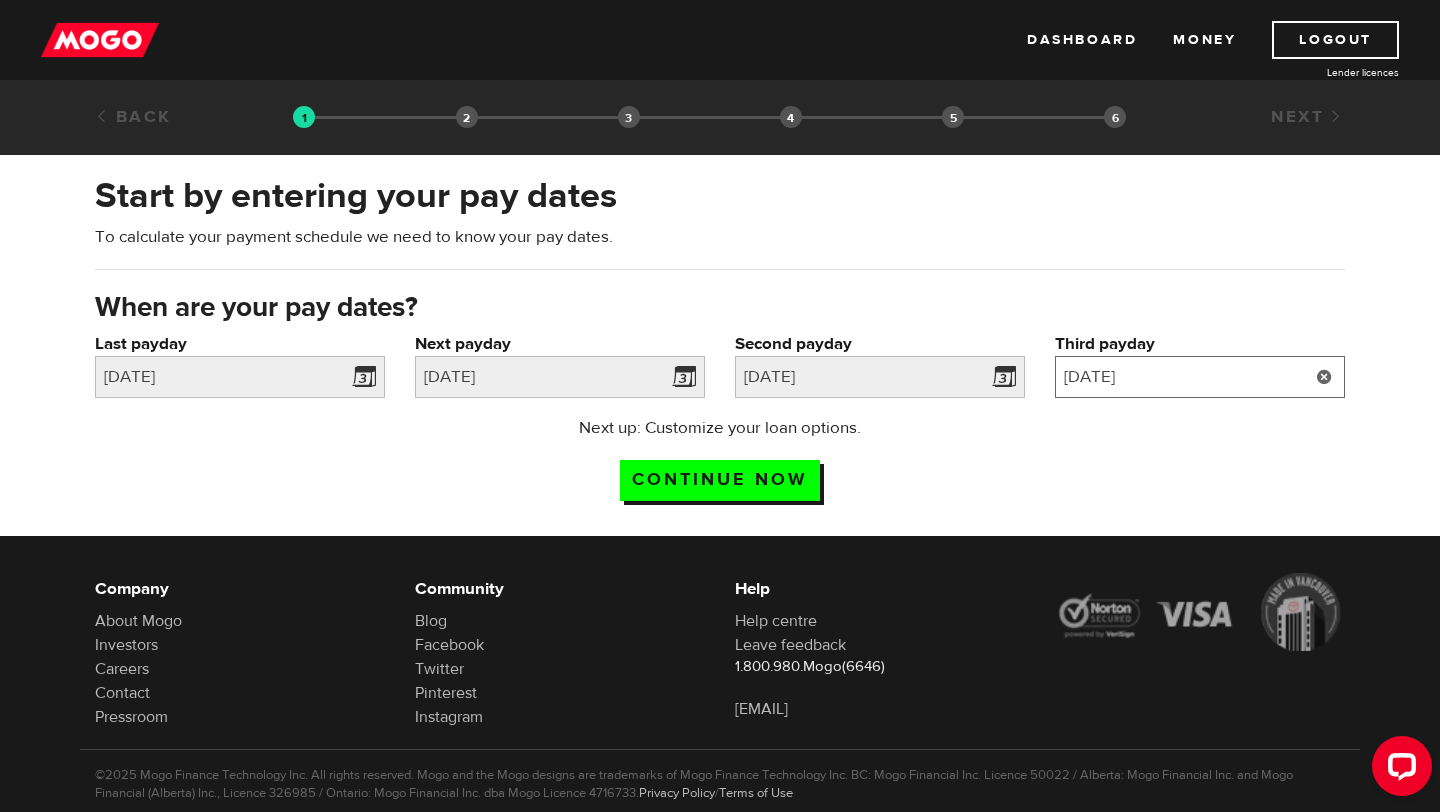 click on "[DATE]" at bounding box center [1200, 377] 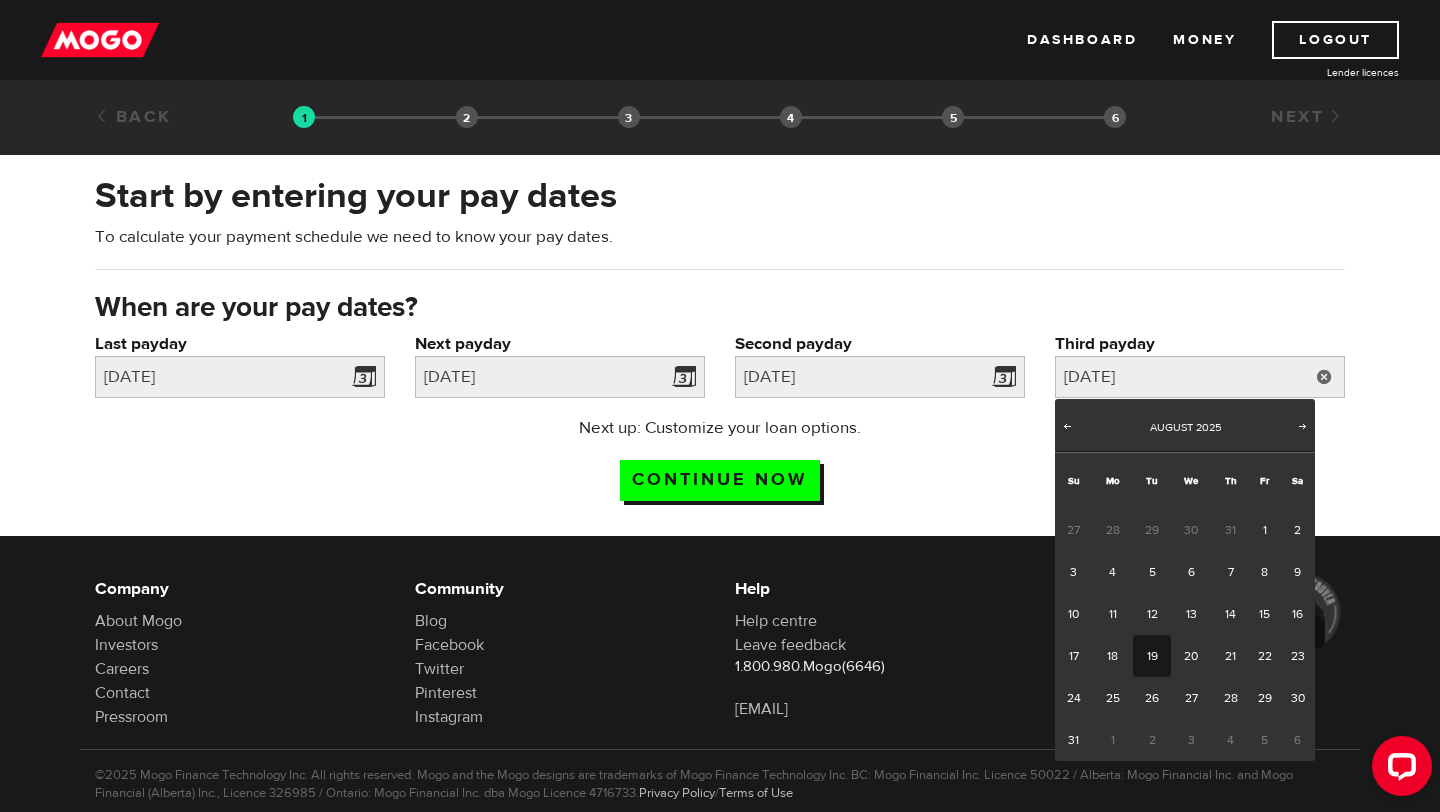 click on "19" at bounding box center (1151, 656) 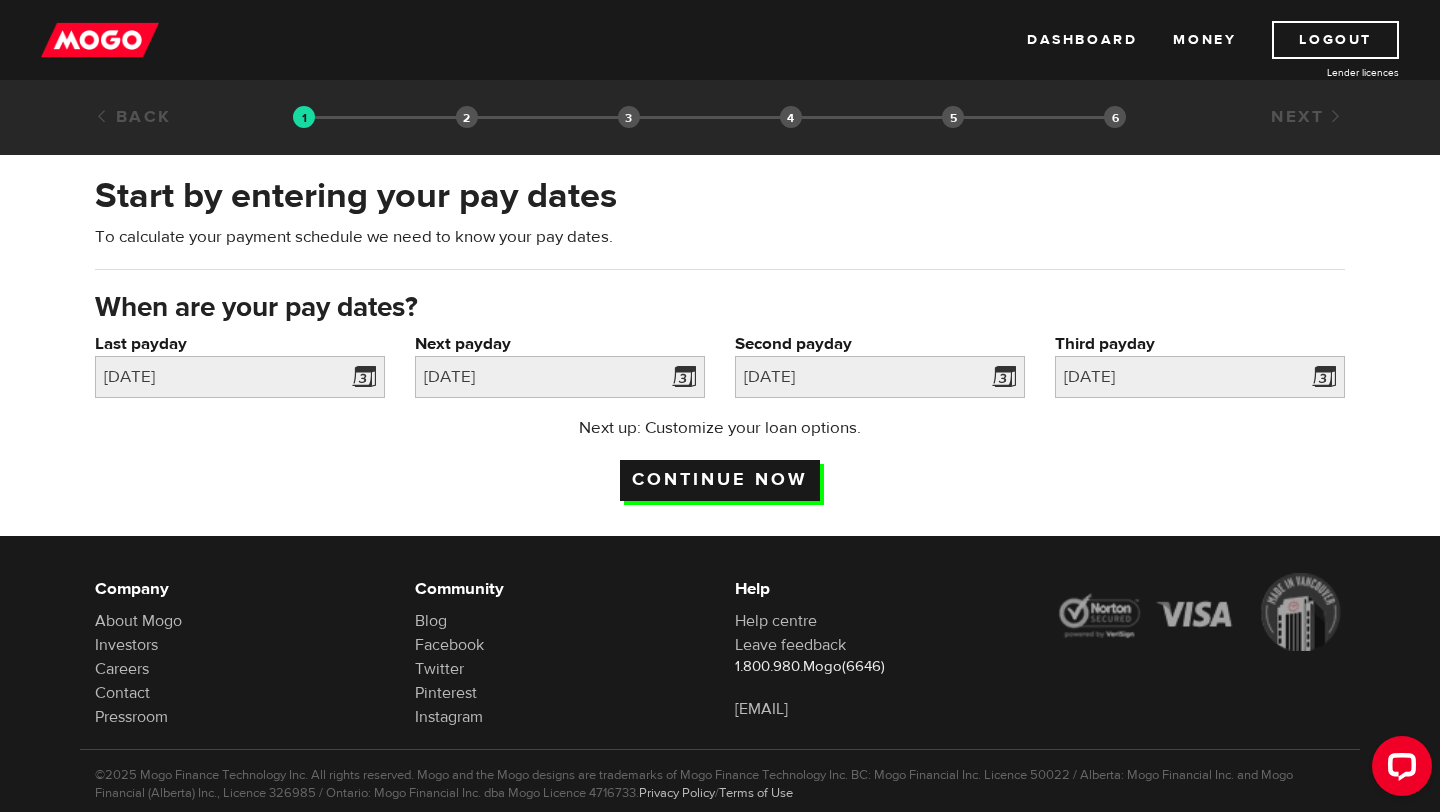 click on "Continue now" at bounding box center [720, 480] 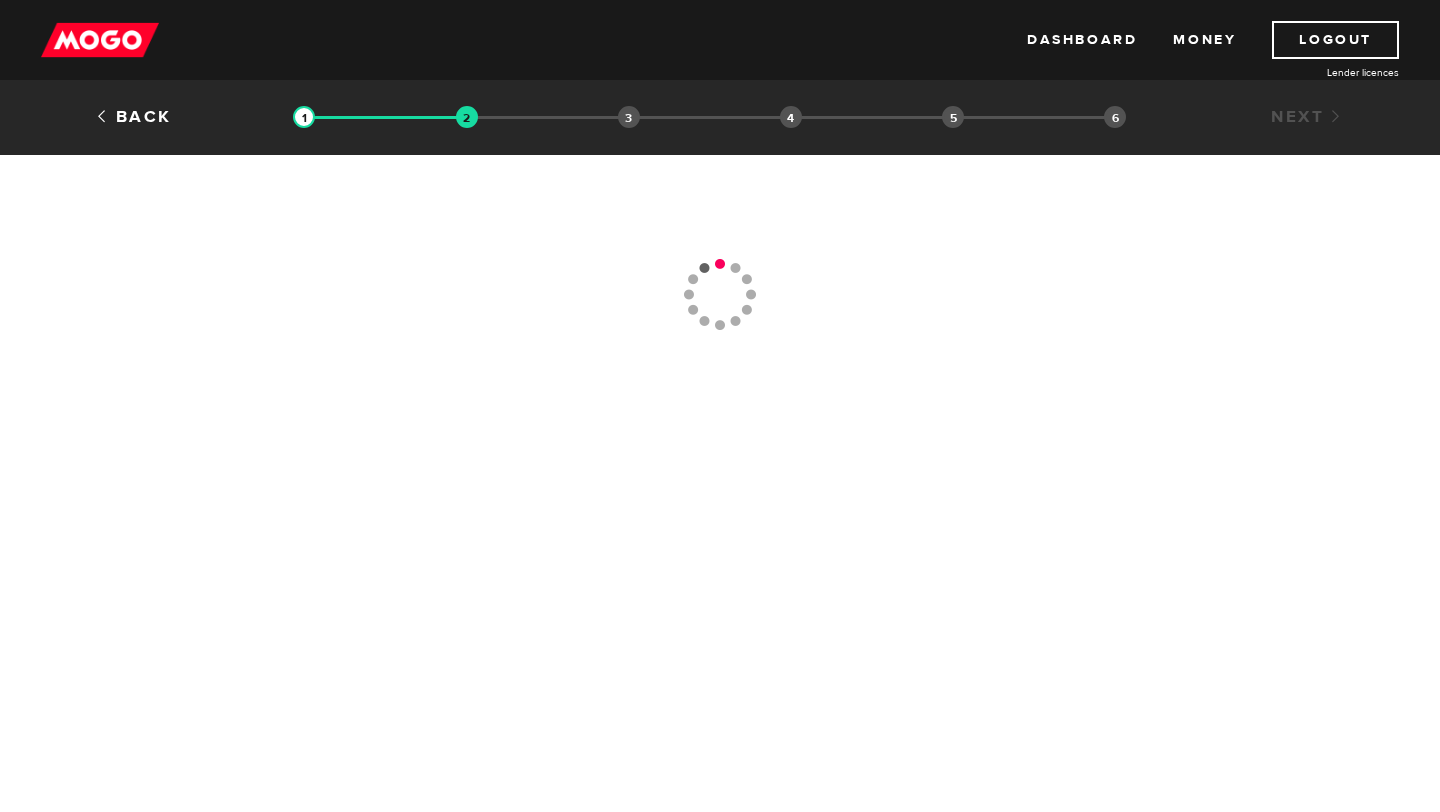 scroll, scrollTop: 0, scrollLeft: 0, axis: both 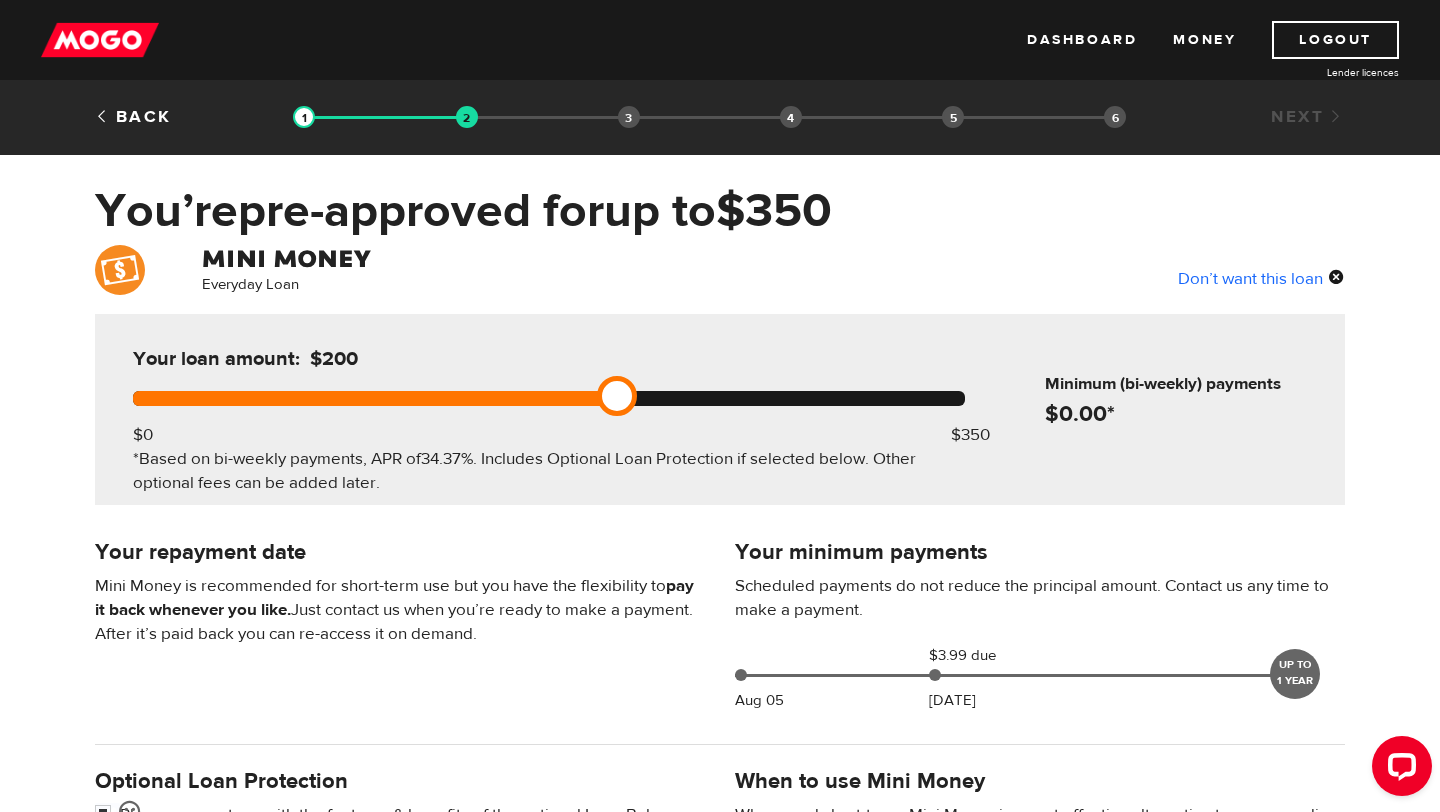 drag, startPoint x: 972, startPoint y: 397, endPoint x: 416, endPoint y: 400, distance: 556.0081 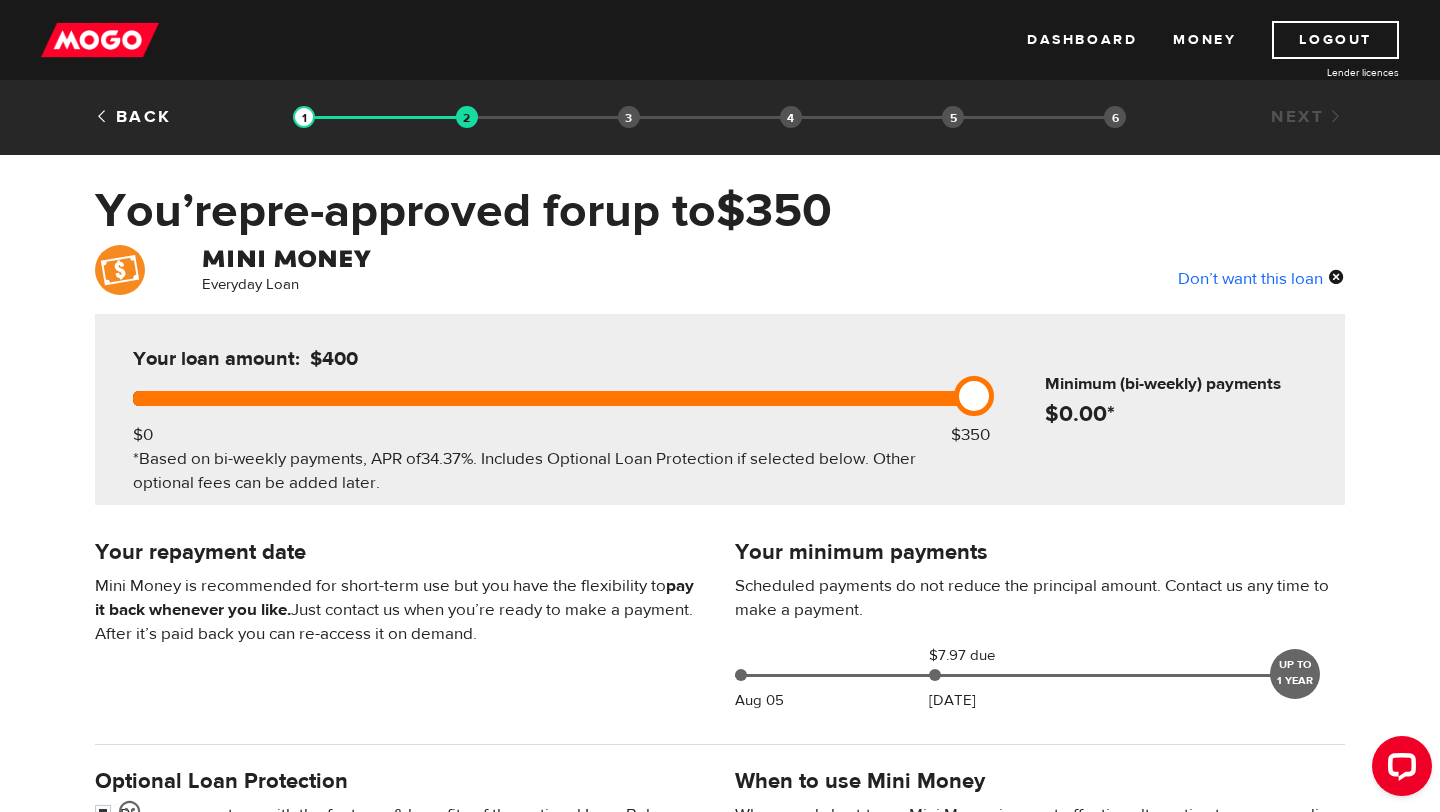 drag, startPoint x: 620, startPoint y: 393, endPoint x: 945, endPoint y: 384, distance: 325.1246 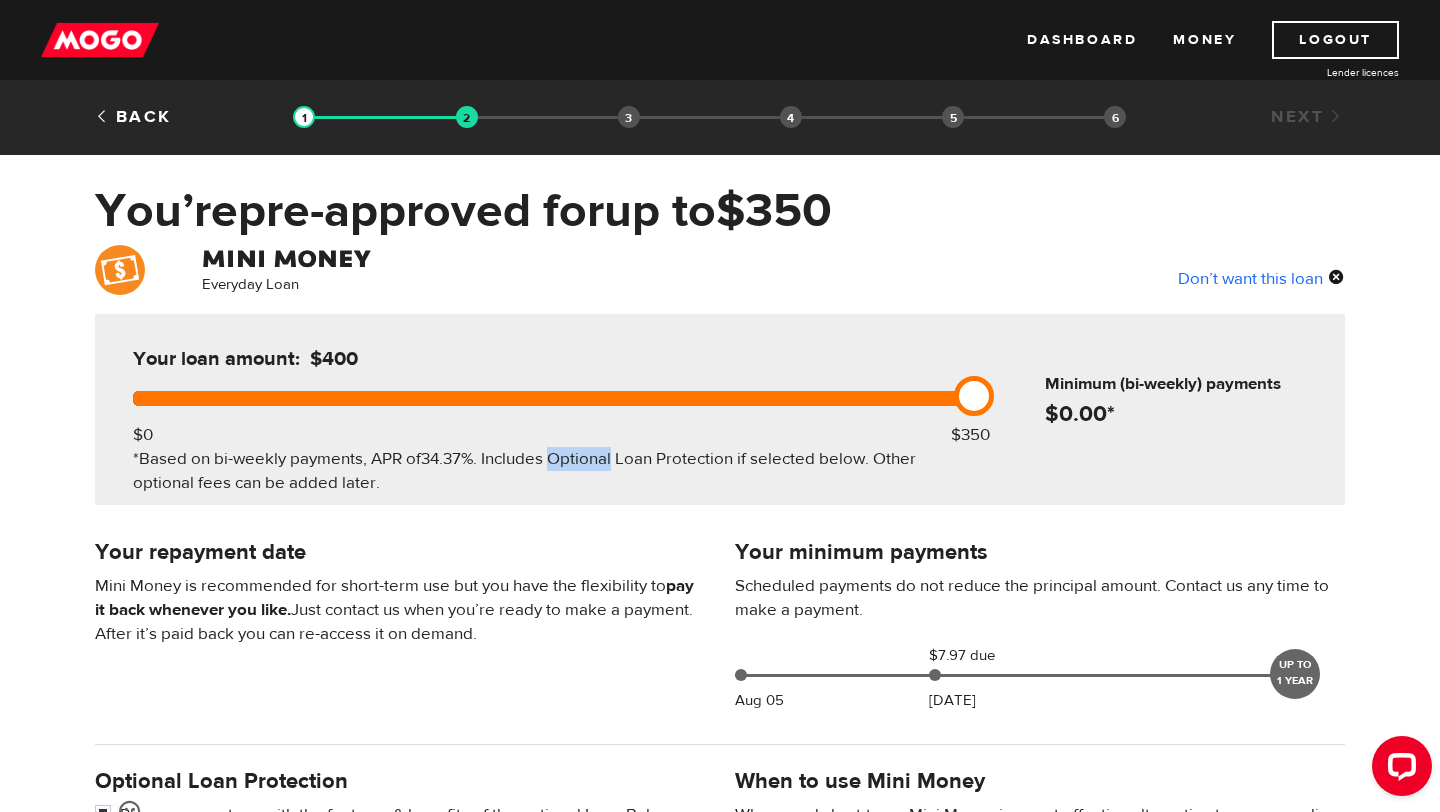 click on "*Based on bi-weekly payments, APR of  34.37% . Includes Optional Loan Protection if selected below. Other optional fees can be added later." at bounding box center [549, 471] 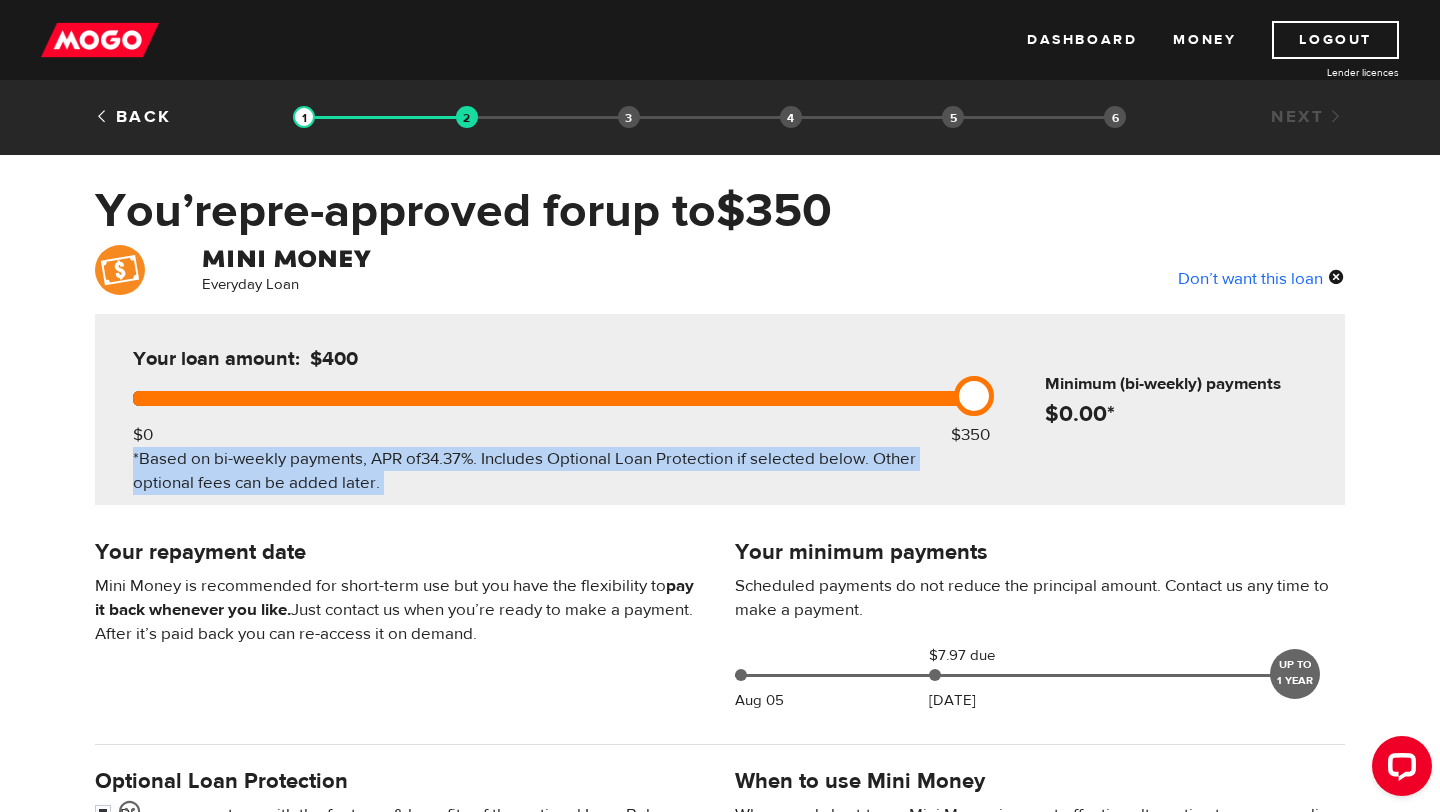 click on "*Based on bi-weekly payments, APR of  34.37% . Includes Optional Loan Protection if selected below. Other optional fees can be added later." at bounding box center (549, 471) 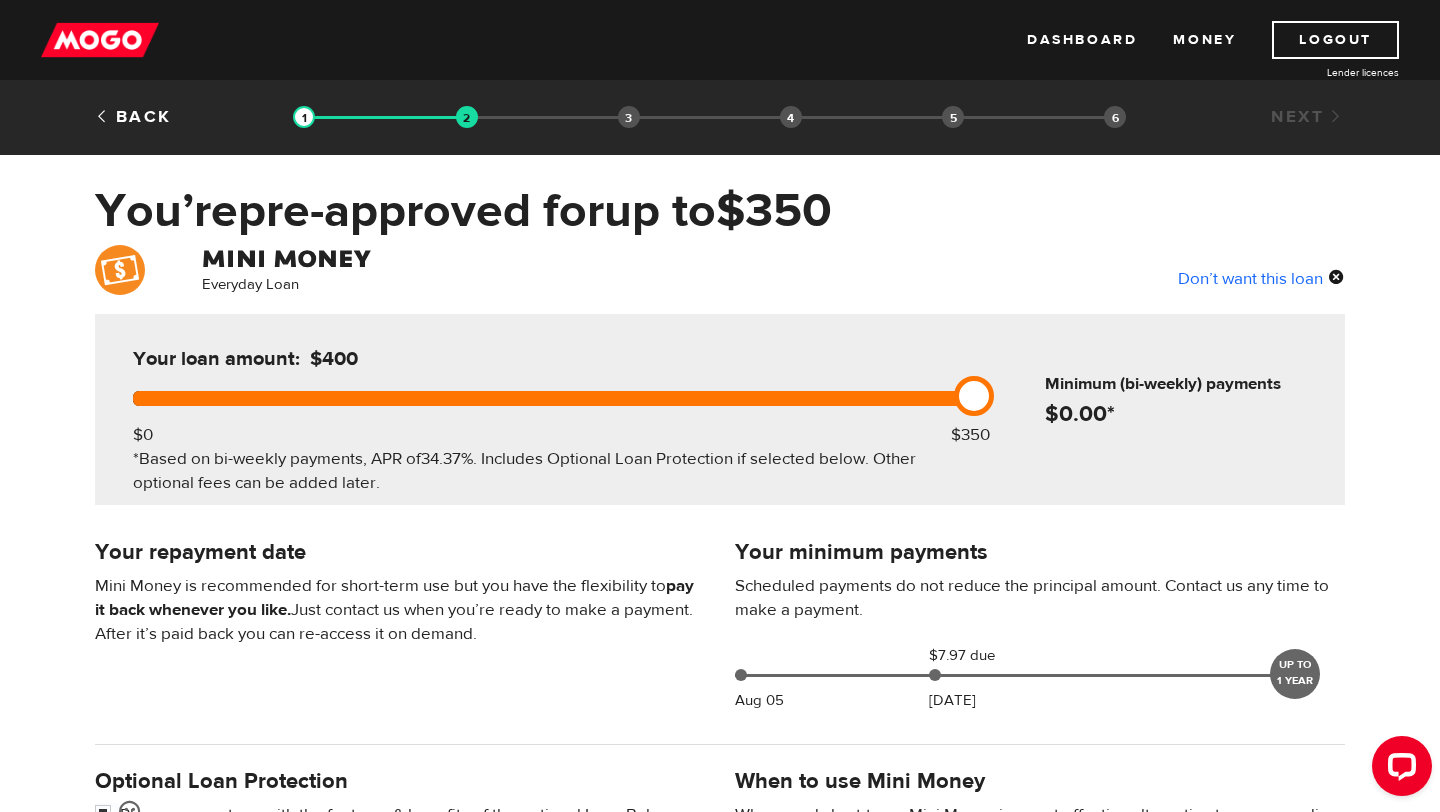 click on "*Based on bi-weekly payments, APR of  34.37% . Includes Optional Loan Protection if selected below. Other optional fees can be added later." at bounding box center (549, 471) 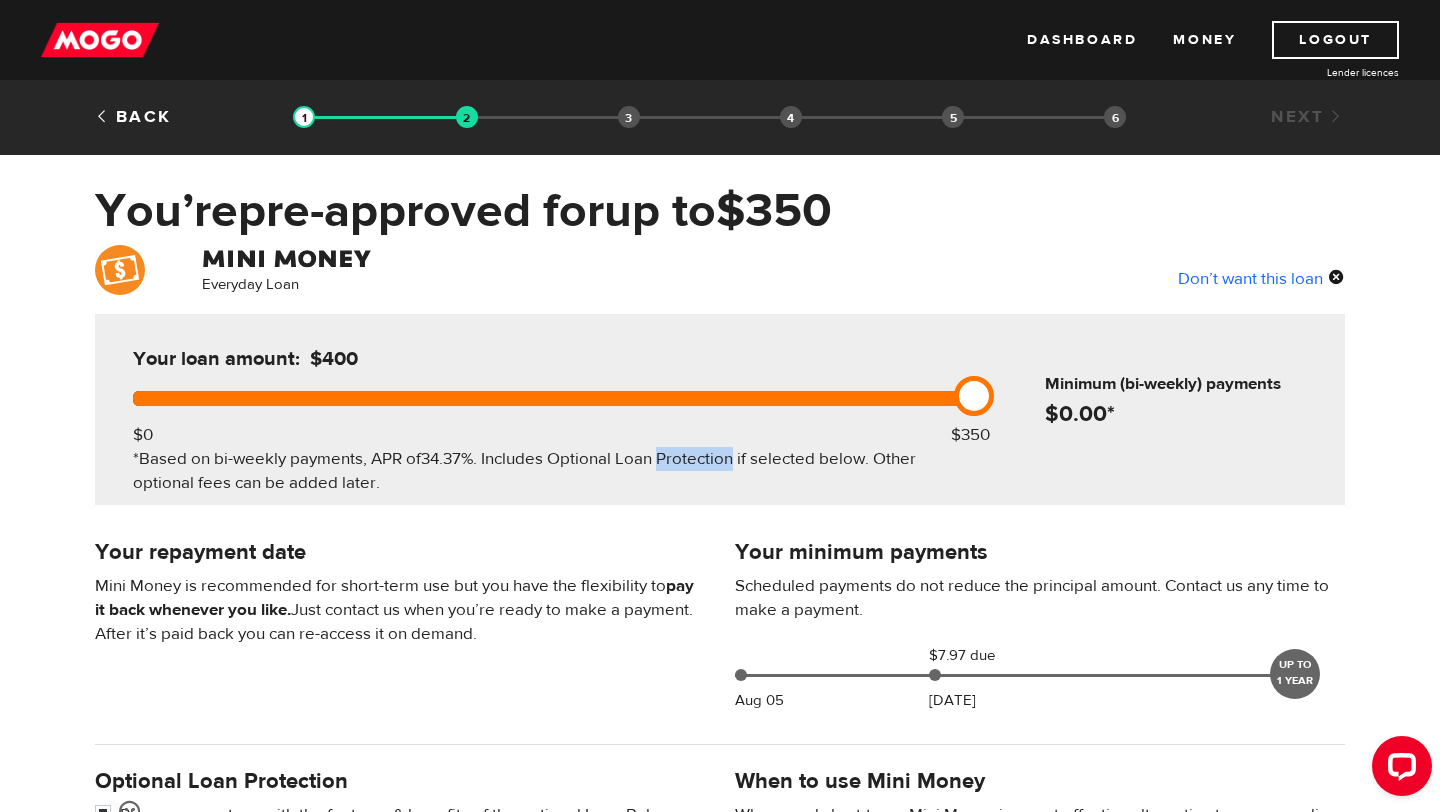 click on "*Based on bi-weekly payments, APR of  34.37% . Includes Optional Loan Protection if selected below. Other optional fees can be added later." at bounding box center [549, 471] 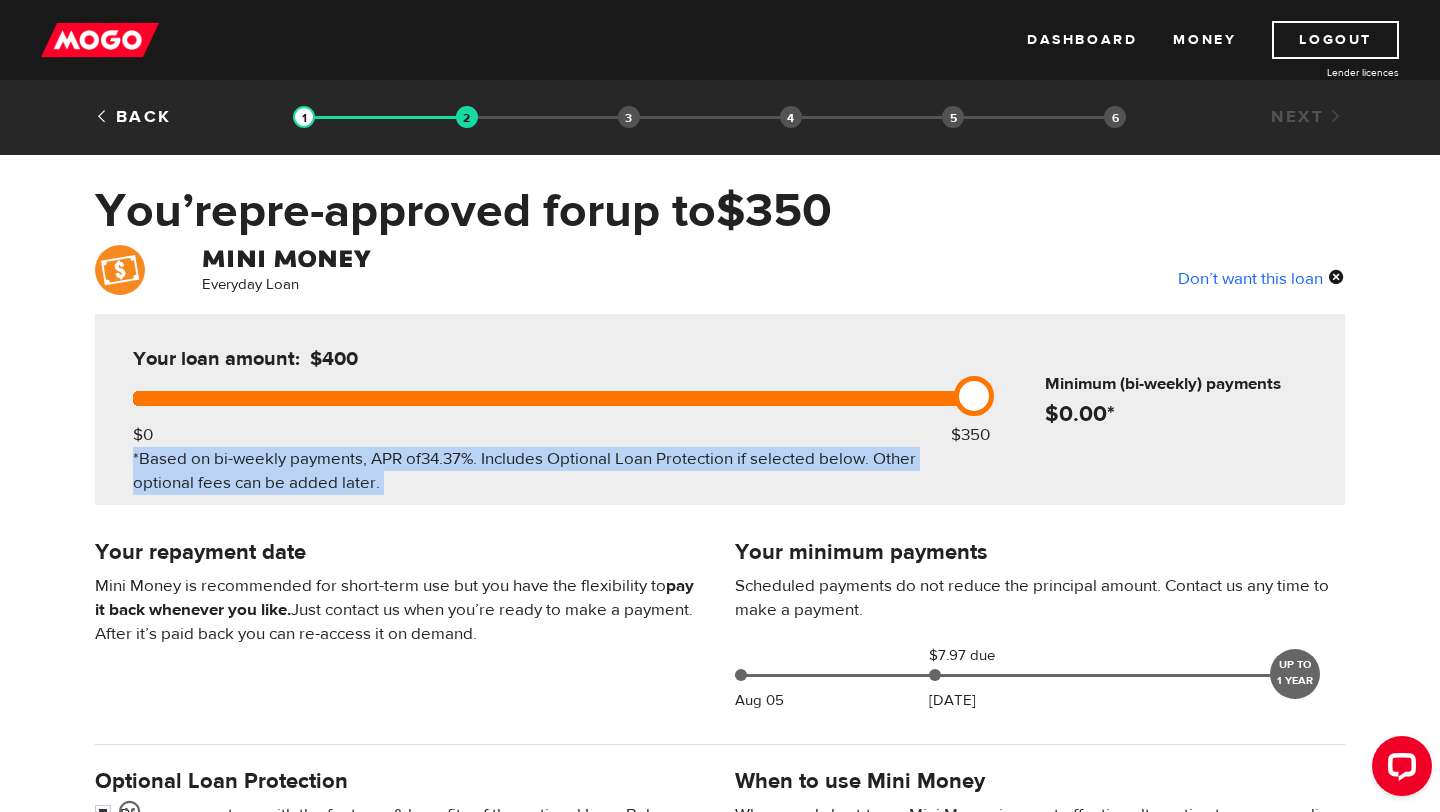 click on "*Based on bi-weekly payments, APR of  34.37% . Includes Optional Loan Protection if selected below. Other optional fees can be added later." at bounding box center (549, 471) 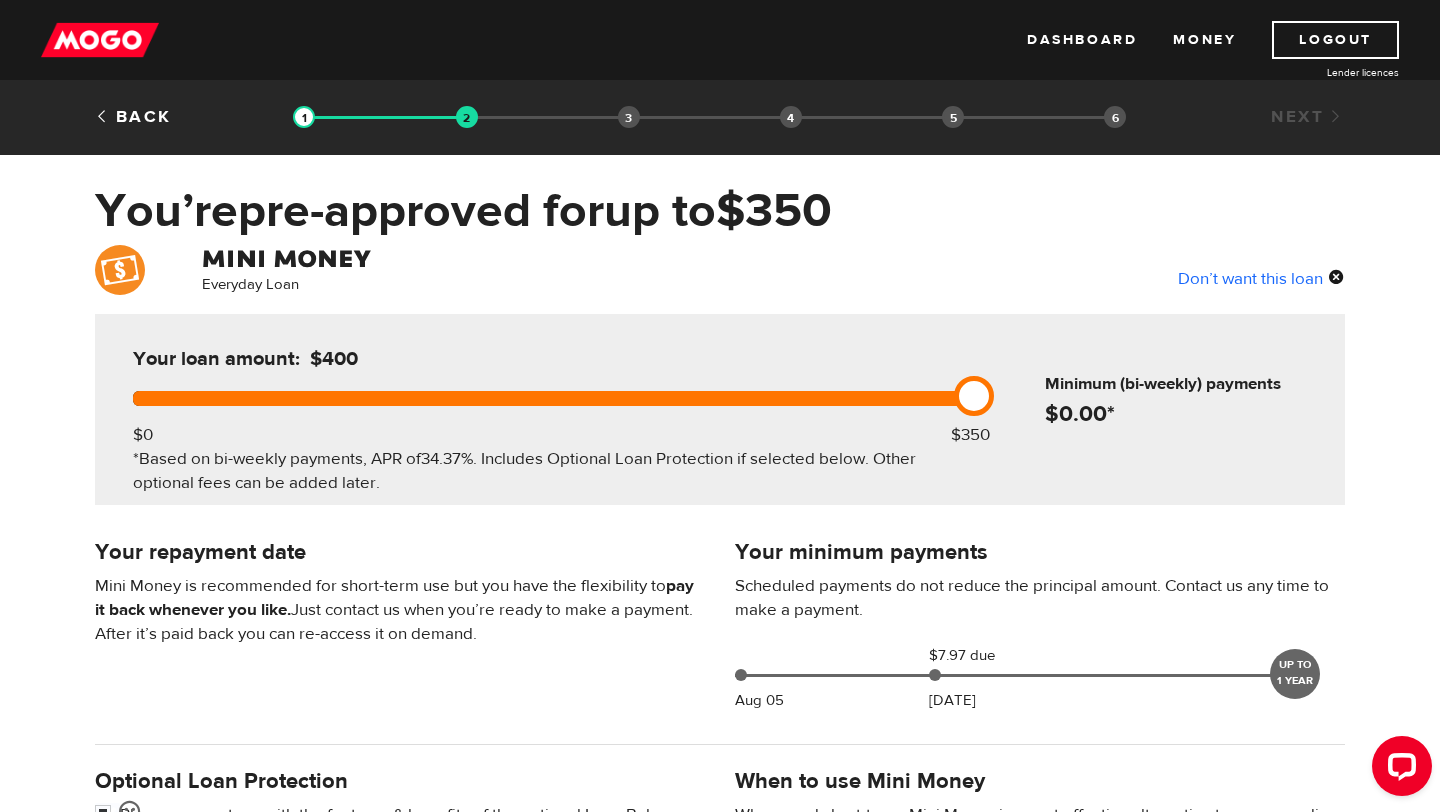 scroll, scrollTop: 368, scrollLeft: 0, axis: vertical 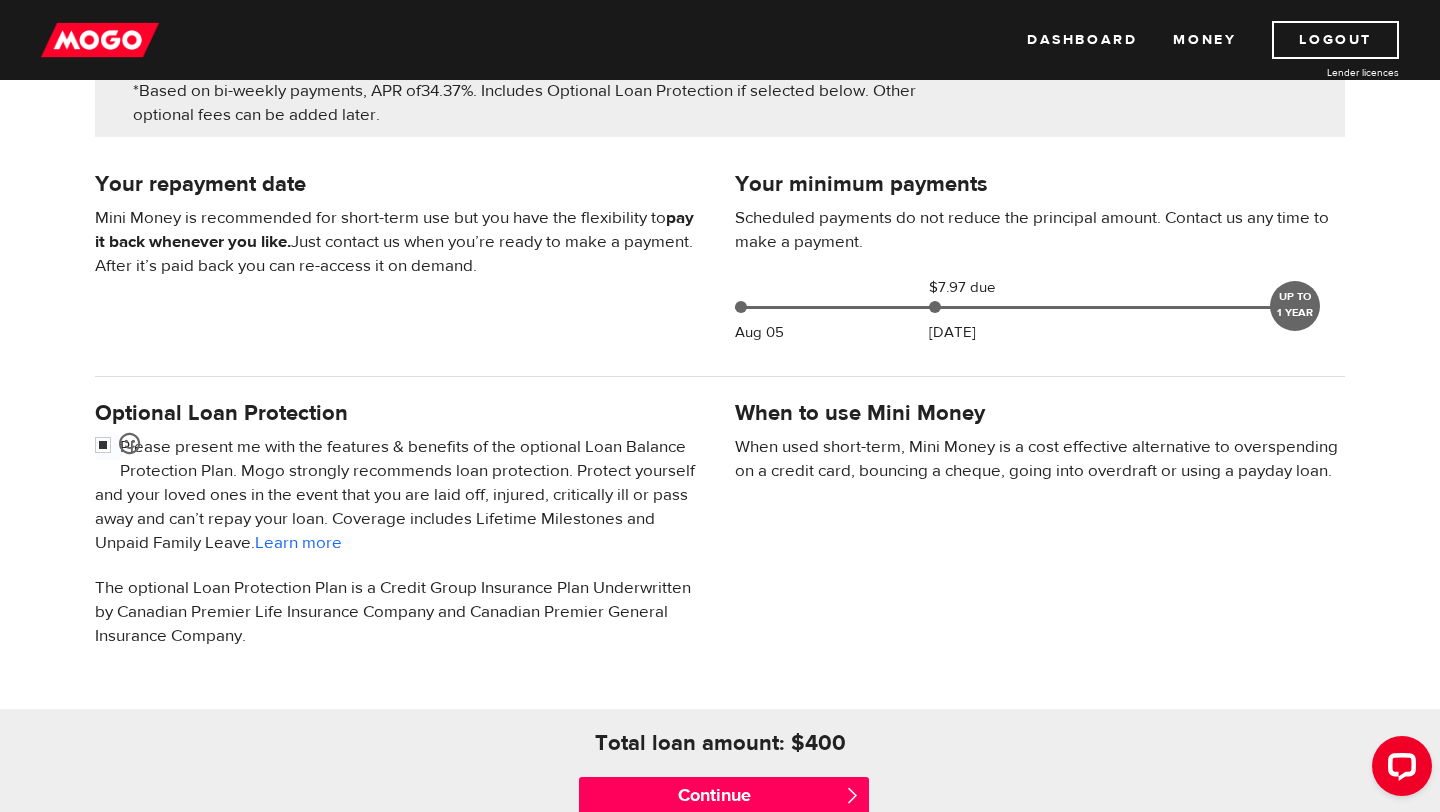 click on "Your minimum payments Scheduled payments do not reduce the principal amount. Contact us any time to make a payment. Aug 05 $7.97 due Aug 19 UP TO  1 YEAR  Your repayment date Mini Money is recommended for short-term use but you have the flexibility to  pay it back whenever you like.  Just  contact us when you’re ready to make a payment. After it’s paid back you can re-access it on demand." at bounding box center [720, 261] 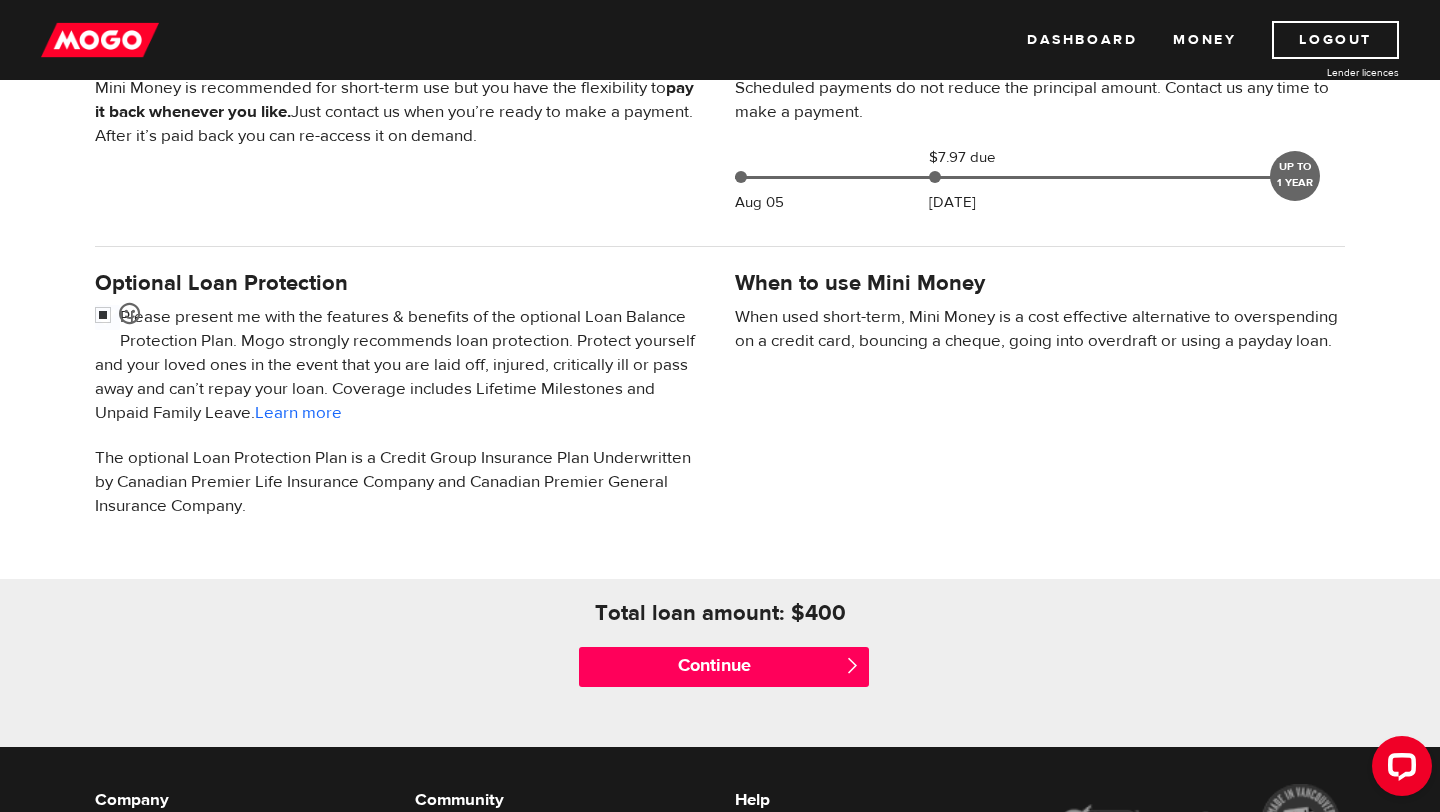 scroll, scrollTop: 532, scrollLeft: 0, axis: vertical 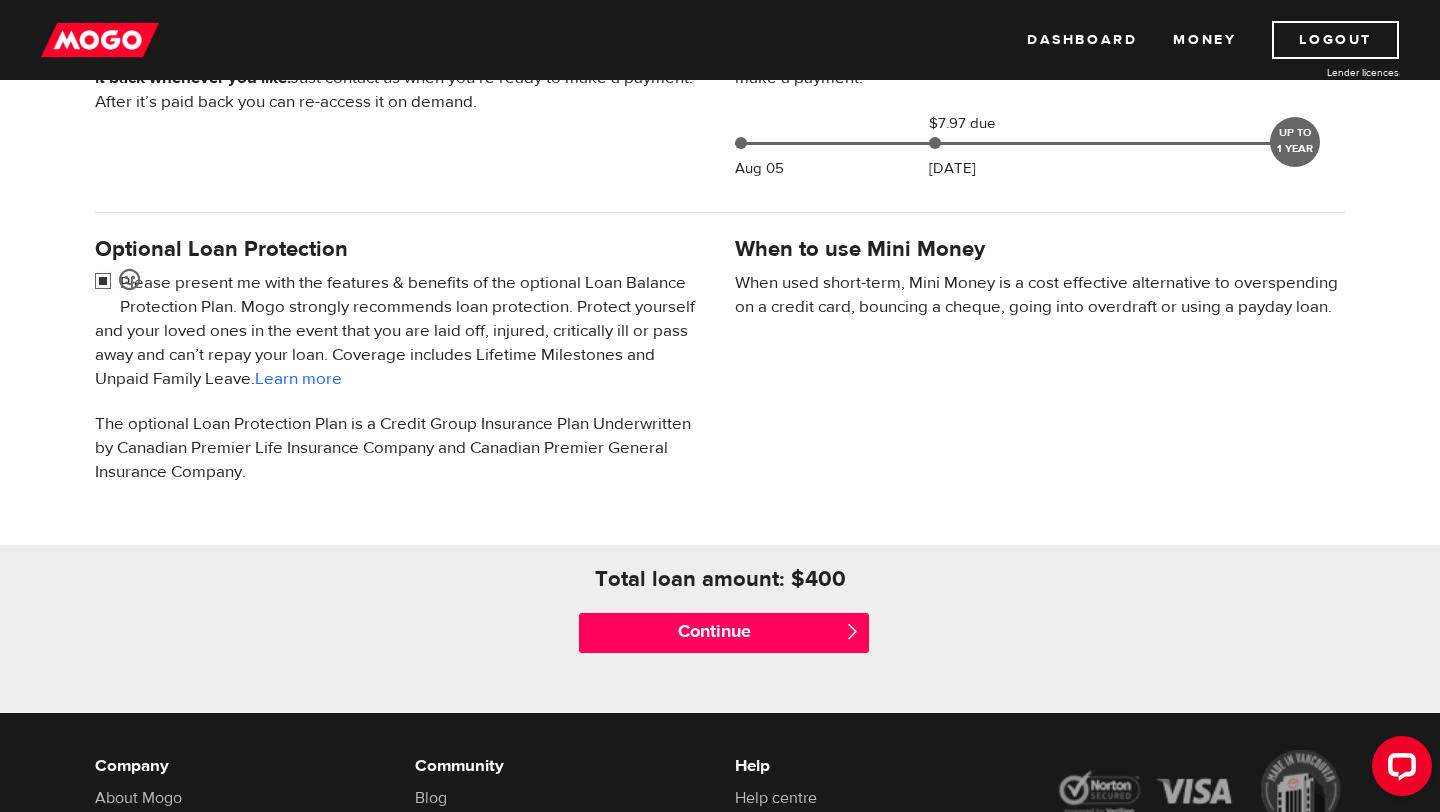 click at bounding box center [107, 283] 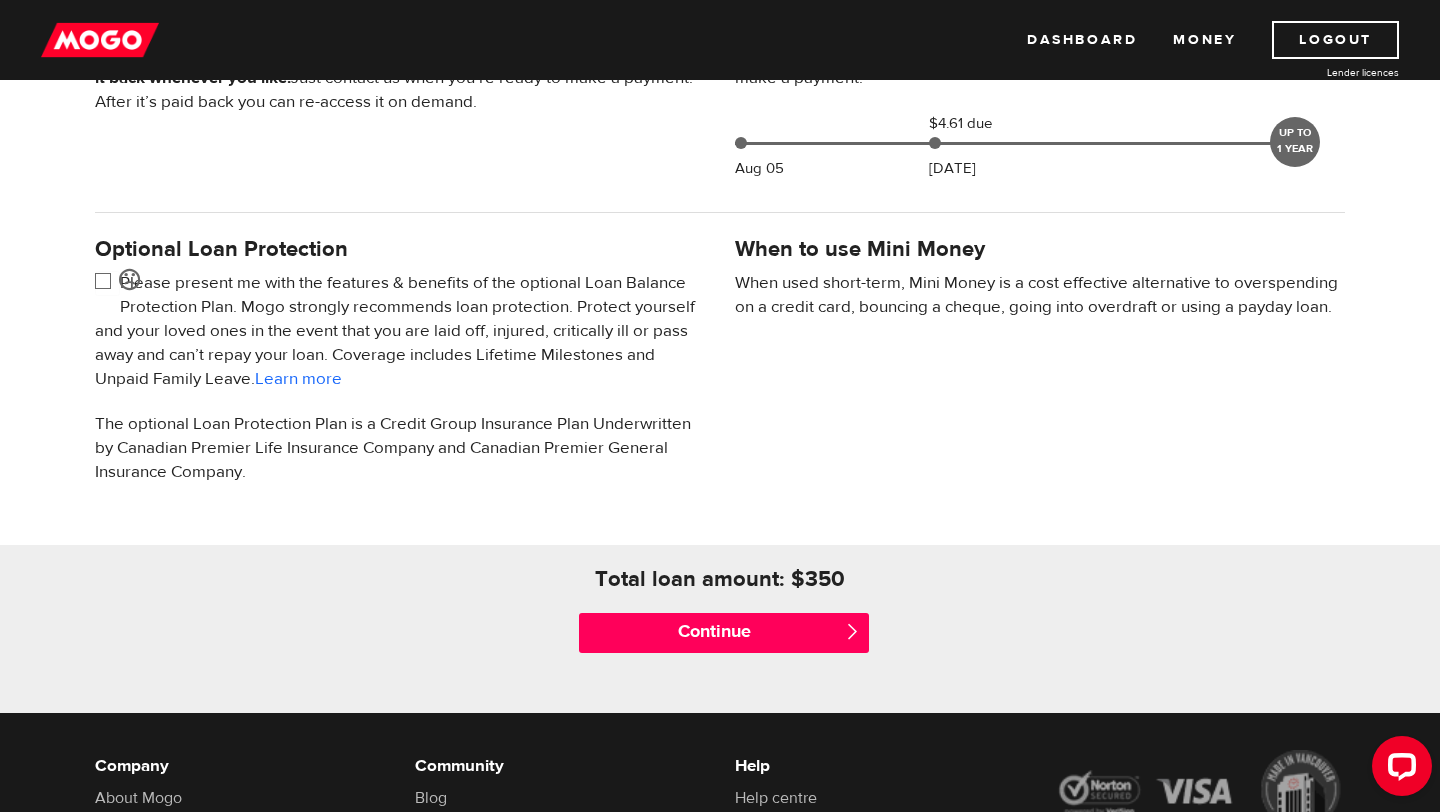 click at bounding box center (107, 283) 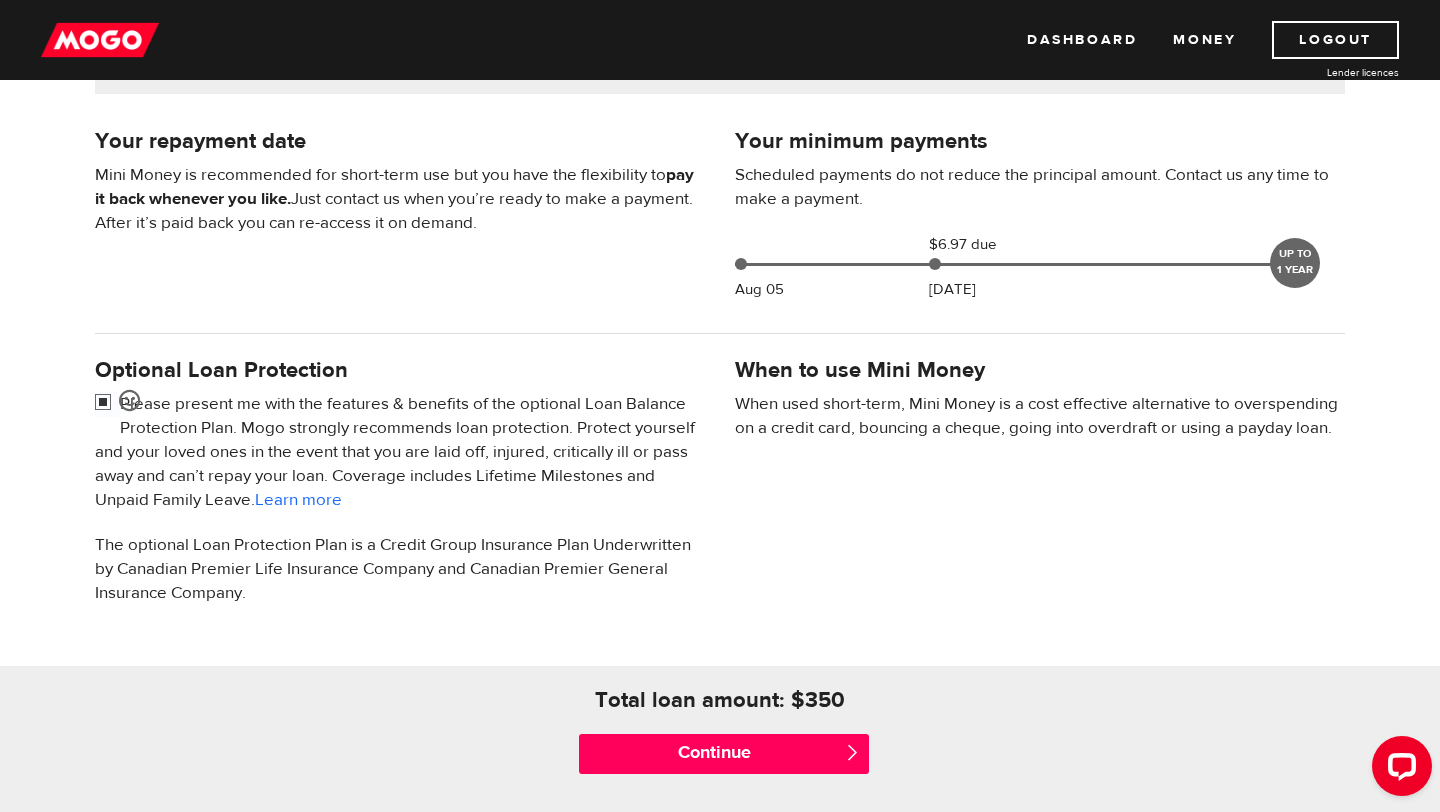 scroll, scrollTop: 354, scrollLeft: 0, axis: vertical 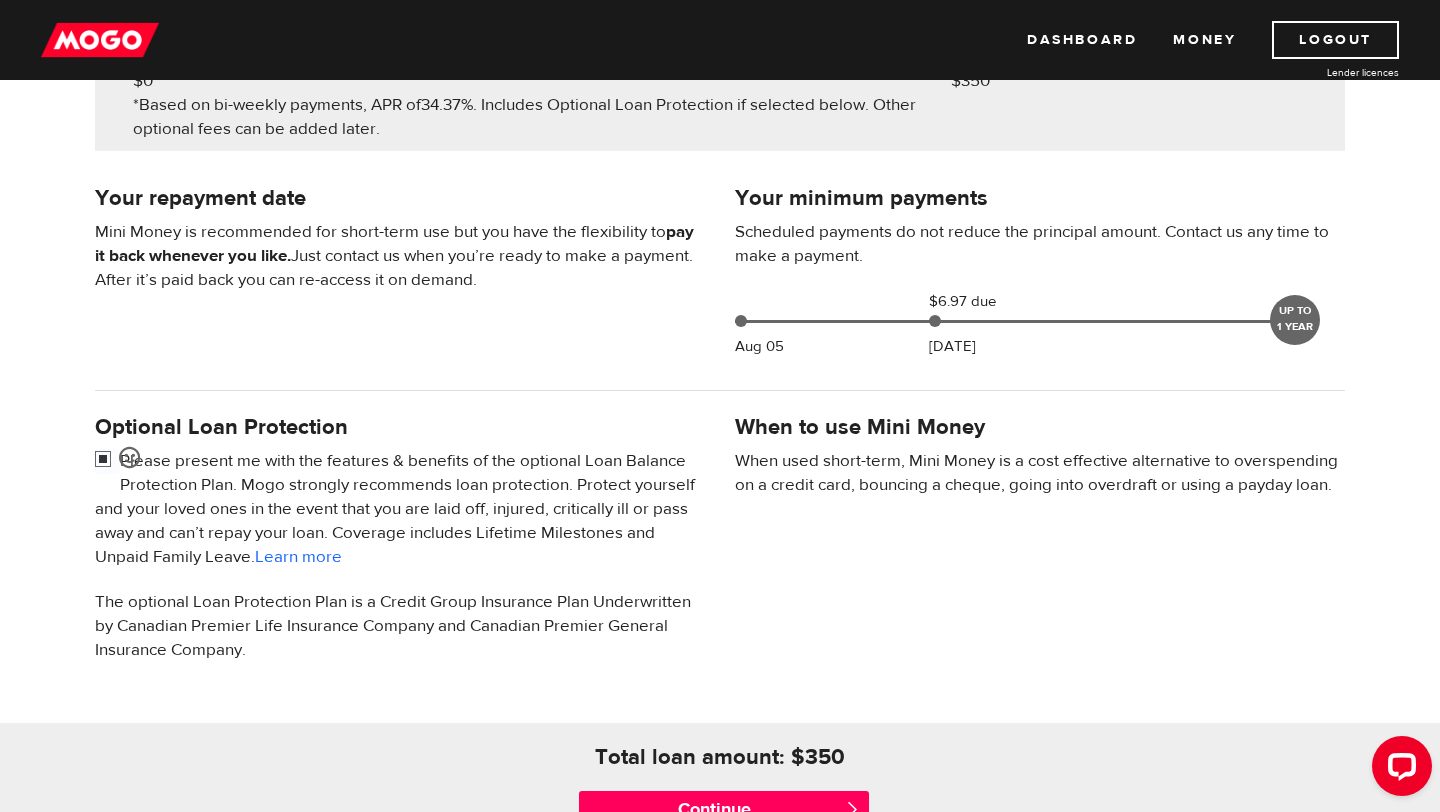 click at bounding box center (107, 461) 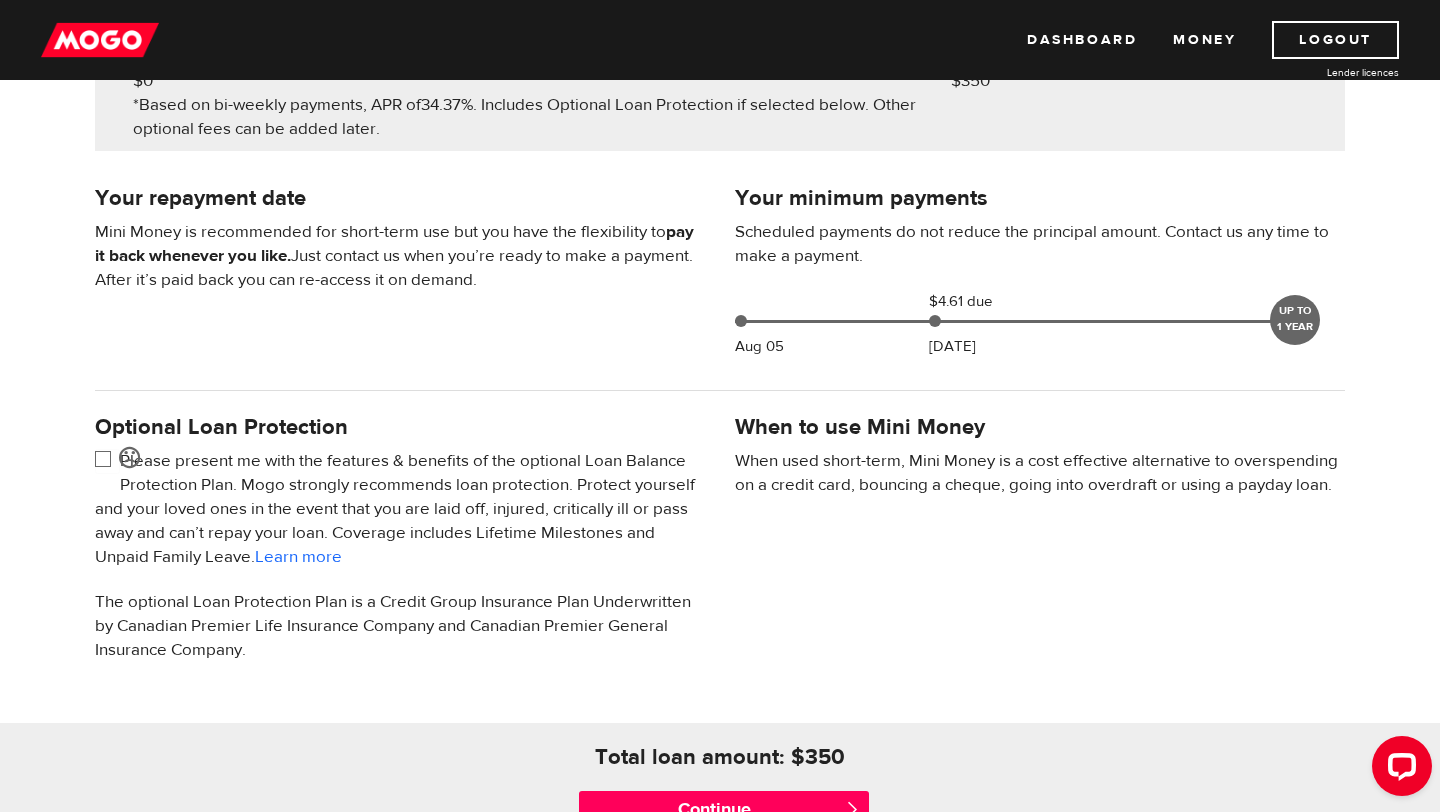 click on "Mini Money is recommended for short-term use but you have the flexibility to  pay it back whenever you like.  Just  contact us when you’re ready to make a payment. After it’s paid back you can re-access it on demand." at bounding box center (400, 256) 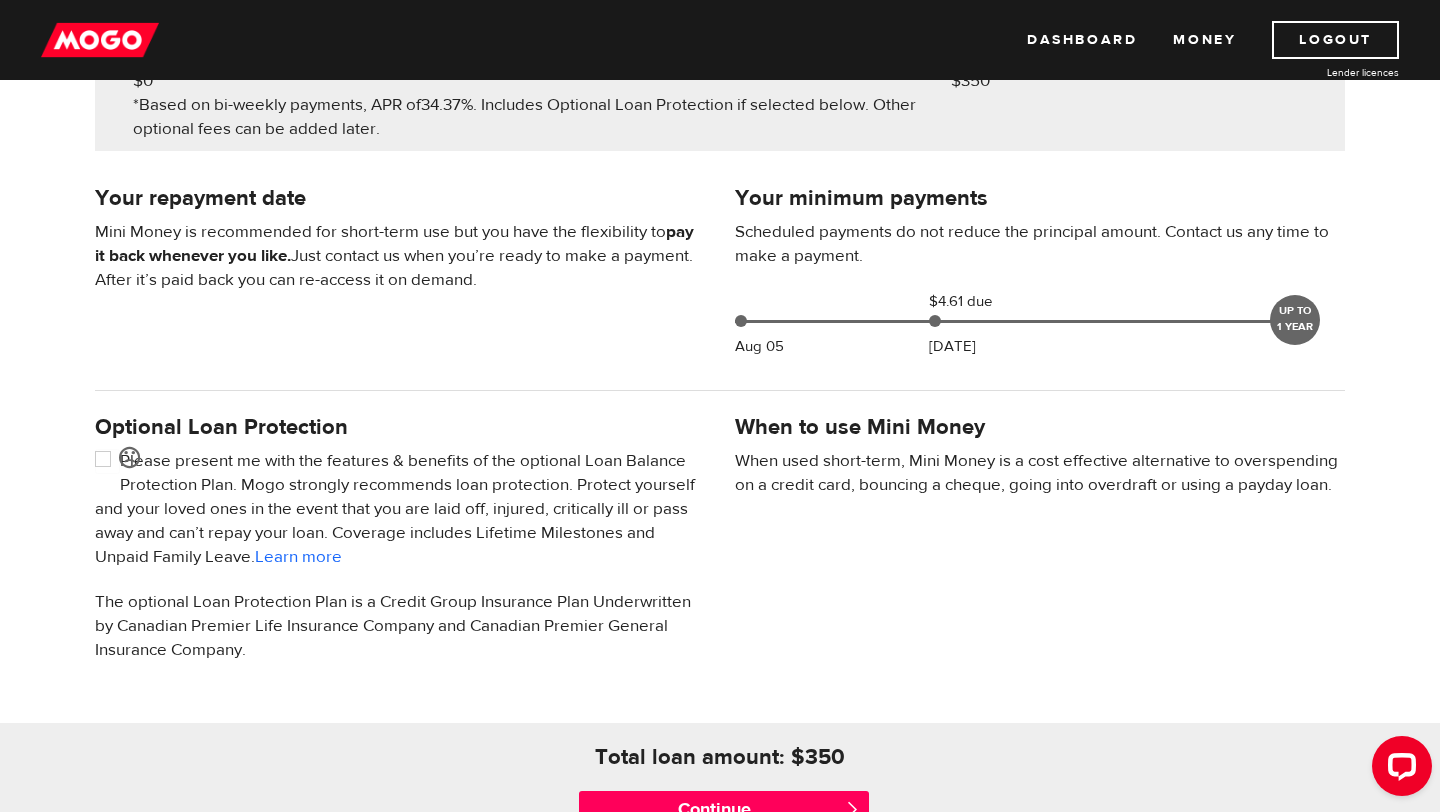 click on "Mini Money is recommended for short-term use but you have the flexibility to  pay it back whenever you like.  Just  contact us when you’re ready to make a payment. After it’s paid back you can re-access it on demand." at bounding box center (400, 256) 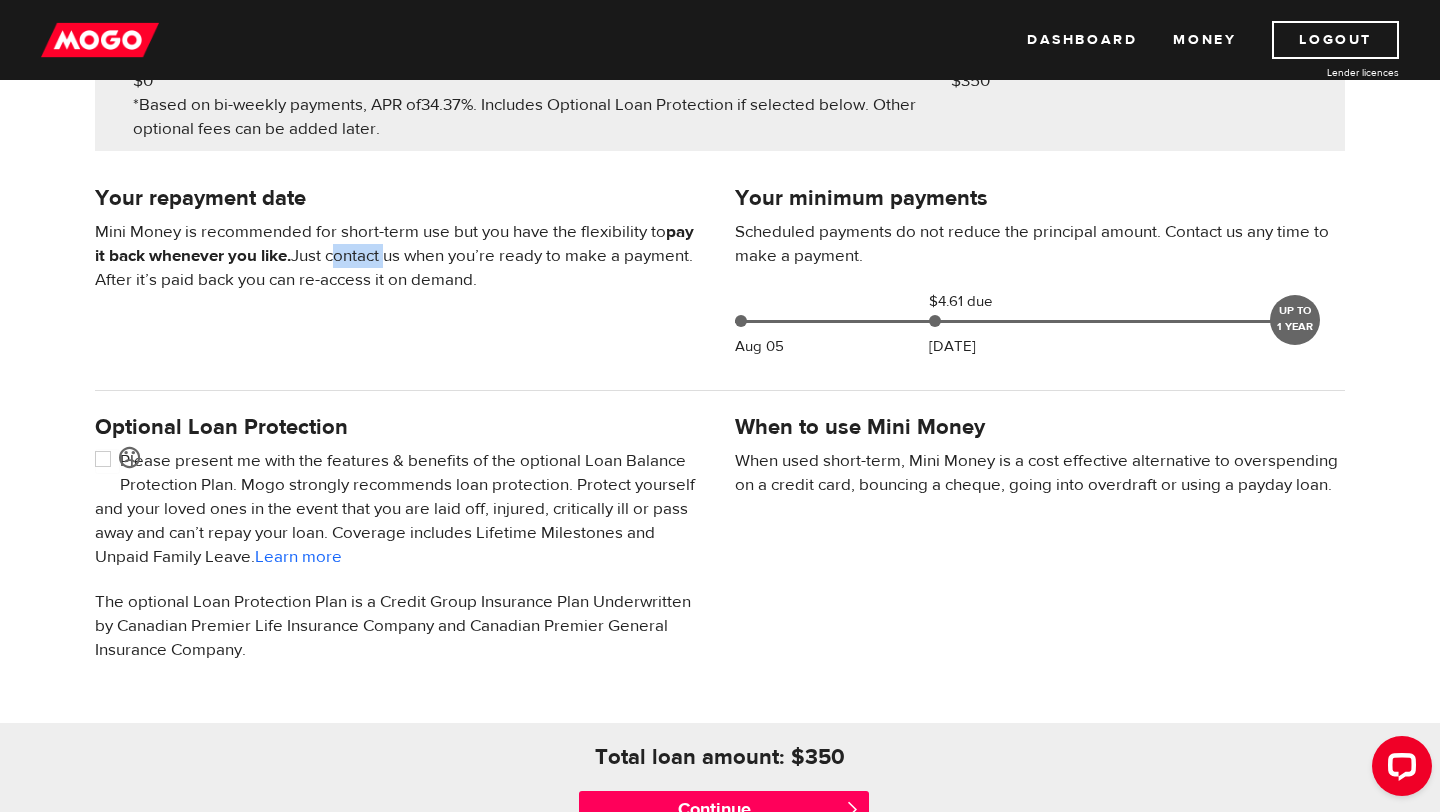 click on "Mini Money is recommended for short-term use but you have the flexibility to  pay it back whenever you like.  Just  contact us when you’re ready to make a payment. After it’s paid back you can re-access it on demand." at bounding box center [400, 256] 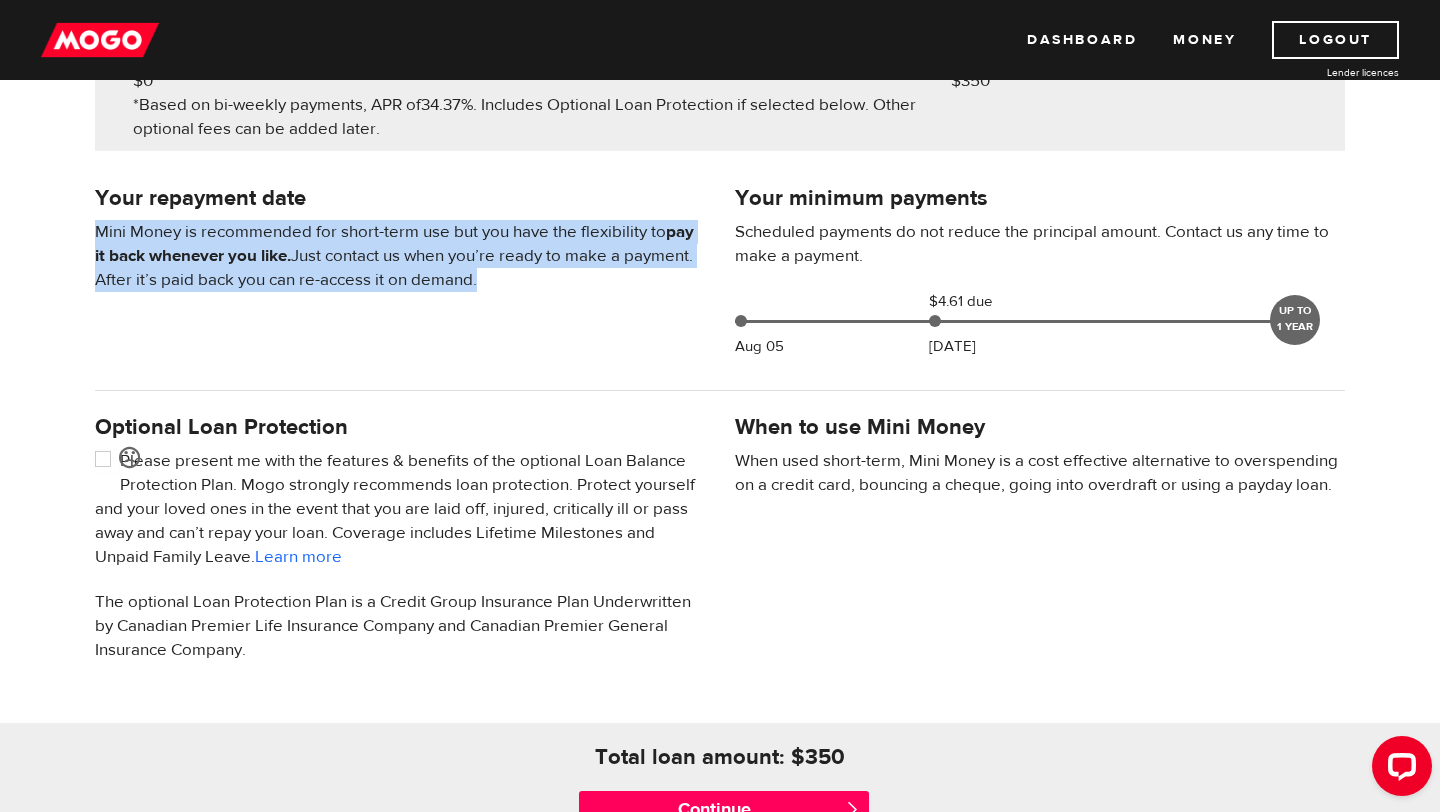 click on "Mini Money is recommended for short-term use but you have the flexibility to  pay it back whenever you like.  Just  contact us when you’re ready to make a payment. After it’s paid back you can re-access it on demand." at bounding box center (400, 256) 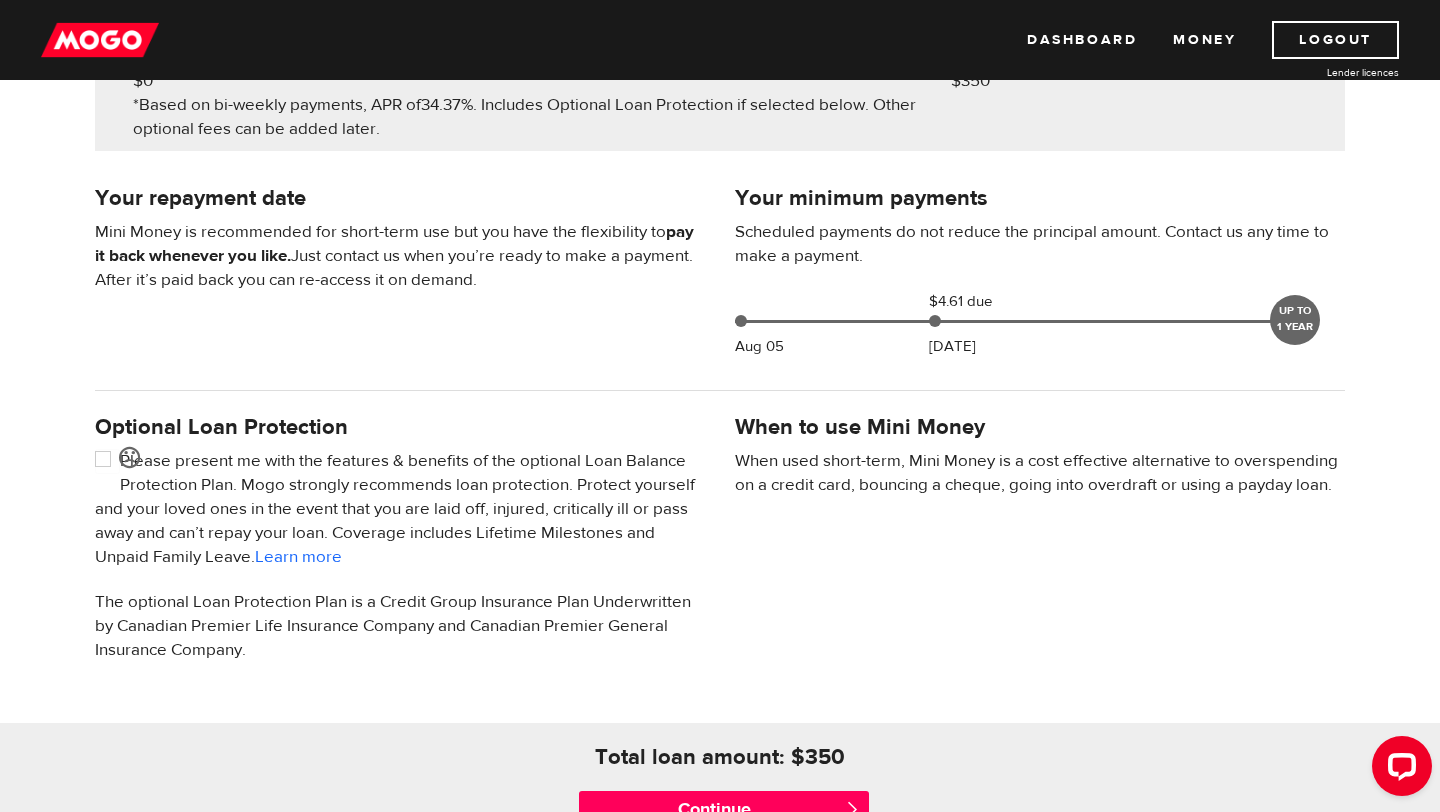 click on "Mini Money is recommended for short-term use but you have the flexibility to  pay it back whenever you like.  Just  contact us when you’re ready to make a payment. After it’s paid back you can re-access it on demand." at bounding box center [400, 256] 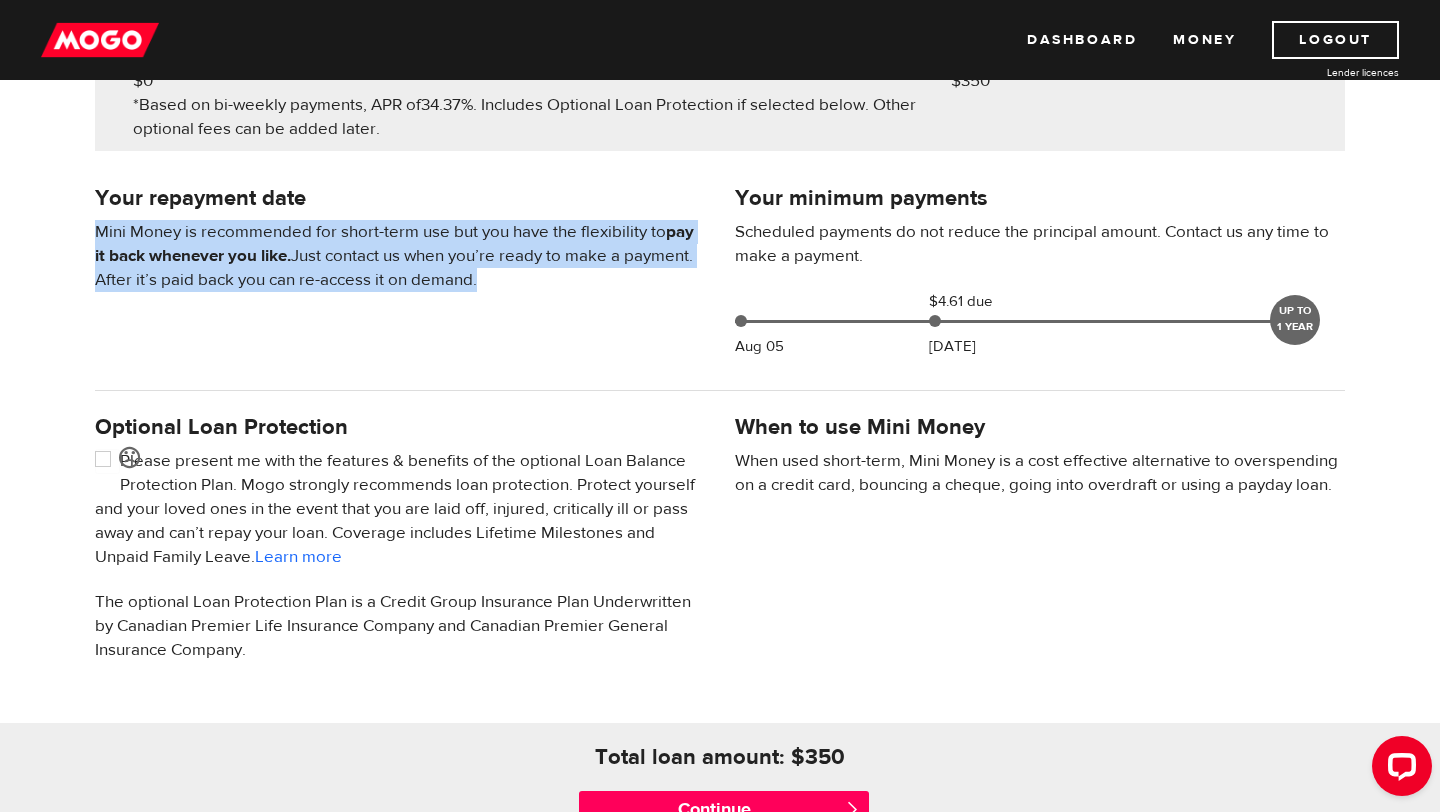 click on "Mini Money is recommended for short-term use but you have the flexibility to  pay it back whenever you like.  Just  contact us when you’re ready to make a payment. After it’s paid back you can re-access it on demand." at bounding box center [400, 256] 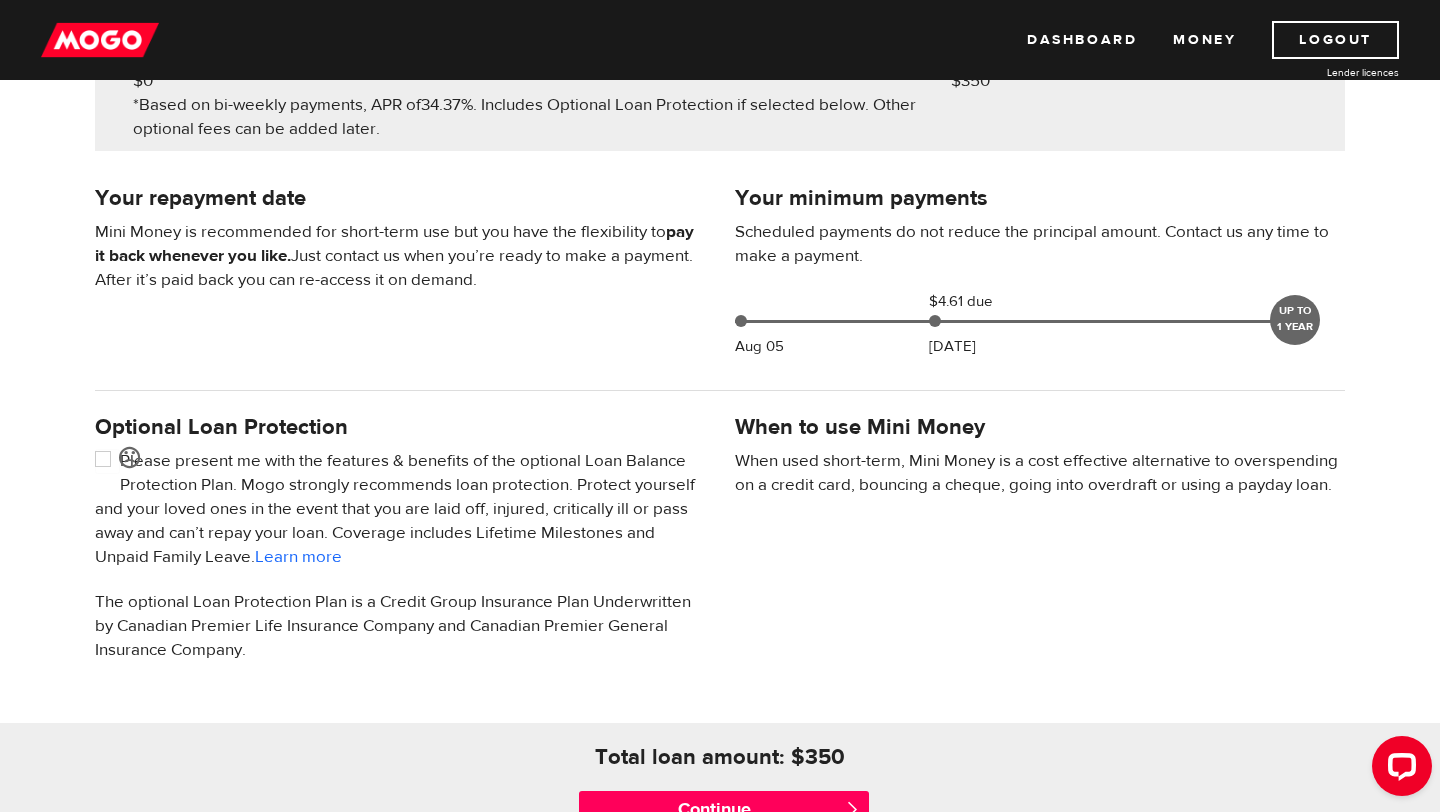 click on "Mini Money is recommended for short-term use but you have the flexibility to  pay it back whenever you like.  Just  contact us when you’re ready to make a payment. After it’s paid back you can re-access it on demand." at bounding box center [400, 256] 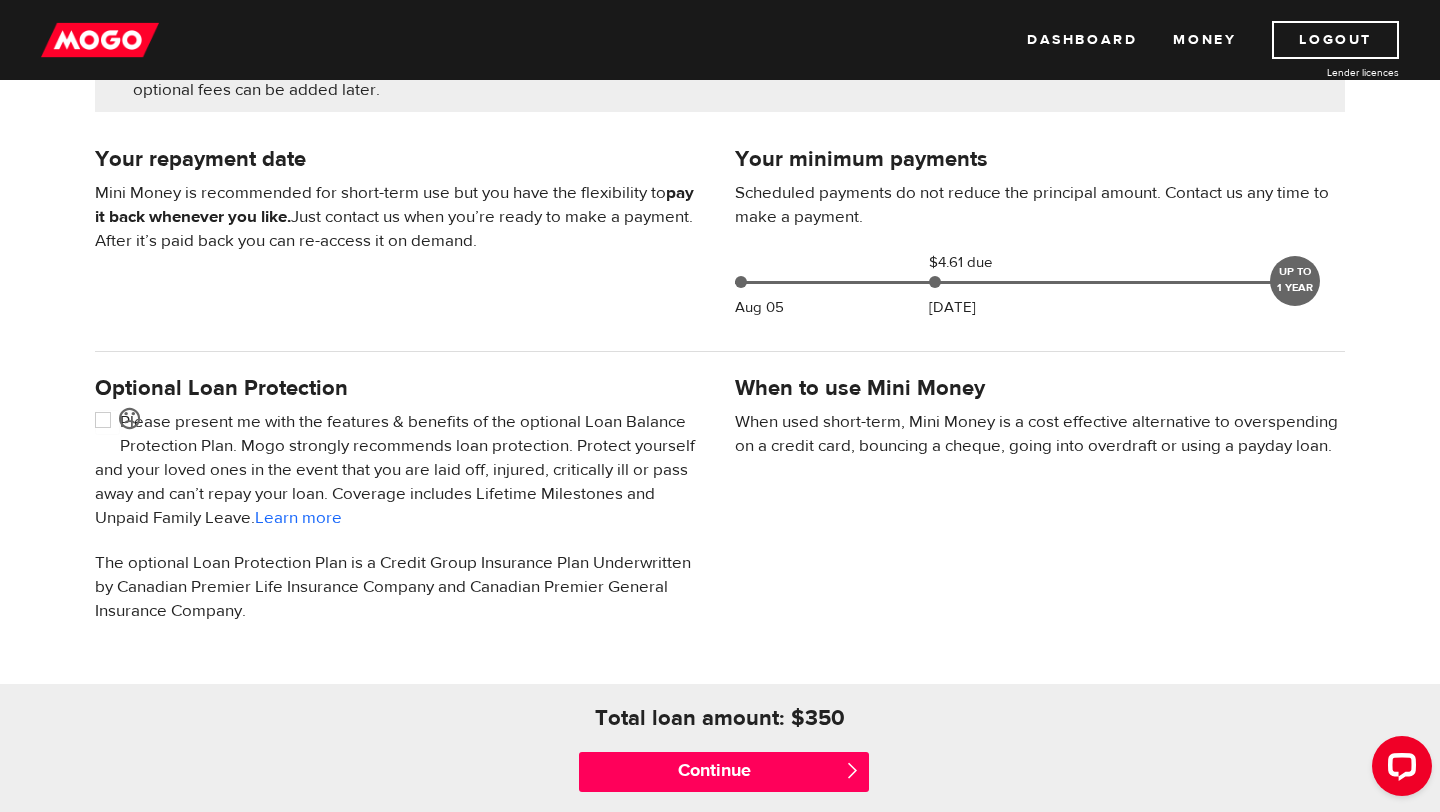scroll, scrollTop: 418, scrollLeft: 0, axis: vertical 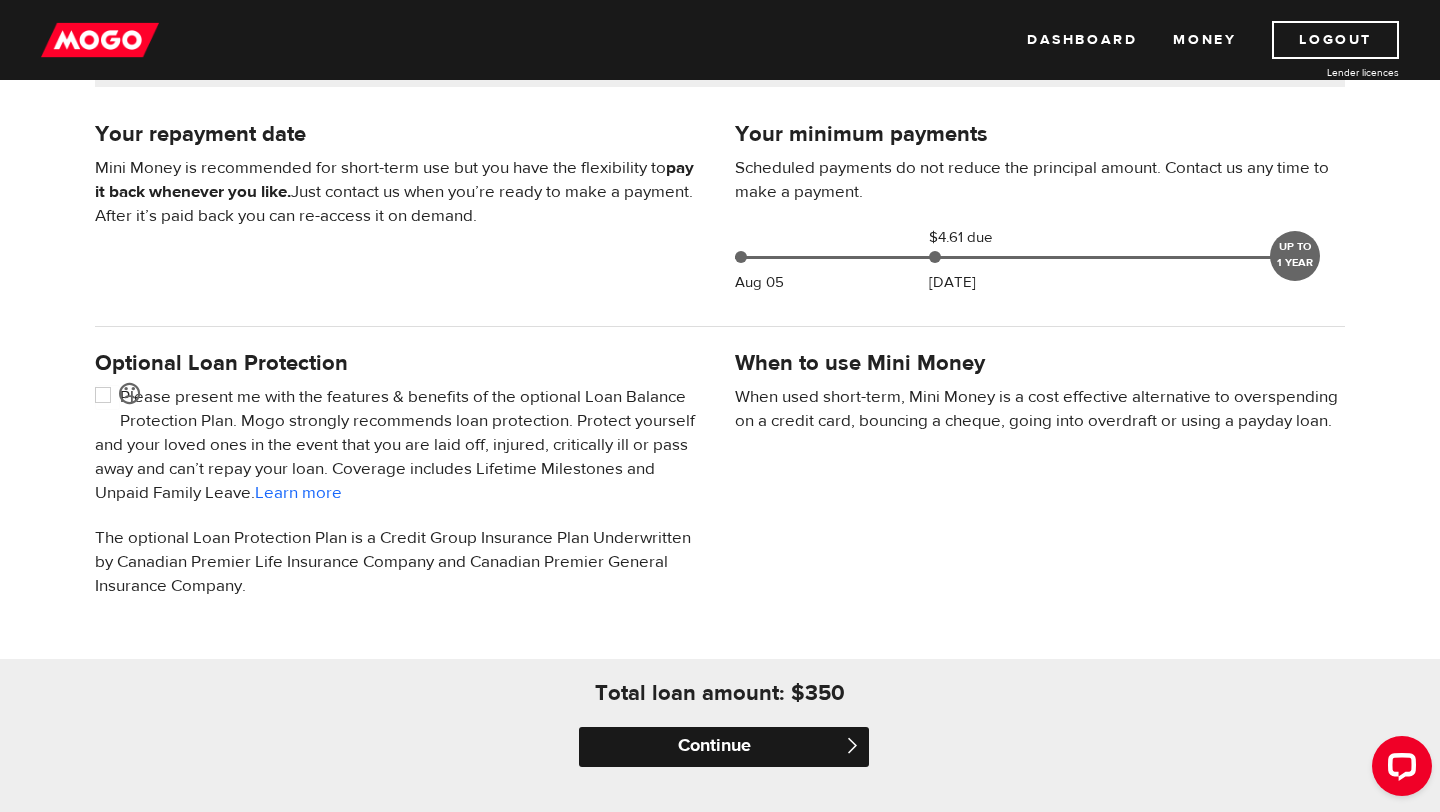 click on "Continue" at bounding box center [724, 747] 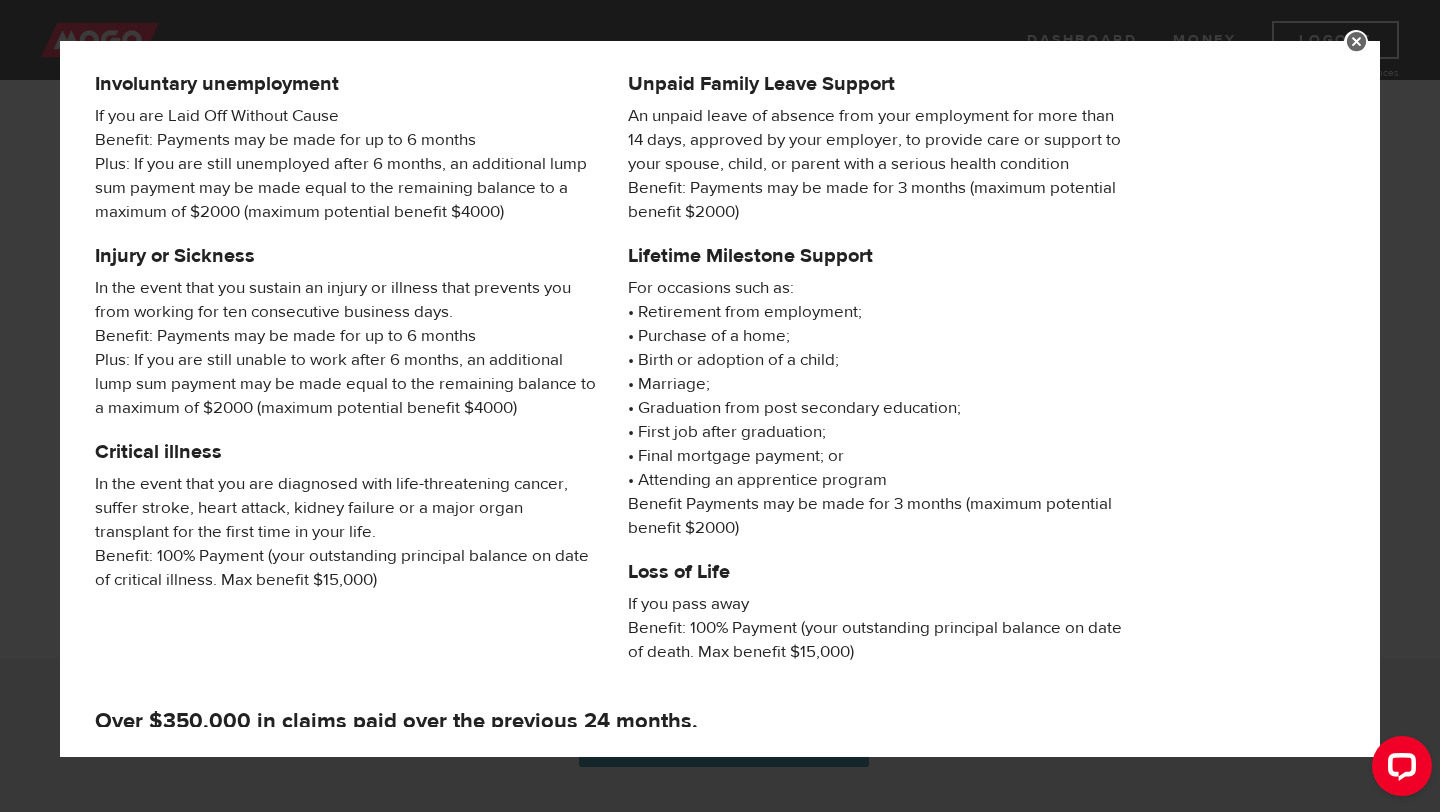 scroll, scrollTop: 281, scrollLeft: 0, axis: vertical 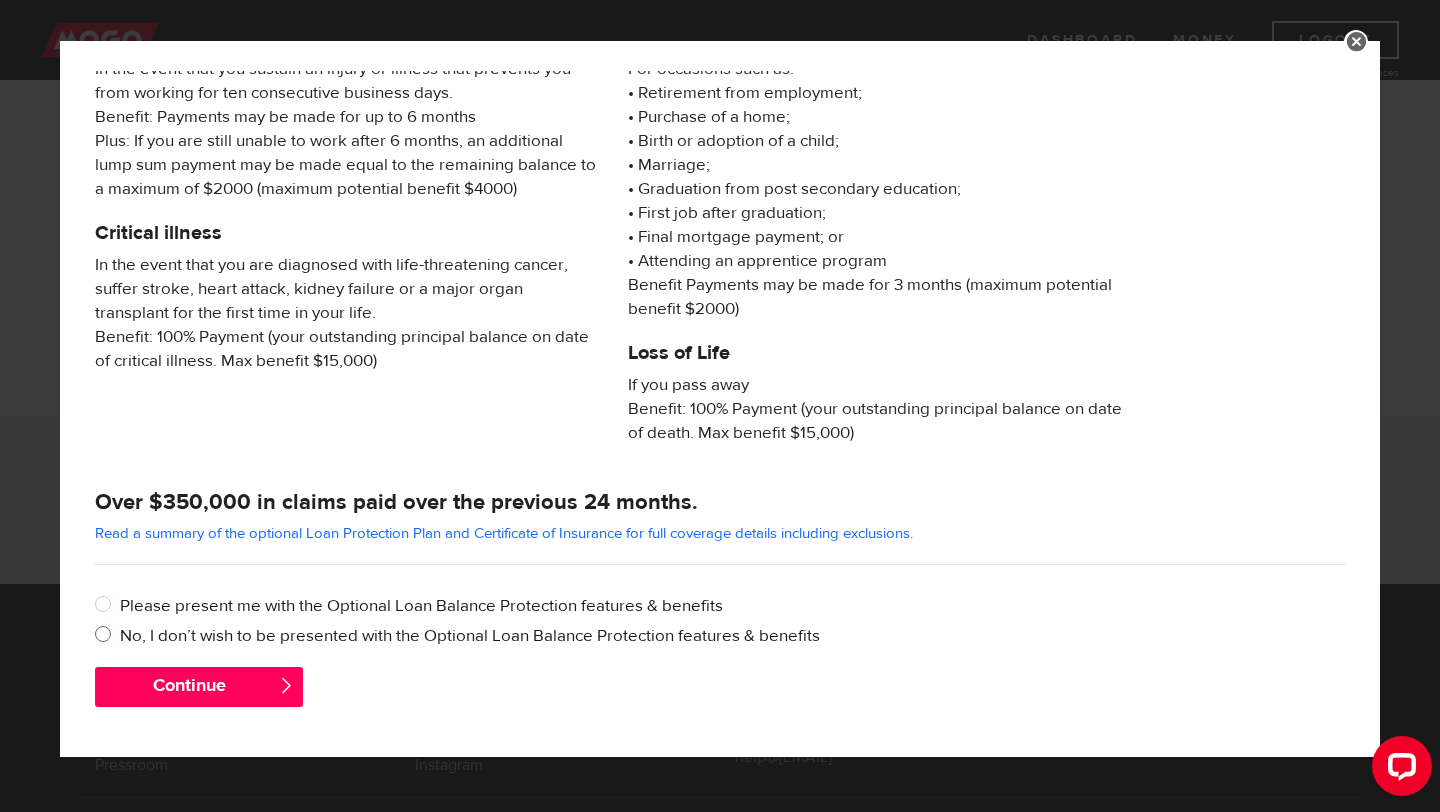 click on "No, I don’t wish to be presented with the Optional Loan Balance Protection features & benefits" at bounding box center (732, 636) 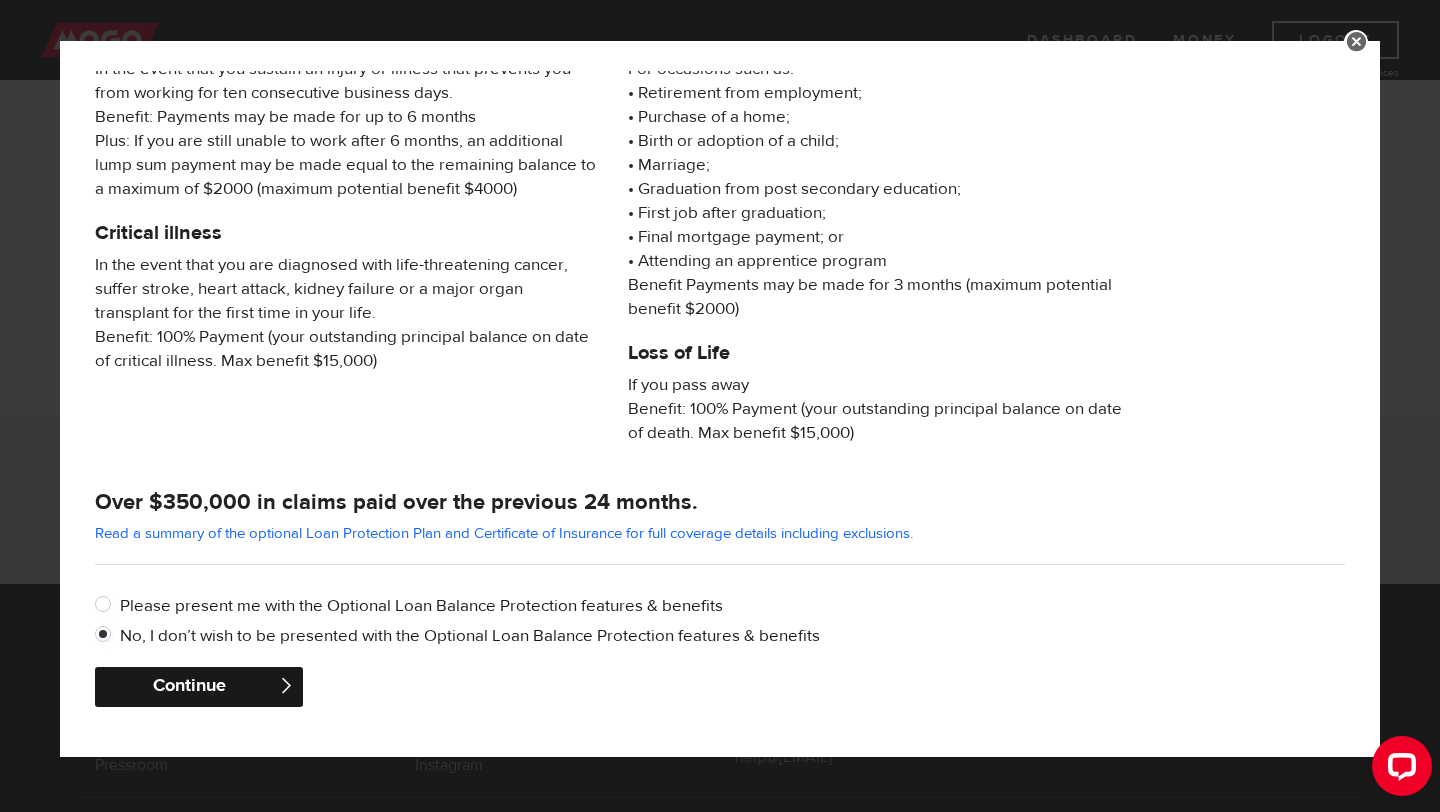 click on "Continue" at bounding box center [199, 687] 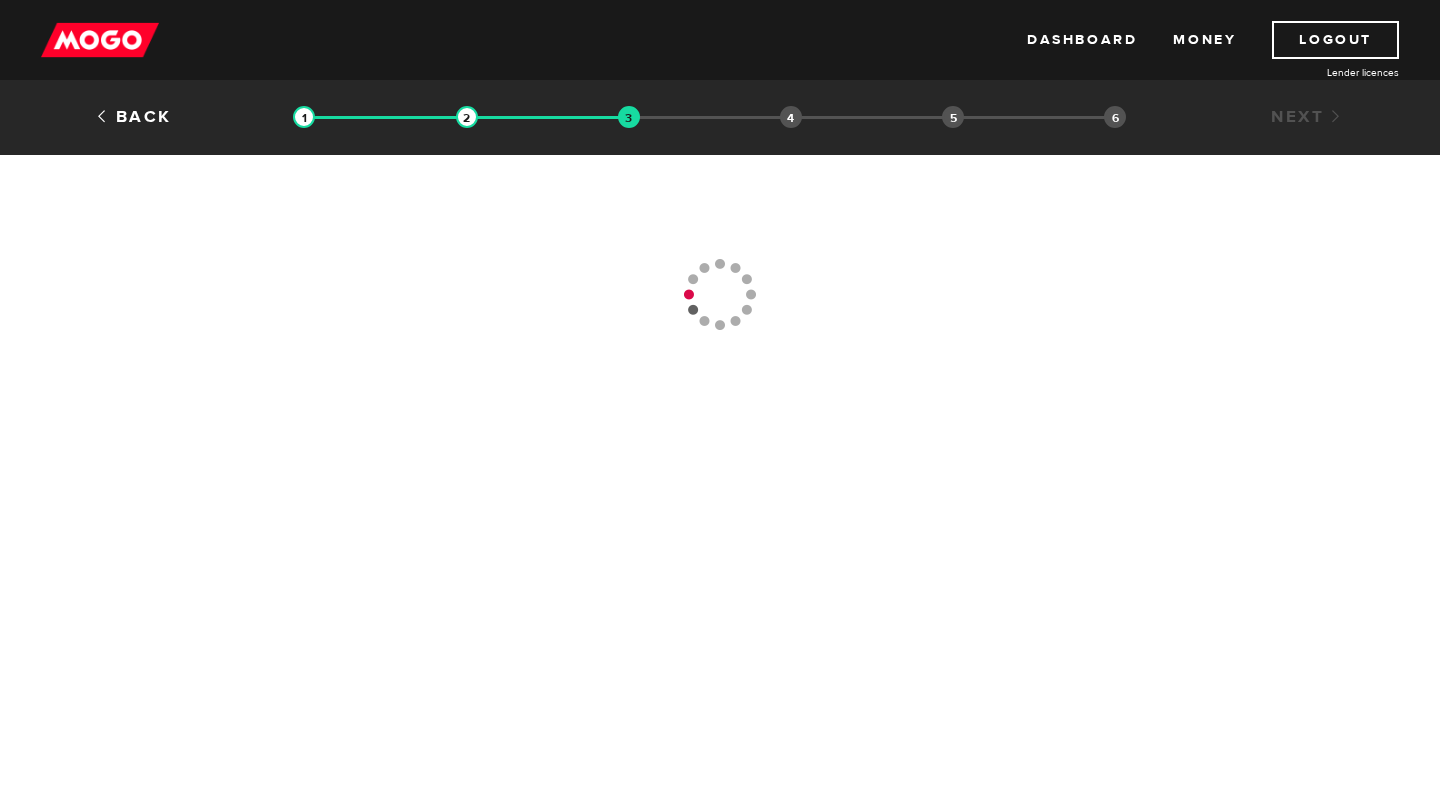 scroll, scrollTop: 0, scrollLeft: 0, axis: both 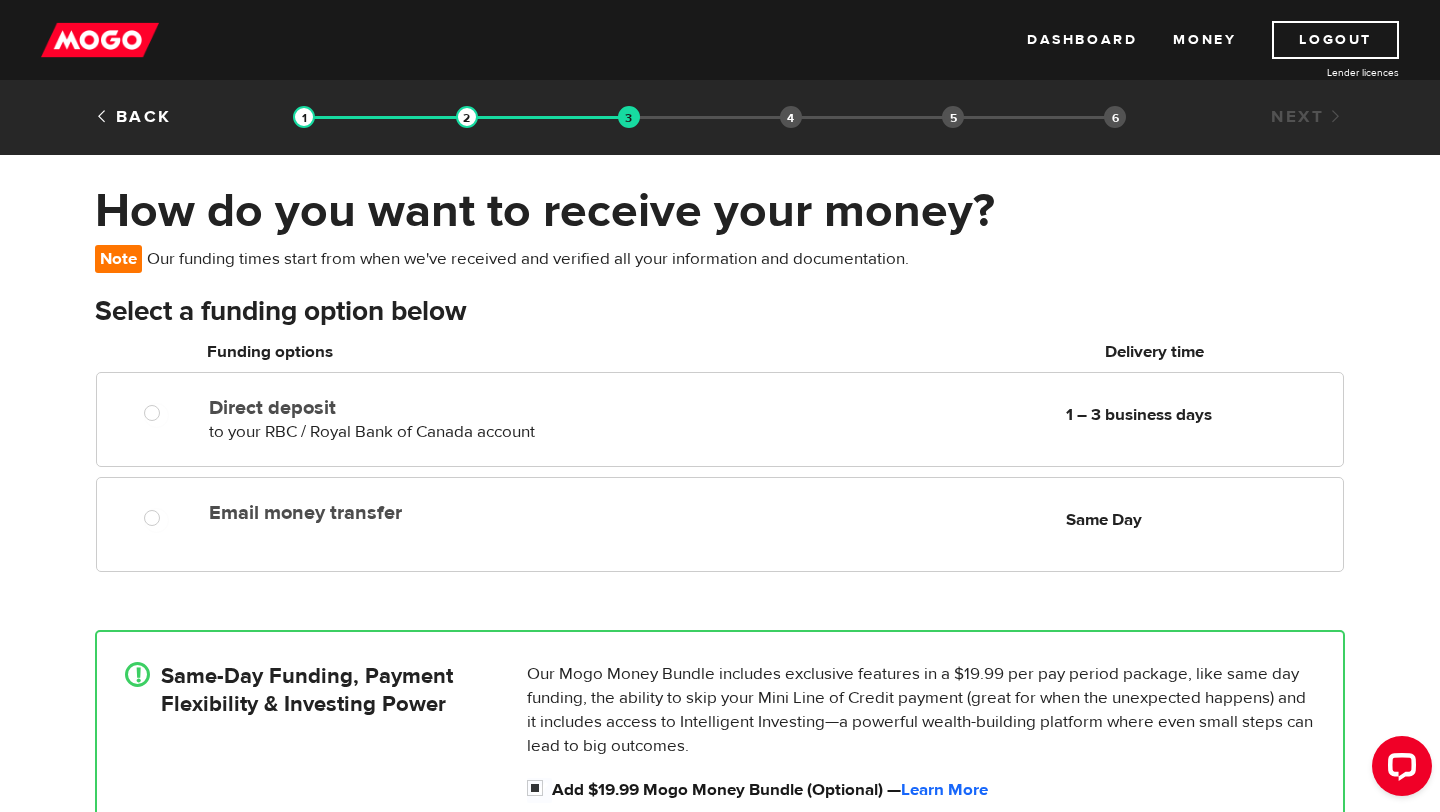 click on "Select a funding option below" at bounding box center [720, 312] 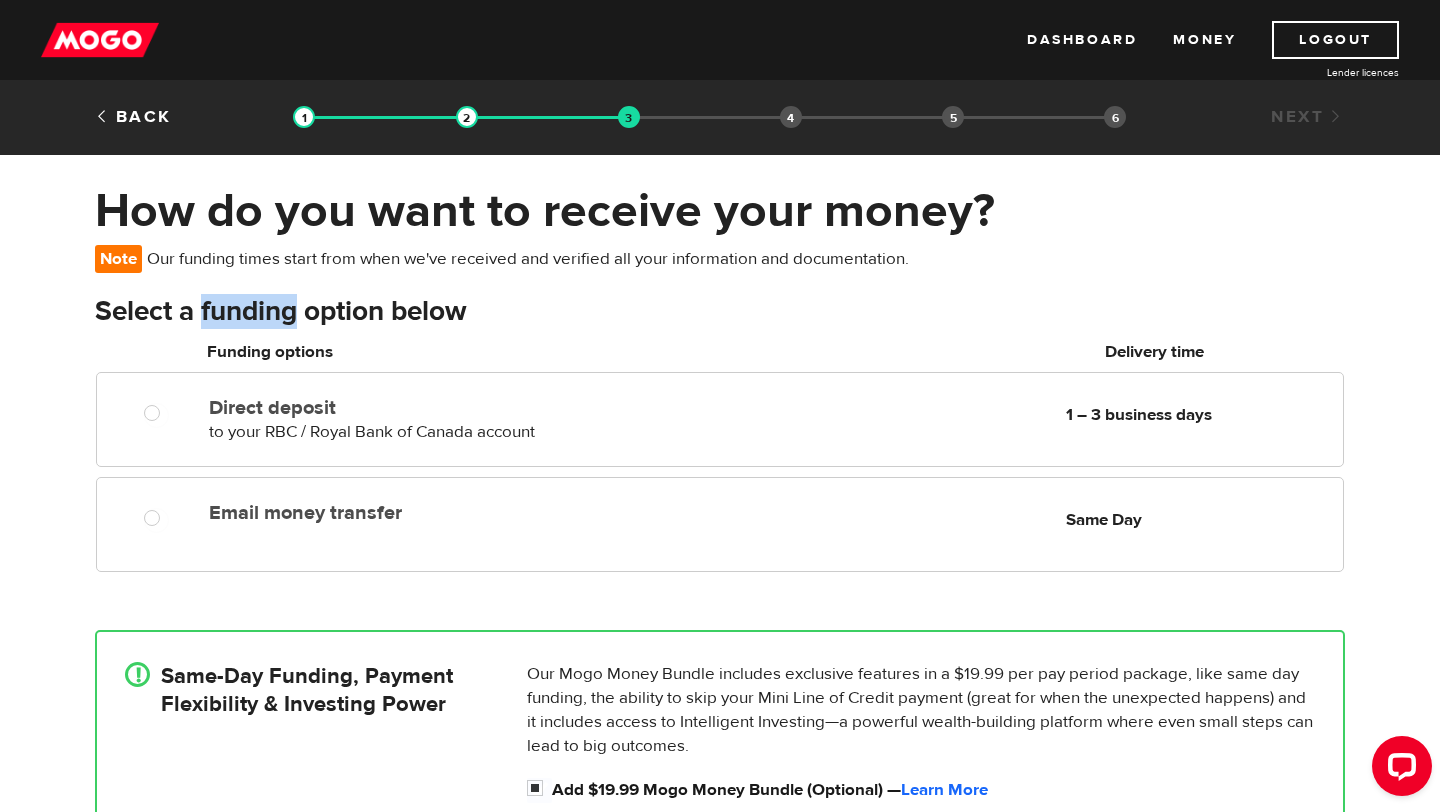 click on "Select a funding option below" at bounding box center (720, 312) 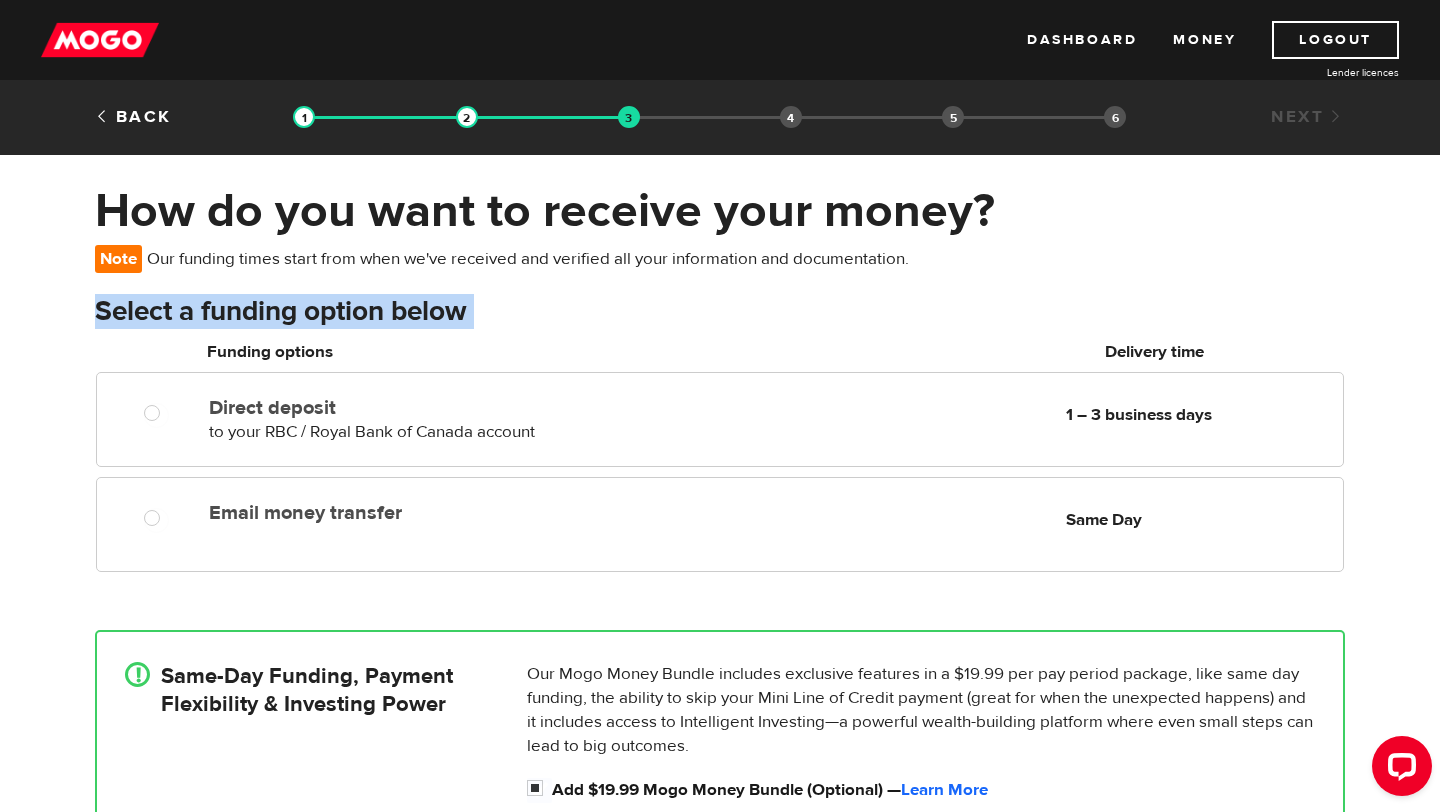 click on "Select a funding option below" at bounding box center (720, 312) 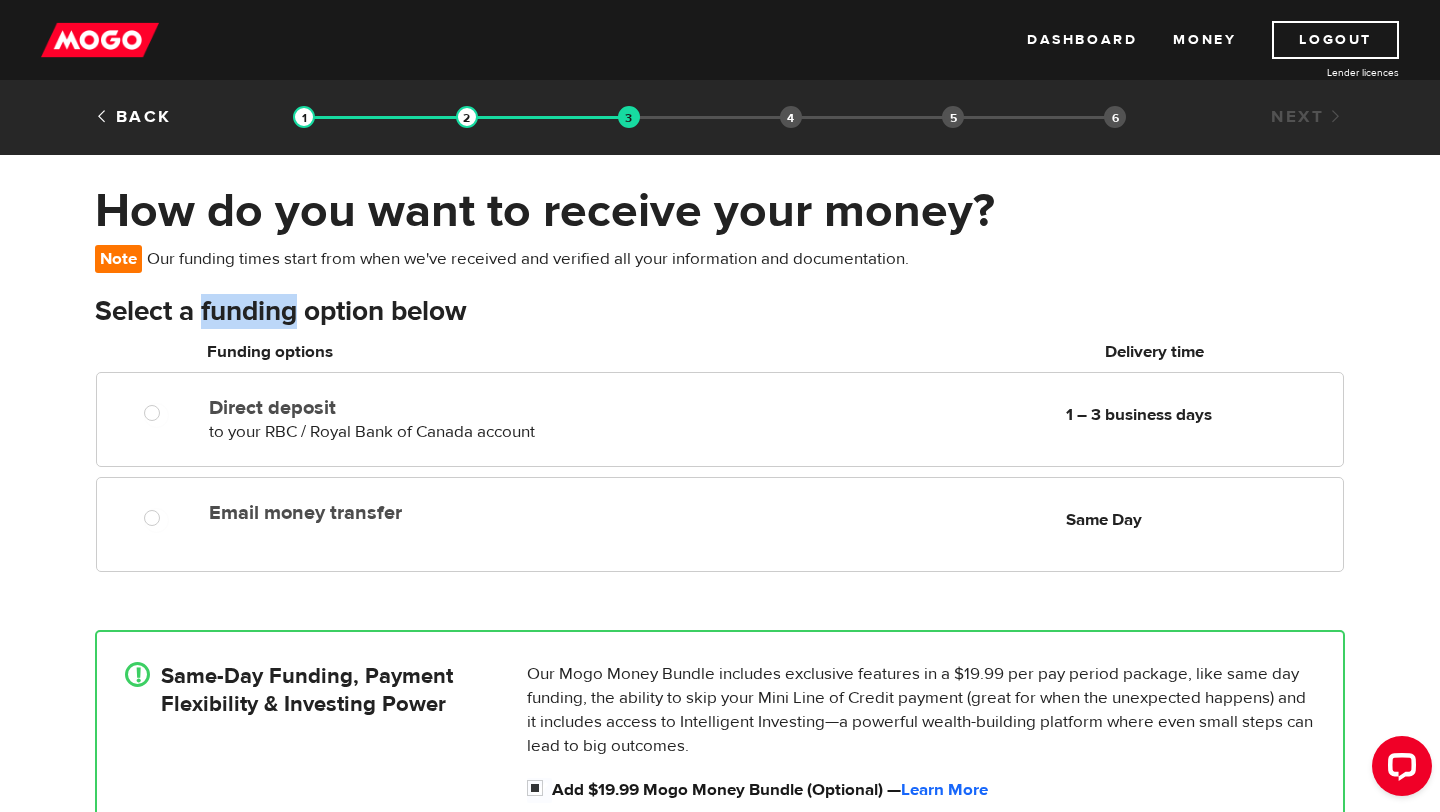 click on "Select a funding option below" at bounding box center [720, 312] 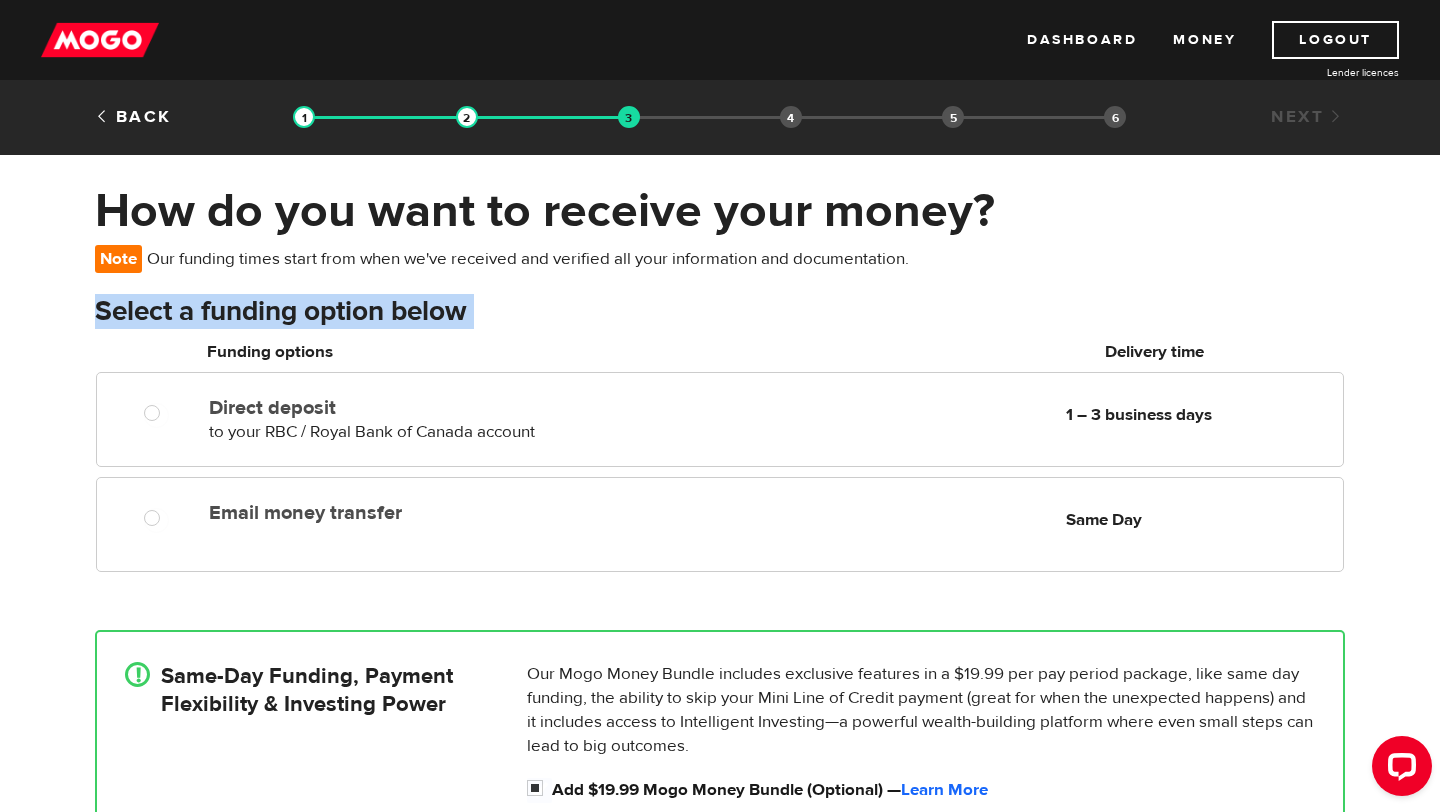 click on "Select a funding option below" at bounding box center [720, 312] 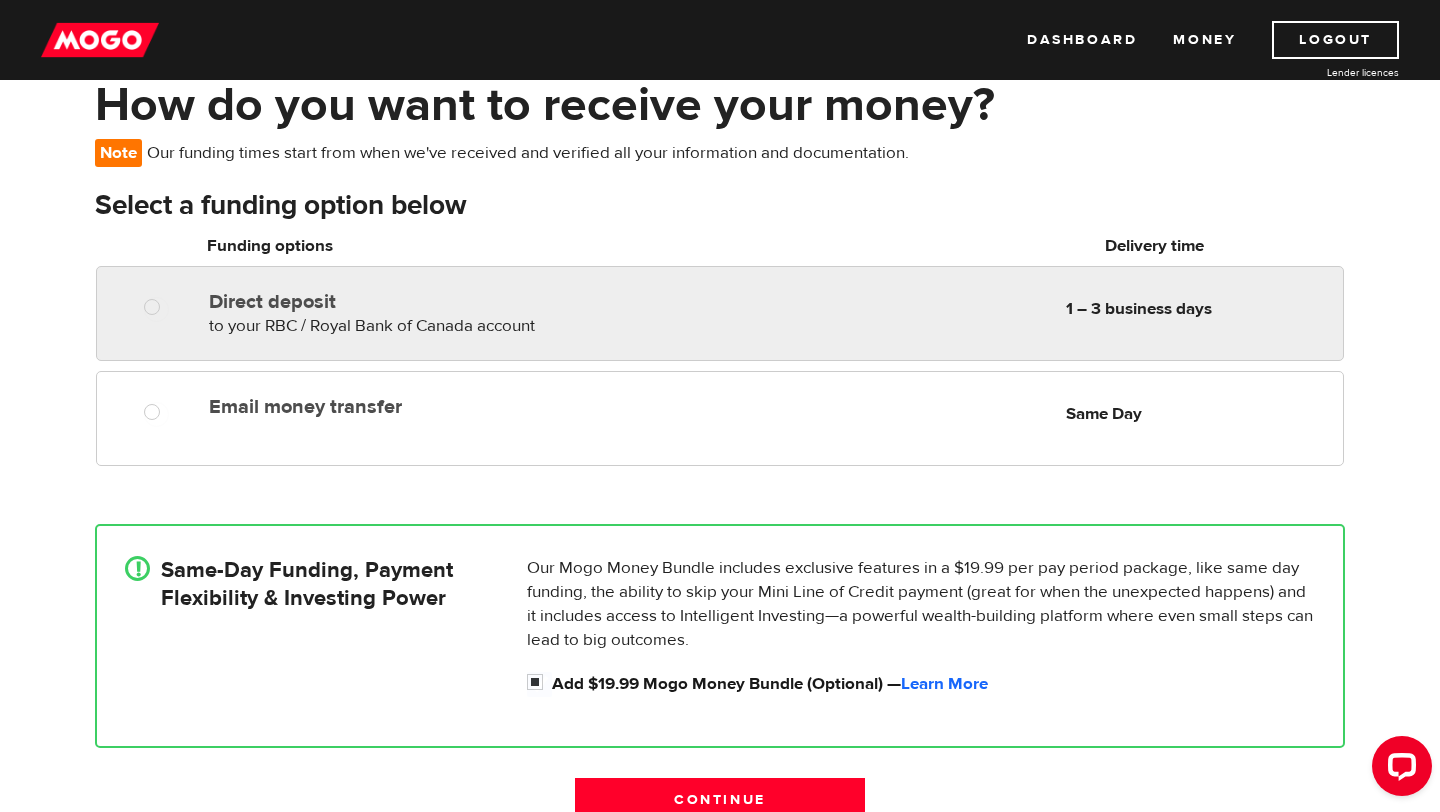 scroll, scrollTop: 132, scrollLeft: 0, axis: vertical 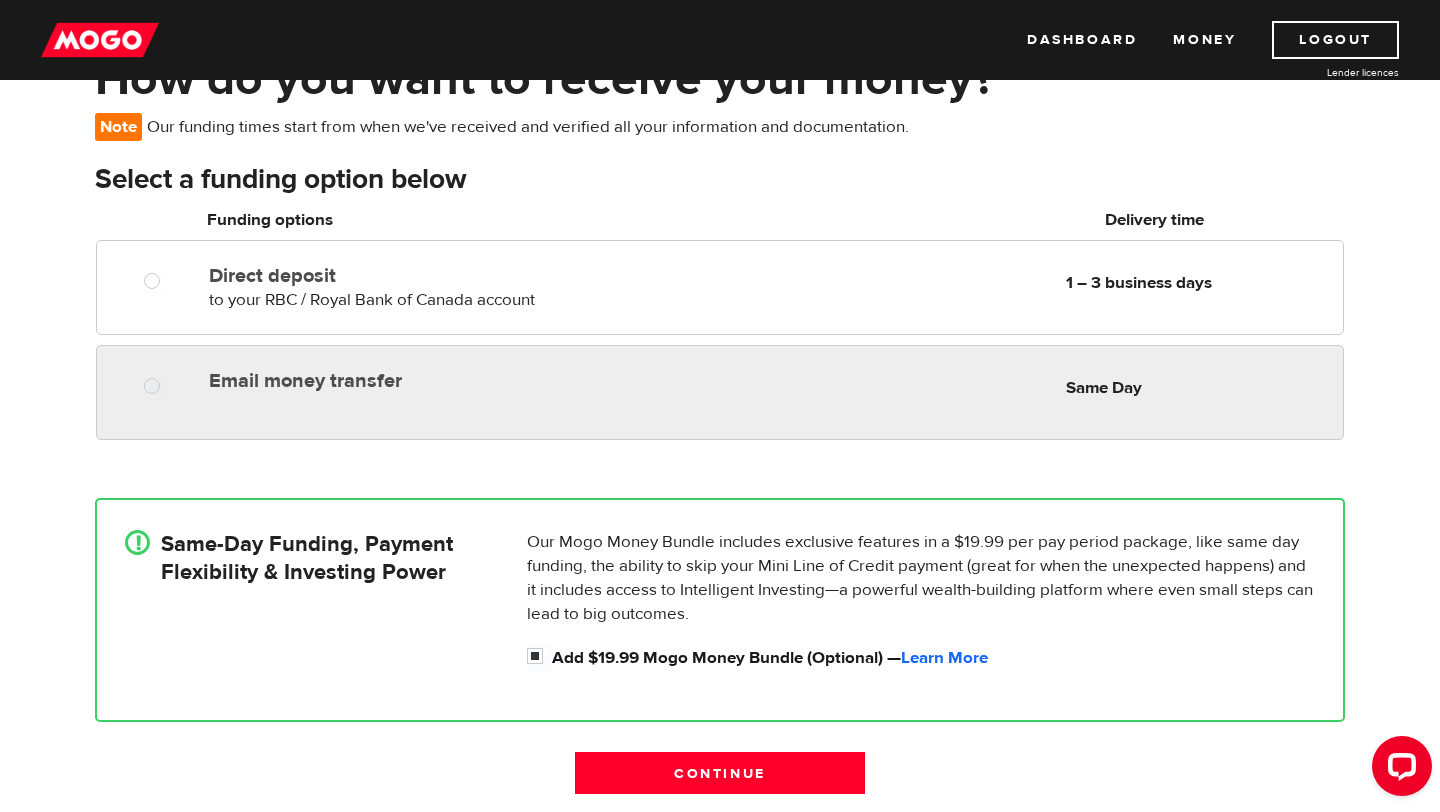 radio on "true" 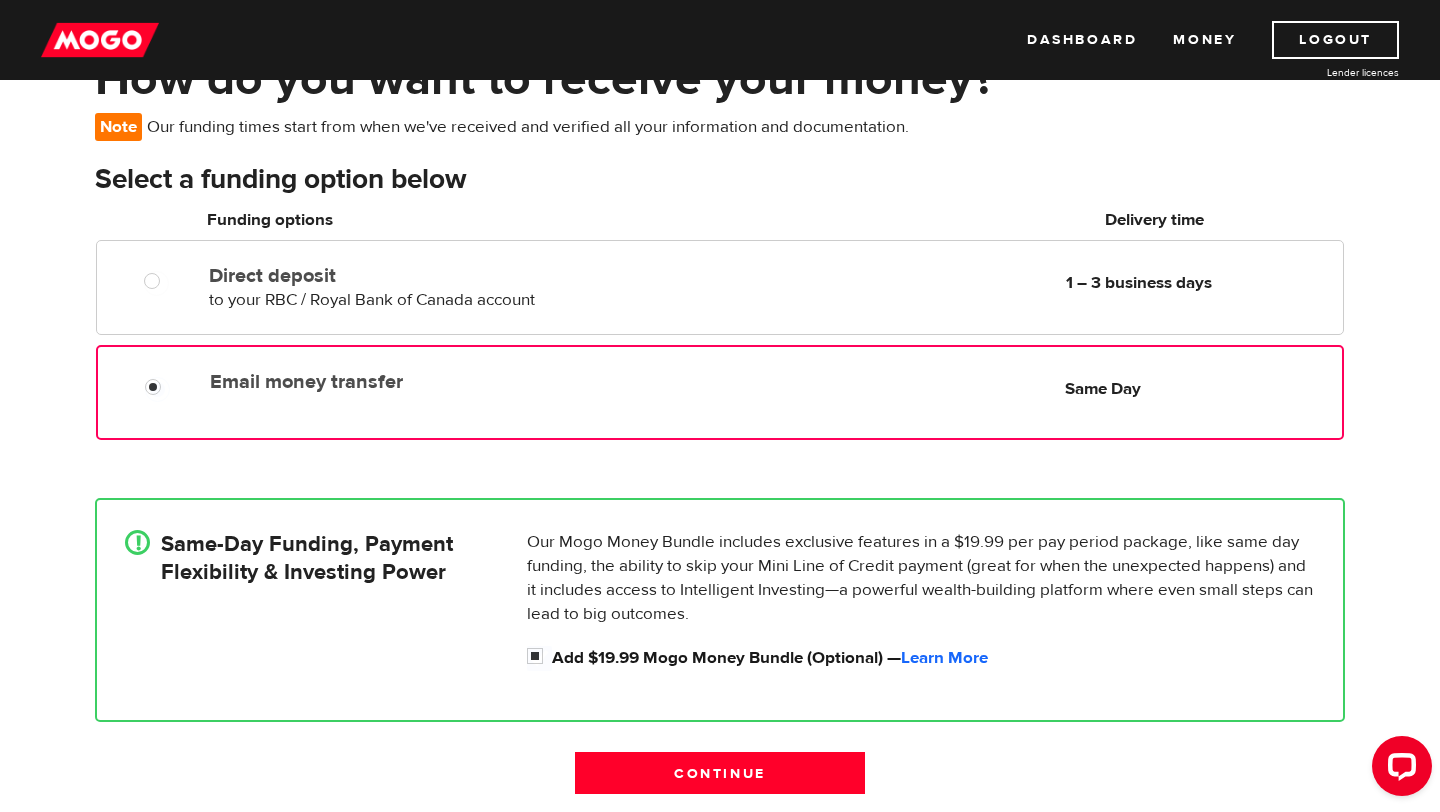 click on "Email money transfer Delivery in  Same Day Same Day" at bounding box center [720, 392] 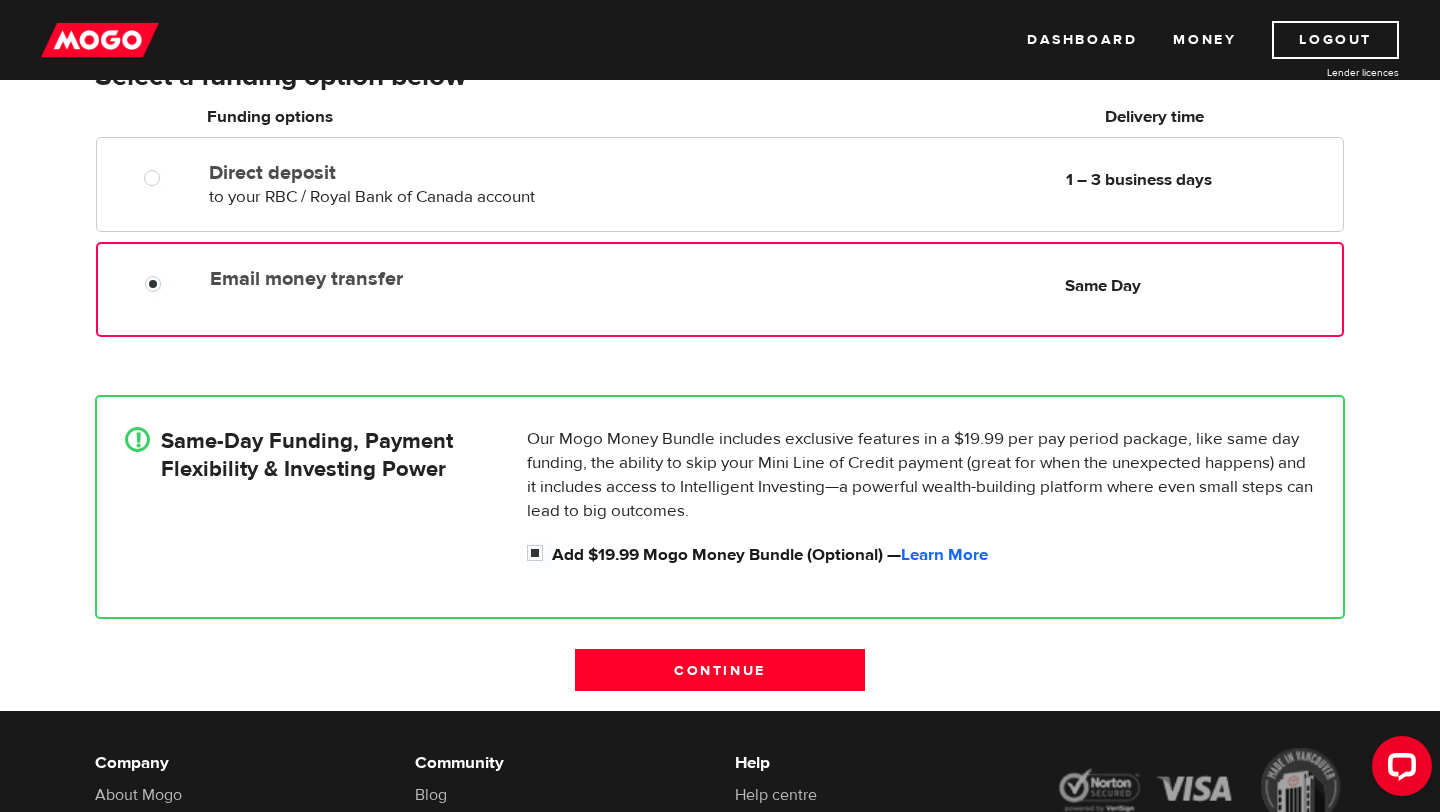 scroll, scrollTop: 292, scrollLeft: 0, axis: vertical 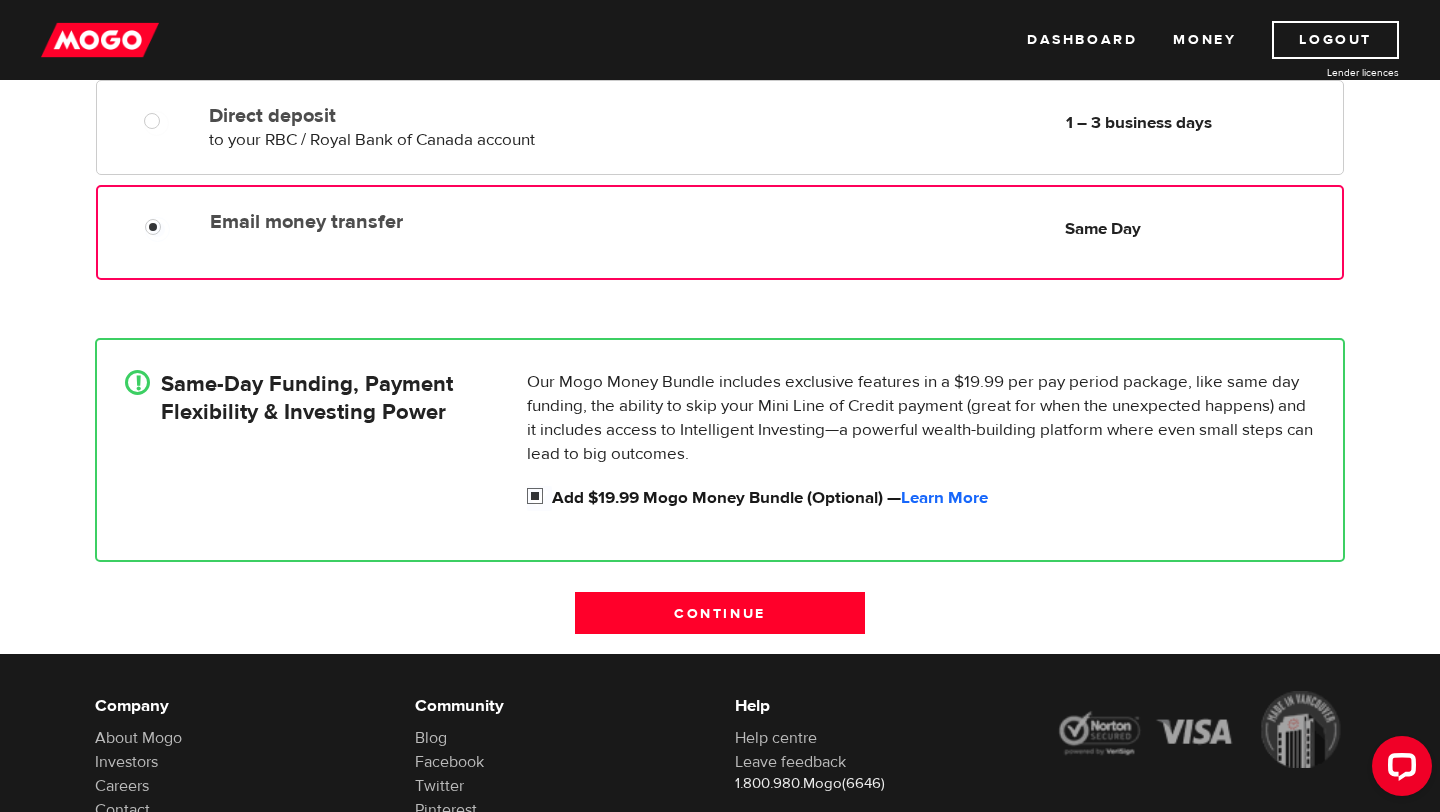 click on "Add $19.99 Mogo Money Bundle (Optional) —  Learn More" at bounding box center [933, 498] 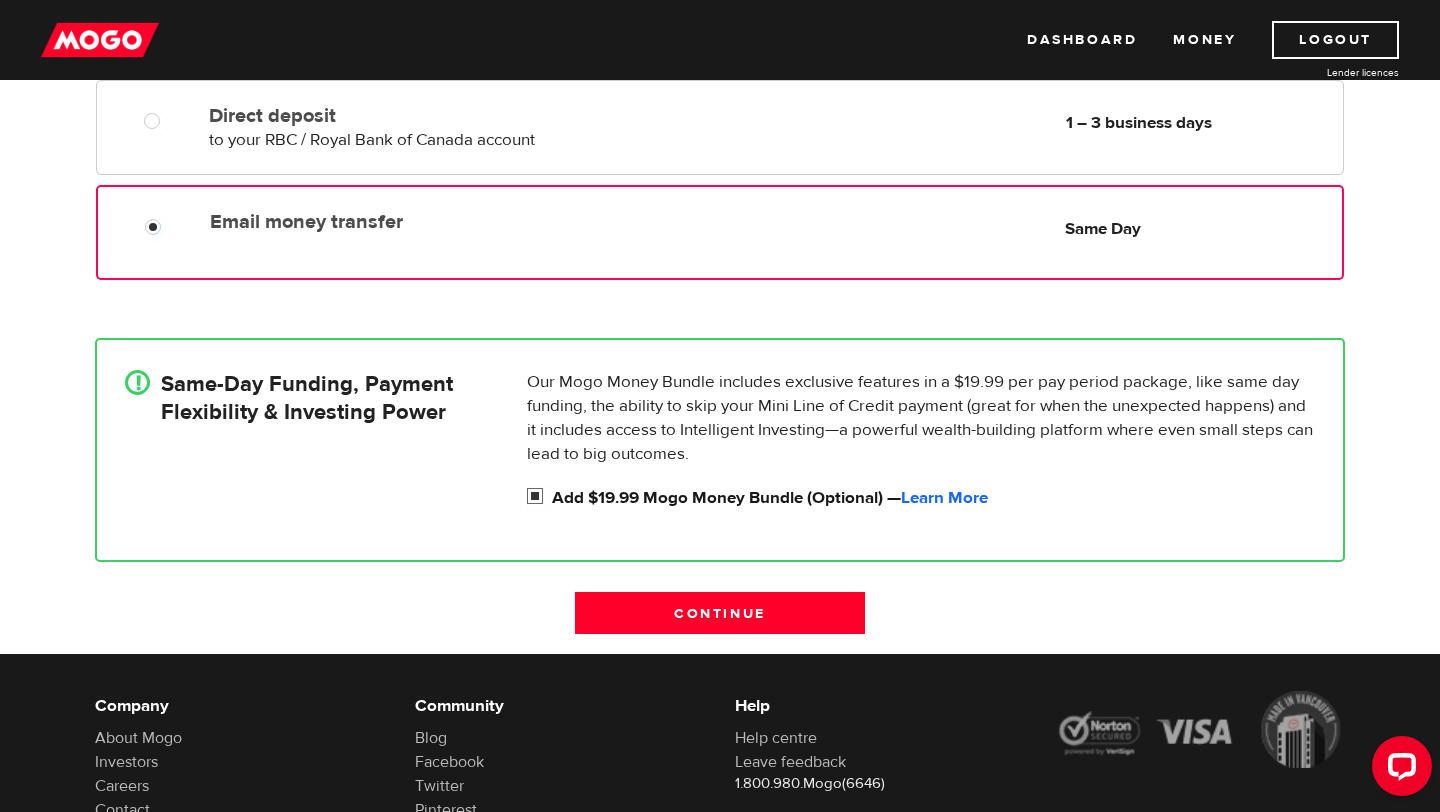 radio on "false" 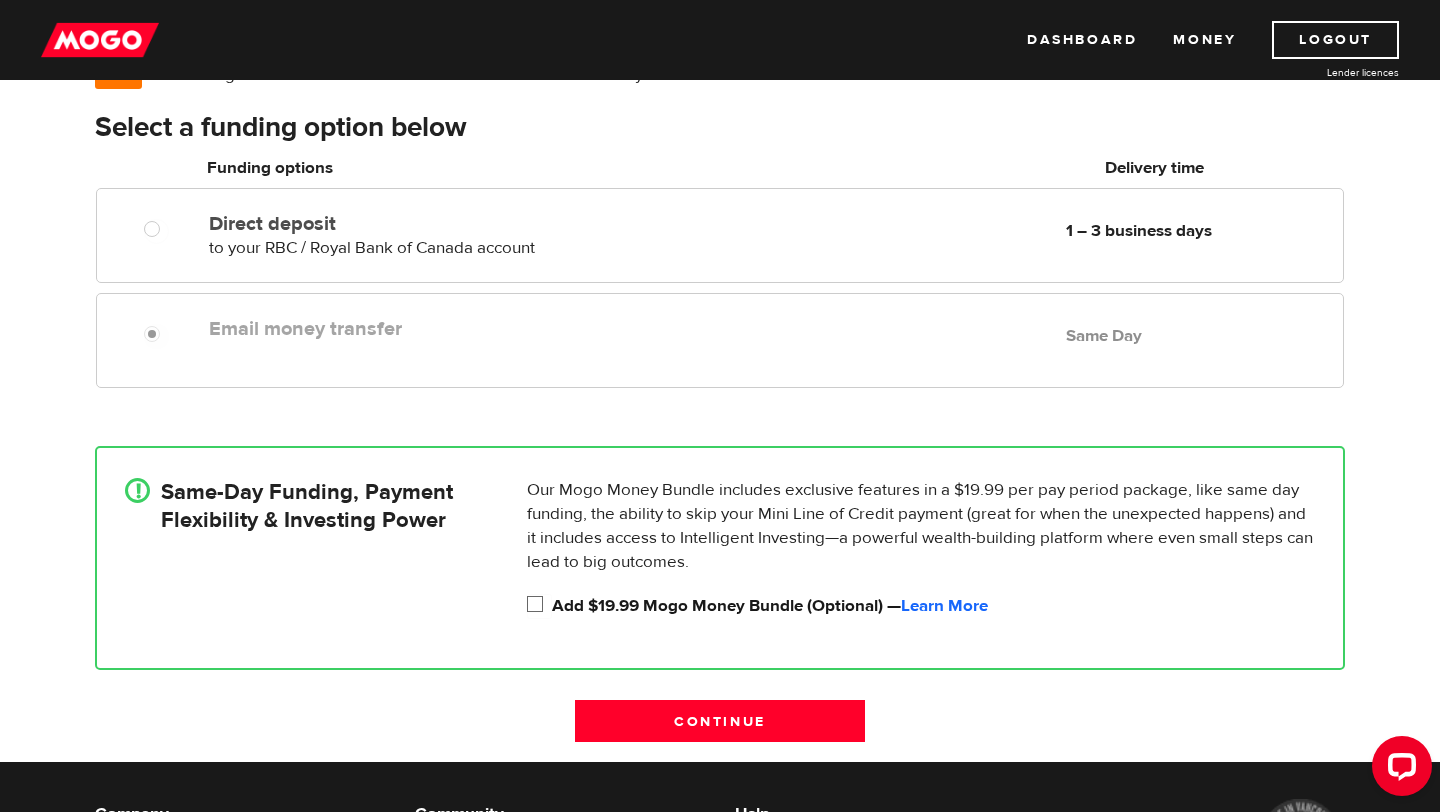 scroll, scrollTop: 285, scrollLeft: 0, axis: vertical 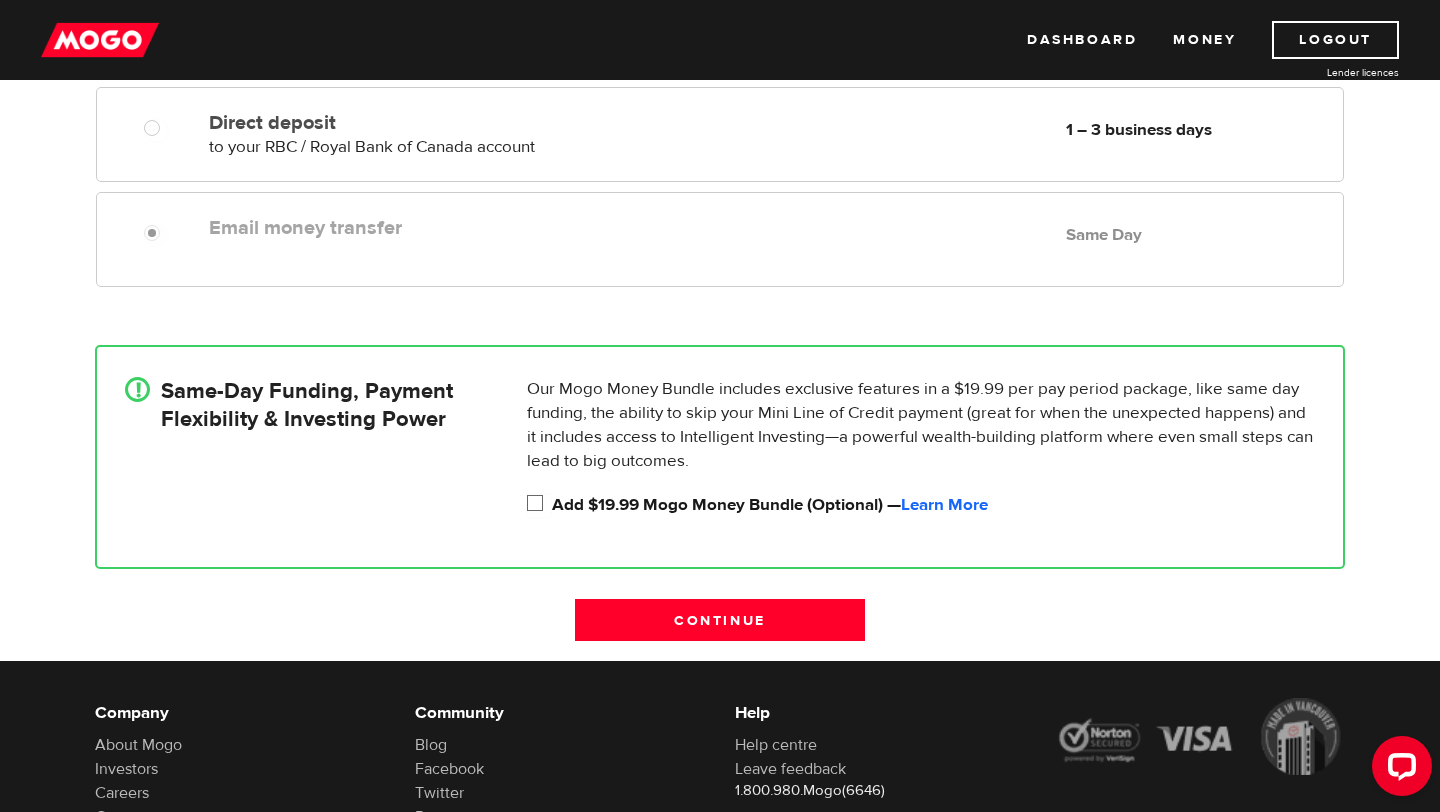 click on "Add $19.99 Mogo Money Bundle (Optional) —  Learn More" at bounding box center [933, 505] 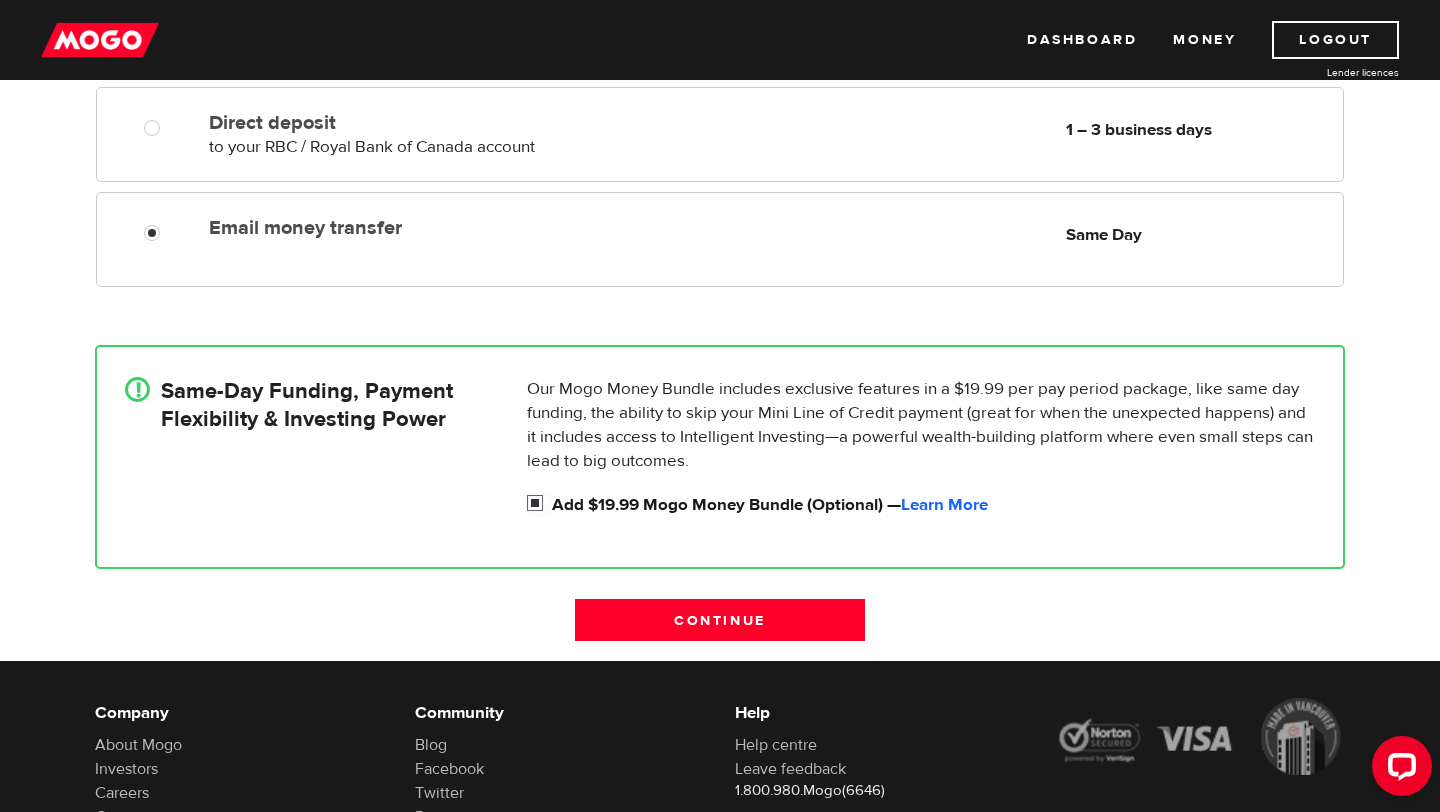 click on "Add $19.99 Mogo Money Bundle (Optional) —  Learn More" at bounding box center (933, 505) 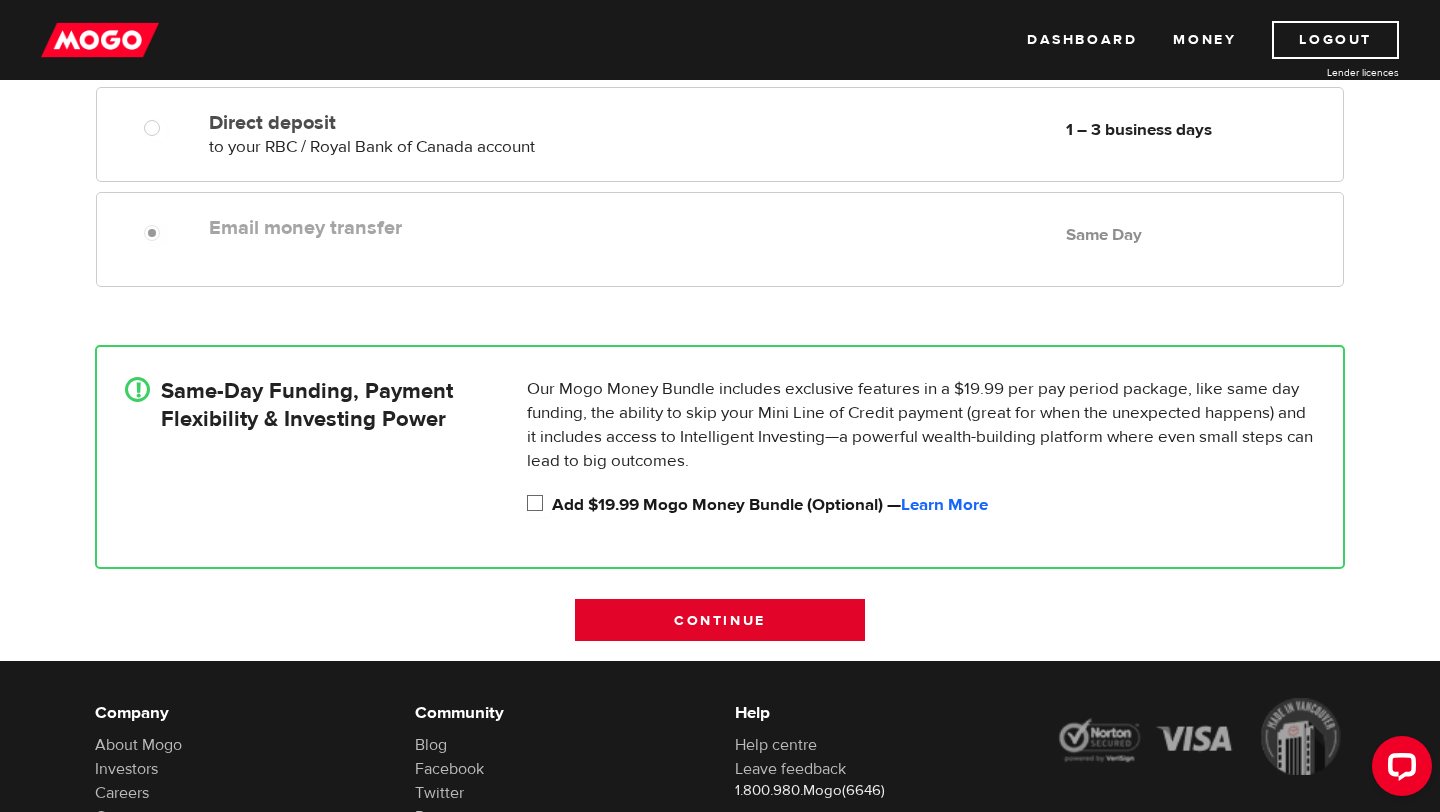 click on "Continue" at bounding box center [720, 620] 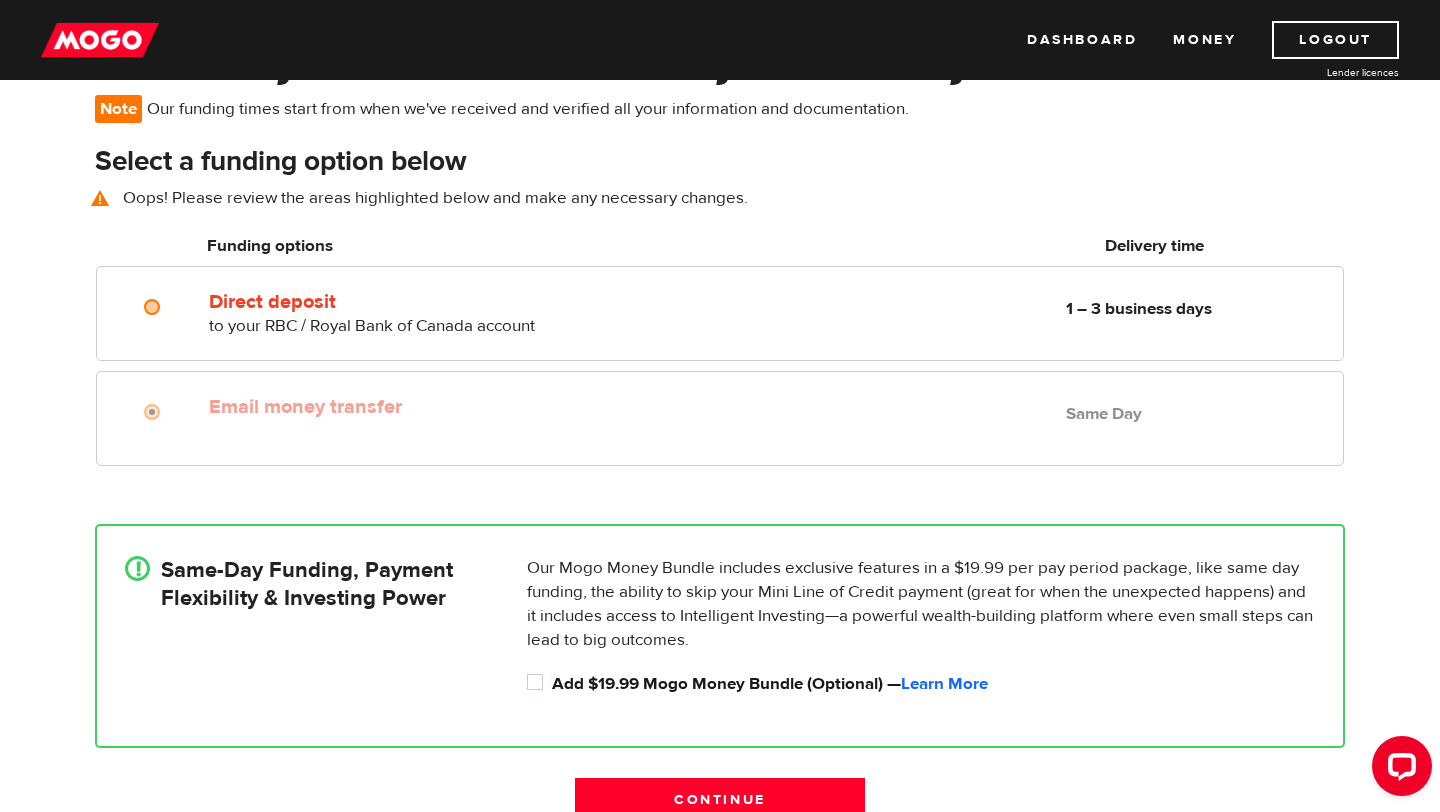 scroll, scrollTop: 146, scrollLeft: 0, axis: vertical 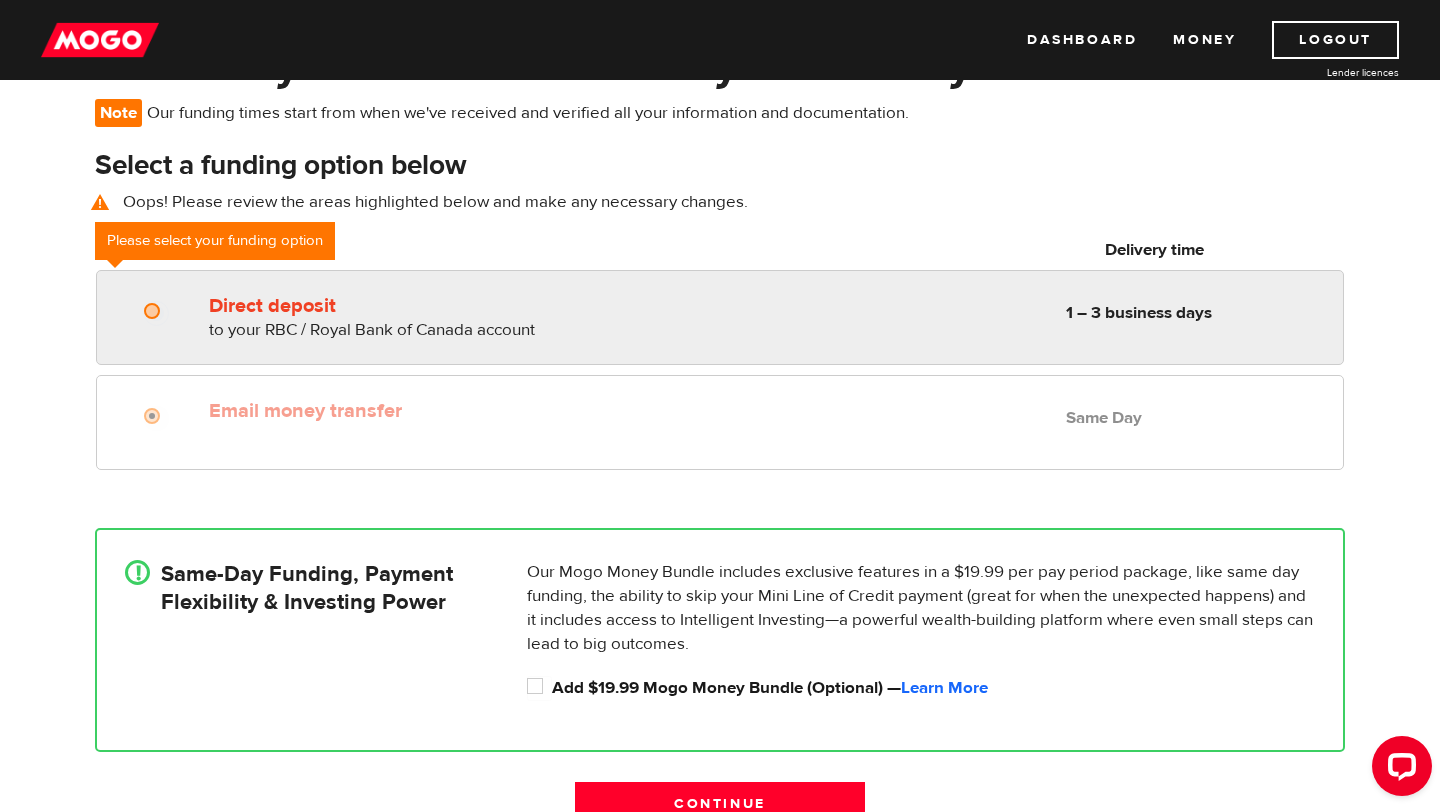 radio on "true" 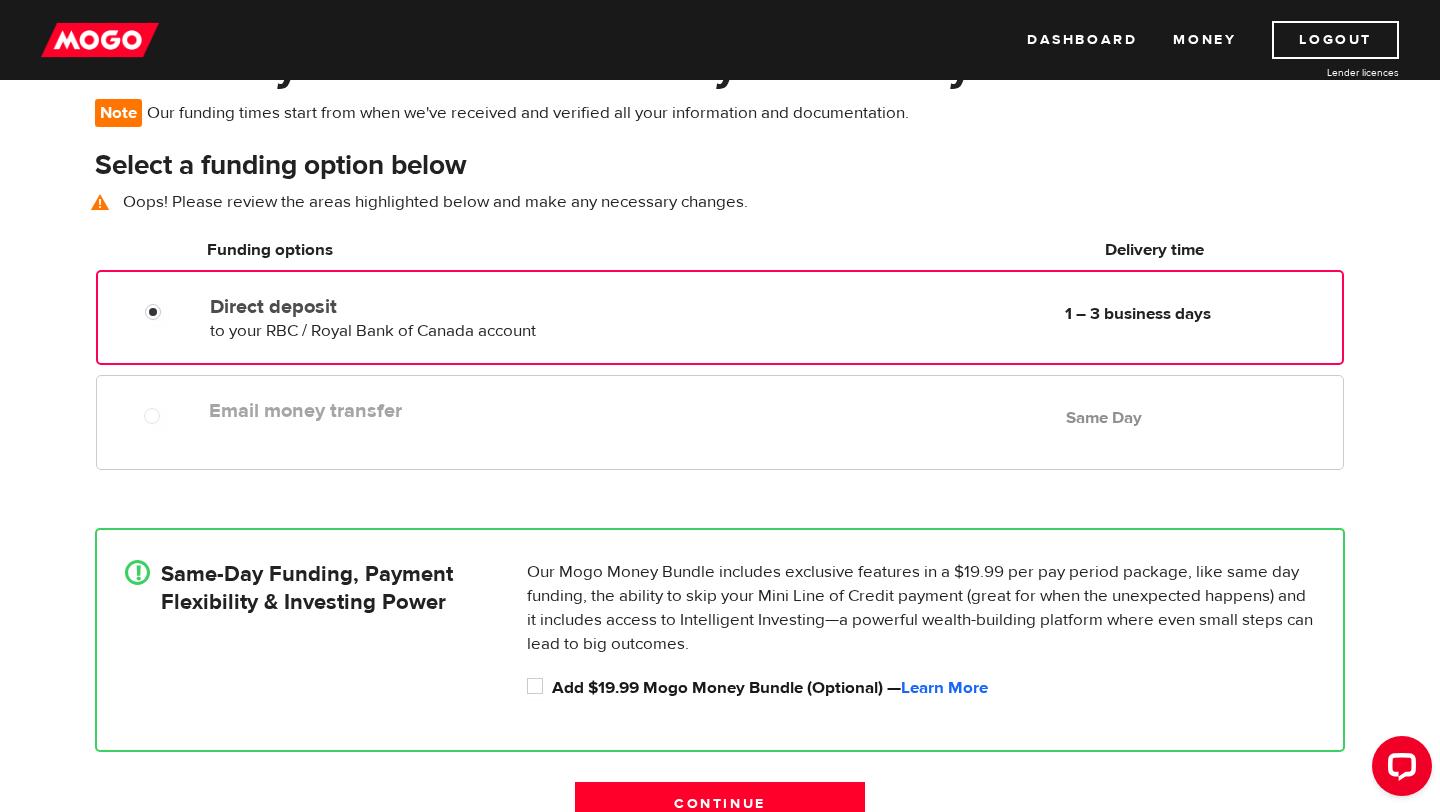 click on "Email money transfer" at bounding box center (439, 411) 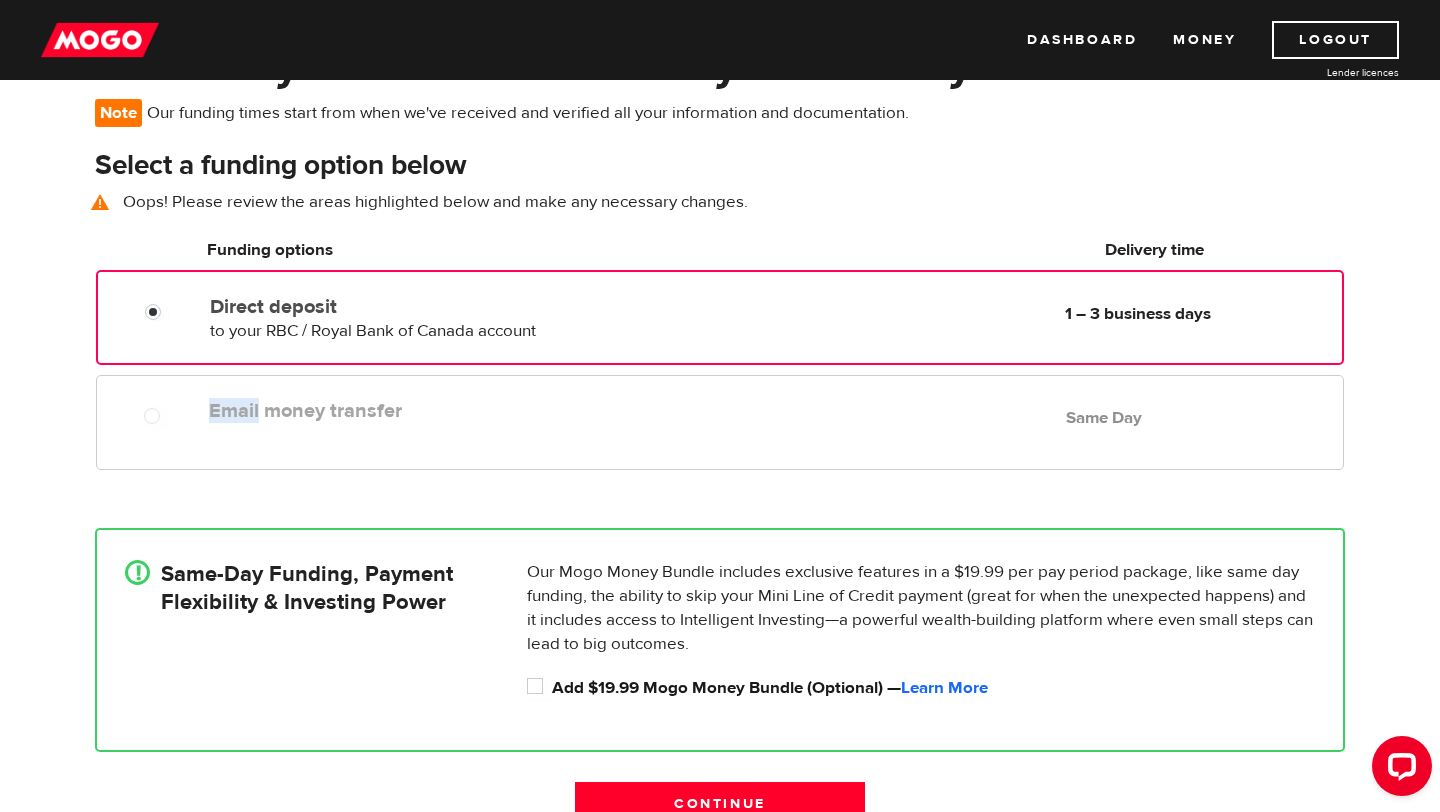 click on "Email money transfer Delivery in  Same Day Same Day" at bounding box center (772, 410) 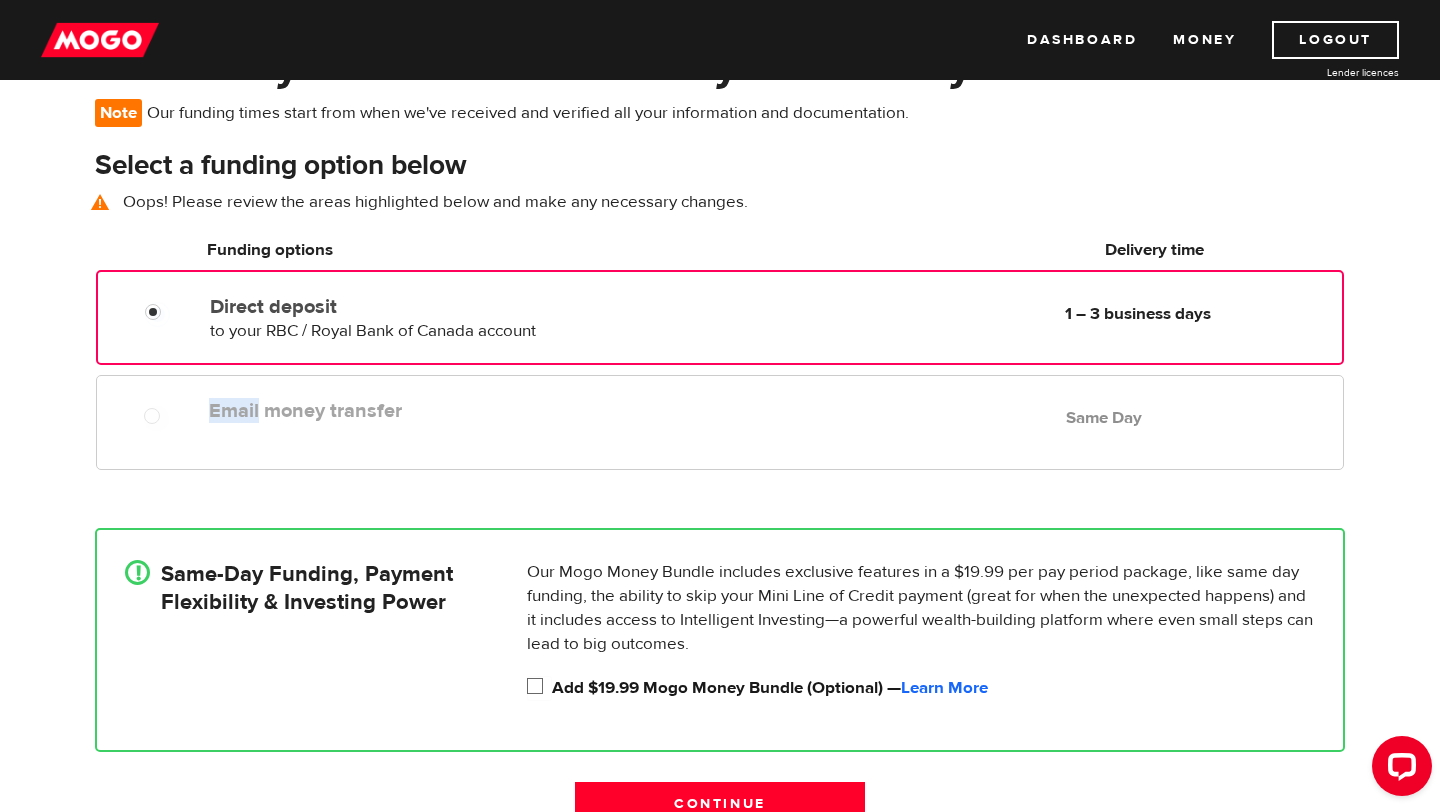 click on "Add $19.99 Mogo Money Bundle (Optional) —  Learn More" at bounding box center (539, 688) 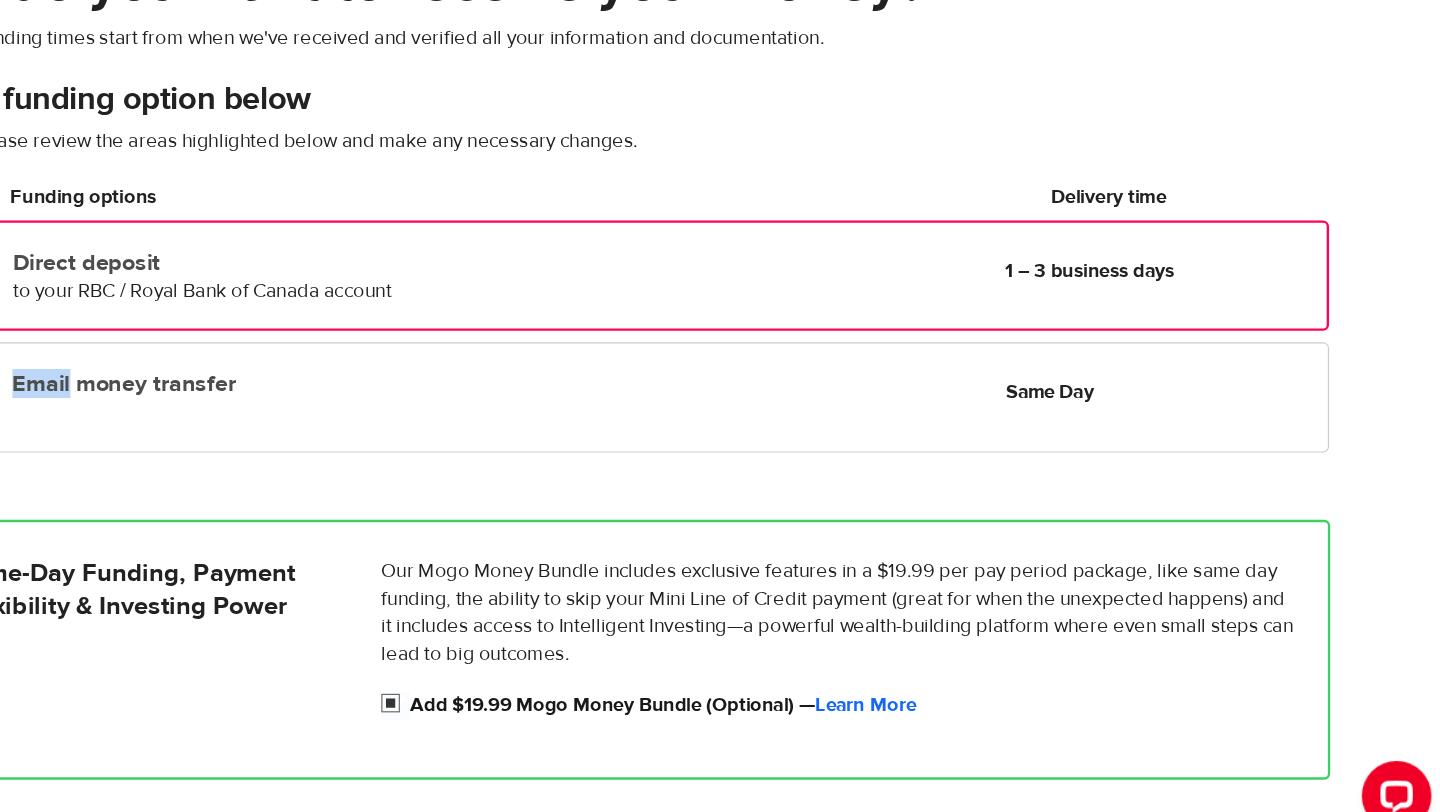 scroll, scrollTop: 146, scrollLeft: 0, axis: vertical 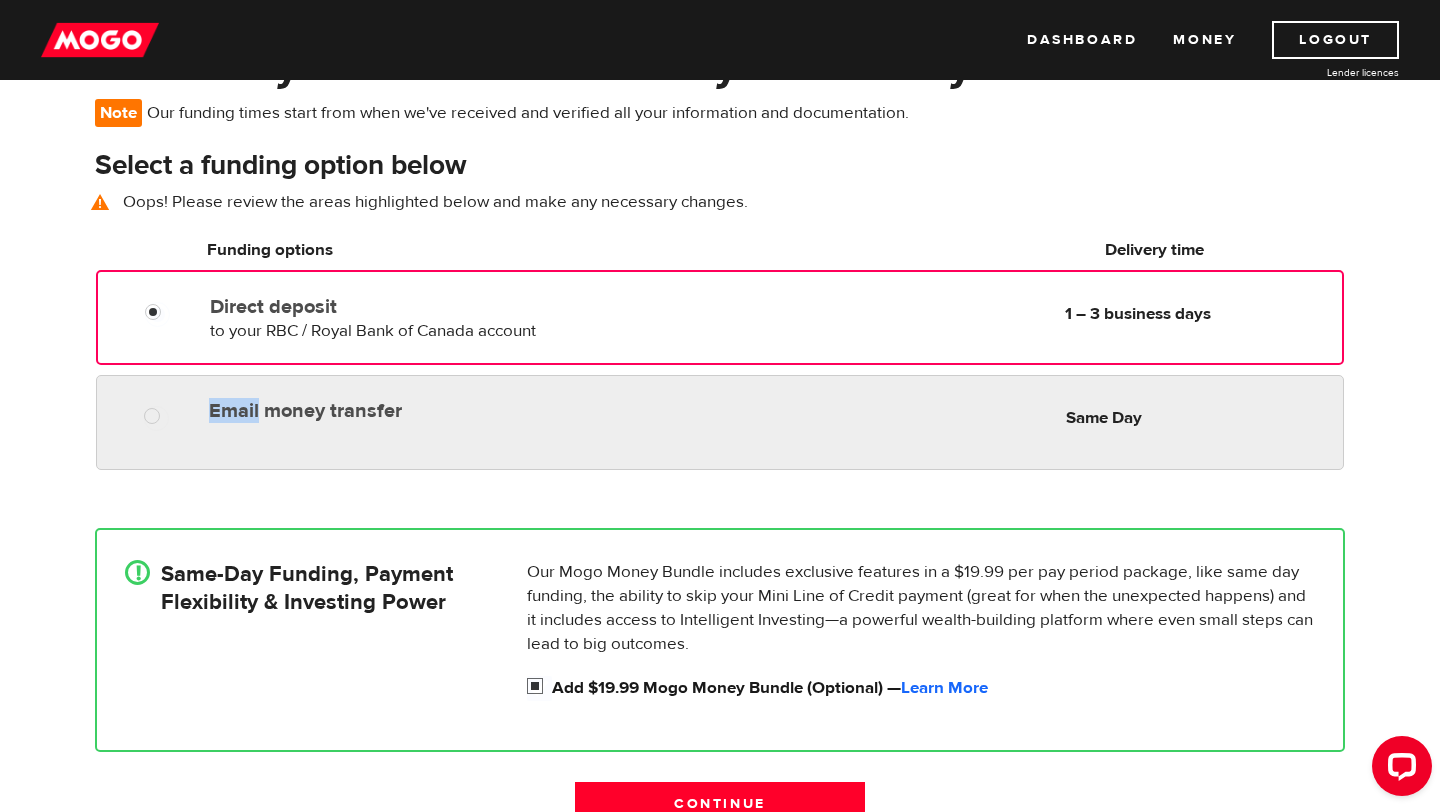 radio on "true" 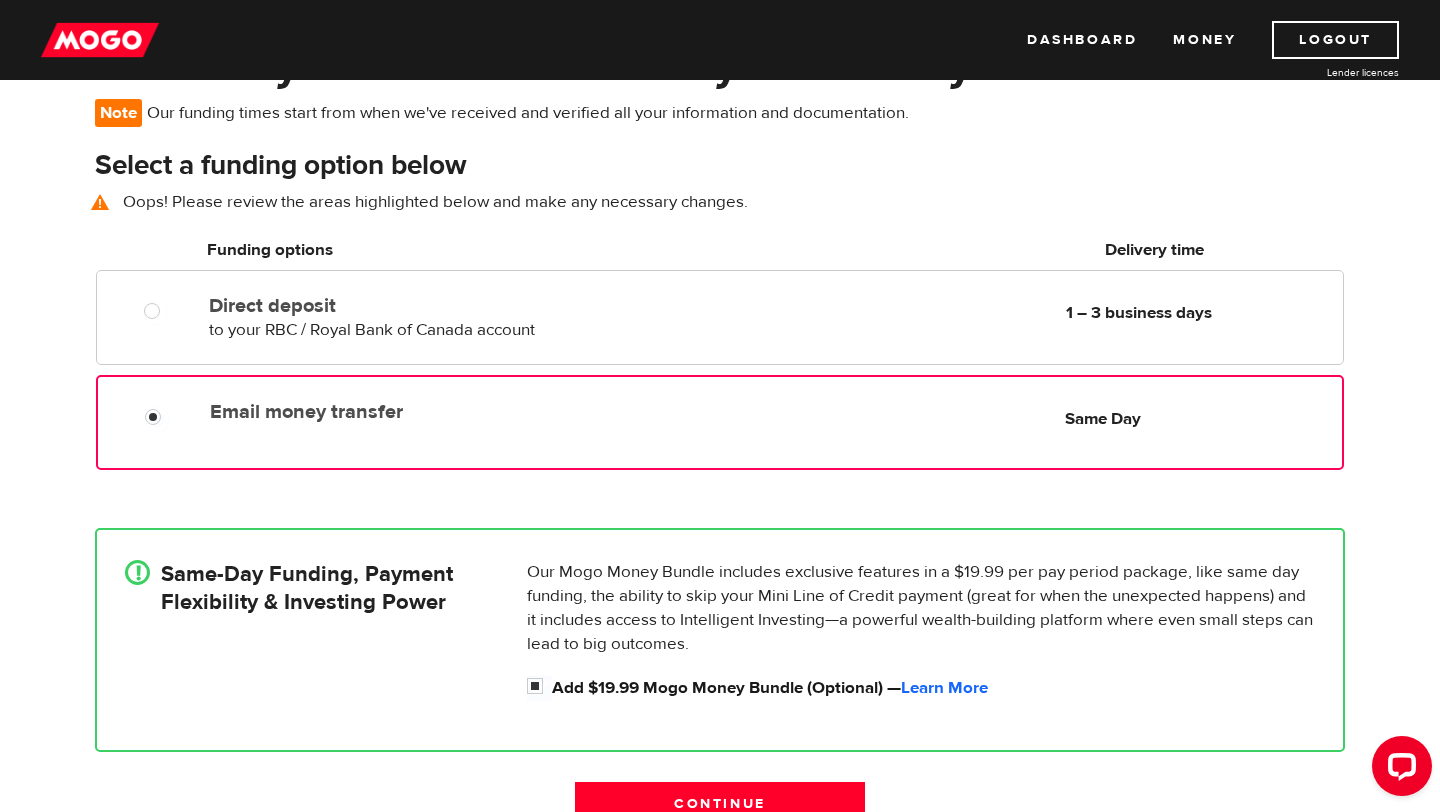 click on "Email money transfer Delivery in  Same Day Same Day" at bounding box center [720, 422] 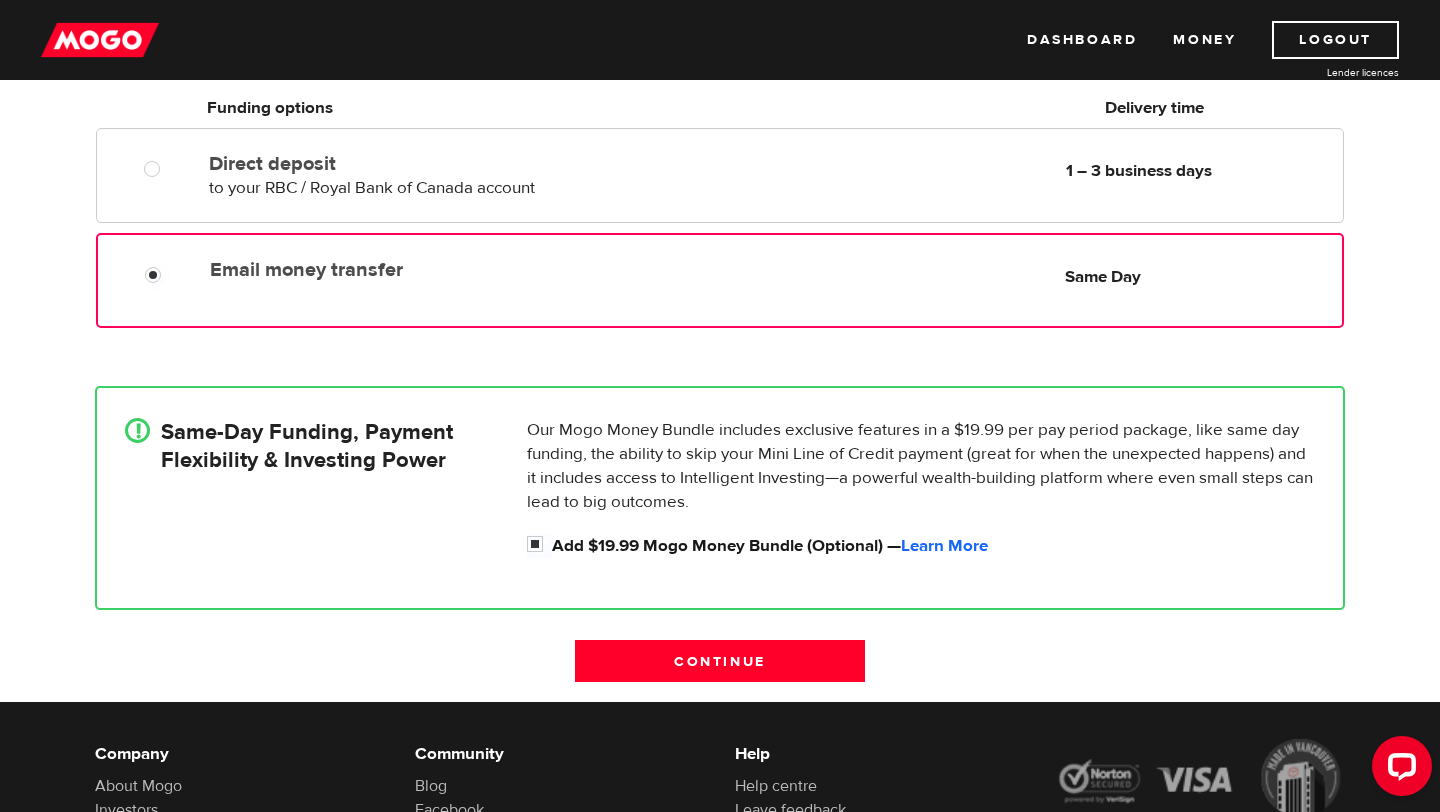 scroll, scrollTop: 323, scrollLeft: 0, axis: vertical 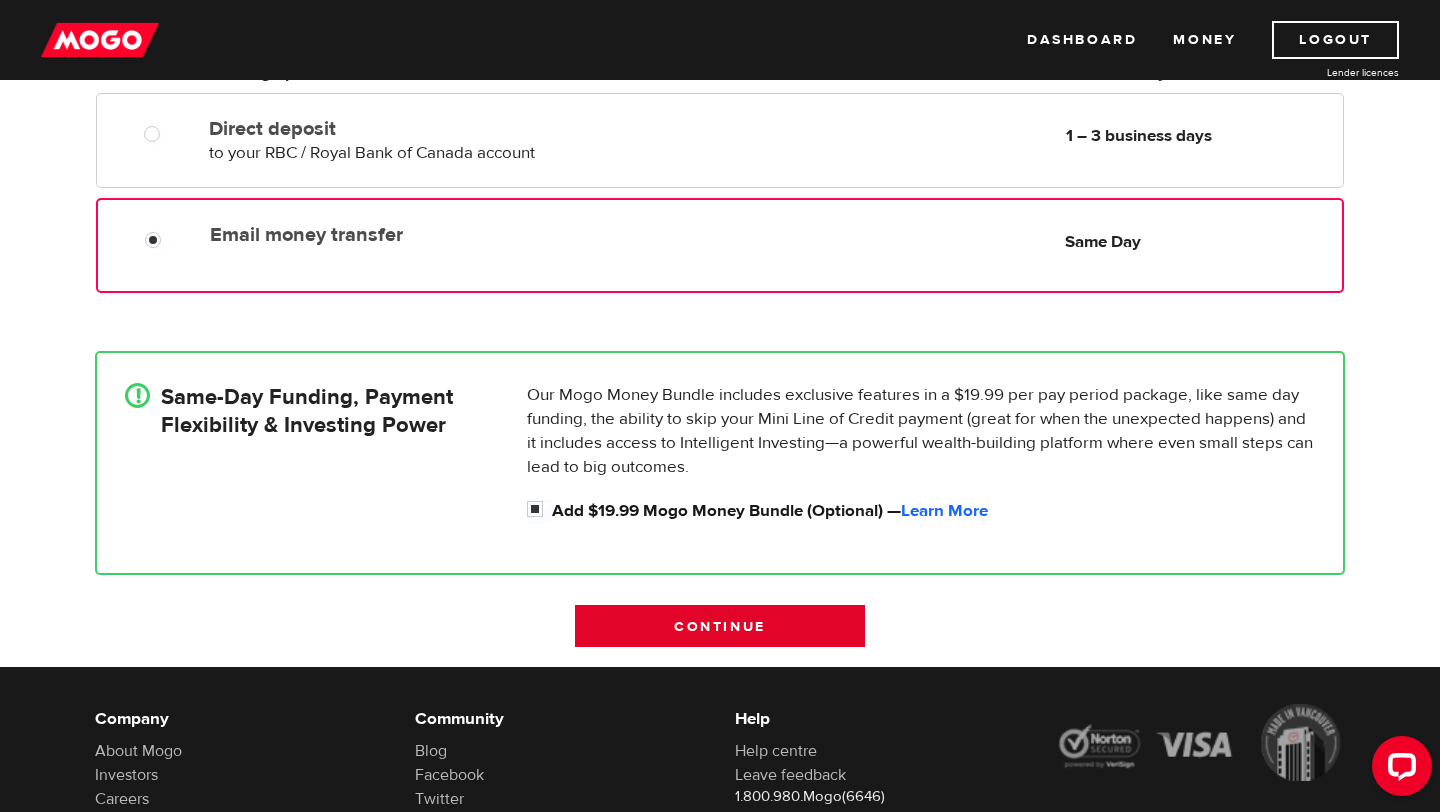 click on "Continue" at bounding box center [720, 626] 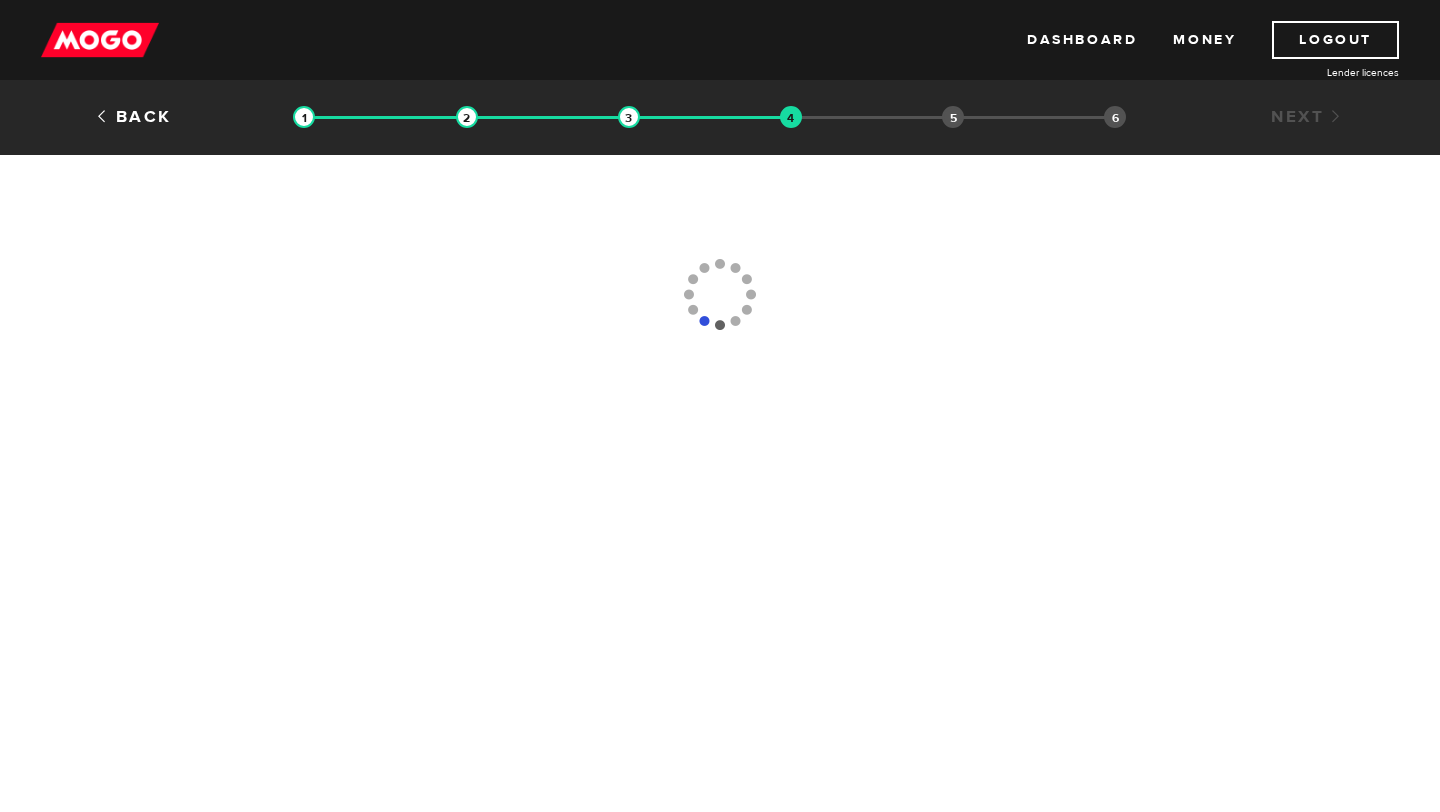 scroll, scrollTop: 0, scrollLeft: 0, axis: both 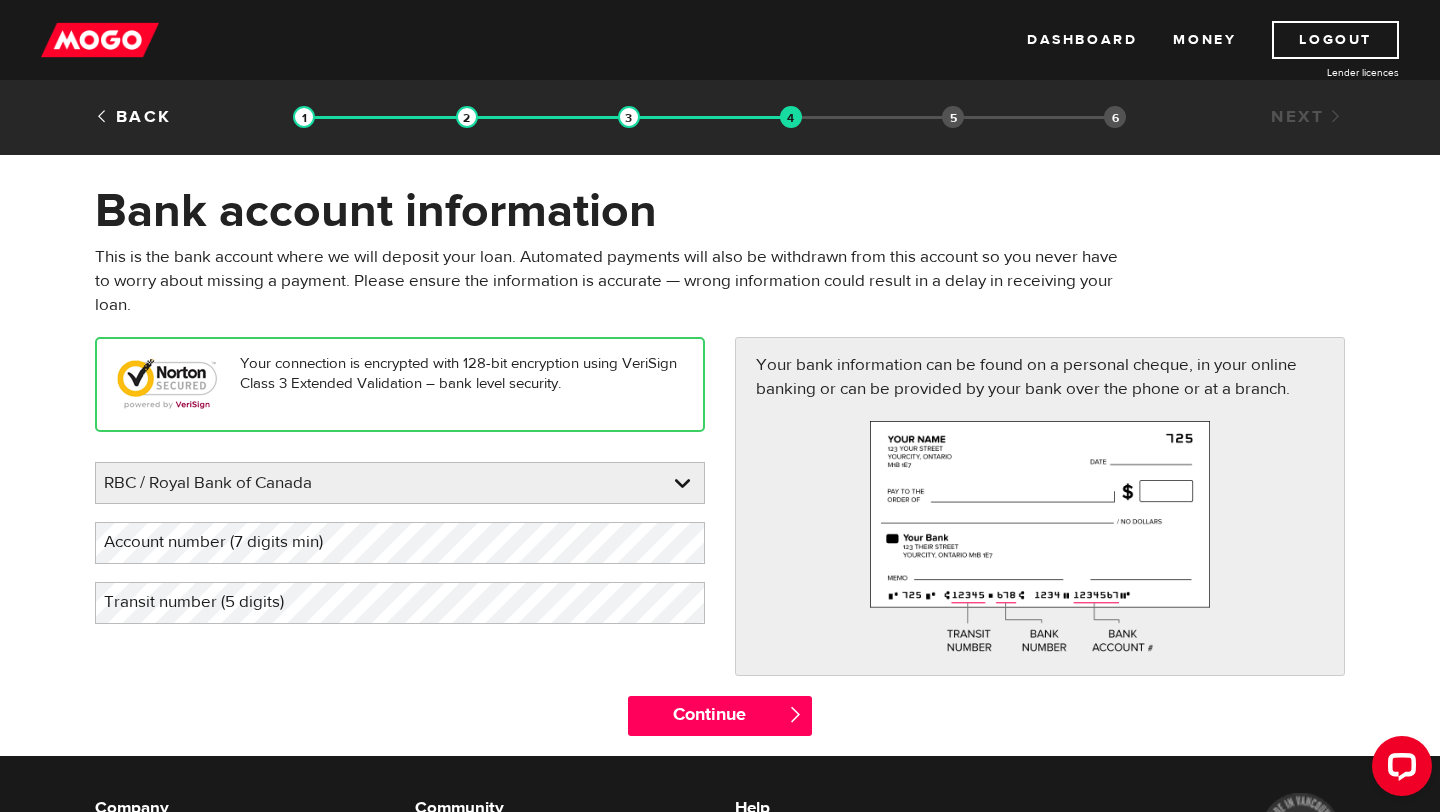 click on "Your connection is encrypted with 128-bit encryption using VeriSign Class 3 Extended Validation – bank level security. Please enter your bank RBC / Royal Bank of Canada BMO / Bank of Montreal
CIBC / Canadian Imperial Bank of Commerce
CWB / Canadian Western Bank
HSBC Bank Canada
LBC / Banque Laurentienne Du Canada
NBC / National Bank of Canada
RBC / Royal Bank of Canada
Scotiabank / Bank of Nova Scotia
TD / TD Canada Trust
1st Choice Savings & Credit Union
Other
Abn Amro Bank Nv
Acadian Credit Union
Accelerate Financial
Accent Credit Union
Access Credit Union
Achieva Financial
Adjala Credit Union
Advance Savings Credit Union
Advantage Credit Union
Advantage Online - Central Credit Union
AGF Trust Company
Airline Financial Credit Union
Alberta Treasury Branches
Aldergrove Credit Union
All Trans Financial Servs. Credit Union
Alliance Caisses Pop. De L'Ontario
Alterna Savings and Credit Union
Amaranth Credit Union
Amex Bank of Canada
APPLE Credit Union" at bounding box center (400, 489) 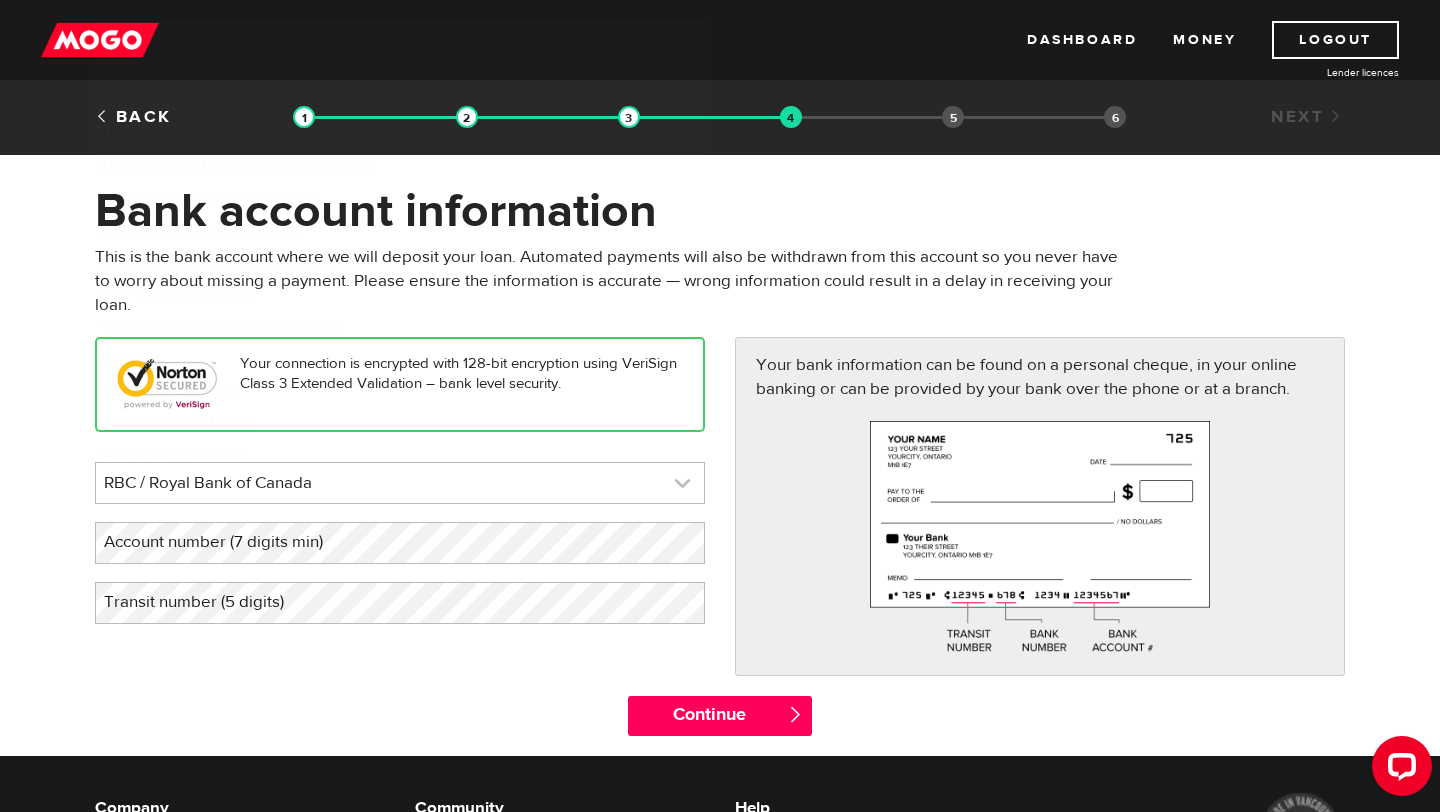 click at bounding box center [400, 483] 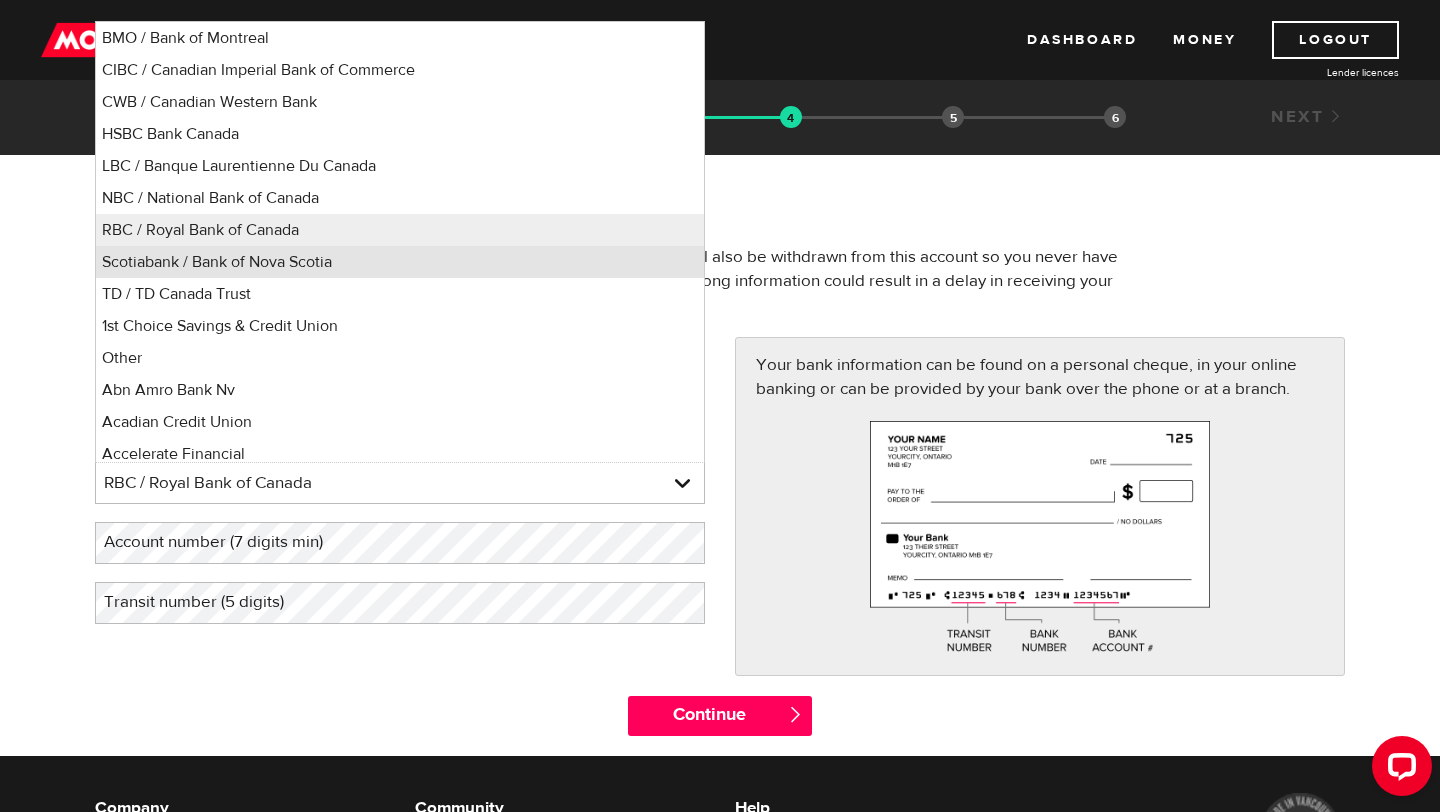 scroll, scrollTop: 8, scrollLeft: 0, axis: vertical 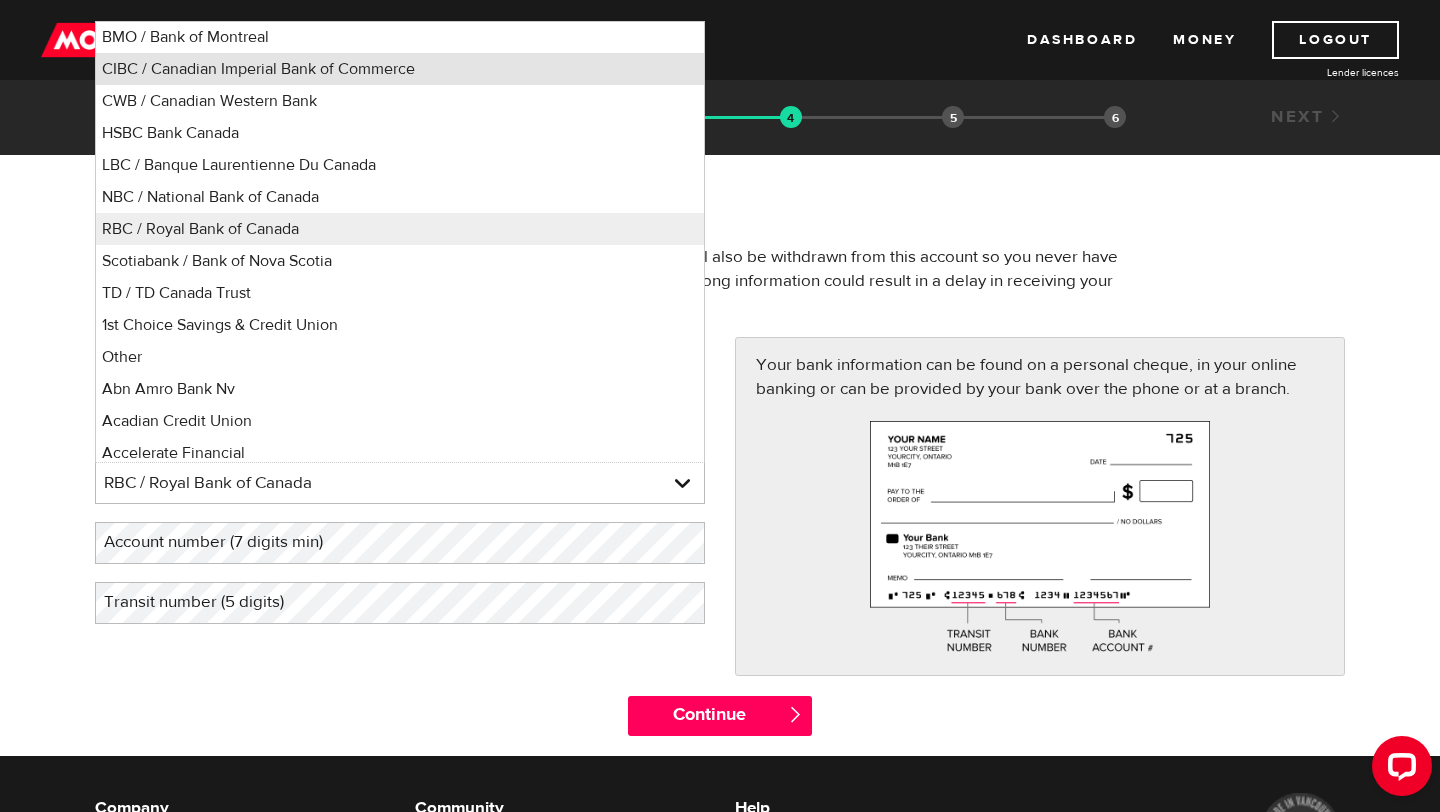 click on "CIBC / Canadian Imperial Bank of Commerce" at bounding box center [400, 69] 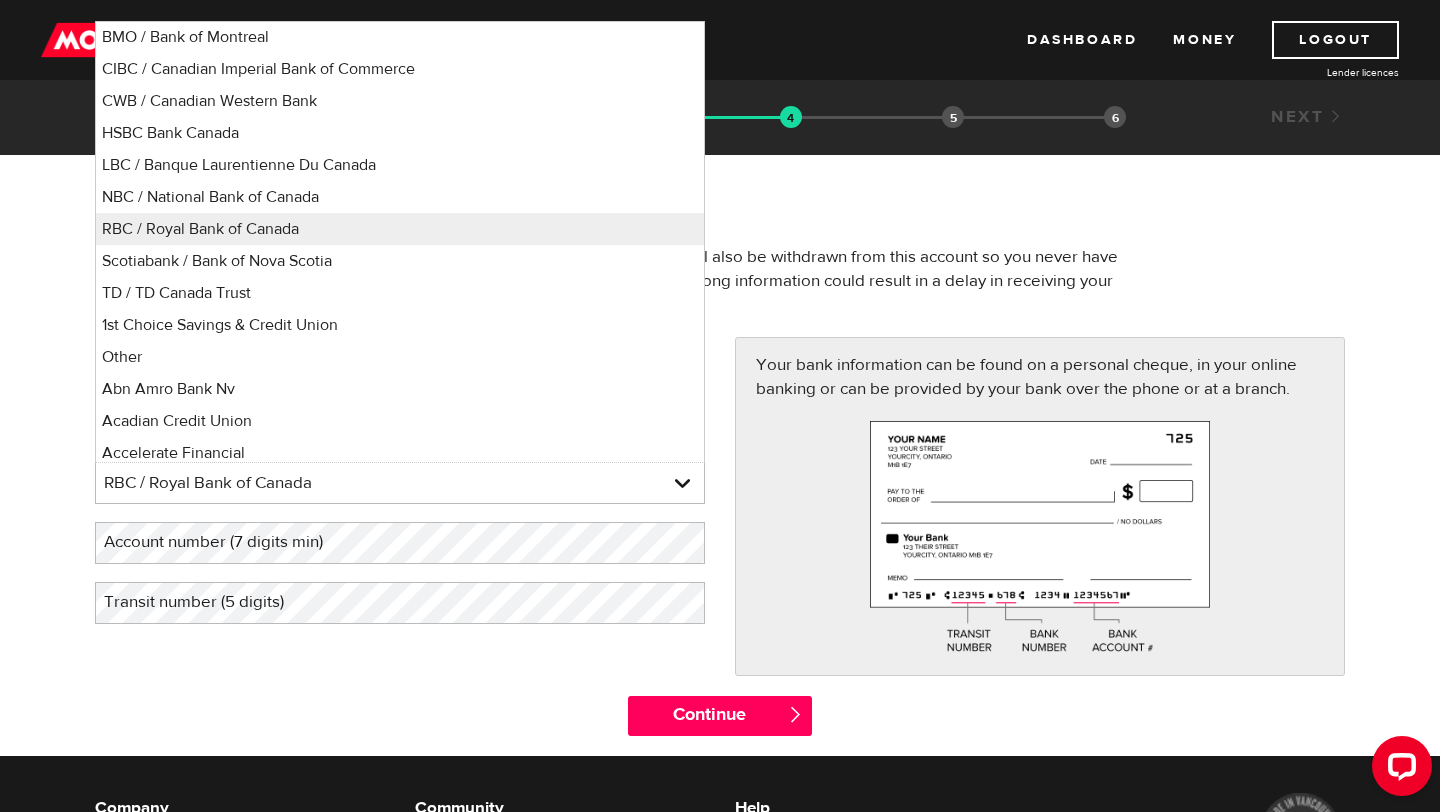 select on "4" 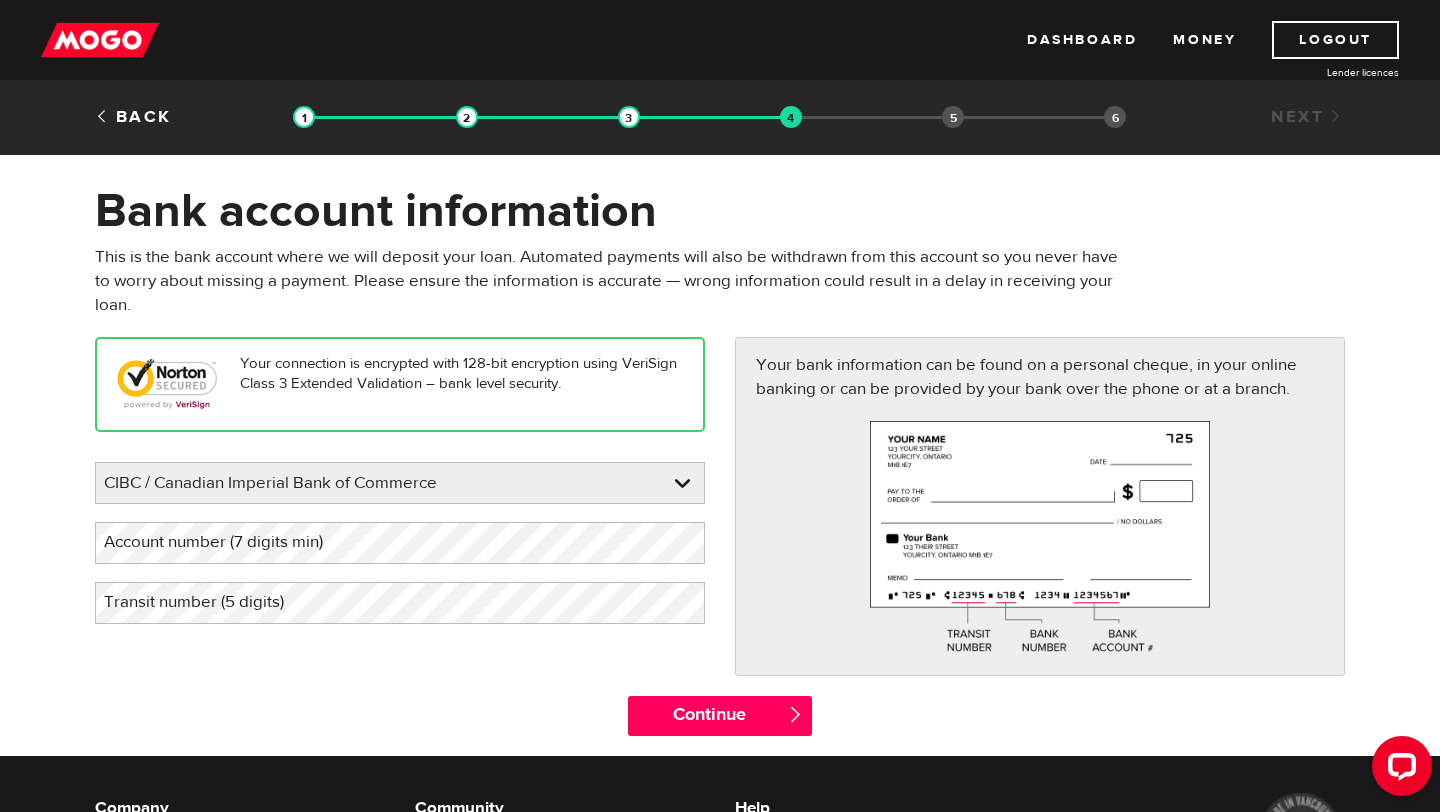 click on "Account number (7 digits min)" at bounding box center [229, 542] 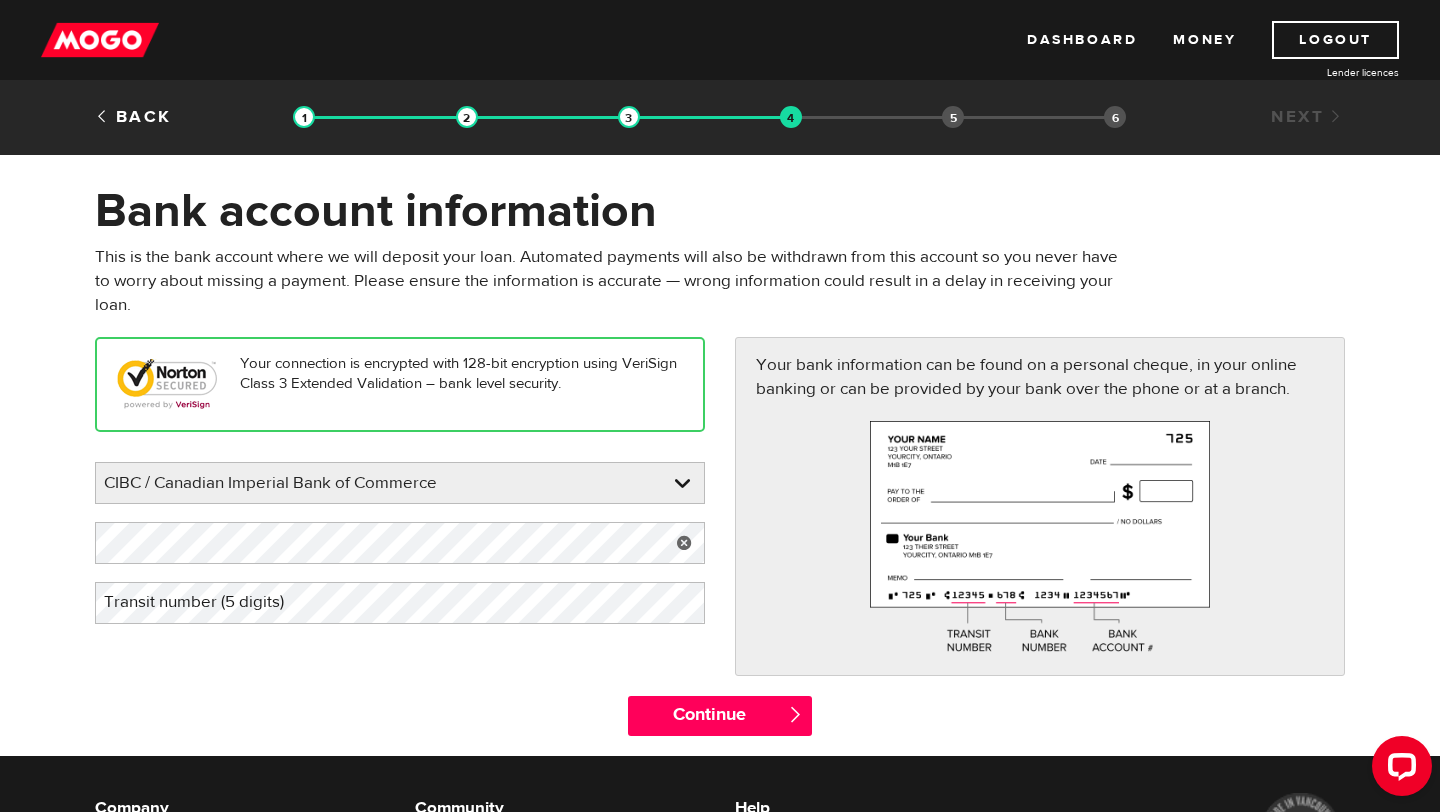 click on "Transit number (5 digits)" at bounding box center [210, 602] 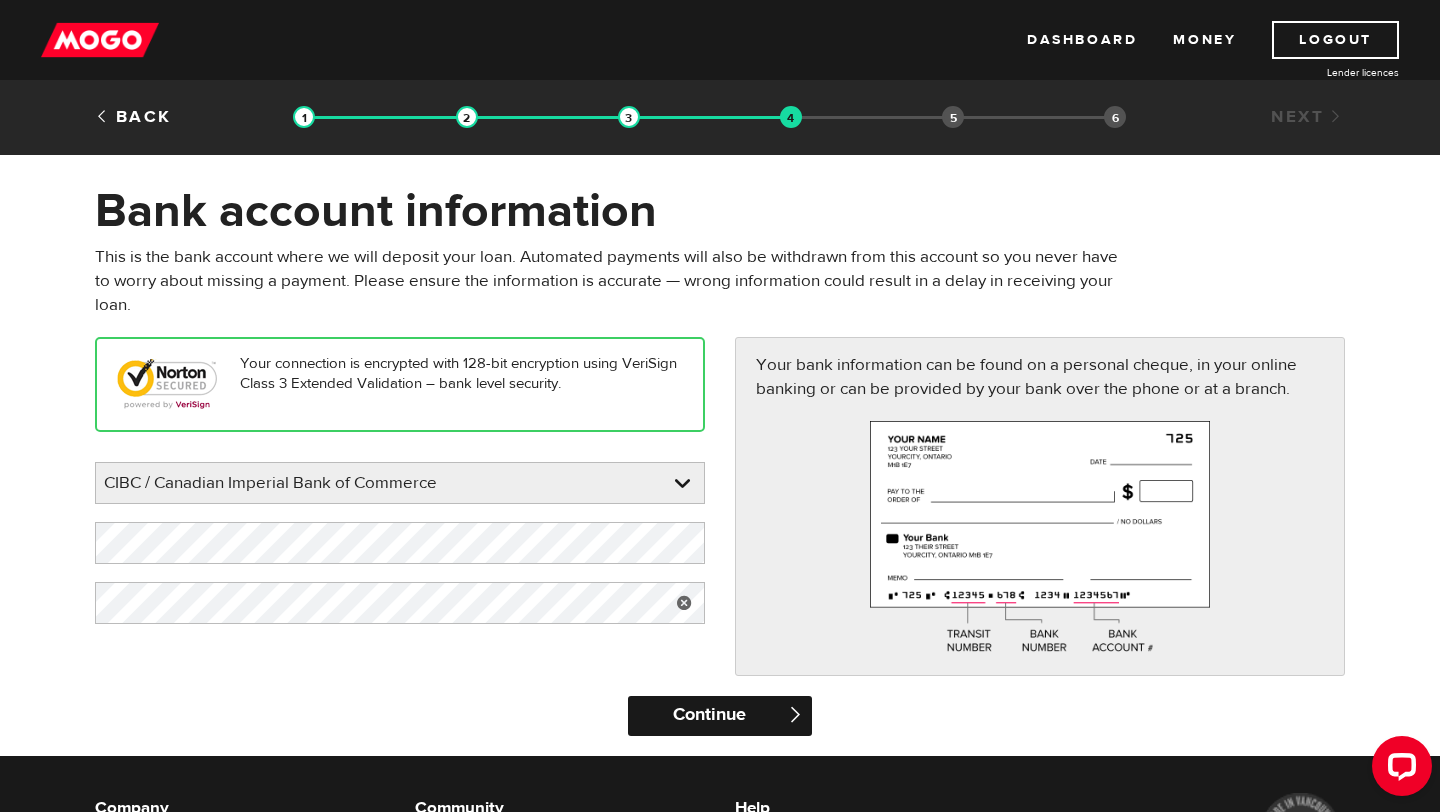 click on "Continue" at bounding box center [719, 716] 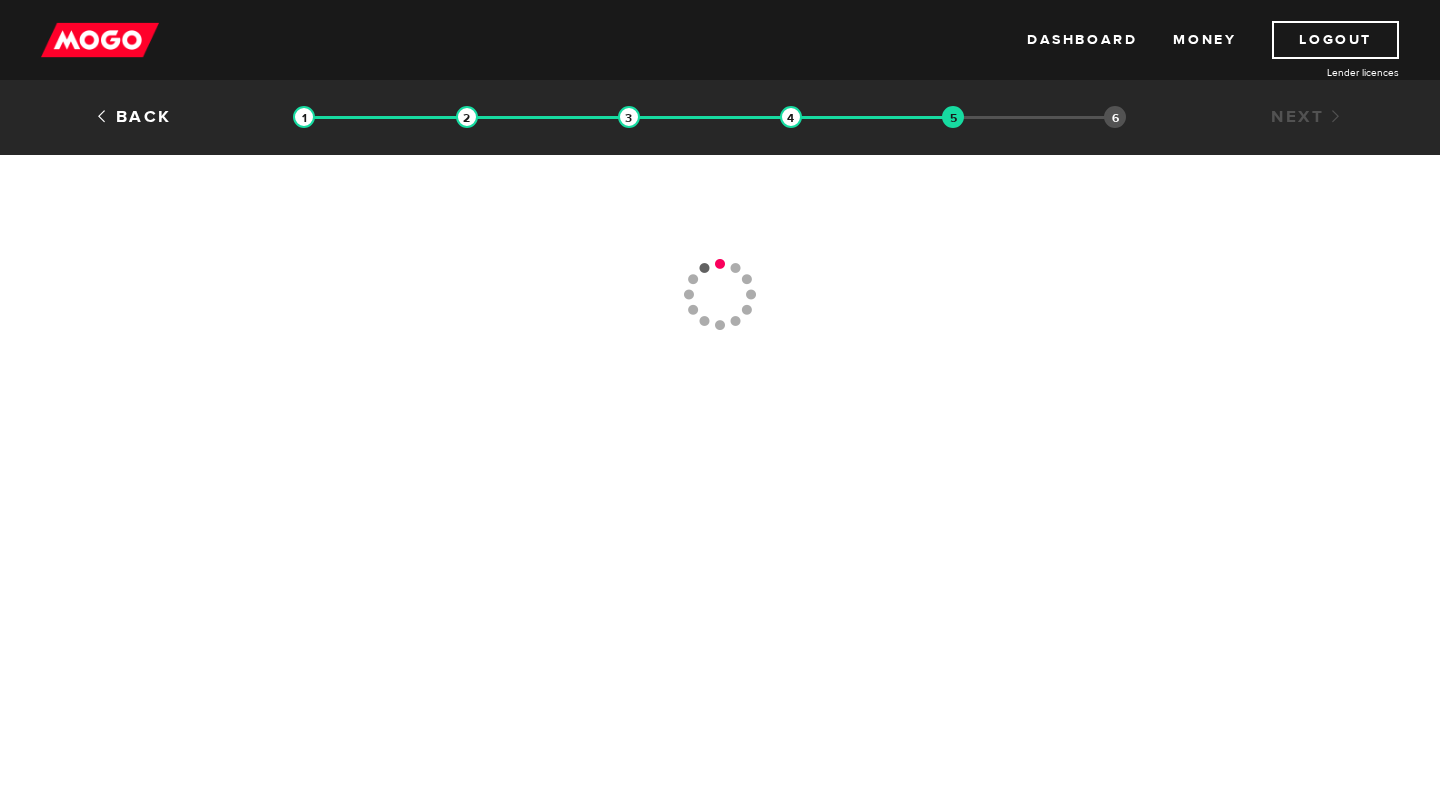 scroll, scrollTop: 0, scrollLeft: 0, axis: both 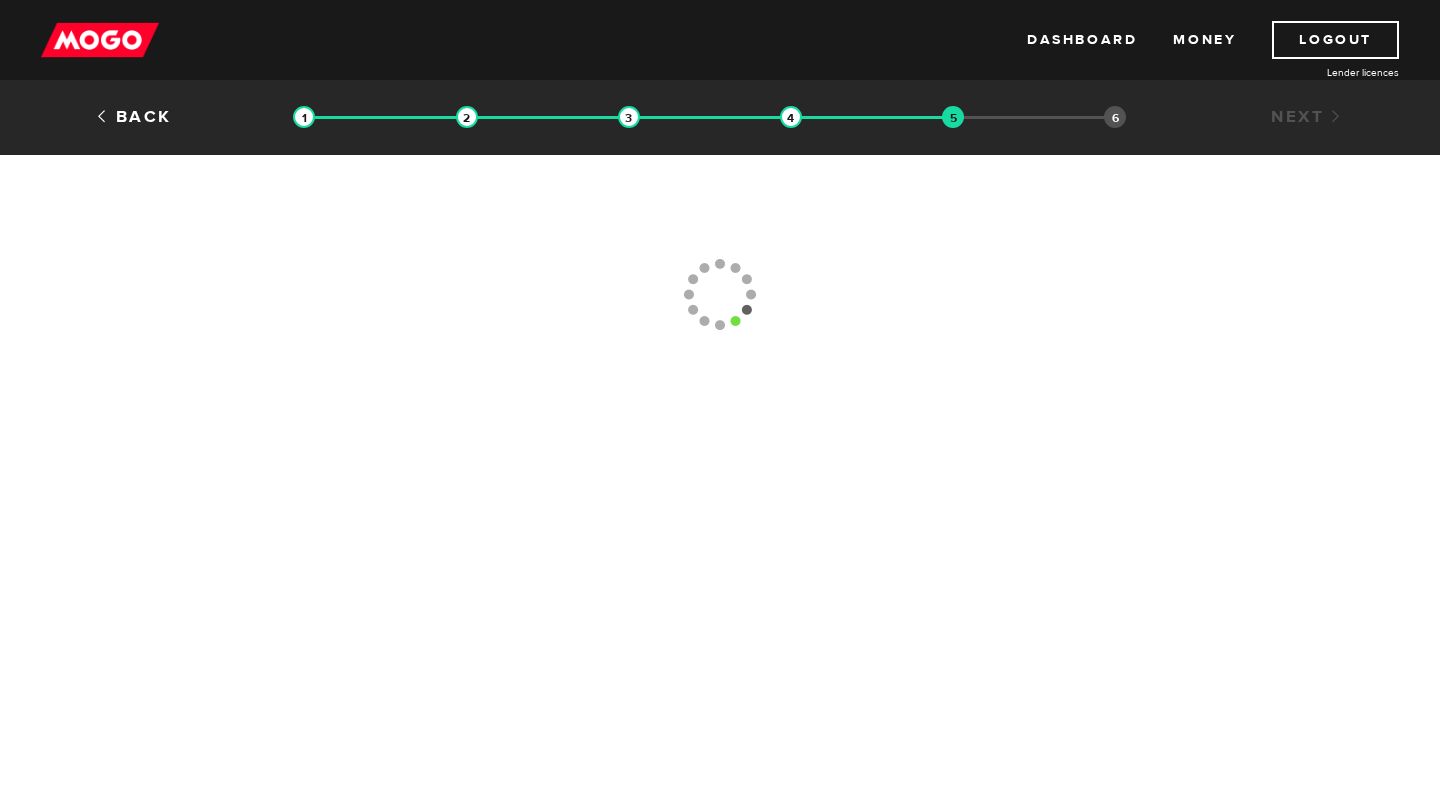 type 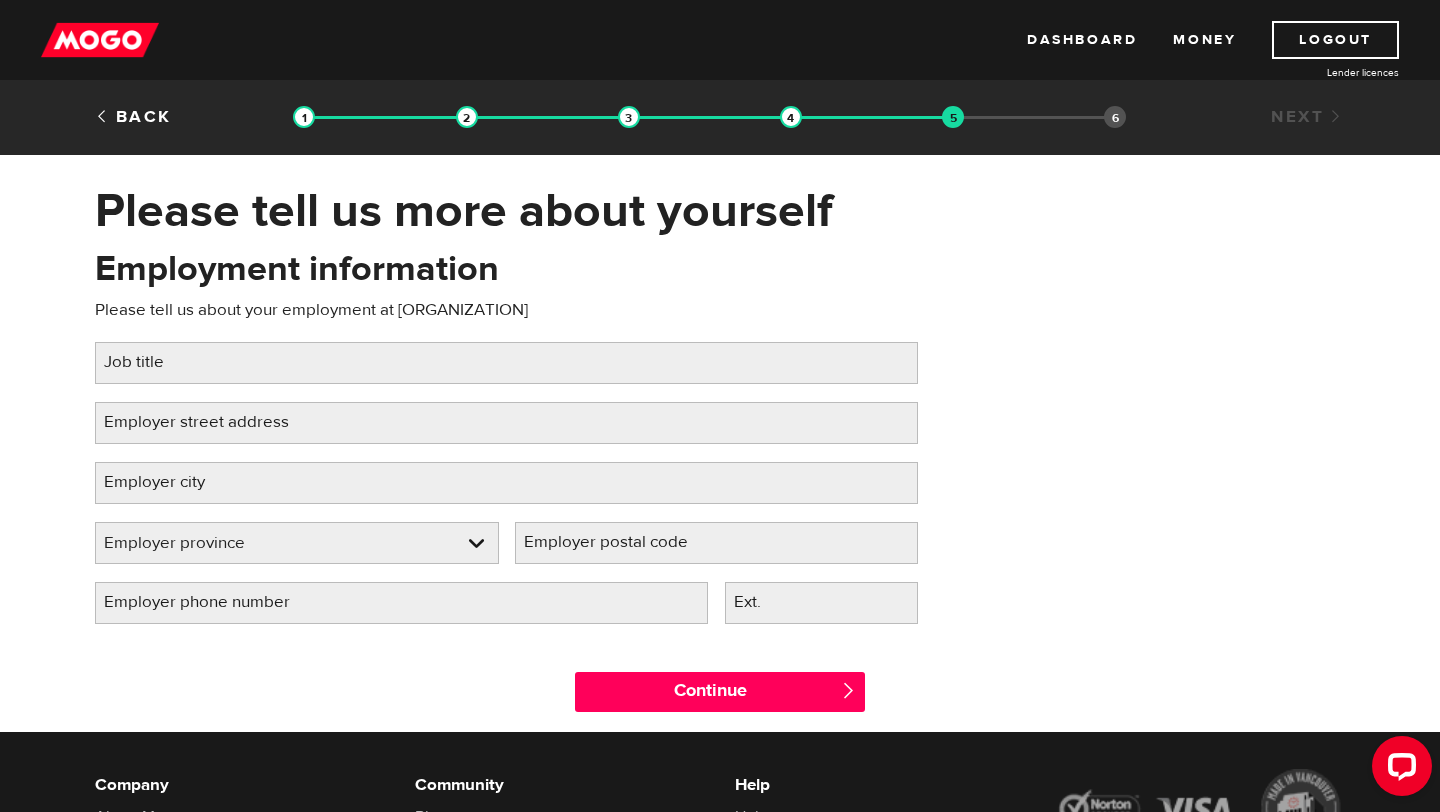 scroll, scrollTop: 0, scrollLeft: 0, axis: both 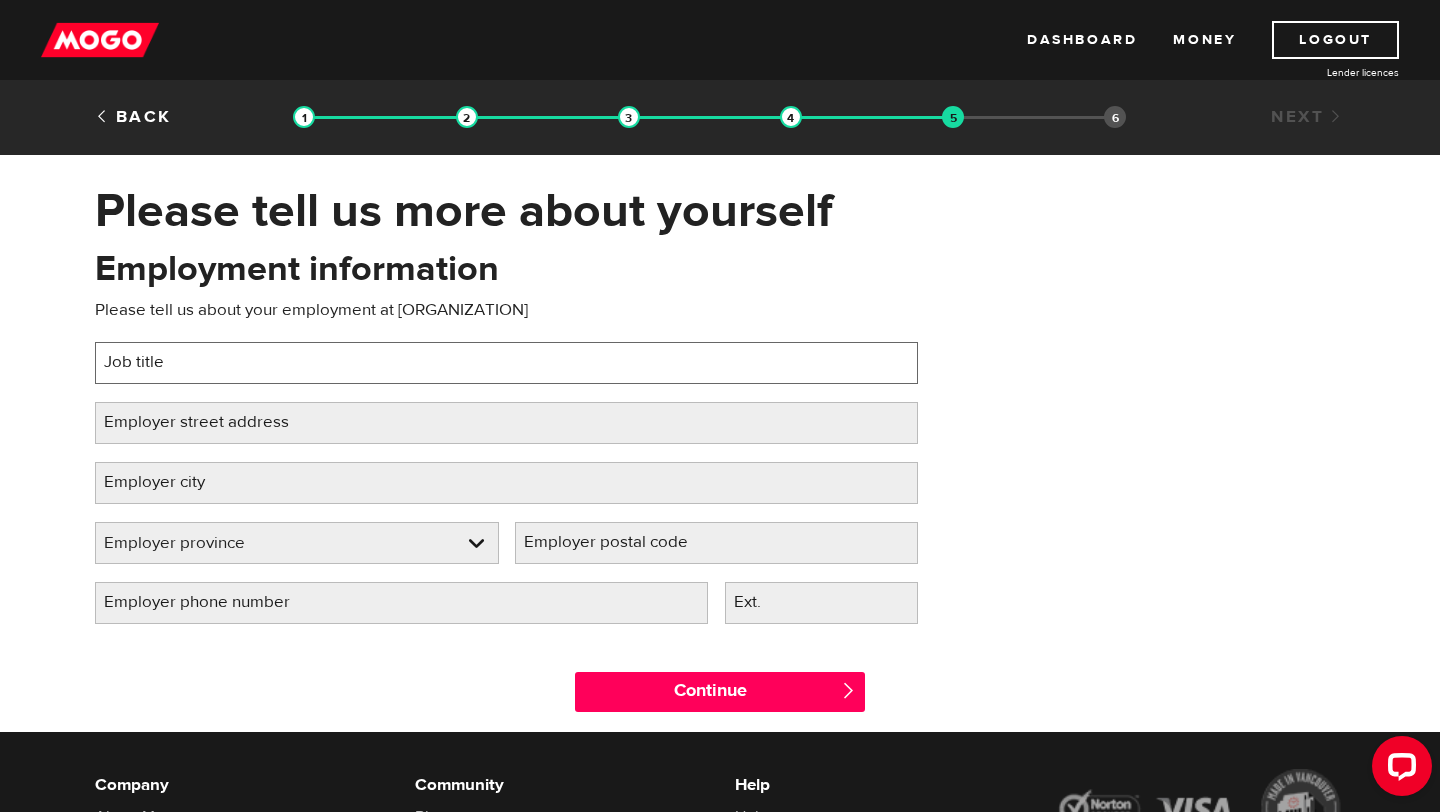 click on "Job title" at bounding box center [506, 363] 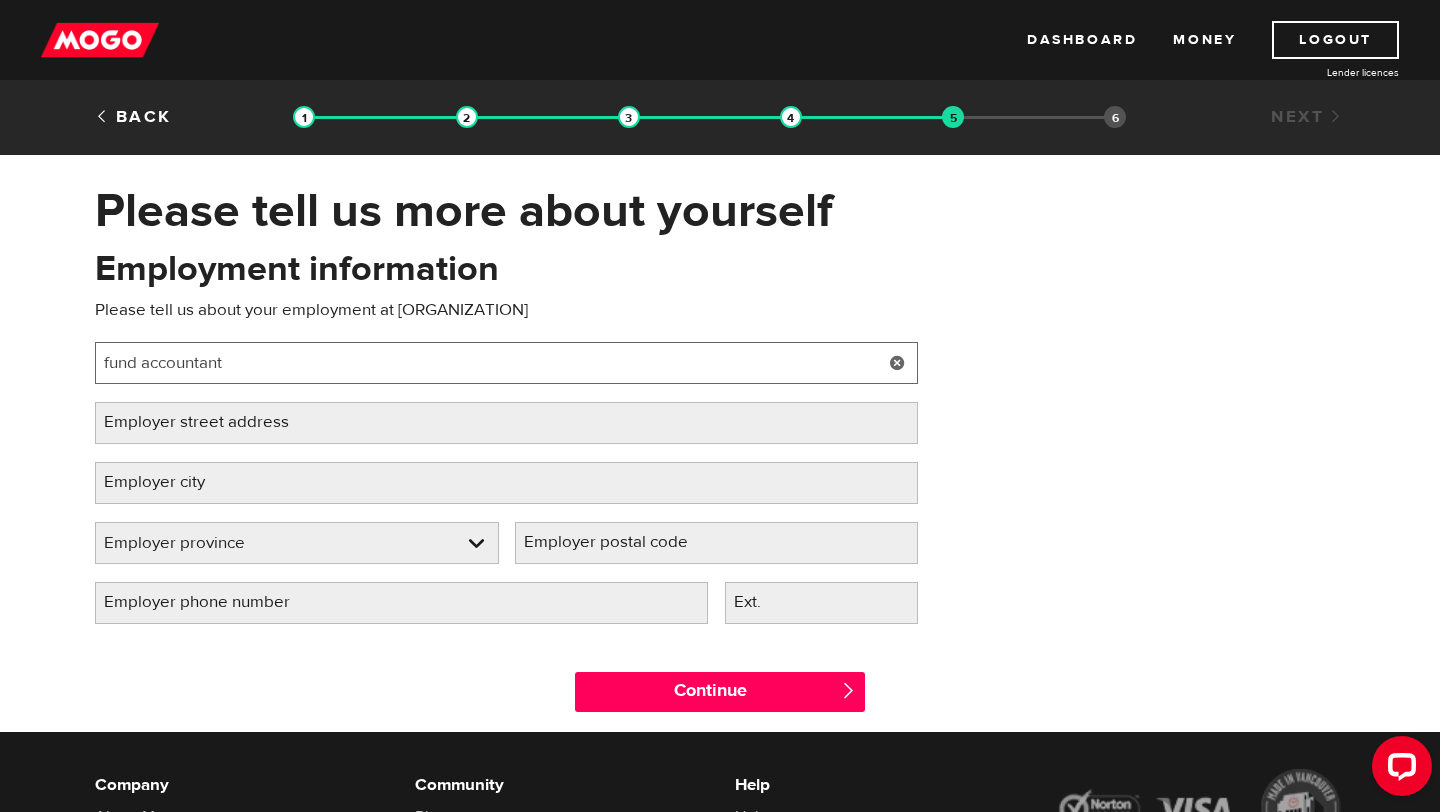 type on "fund accountant" 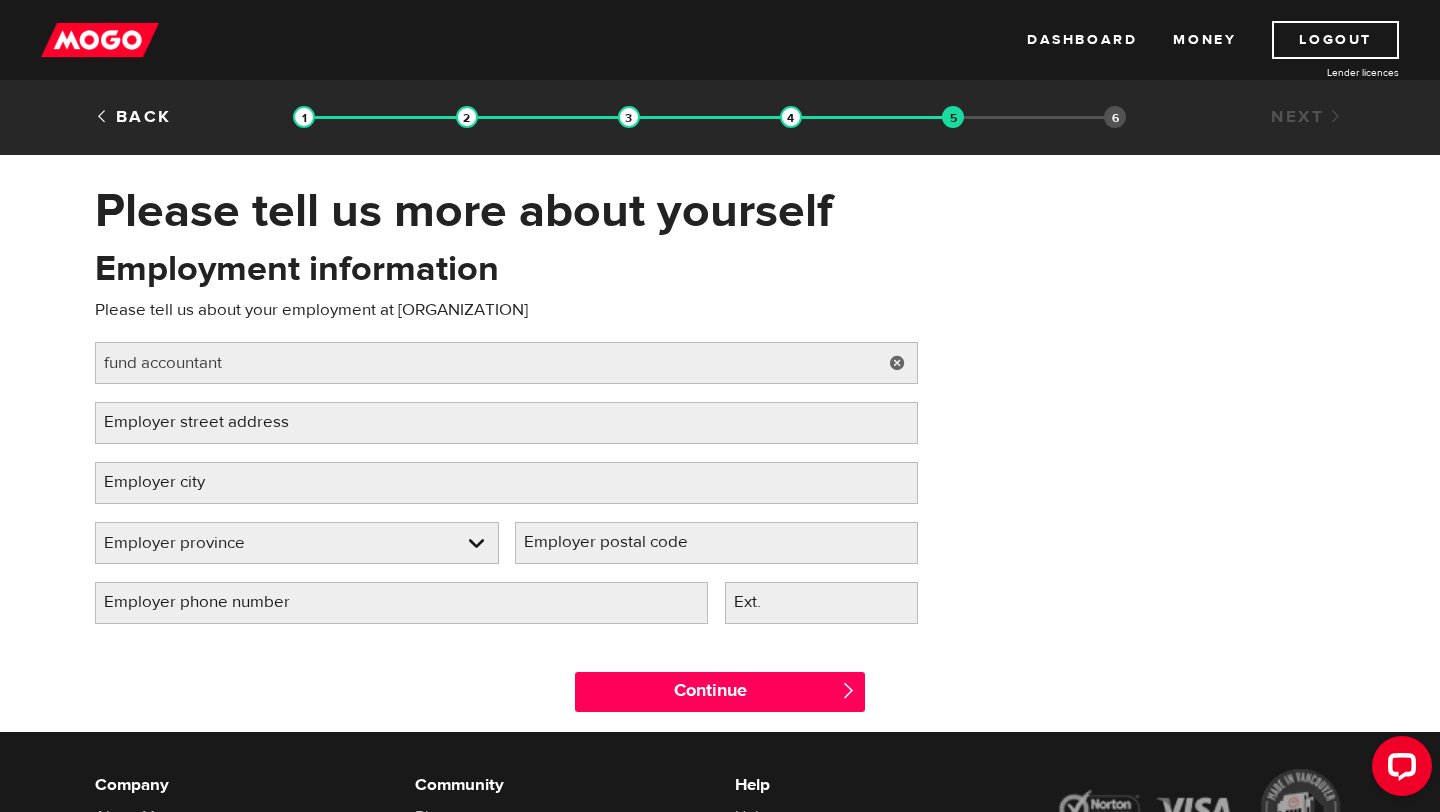 click on "Employer street address" at bounding box center [212, 422] 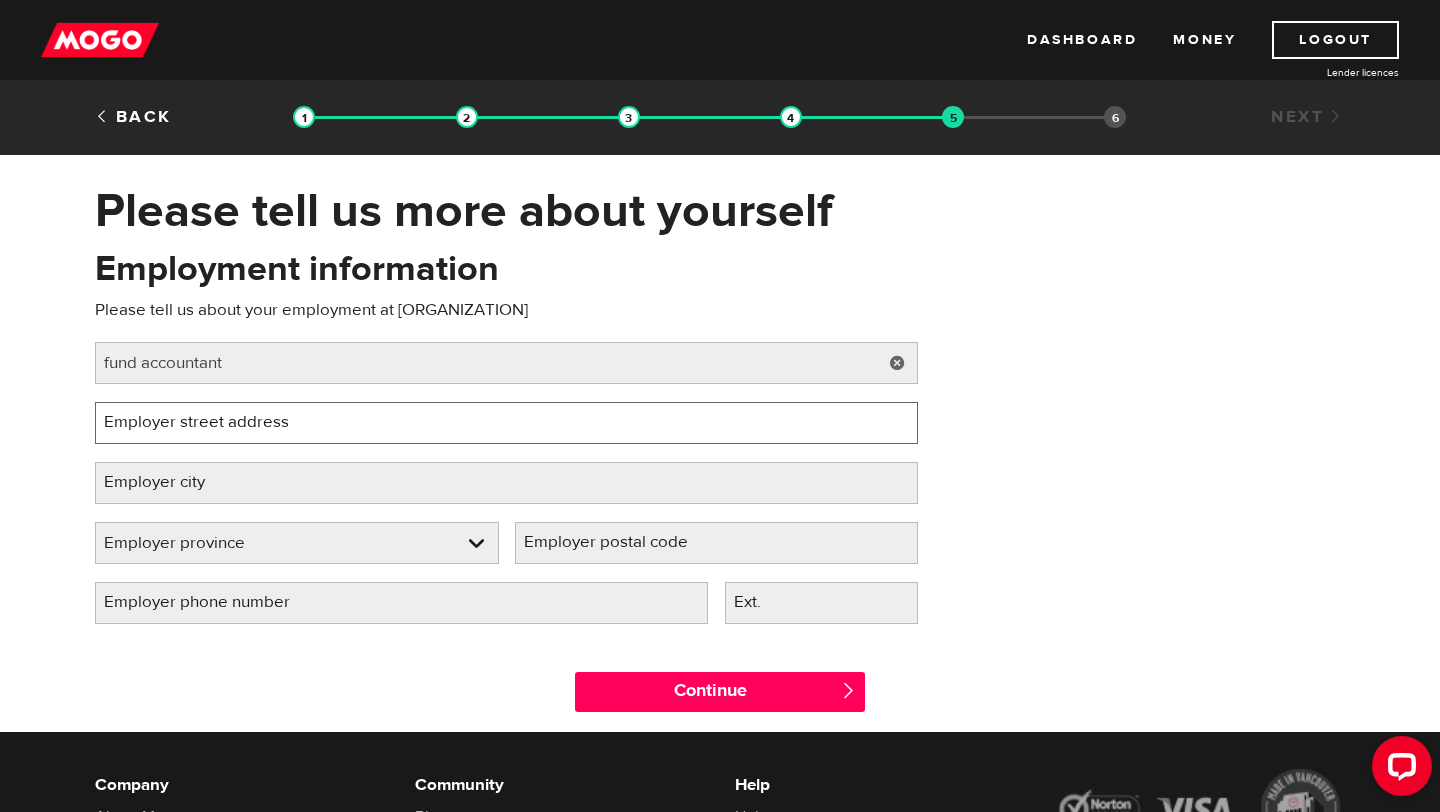 click on "Employer street address" at bounding box center [506, 423] 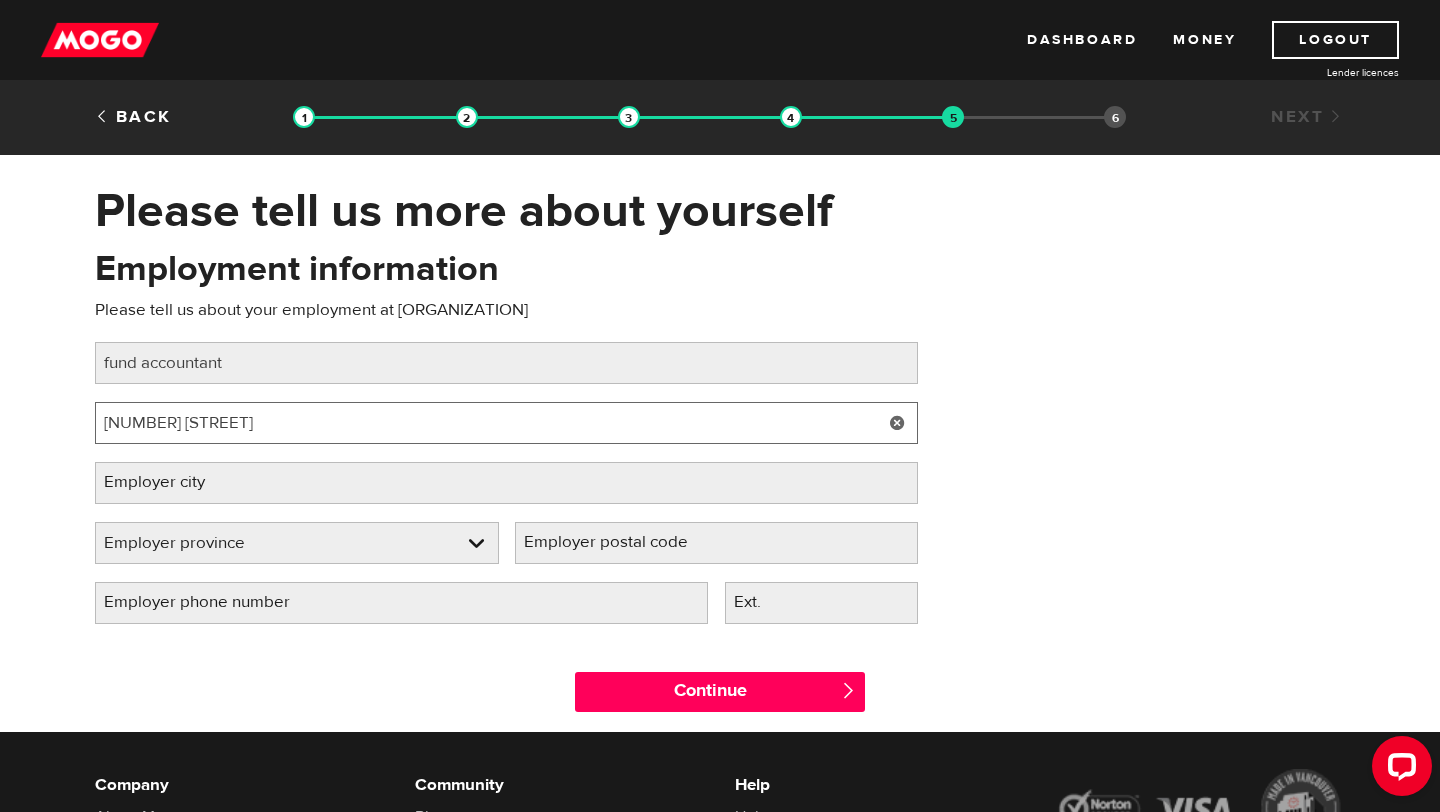 type on "155 wellington street" 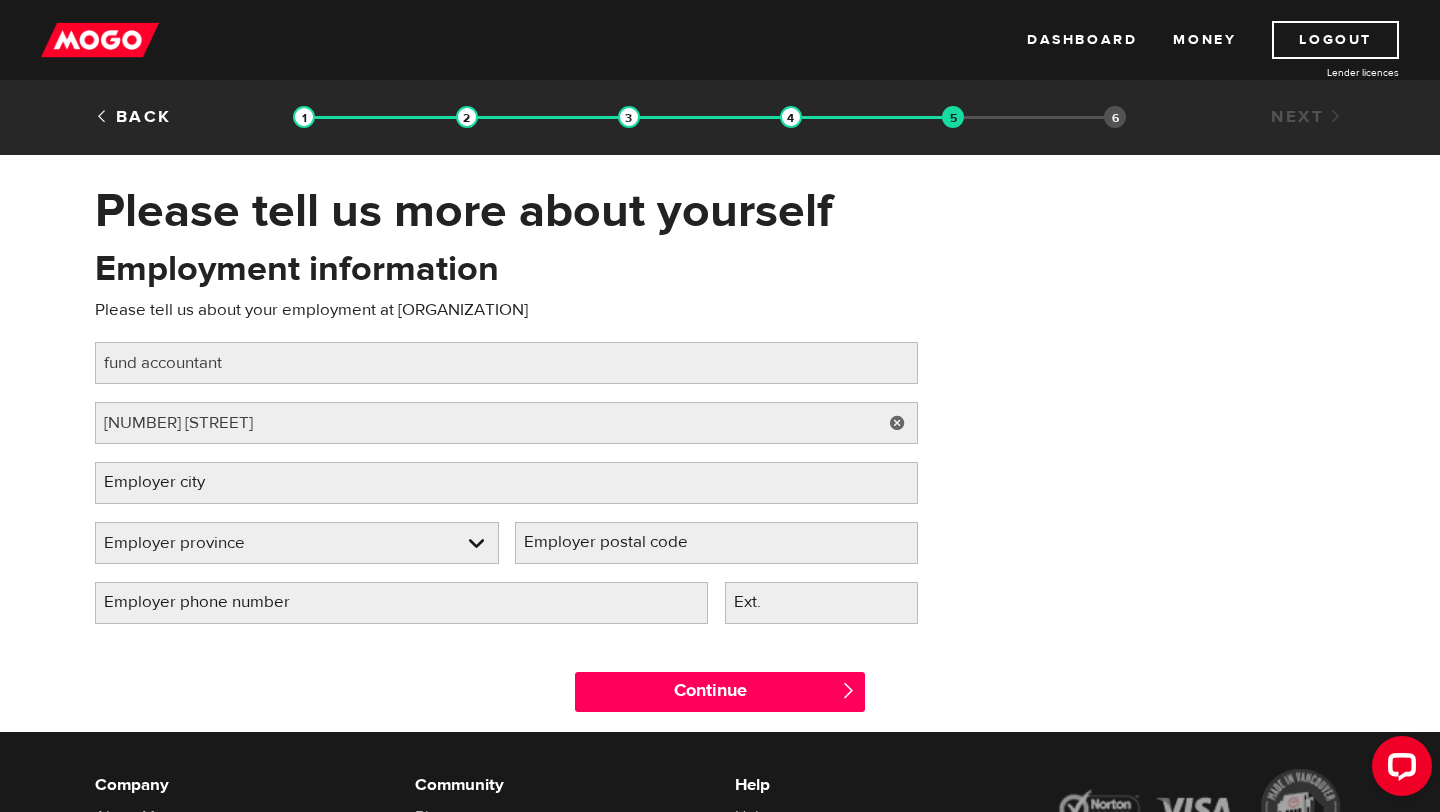 click on "Employment information Please tell us about your employment at RBC Job title Please fill in your job title fund accountant Employer street address Please fill in your employer's street address 155 wellington street Employer city Please fill in your employer's city Employer province Please select your employer's province Employer province Employer province Alberta
British Columbia
Ontario
Manitoba
New Brunswick
Newfoundland and Labrador
Nova Scotia
Northwest Territories
Nunavut
Prince Edward Island
Quebec
Saskatchewan
Yukon Employer province Alberta British Columbia Ontario Manitoba New Brunswick Newfoundland and Labrador Nova Scotia Northwest Territories Nunavut Prince Edward Island Quebec Saskatchewan Yukon Employer postal code Please fill in your employer's postal code Employer phone number Please fill in your employer's phone number Ext." at bounding box center (506, 443) 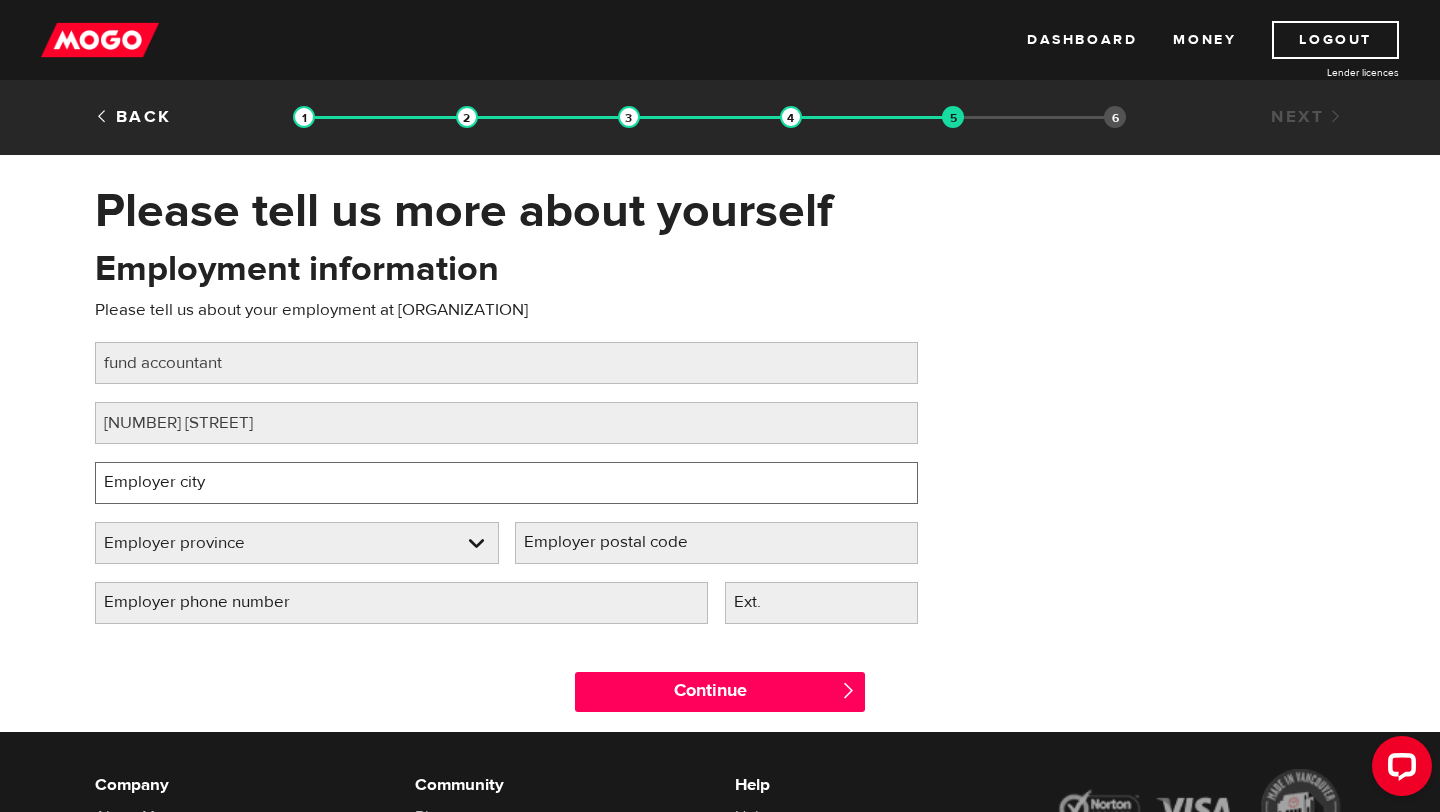 click on "Employer city" at bounding box center (506, 483) 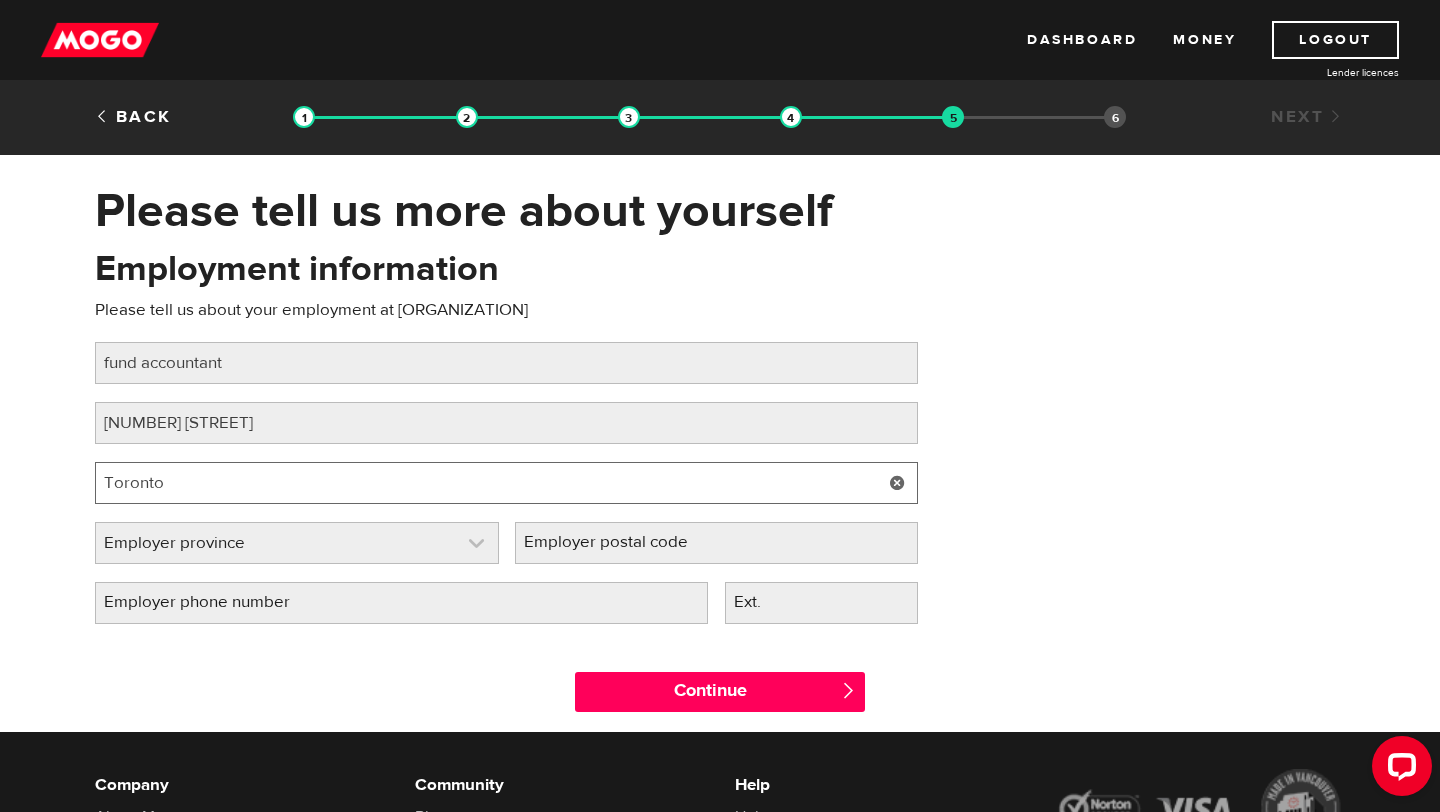 type on "Toronto" 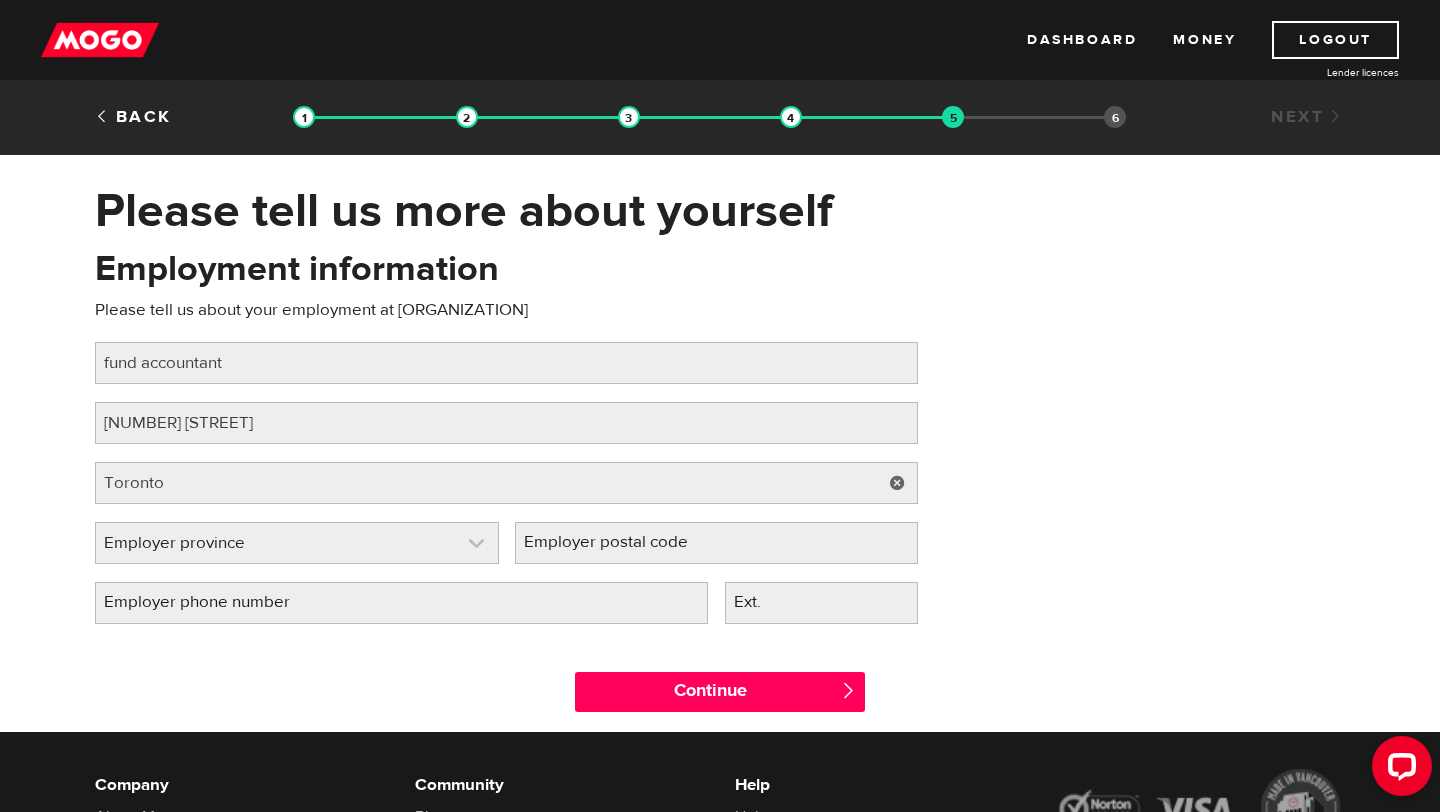click at bounding box center (297, 543) 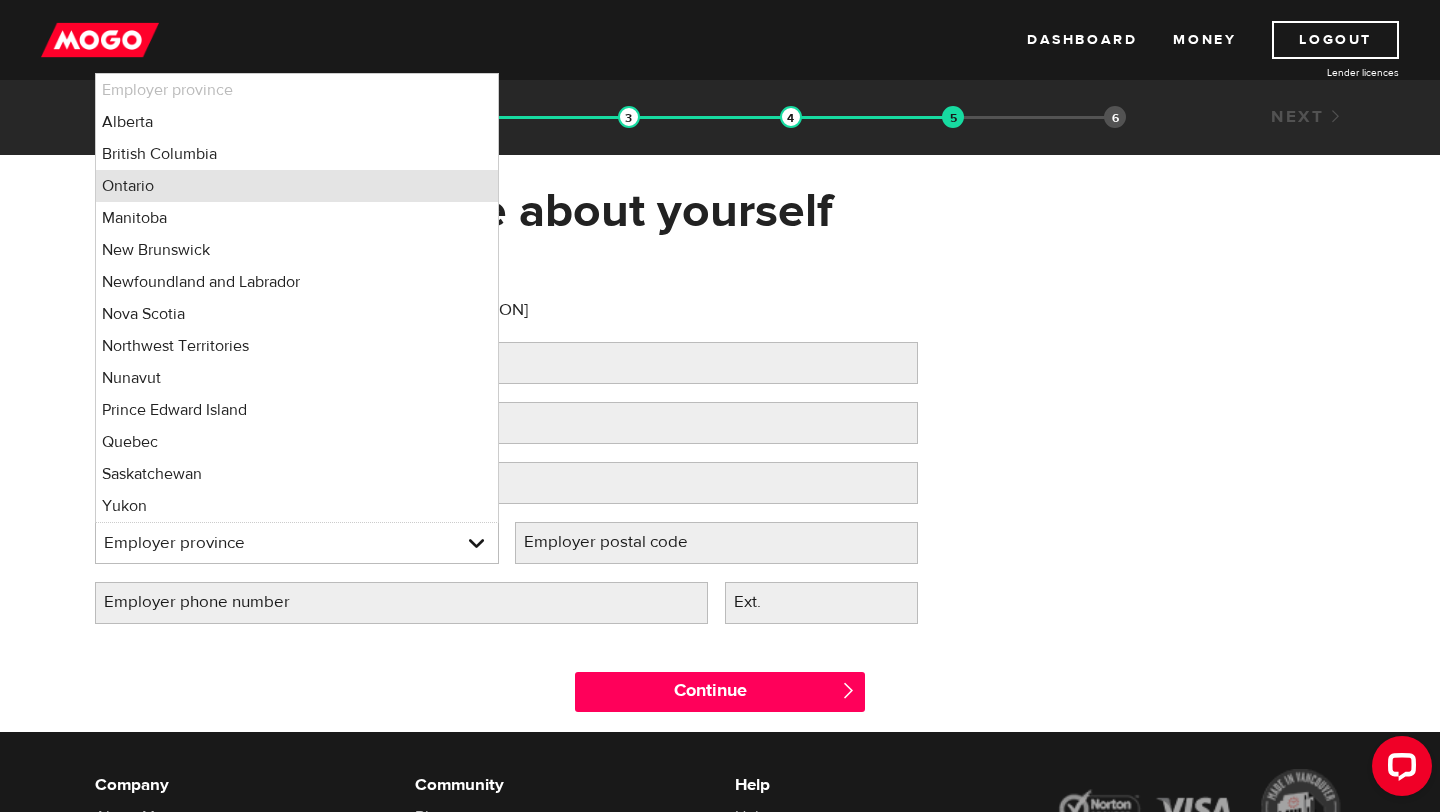 click on "Ontario" at bounding box center [297, 186] 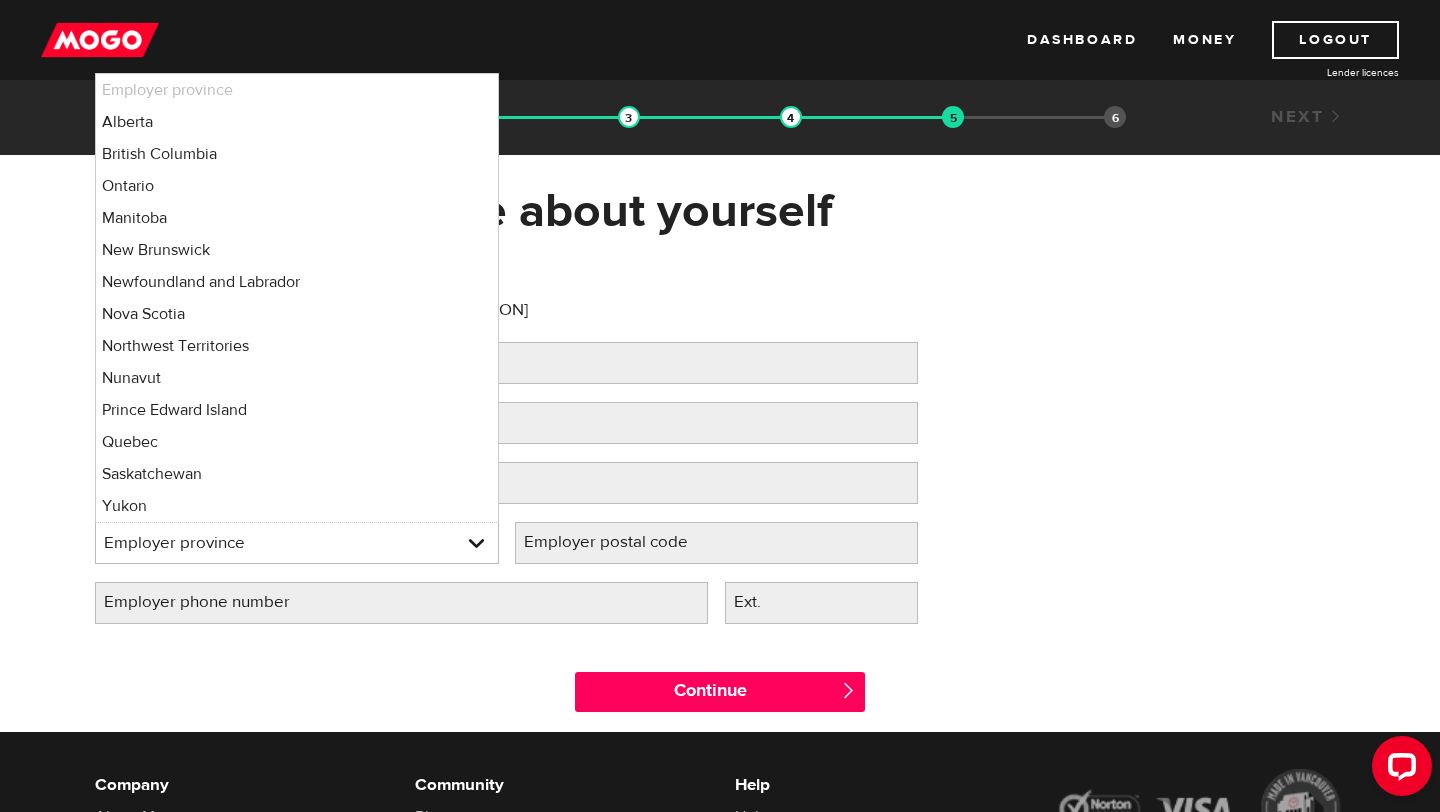 select on "ON" 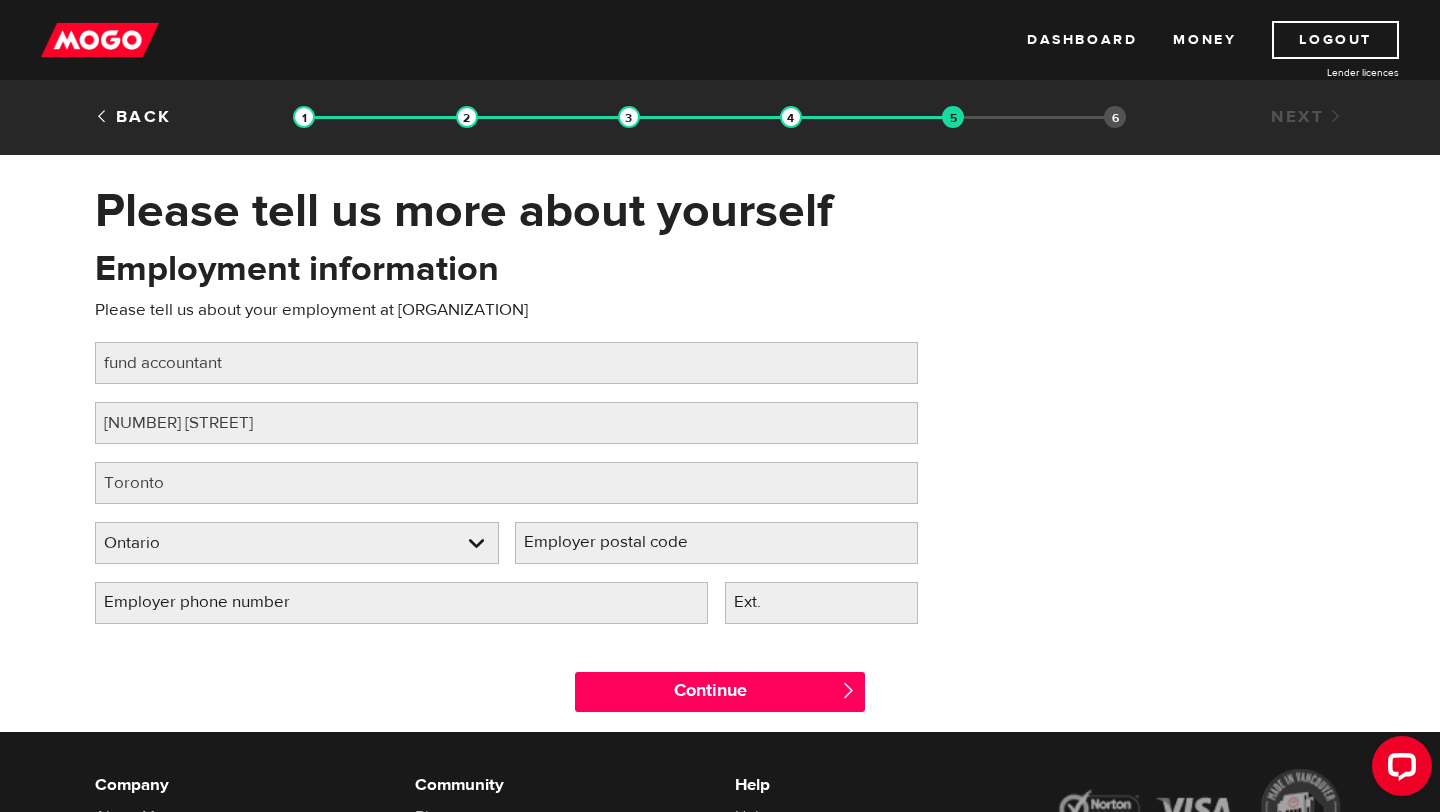 click on "Employer postal code" at bounding box center [622, 542] 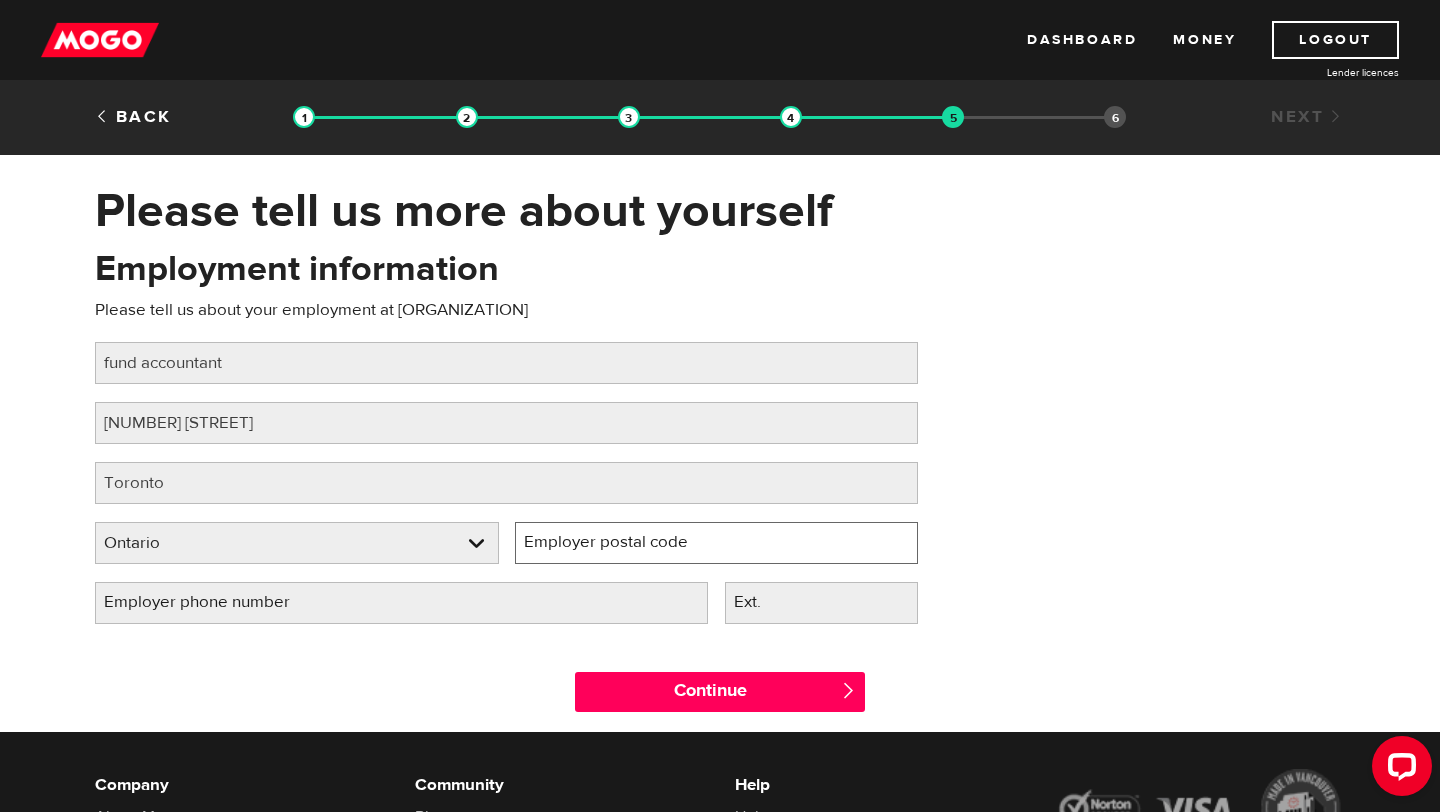 click on "Employer postal code" at bounding box center (717, 543) 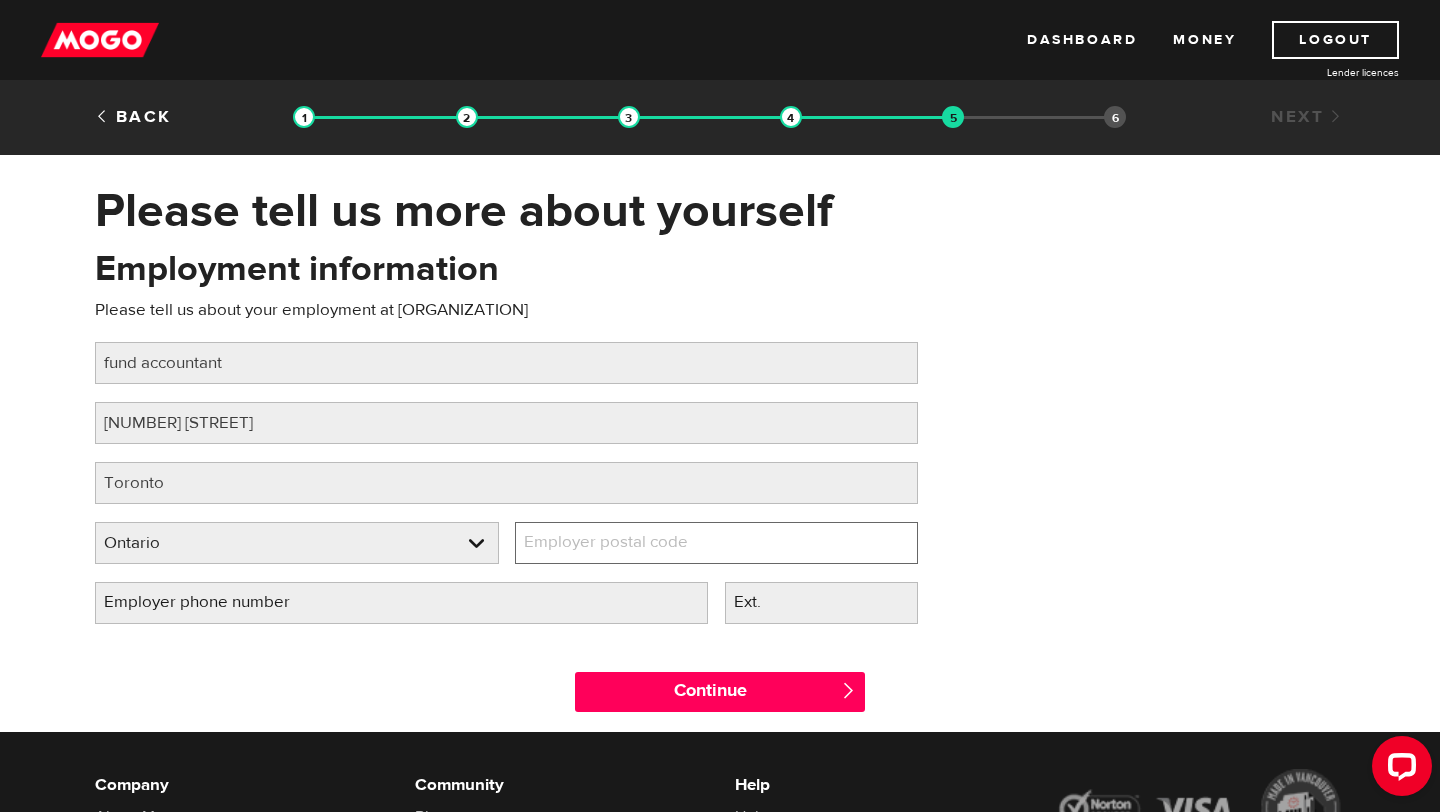 paste on "M5V 3H6" 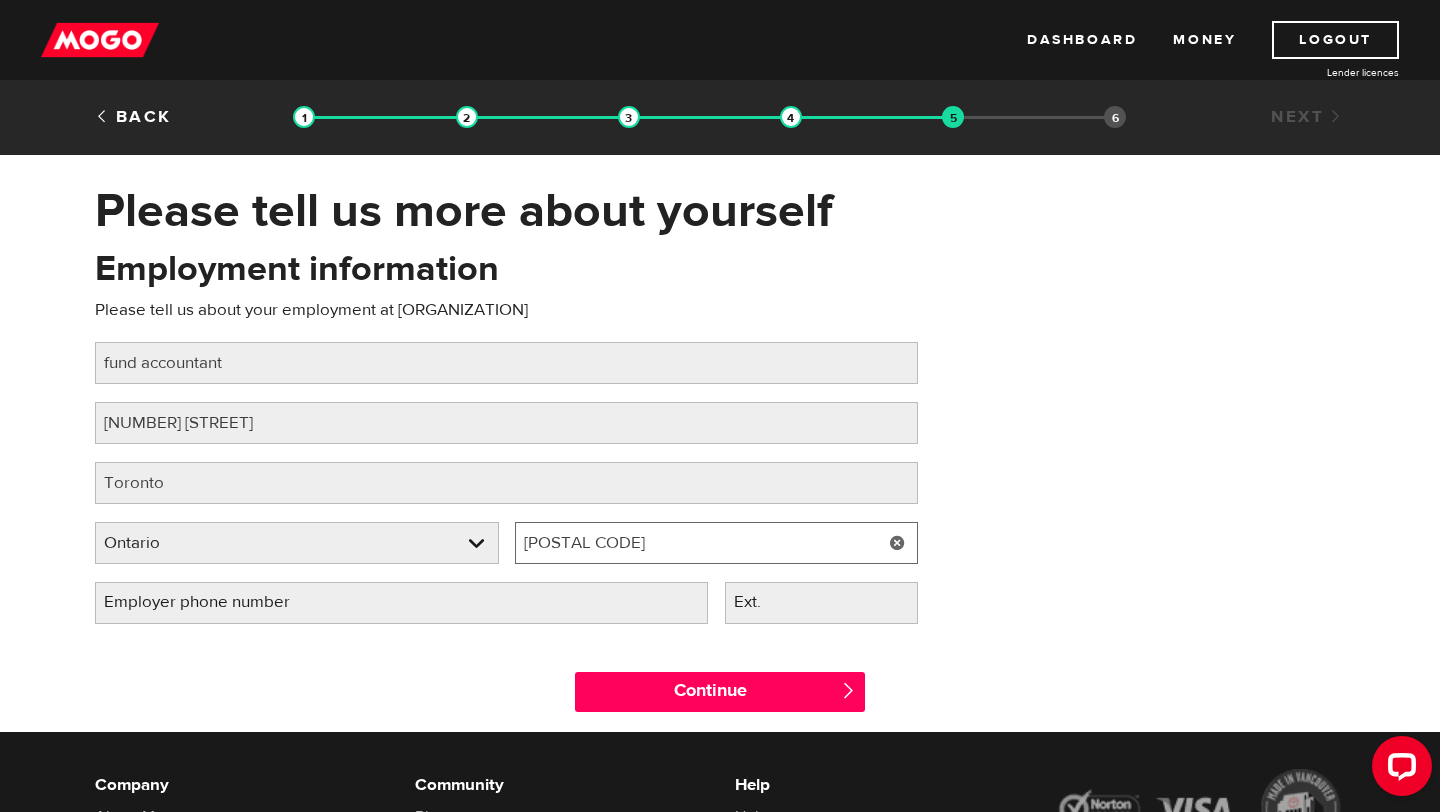 type on "M5V 3H6" 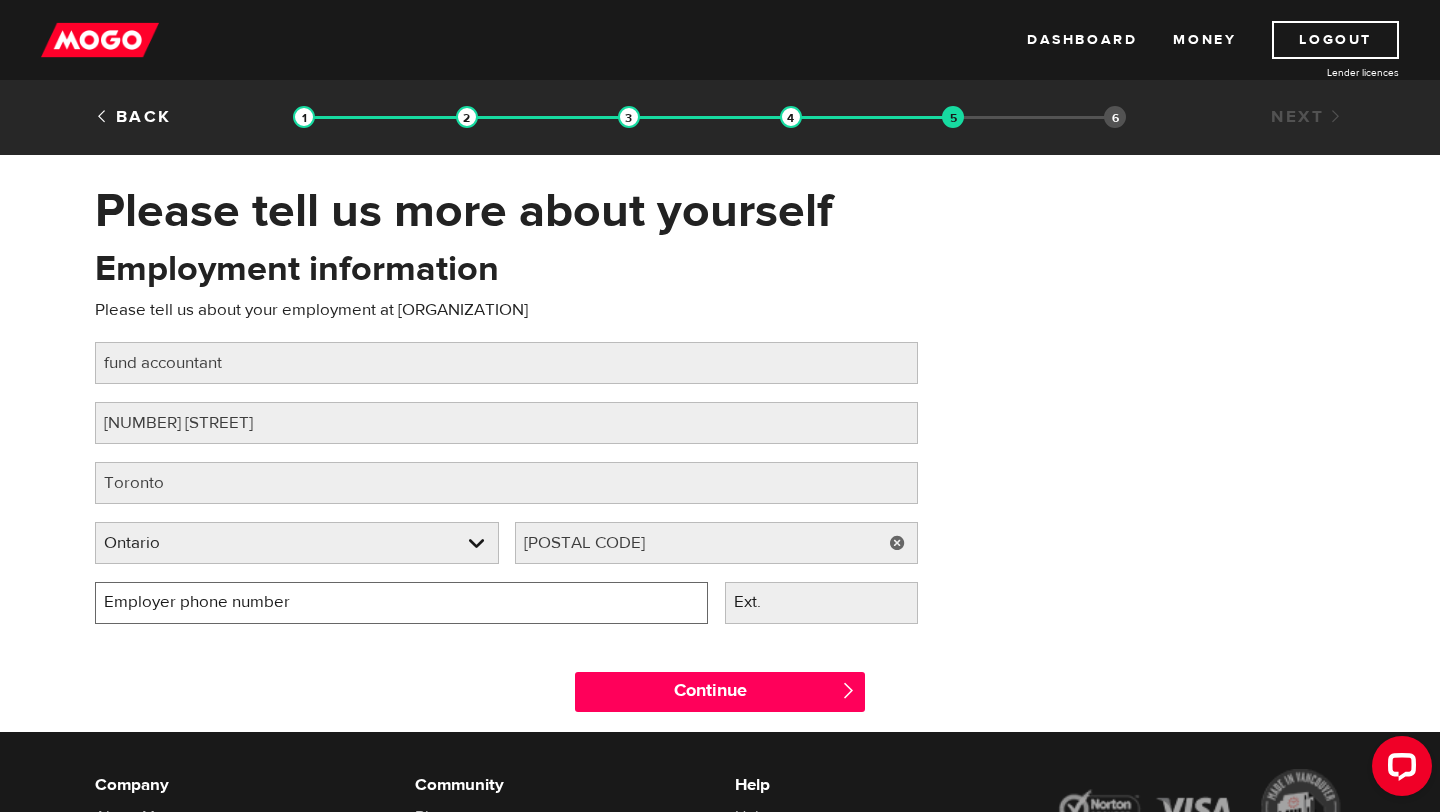 type 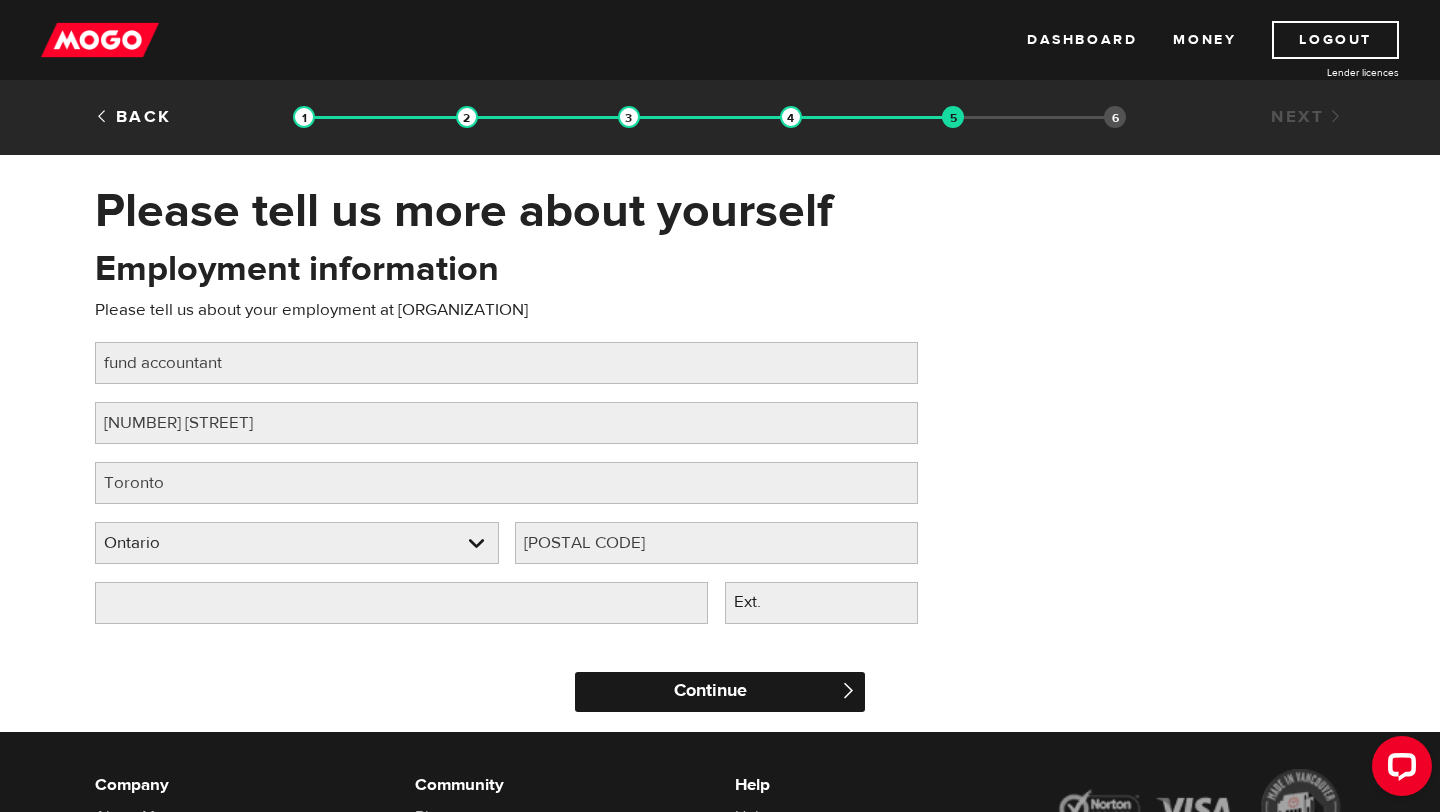 click on "Continue" at bounding box center [720, 692] 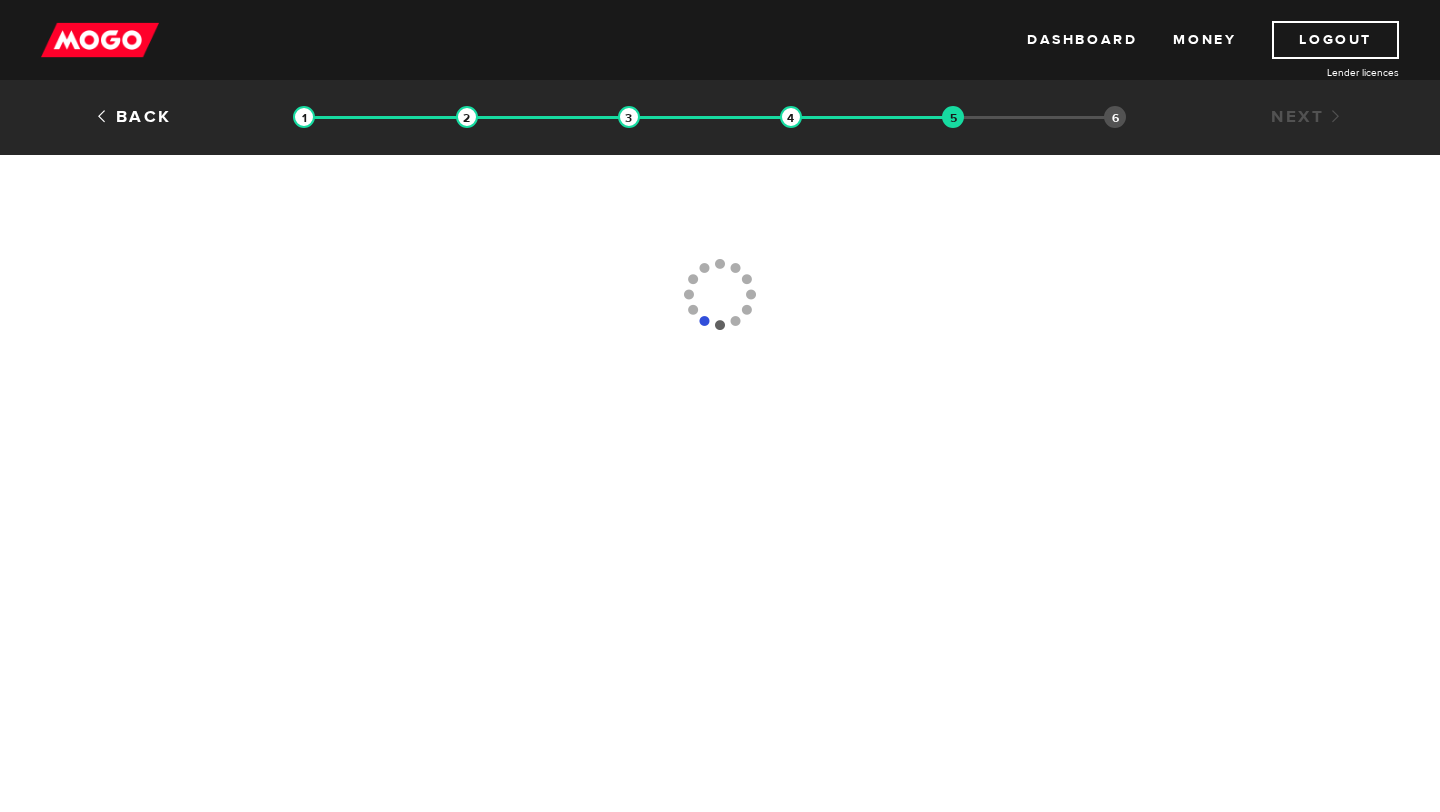 scroll, scrollTop: 0, scrollLeft: 0, axis: both 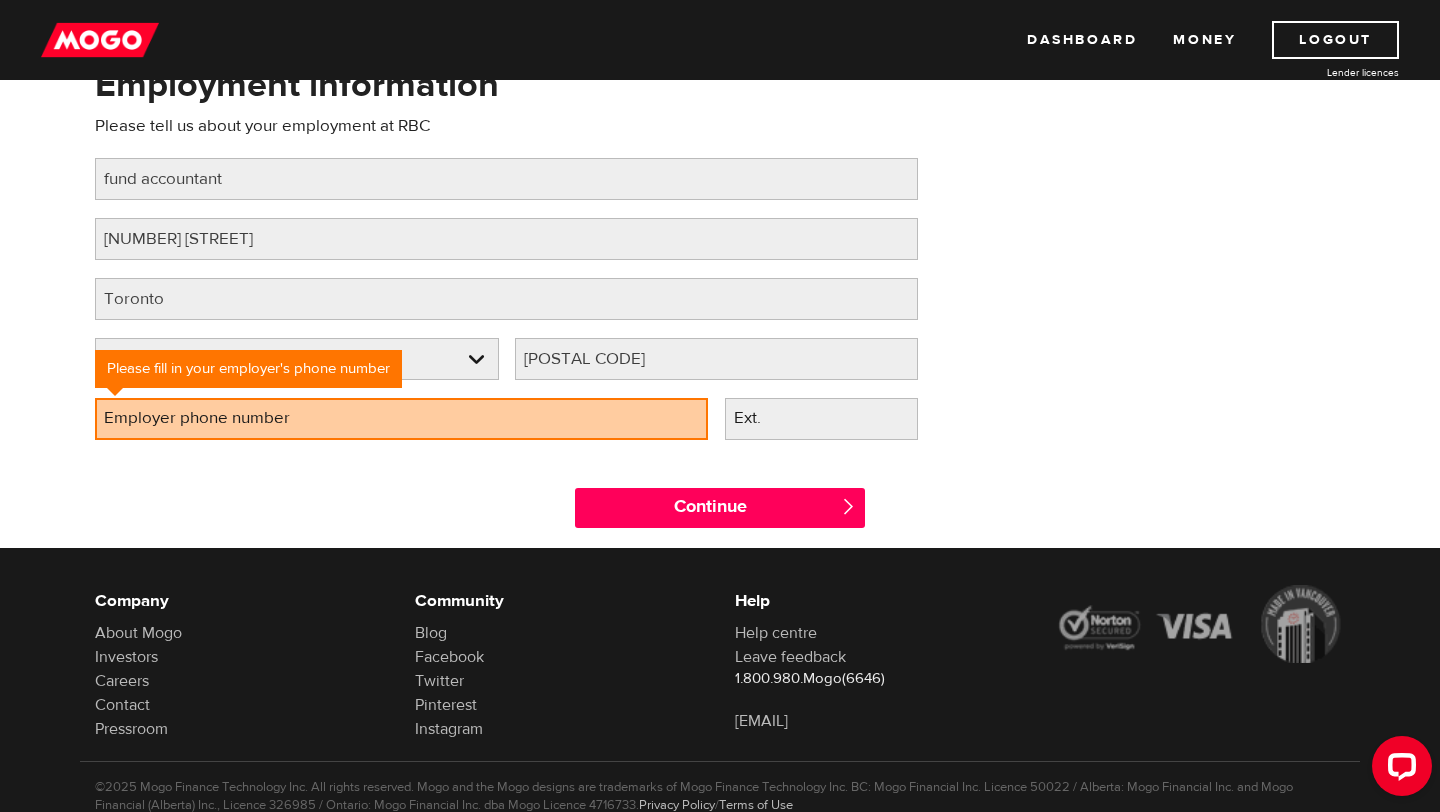 click on "Employer phone number" at bounding box center [213, 418] 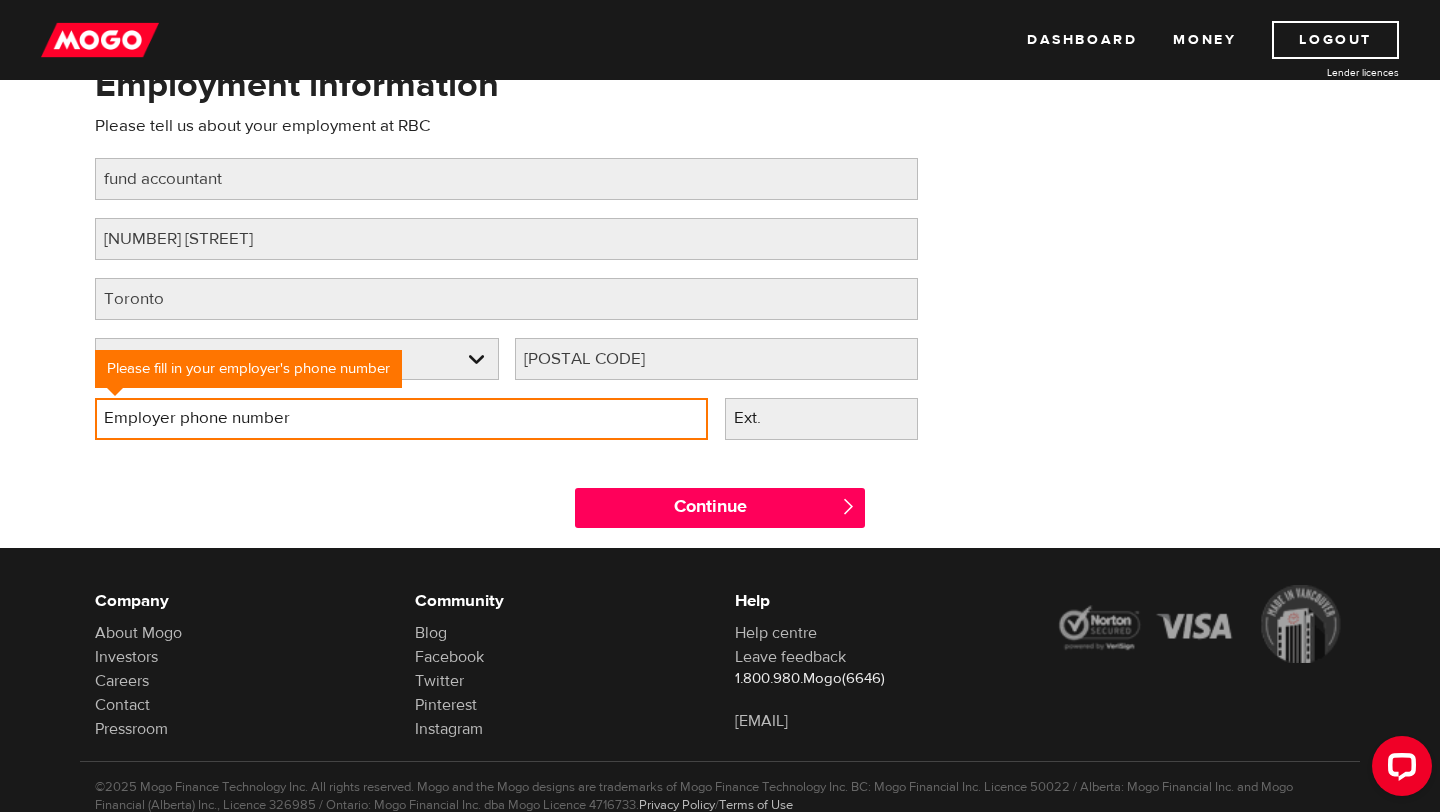 click on "Employer phone number" at bounding box center (401, 419) 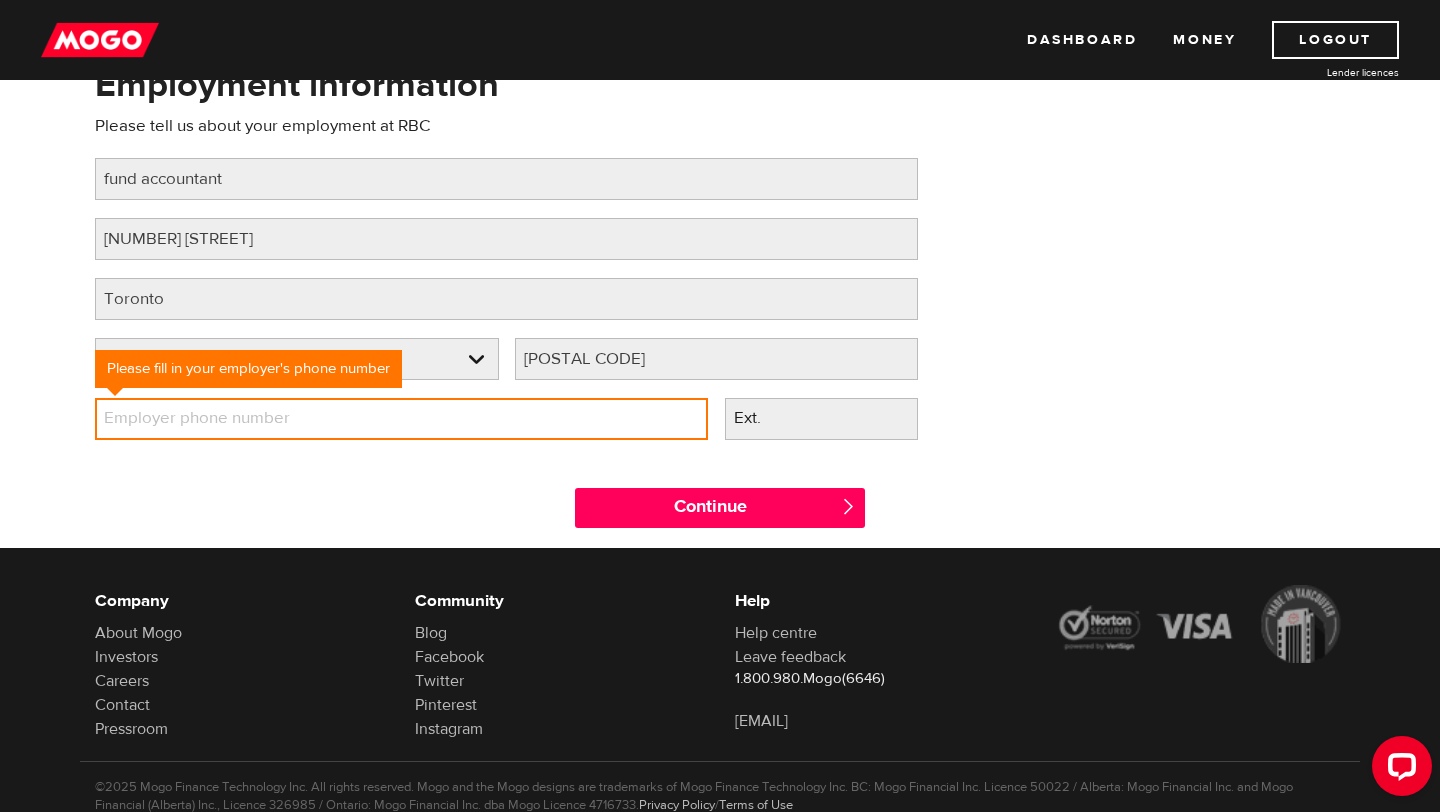 type on "(800) 769-2511" 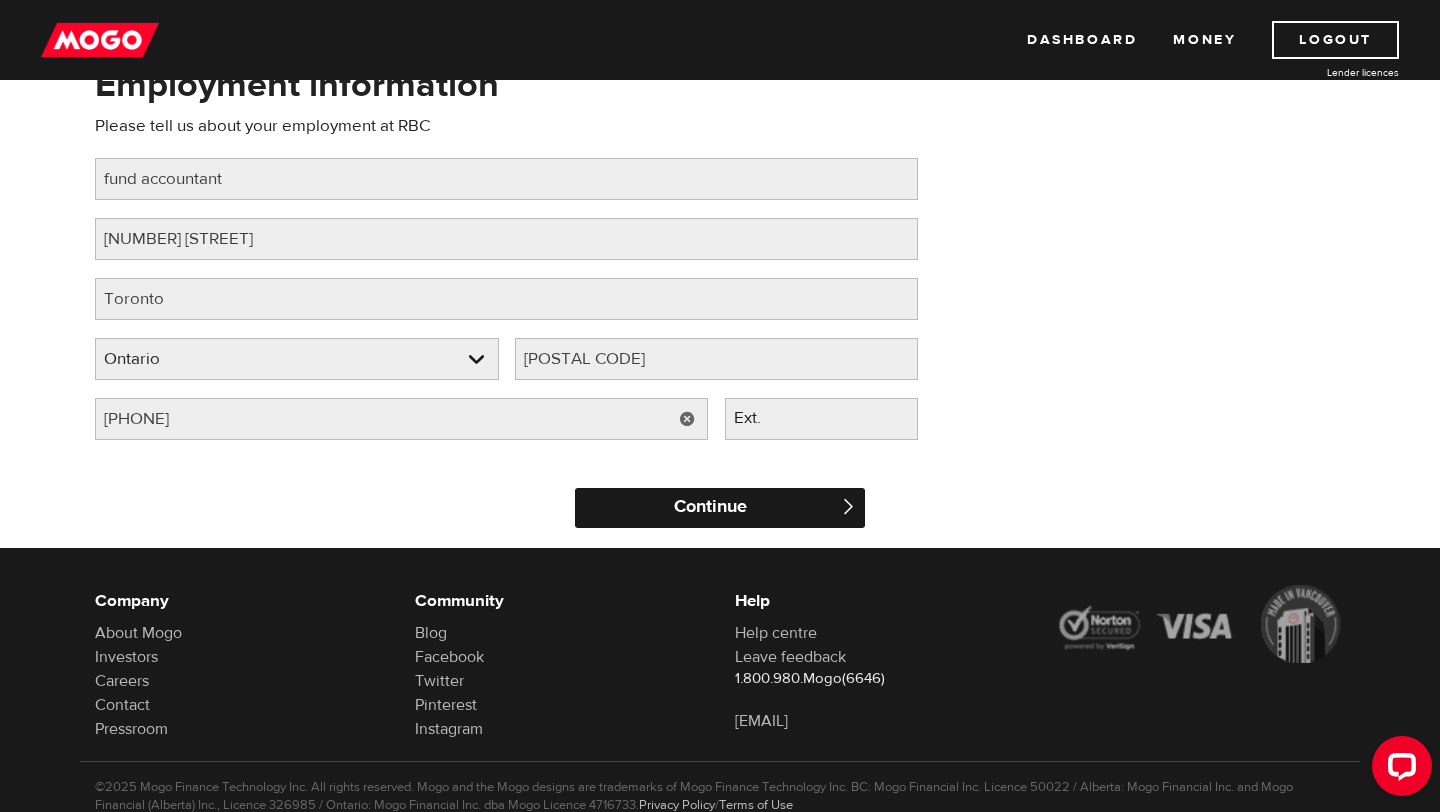 click on "Continue" at bounding box center (720, 508) 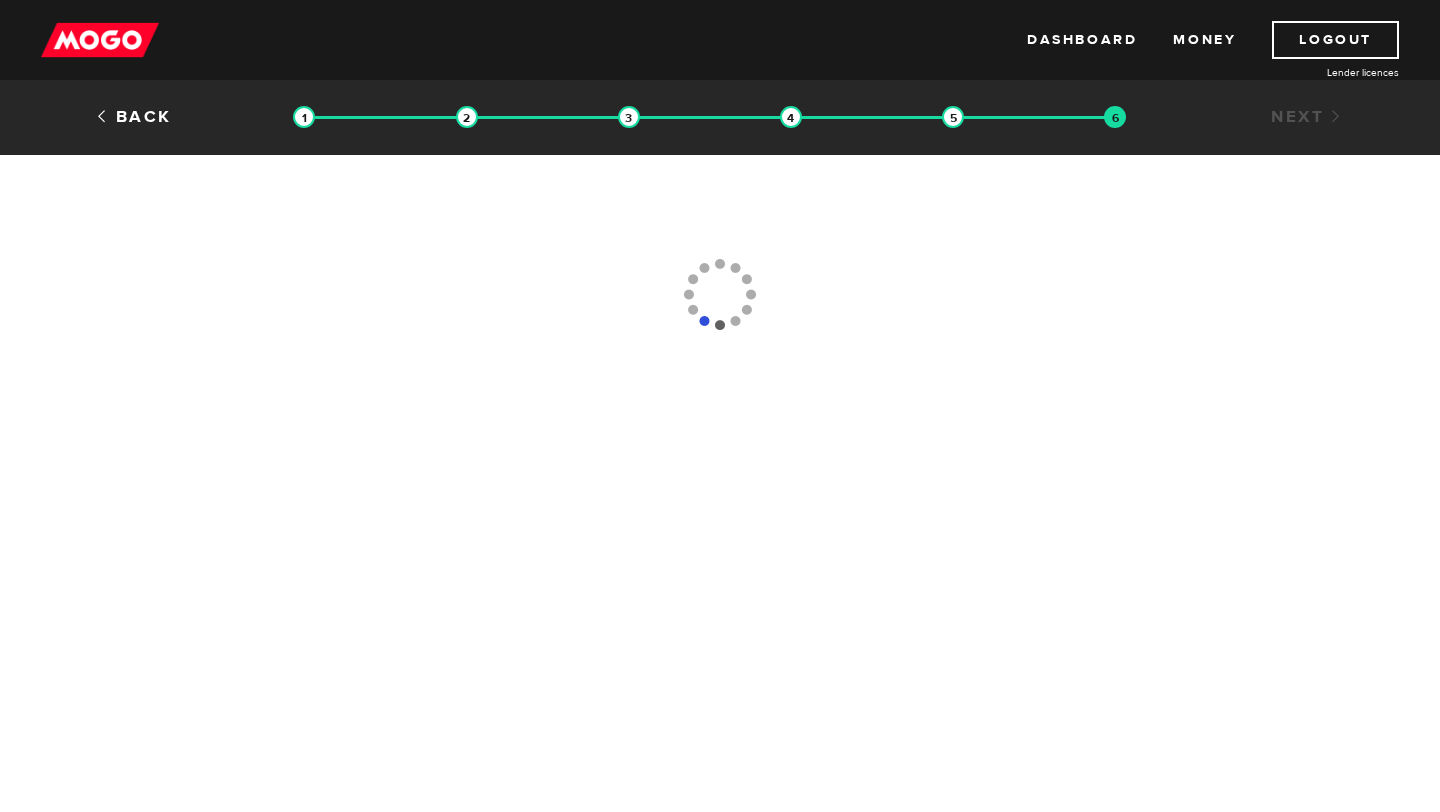 scroll, scrollTop: 0, scrollLeft: 0, axis: both 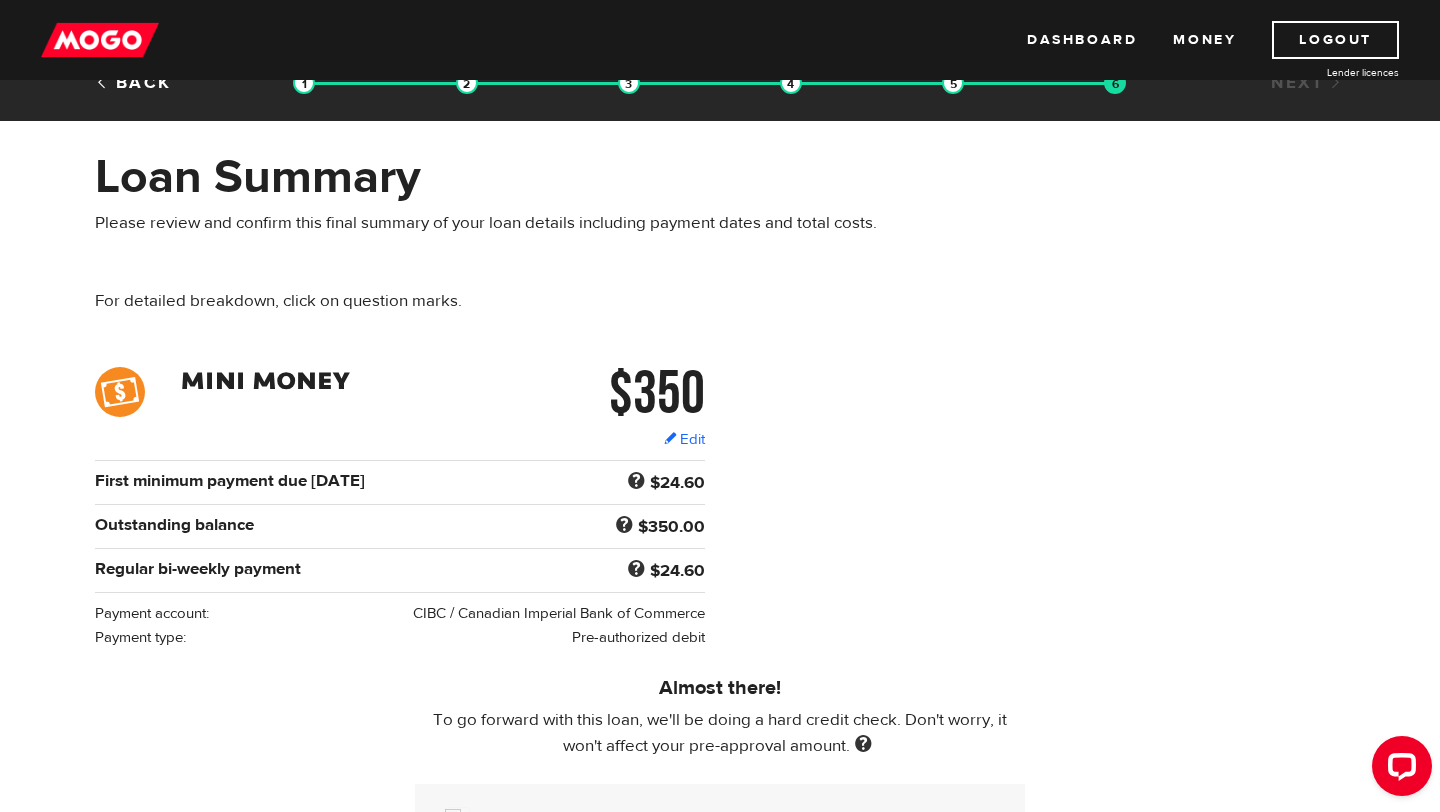 click on "Please review and confirm this final summary of your loan details including payment dates and total costs." at bounding box center (506, 223) 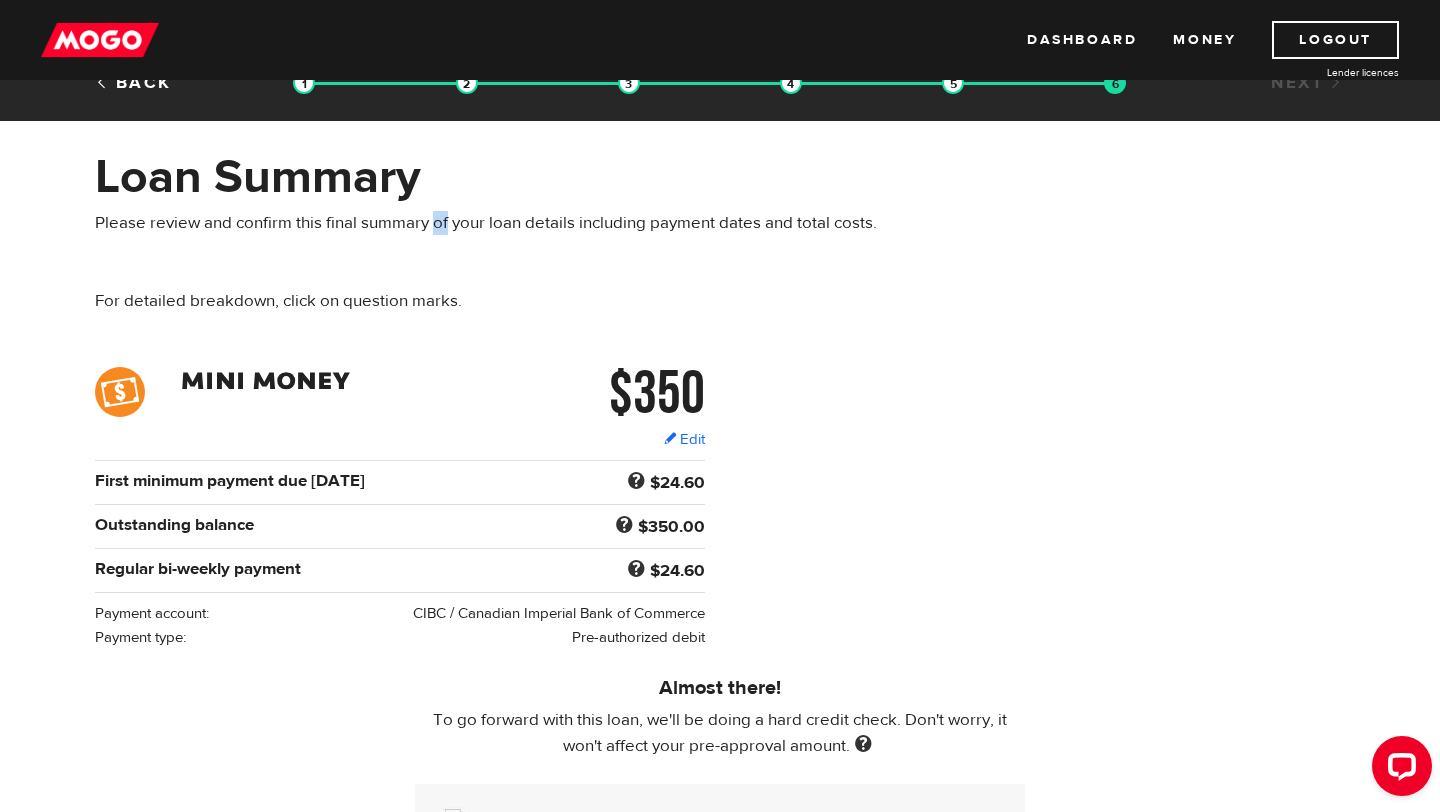 click on "Please review and confirm this final summary of your loan details including payment dates and total costs." at bounding box center [506, 223] 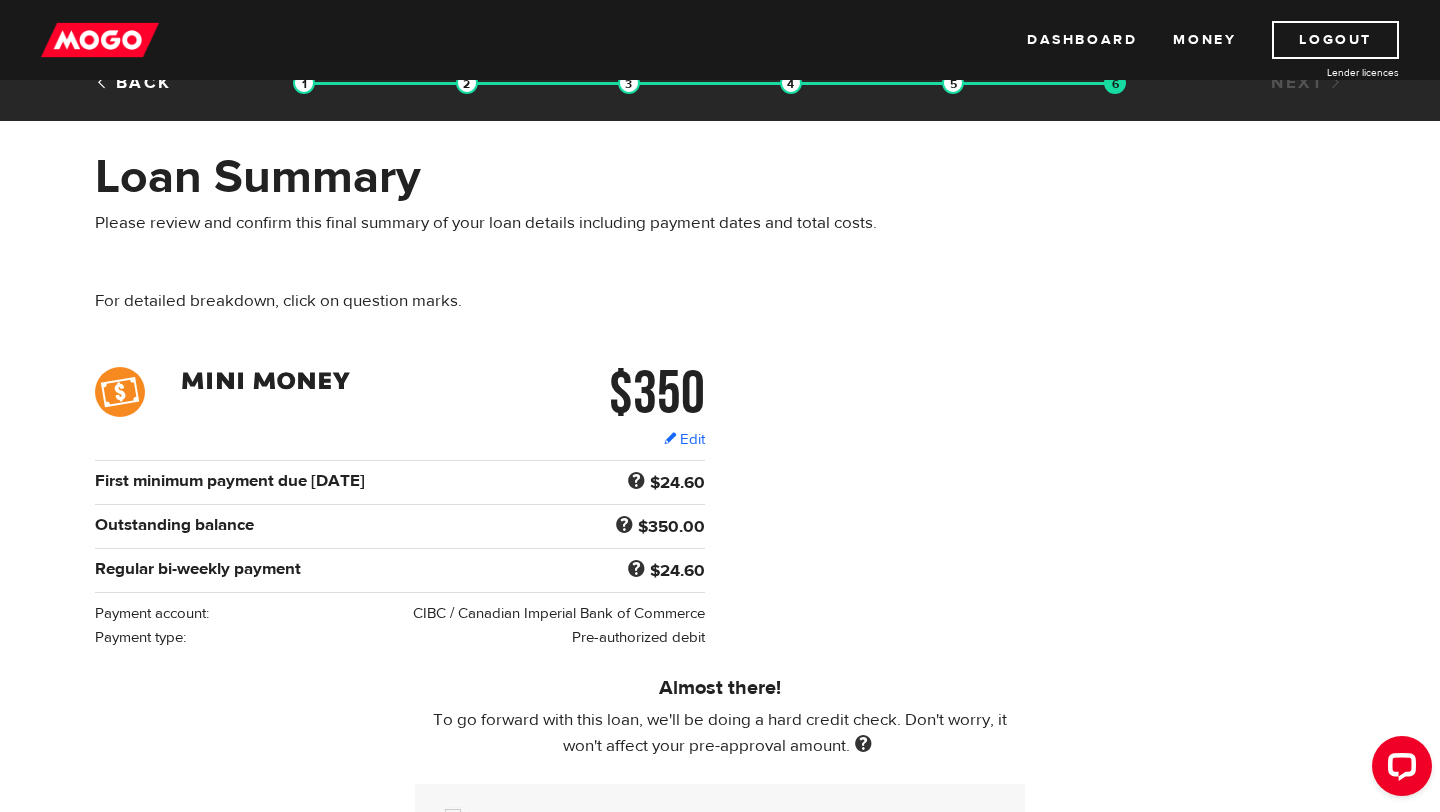 click on "Please review and confirm this final summary of your loan details including payment dates and total costs." at bounding box center (506, 223) 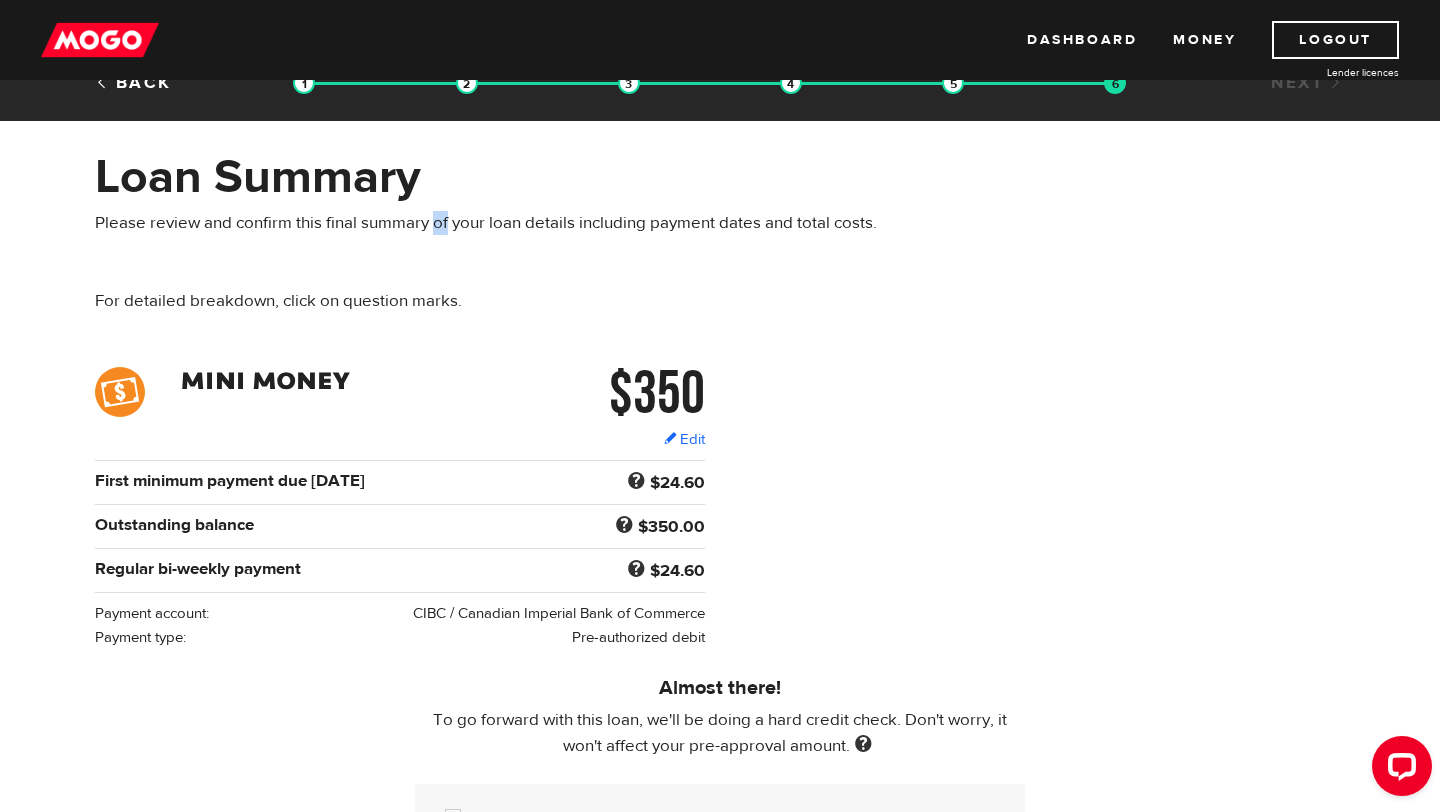 click on "Please review and confirm this final summary of your loan details including payment dates and total costs." at bounding box center (506, 223) 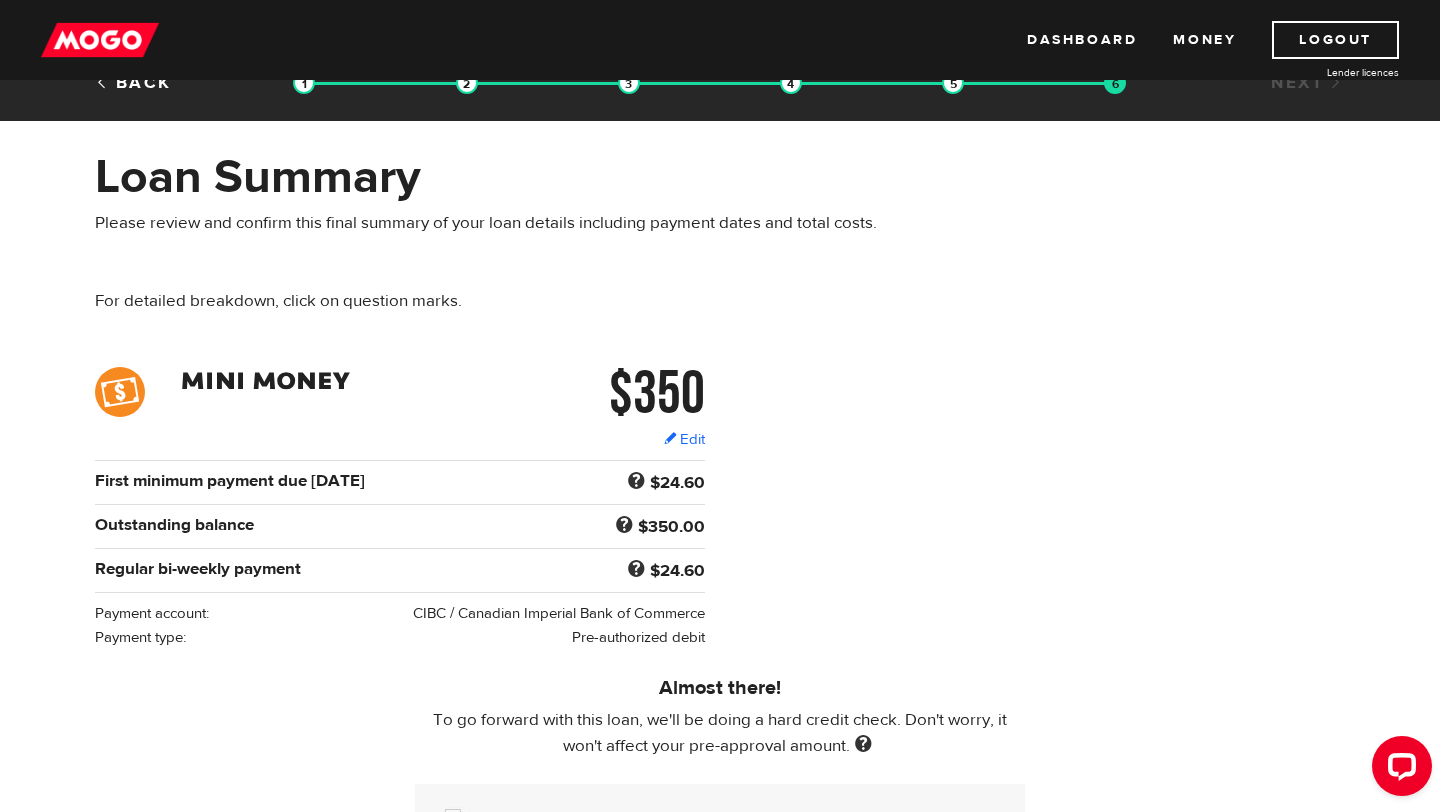 click on "Please review and confirm this final summary of your loan details including payment dates and total costs." at bounding box center [506, 223] 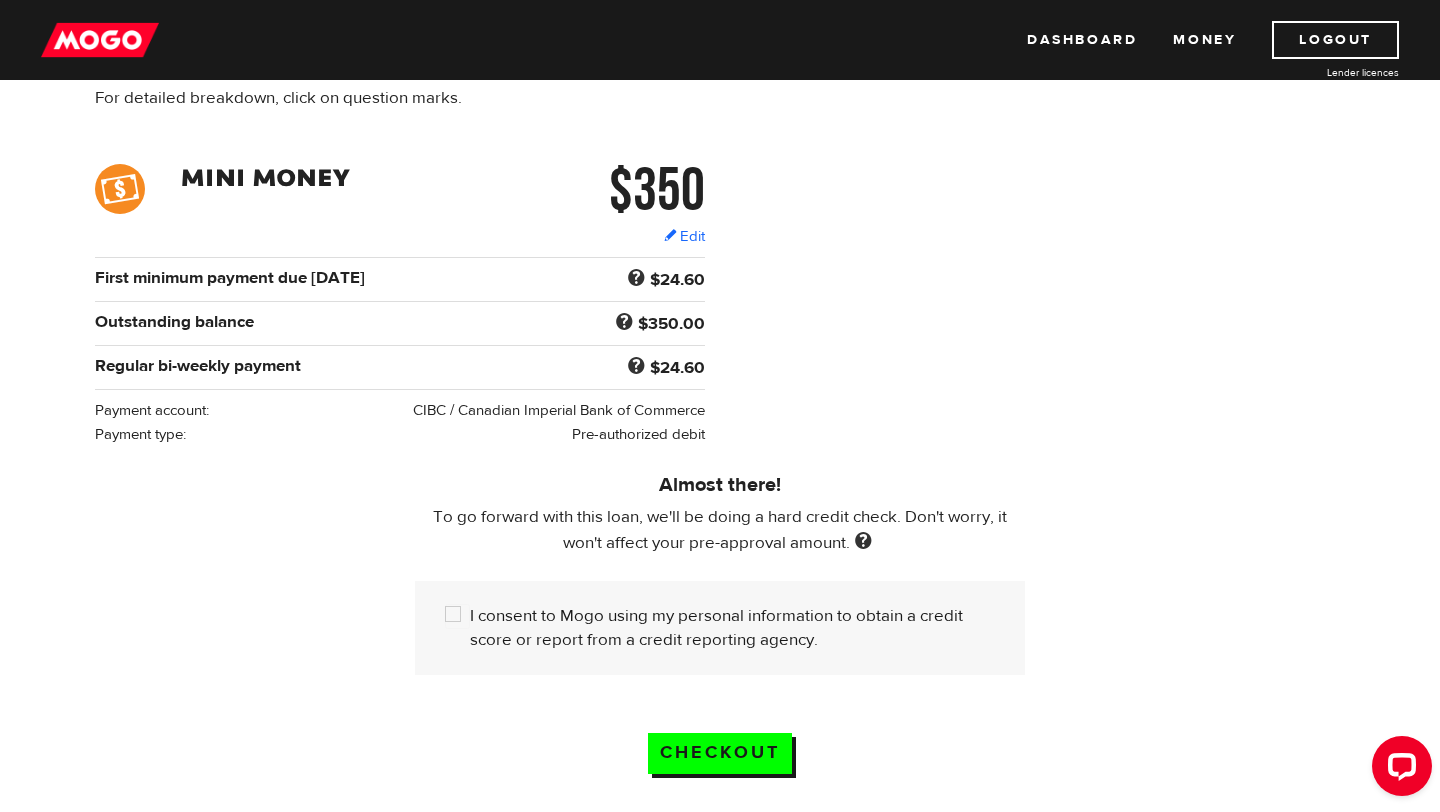 click on "To go forward with this loan, we'll be doing a hard credit check. Don't worry, it won't affect your pre-approval amount." at bounding box center [720, 530] 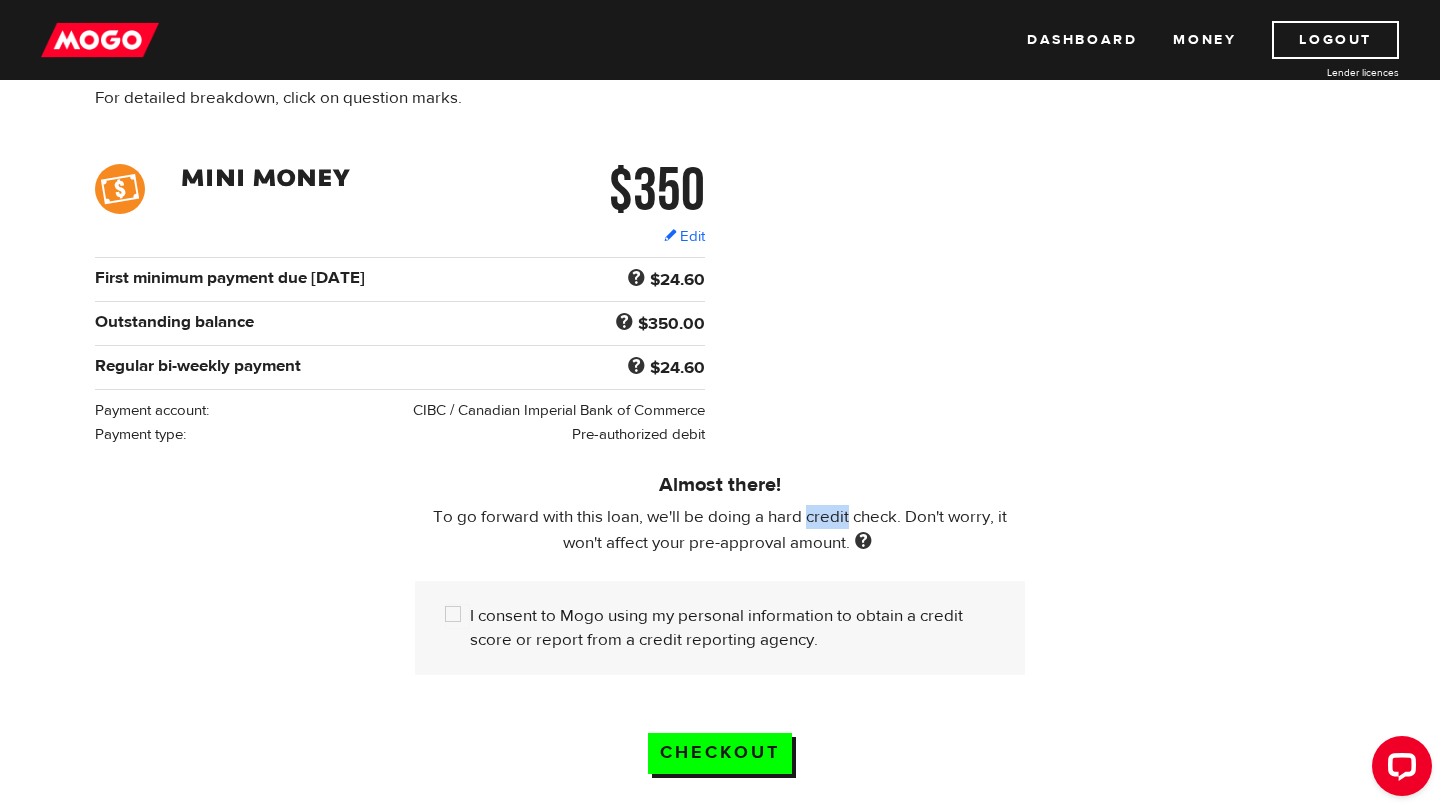click on "To go forward with this loan, we'll be doing a hard credit check. Don't worry, it won't affect your pre-approval amount." at bounding box center (720, 530) 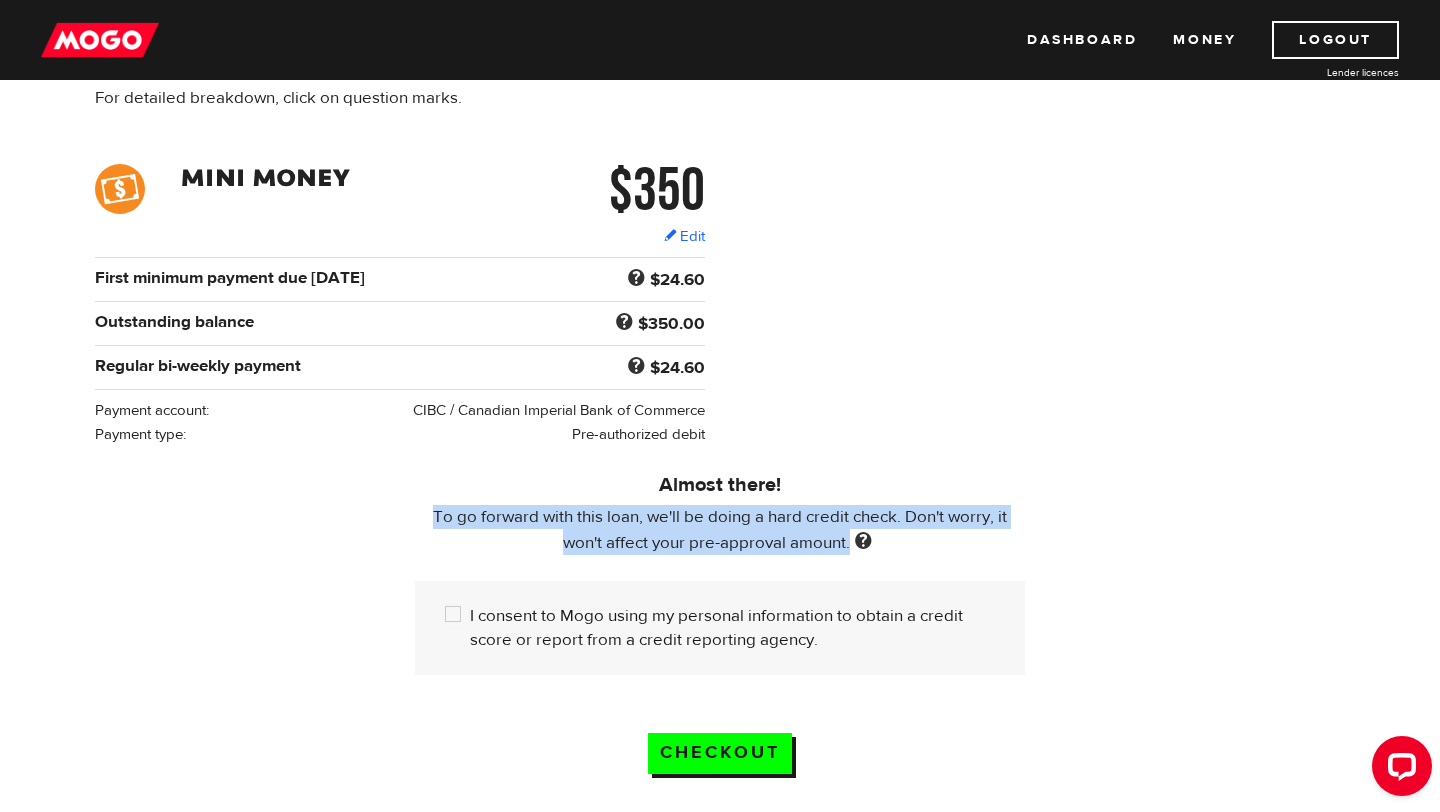 click on "To go forward with this loan, we'll be doing a hard credit check. Don't worry, it won't affect your pre-approval amount." at bounding box center (720, 530) 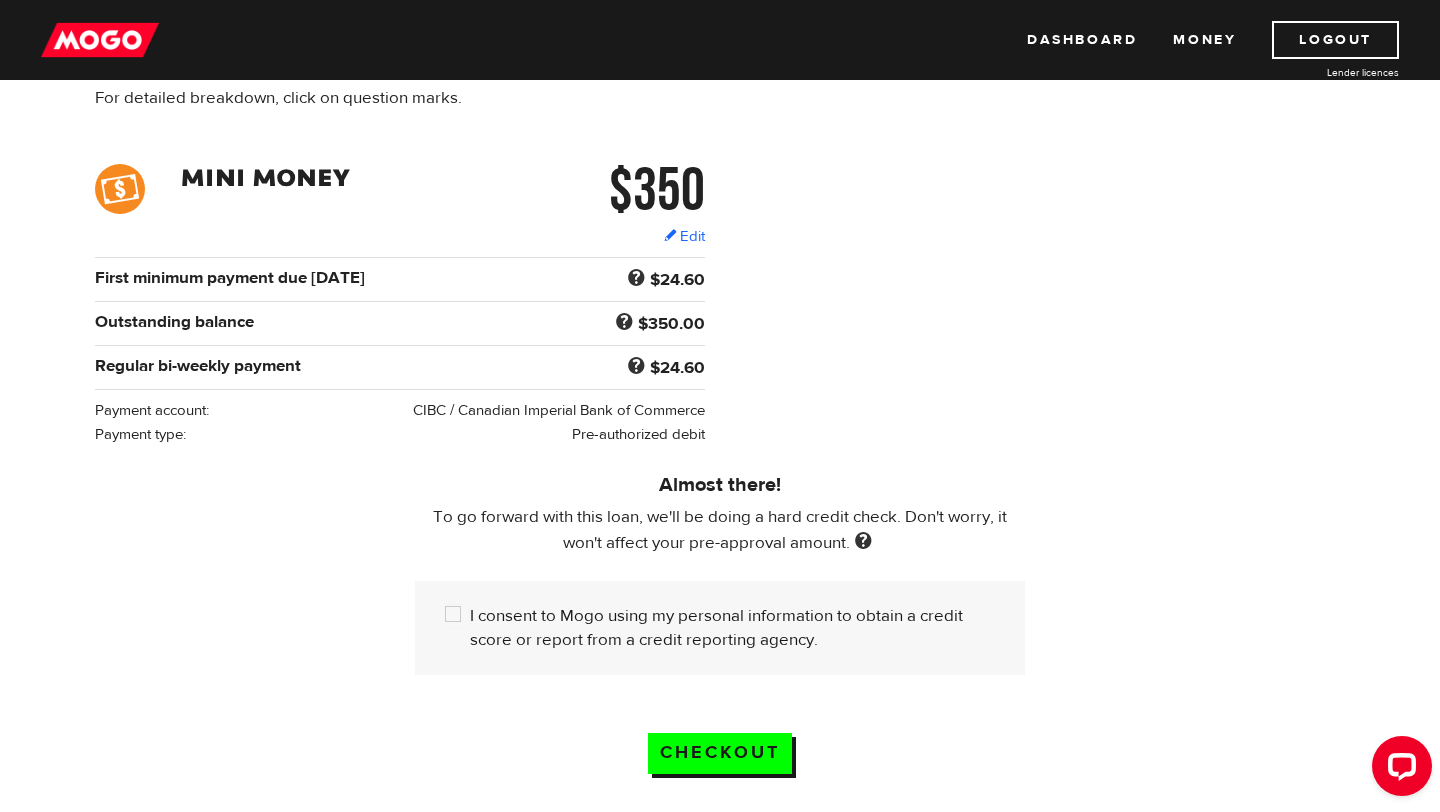 click on "To go forward with this loan, we'll be doing a hard credit check. Don't worry, it won't affect your pre-approval amount." at bounding box center (720, 530) 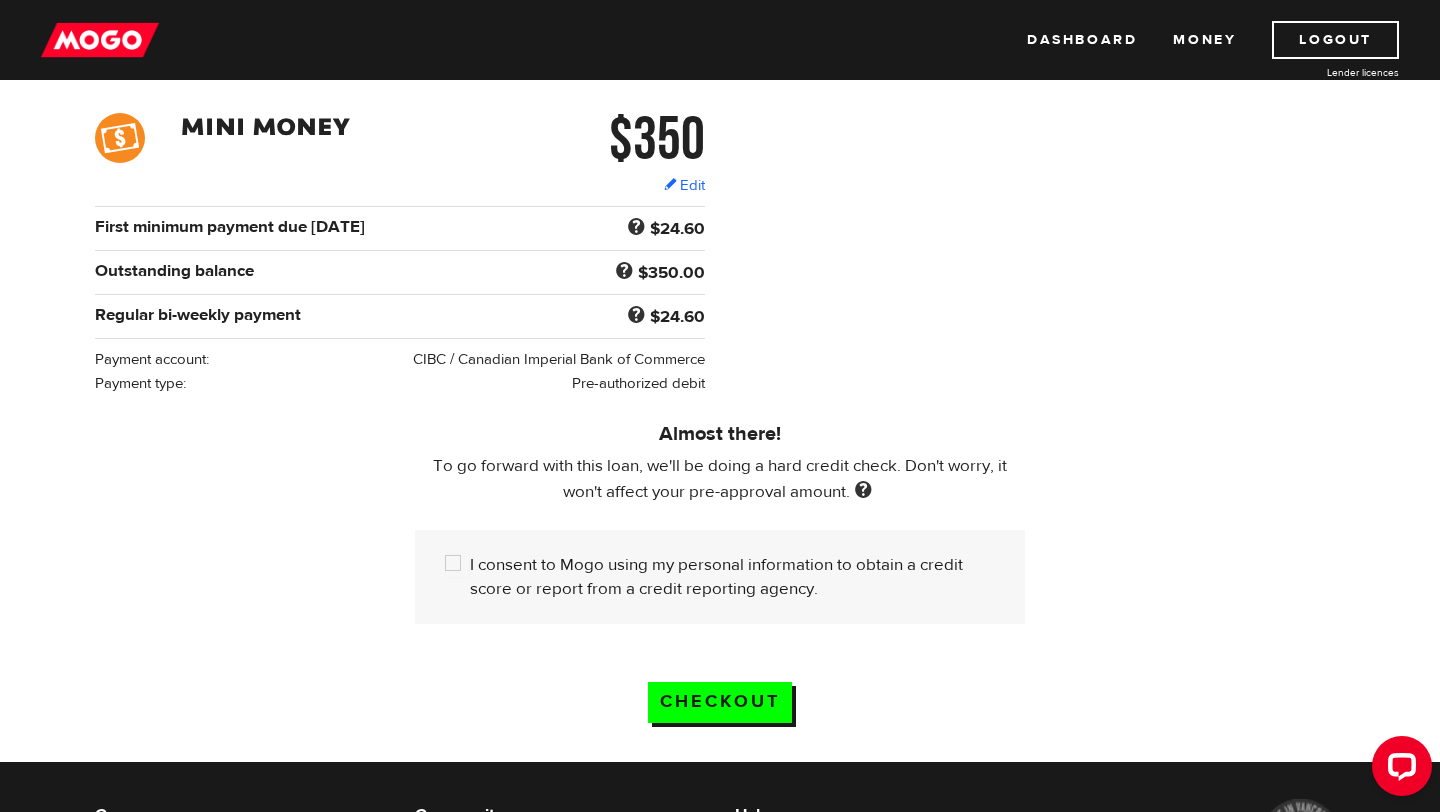 scroll, scrollTop: 380, scrollLeft: 0, axis: vertical 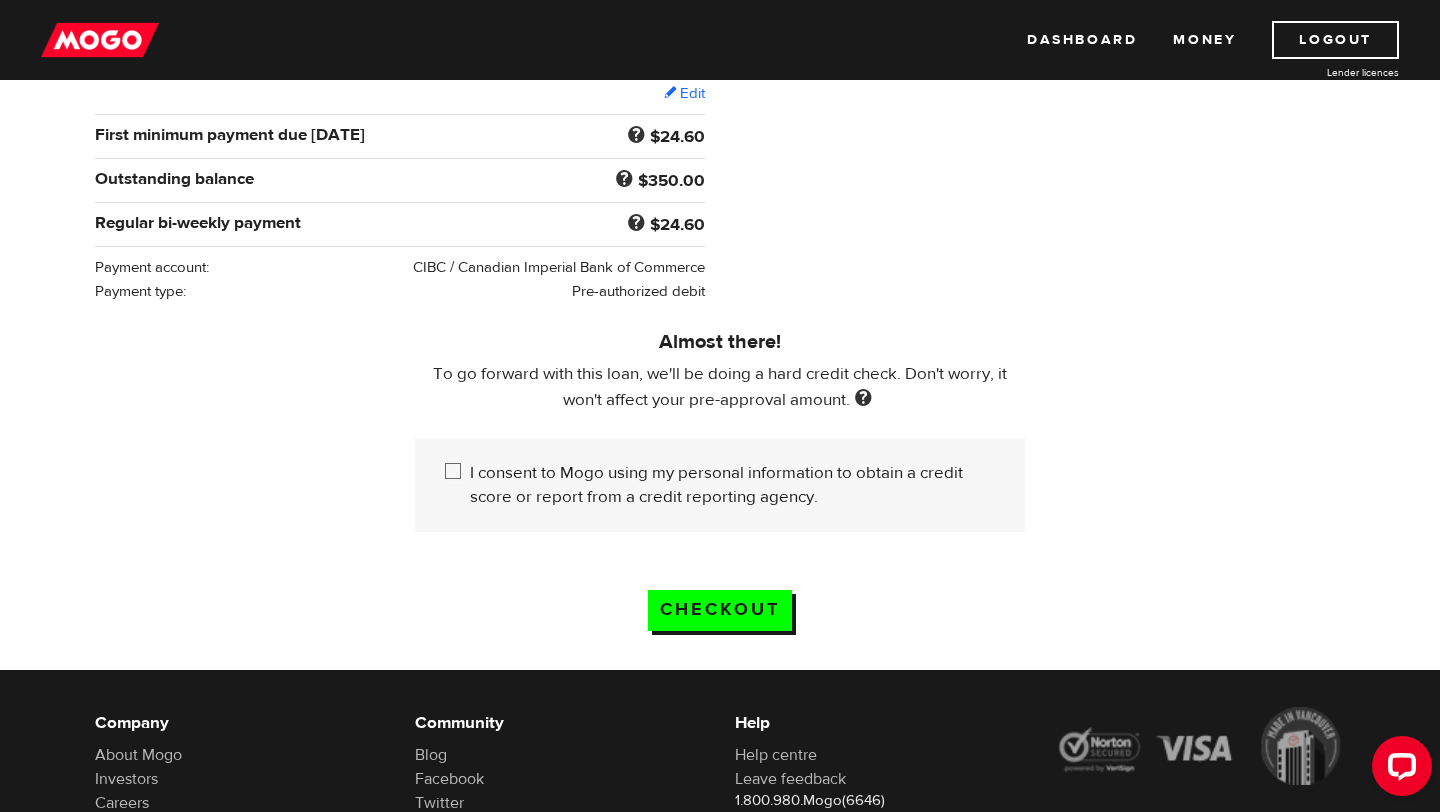 click on "I consent to Mogo using my personal information to obtain a credit score or report from a credit reporting agency." at bounding box center (457, 473) 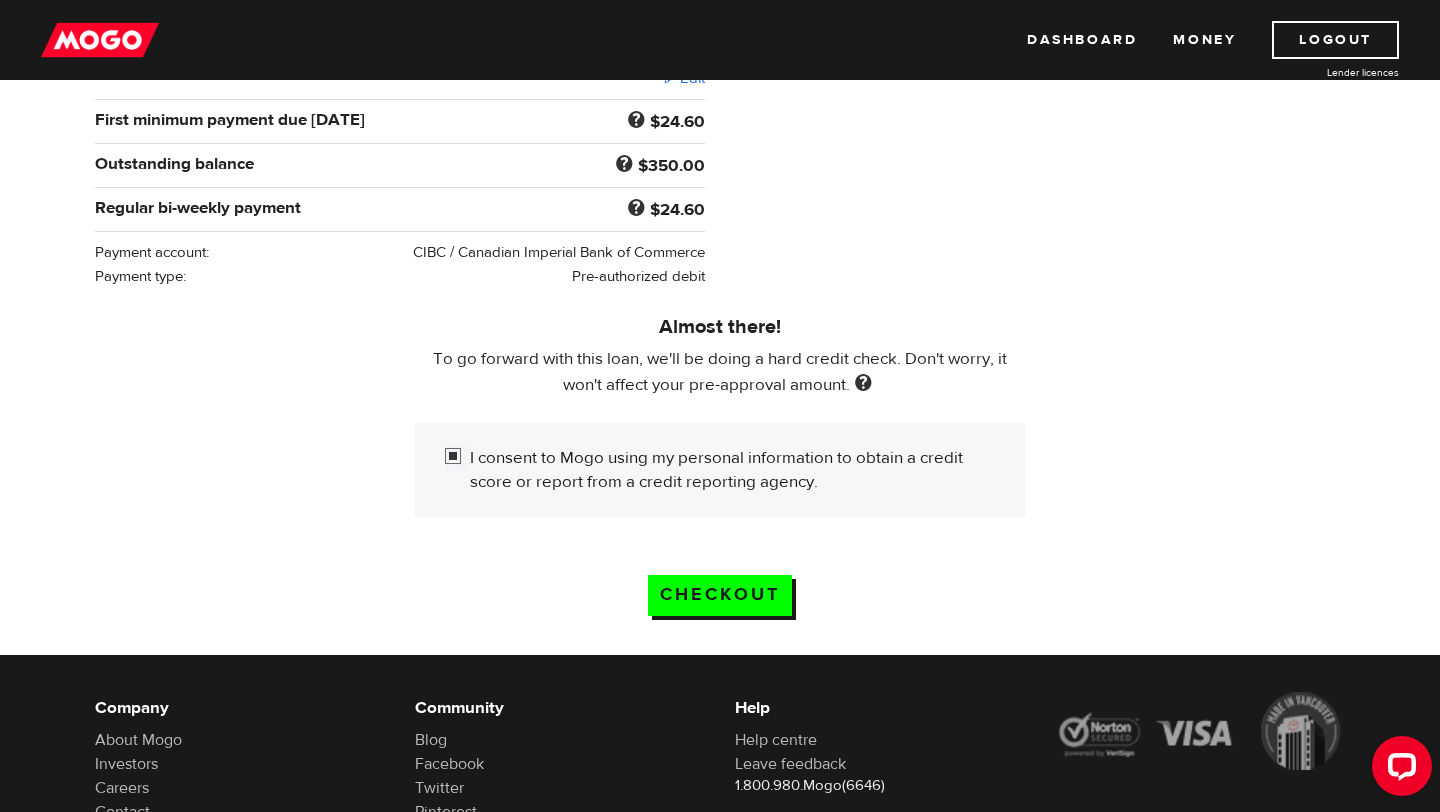 scroll, scrollTop: 453, scrollLeft: 0, axis: vertical 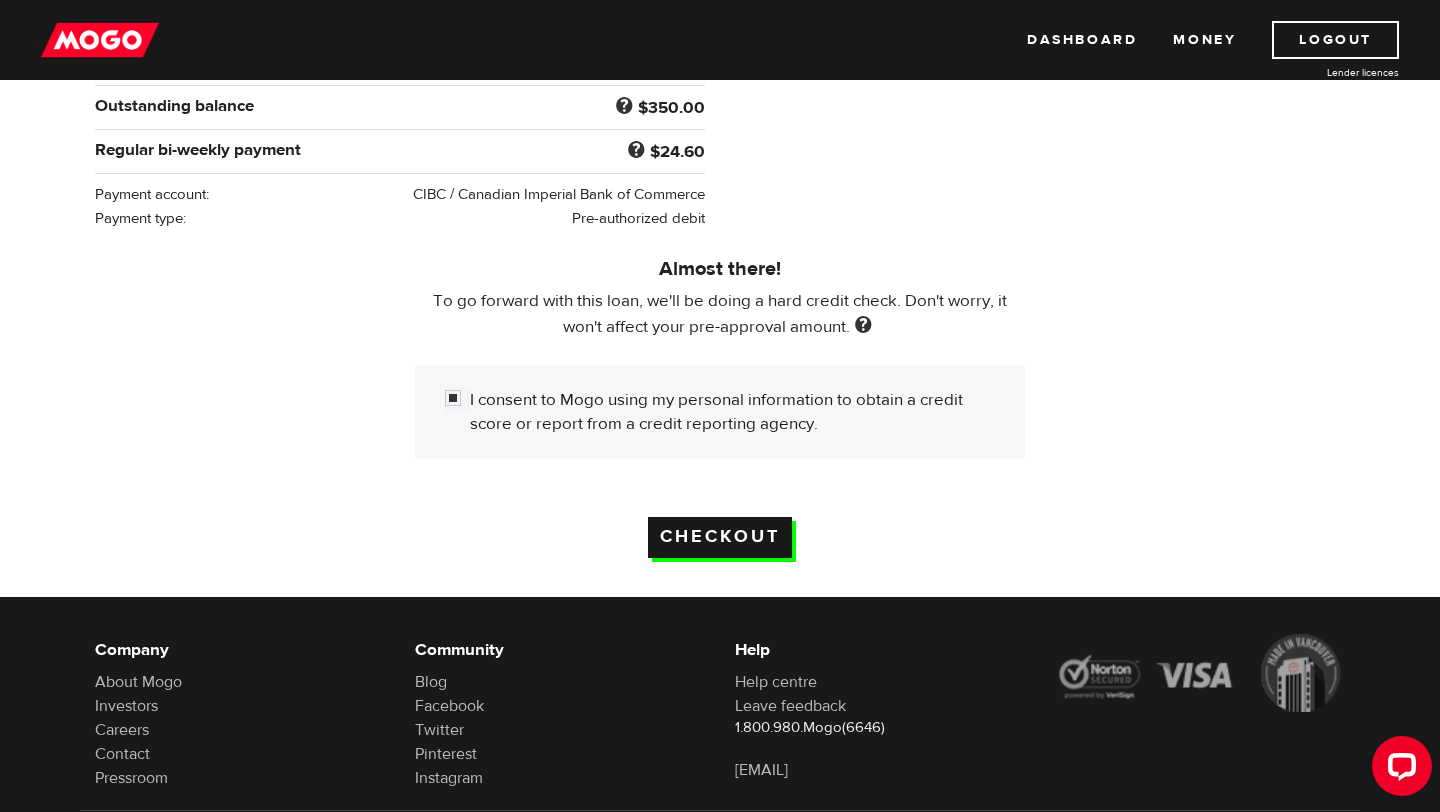 click on "Checkout" at bounding box center (720, 537) 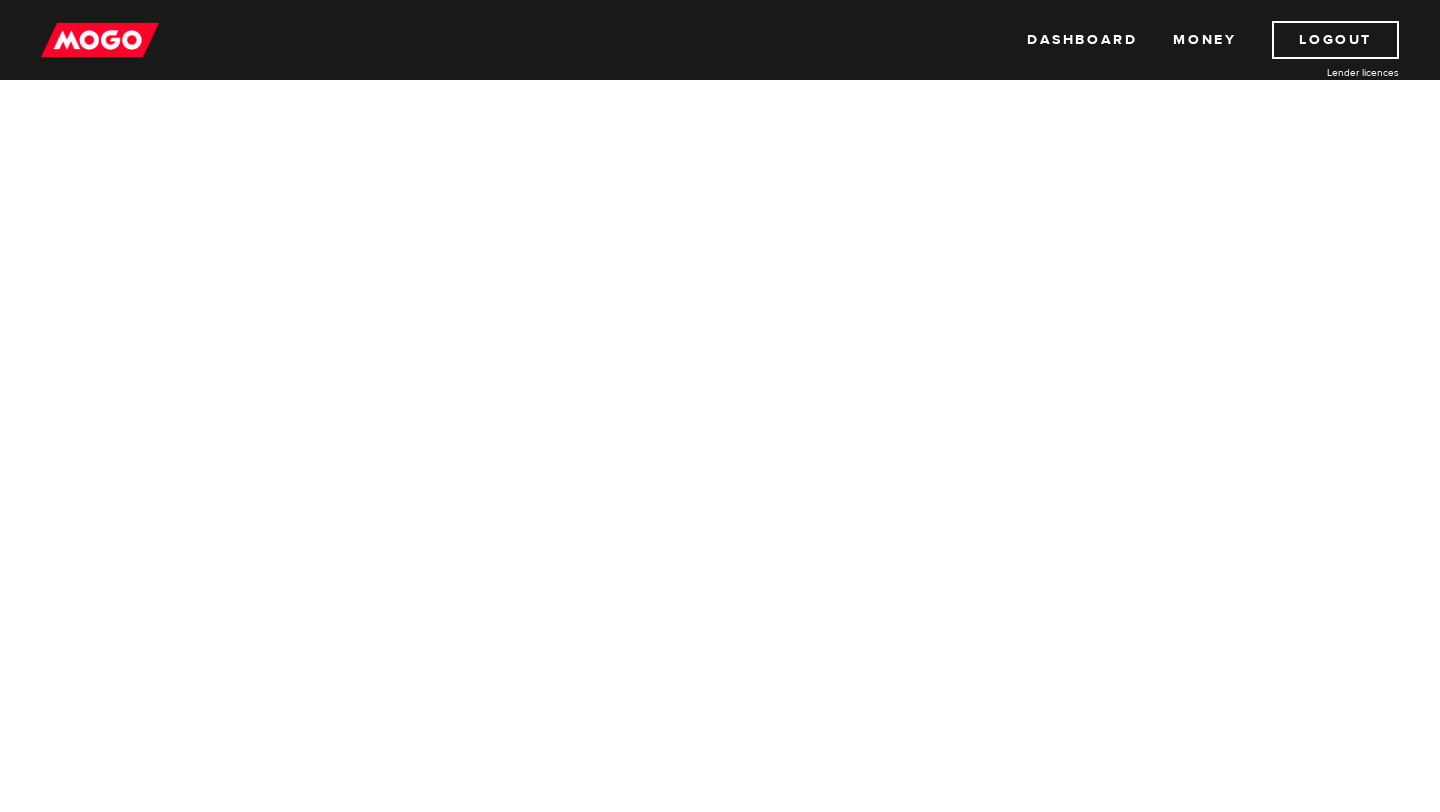 scroll, scrollTop: 0, scrollLeft: 0, axis: both 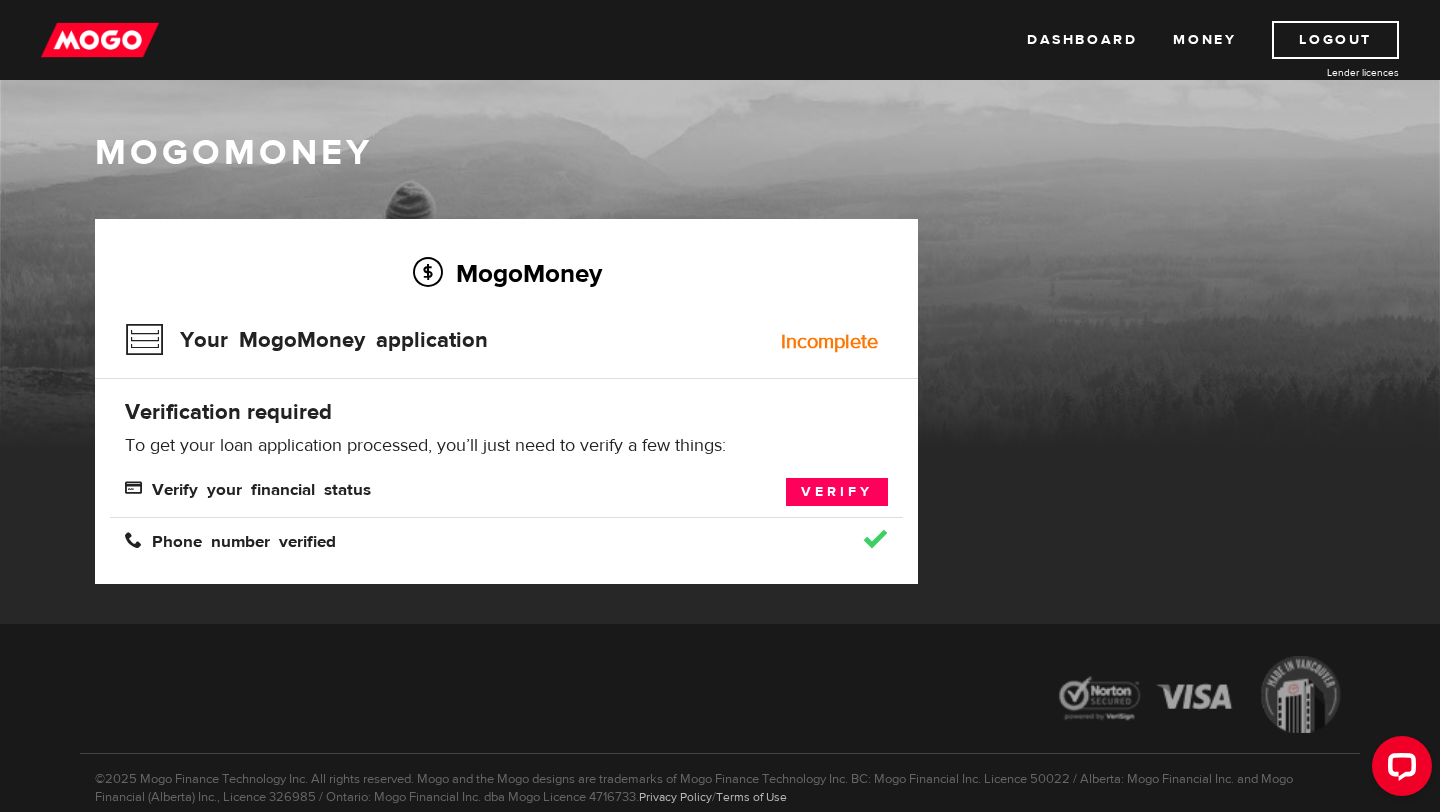 click on "MogoMoney" at bounding box center [506, 273] 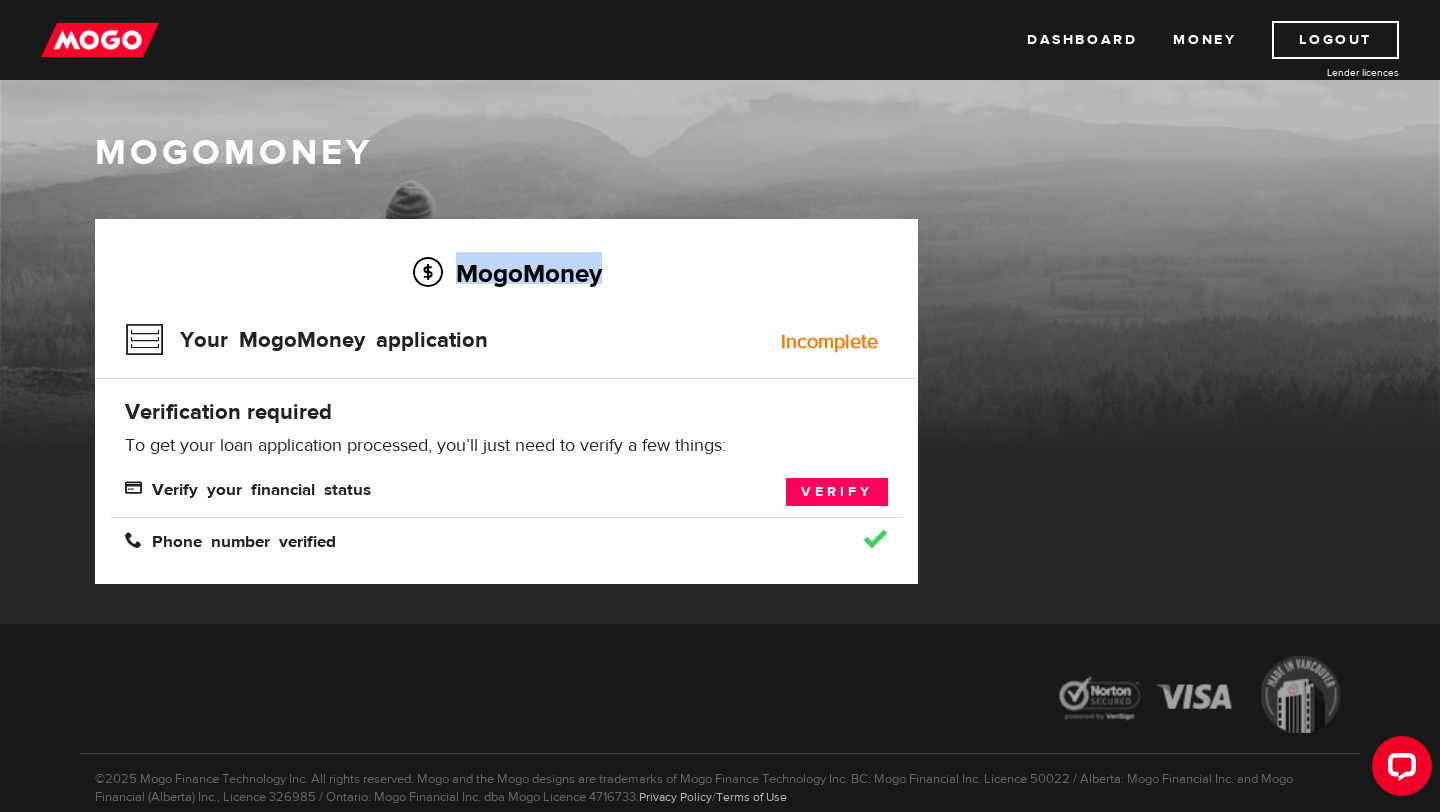 click on "MogoMoney" at bounding box center (506, 273) 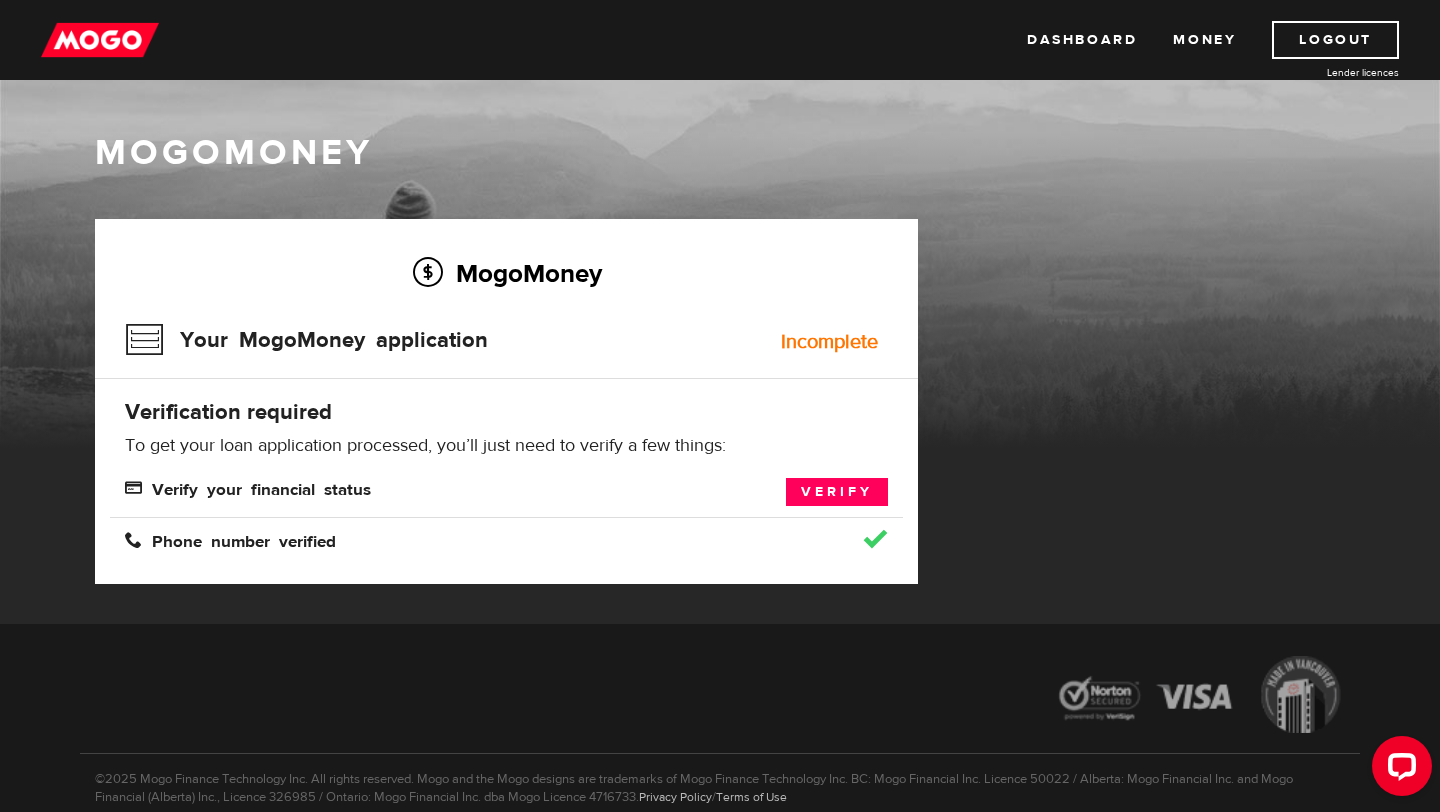 scroll, scrollTop: 91, scrollLeft: 0, axis: vertical 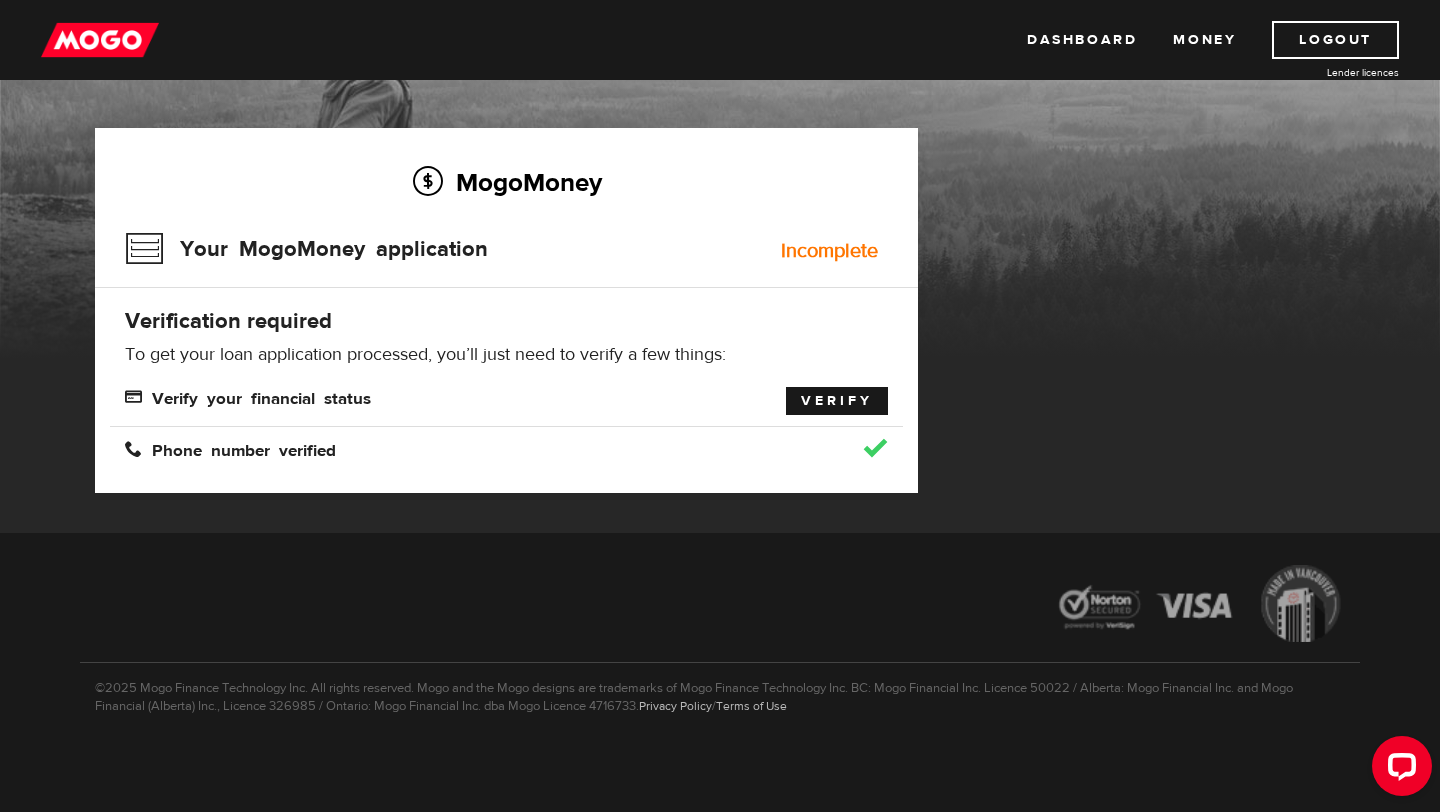 click on "Verify" at bounding box center (837, 401) 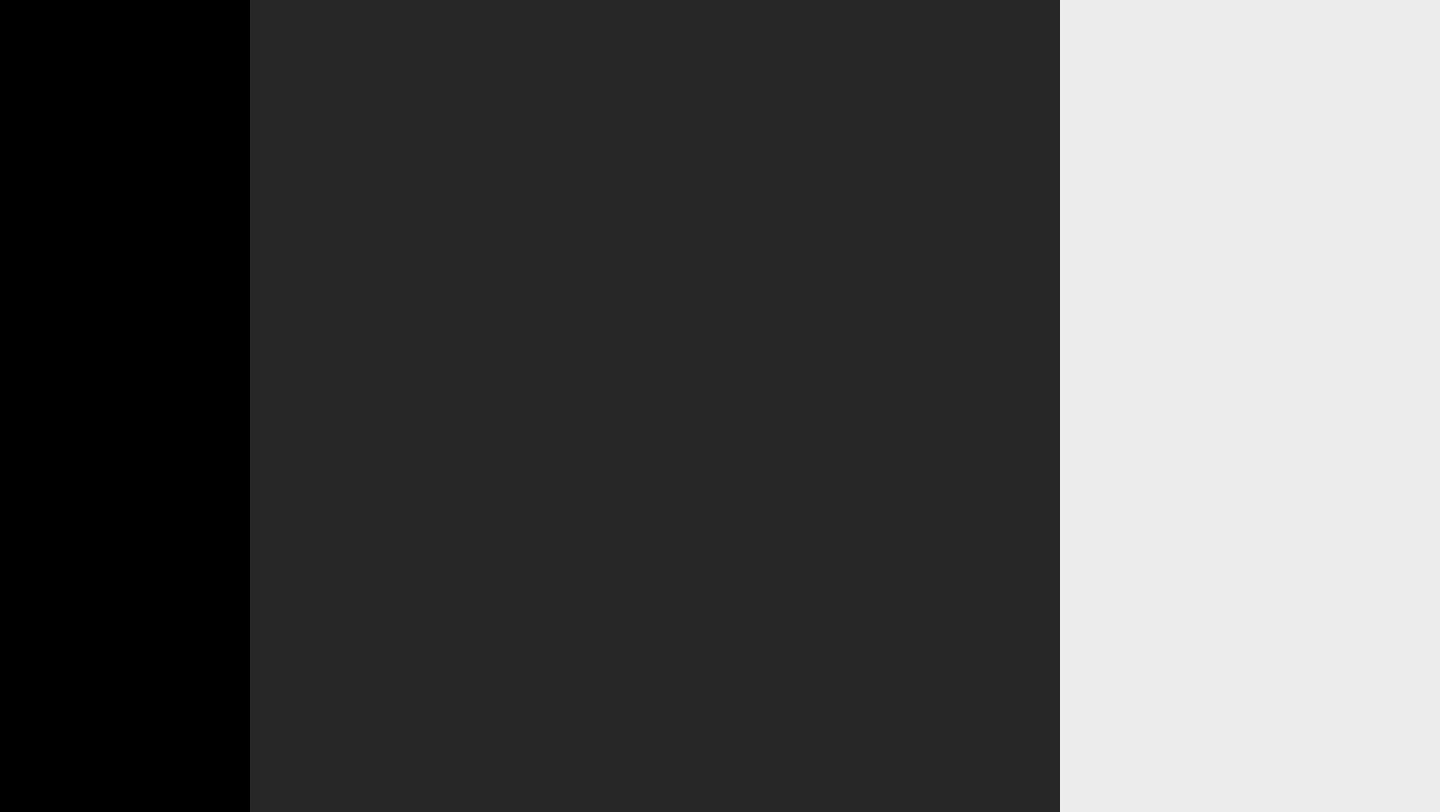 scroll, scrollTop: 0, scrollLeft: 0, axis: both 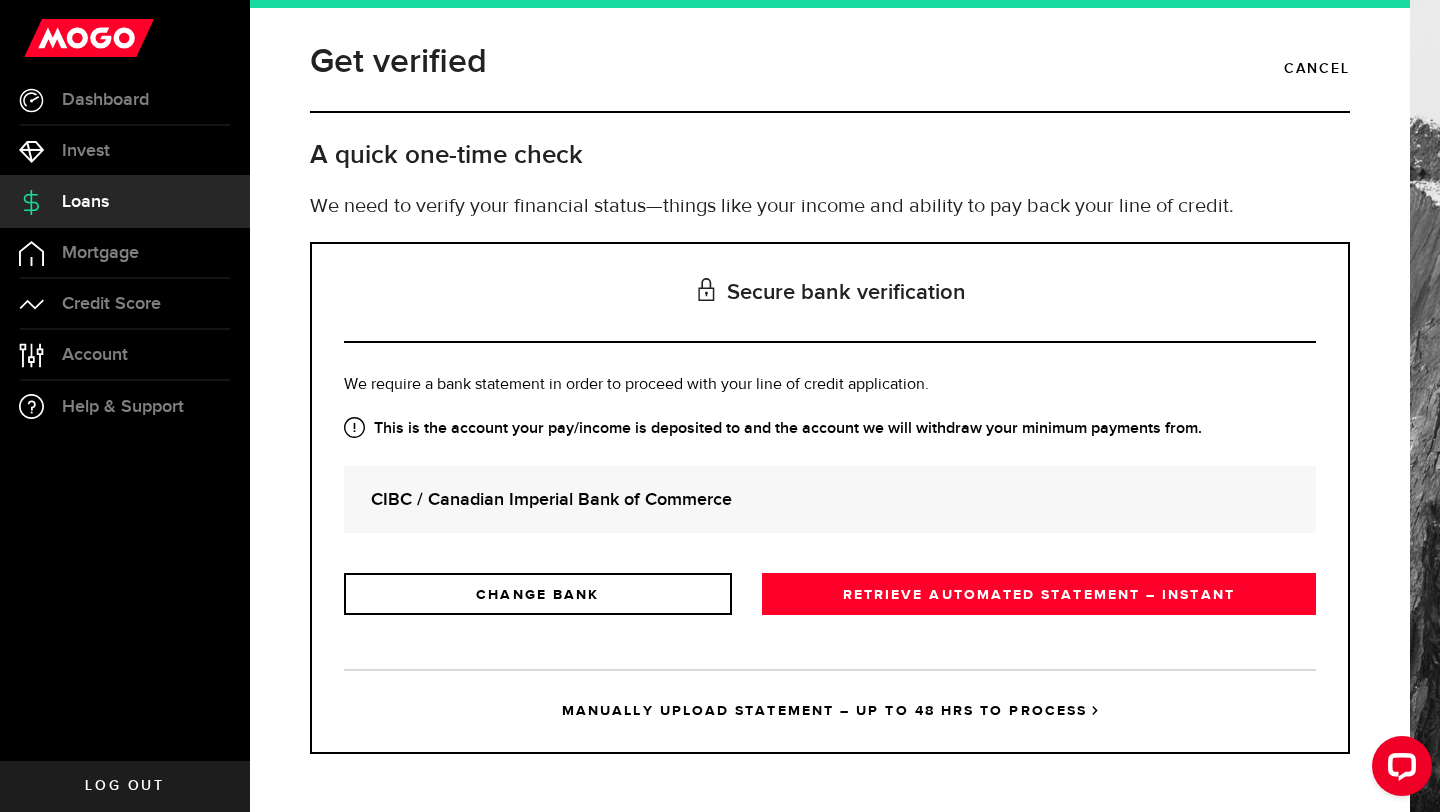 click on "CIBC / Canadian Imperial Bank of Commerce" at bounding box center (830, 499) 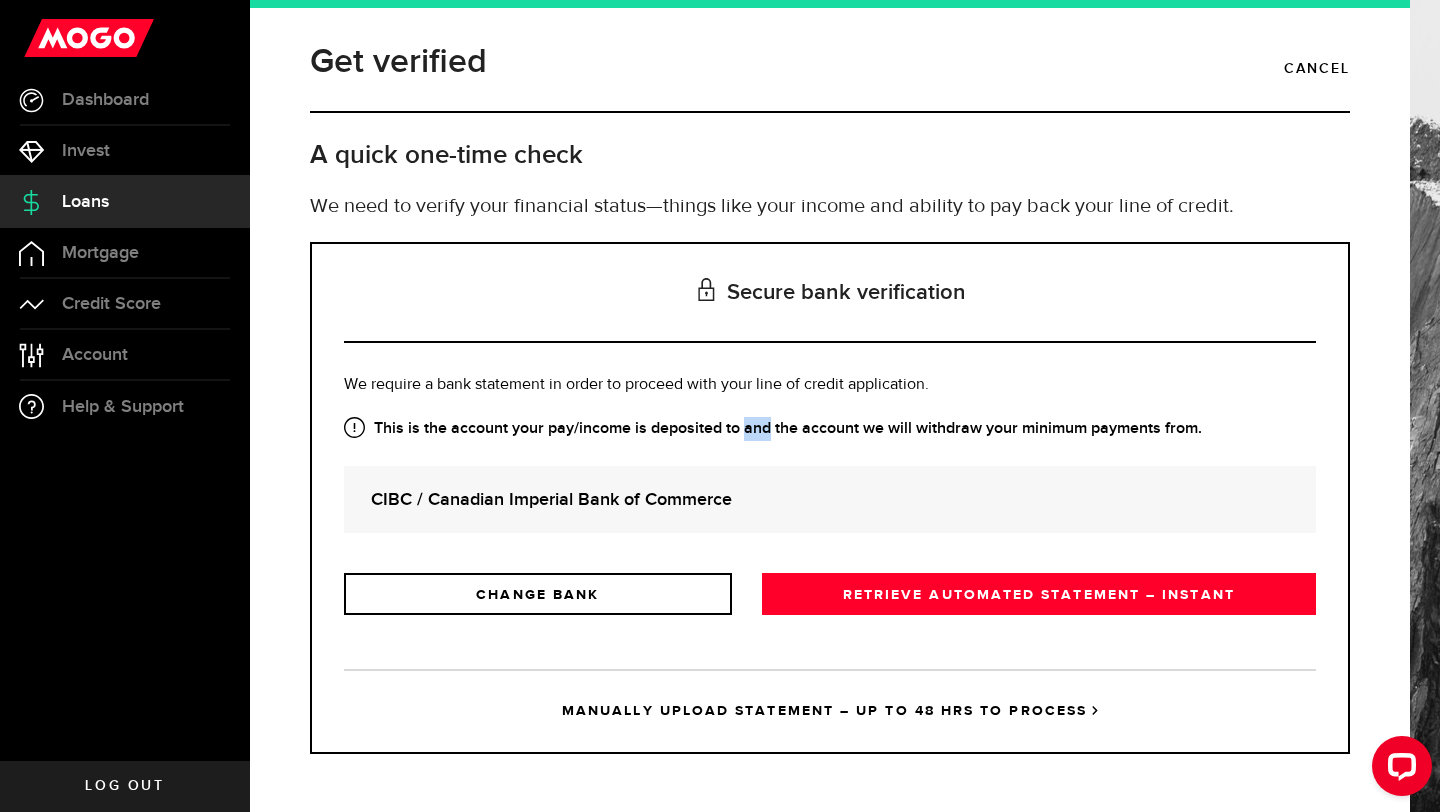 click on "This is the account your pay/income is deposited to and the account we will withdraw your minimum payments from." at bounding box center [830, 429] 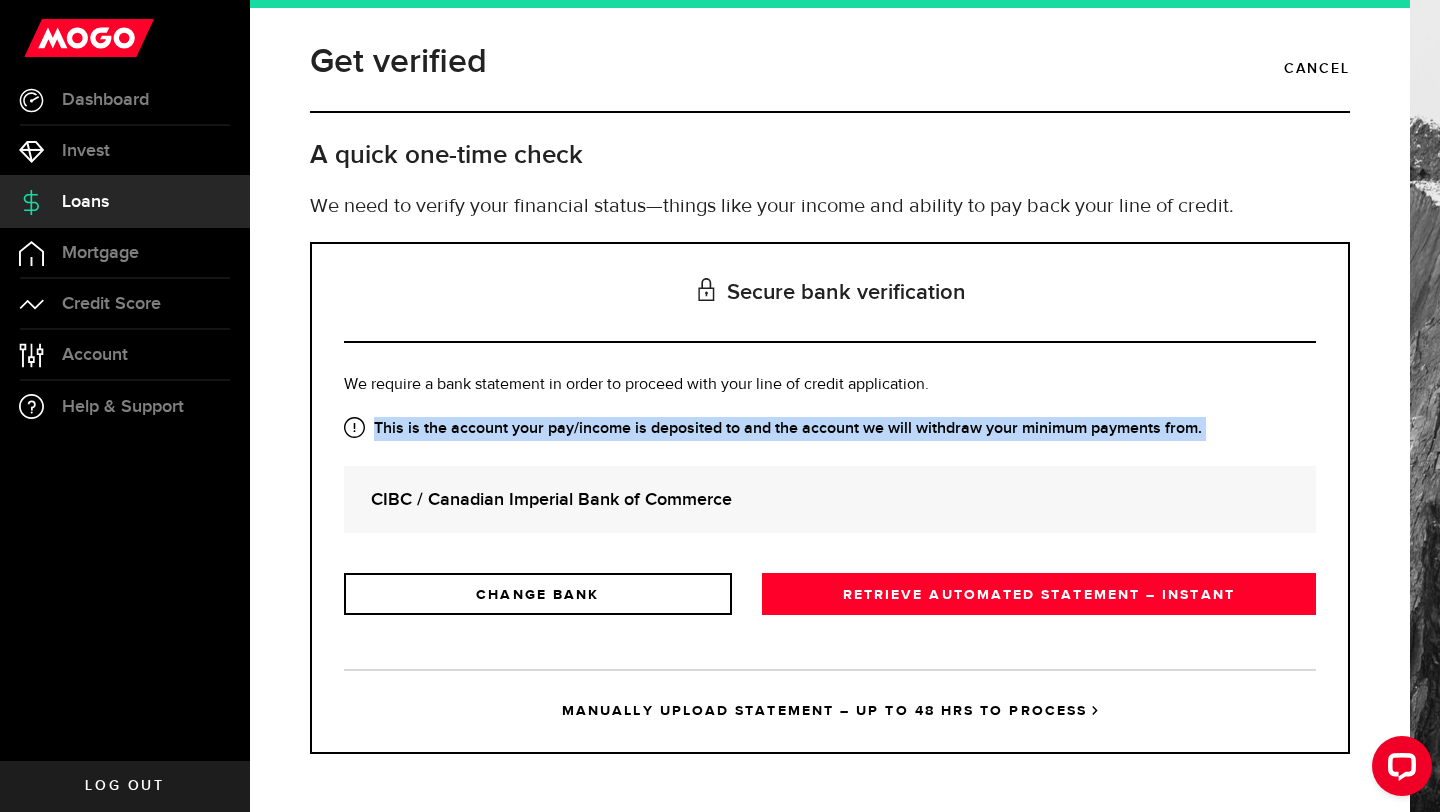 click on "This is the account your pay/income is deposited to and the account we will withdraw your minimum payments from." at bounding box center [830, 429] 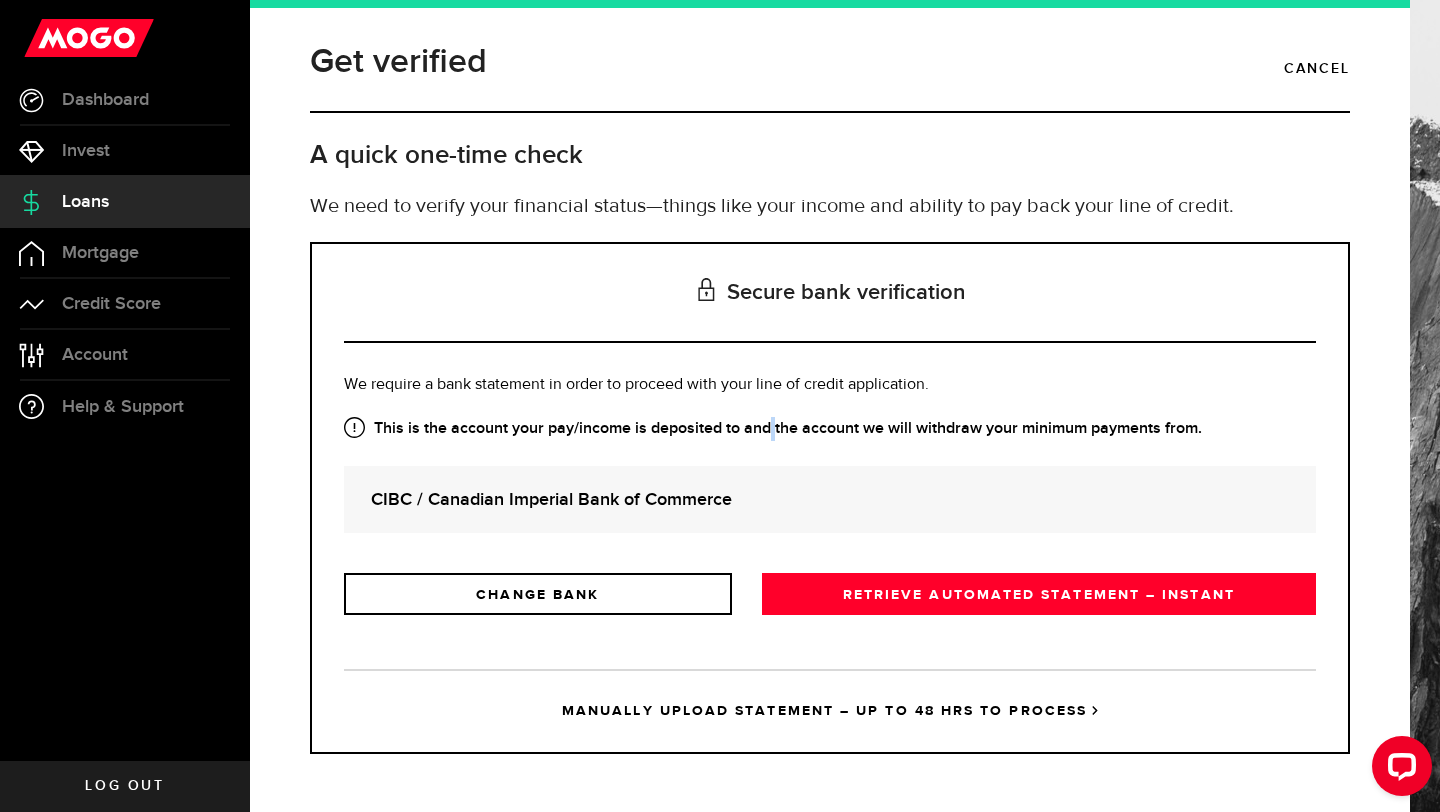 click on "This is the account your pay/income is deposited to and the account we will withdraw your minimum payments from." at bounding box center (830, 429) 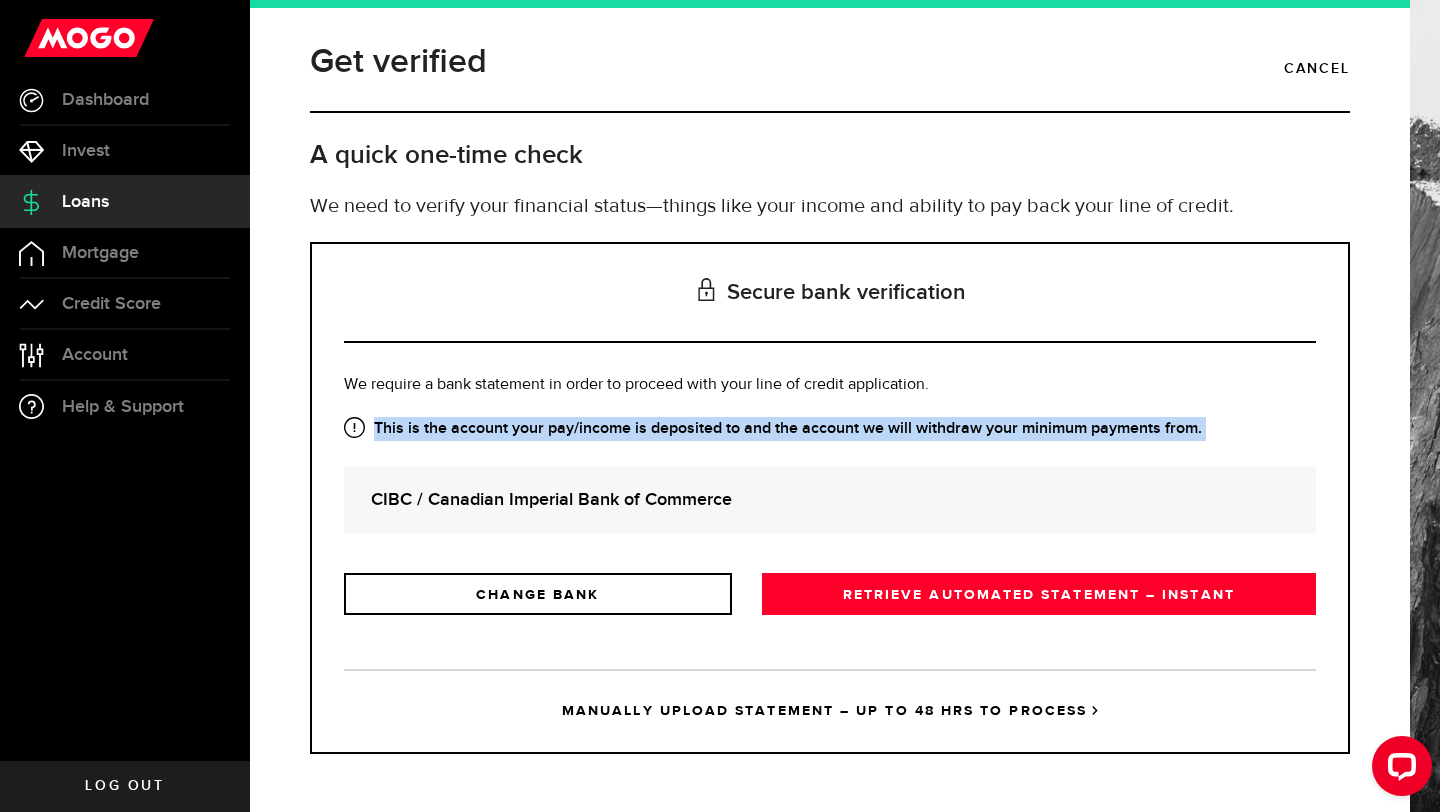 click on "This is the account your pay/income is deposited to and the account we will withdraw your minimum payments from." at bounding box center (830, 429) 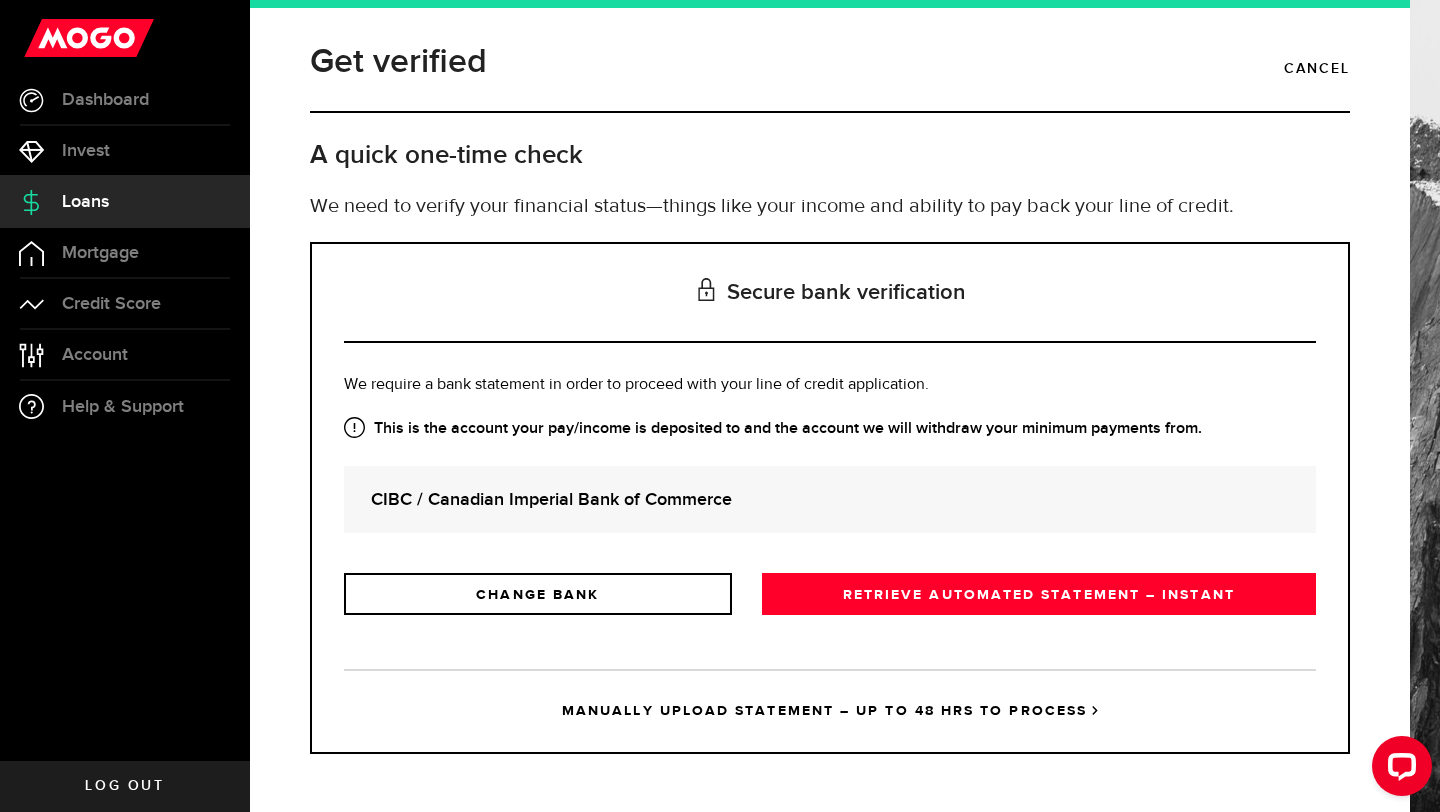 click on "This is the account your pay/income is deposited to and the account we will withdraw your minimum payments from." at bounding box center [830, 429] 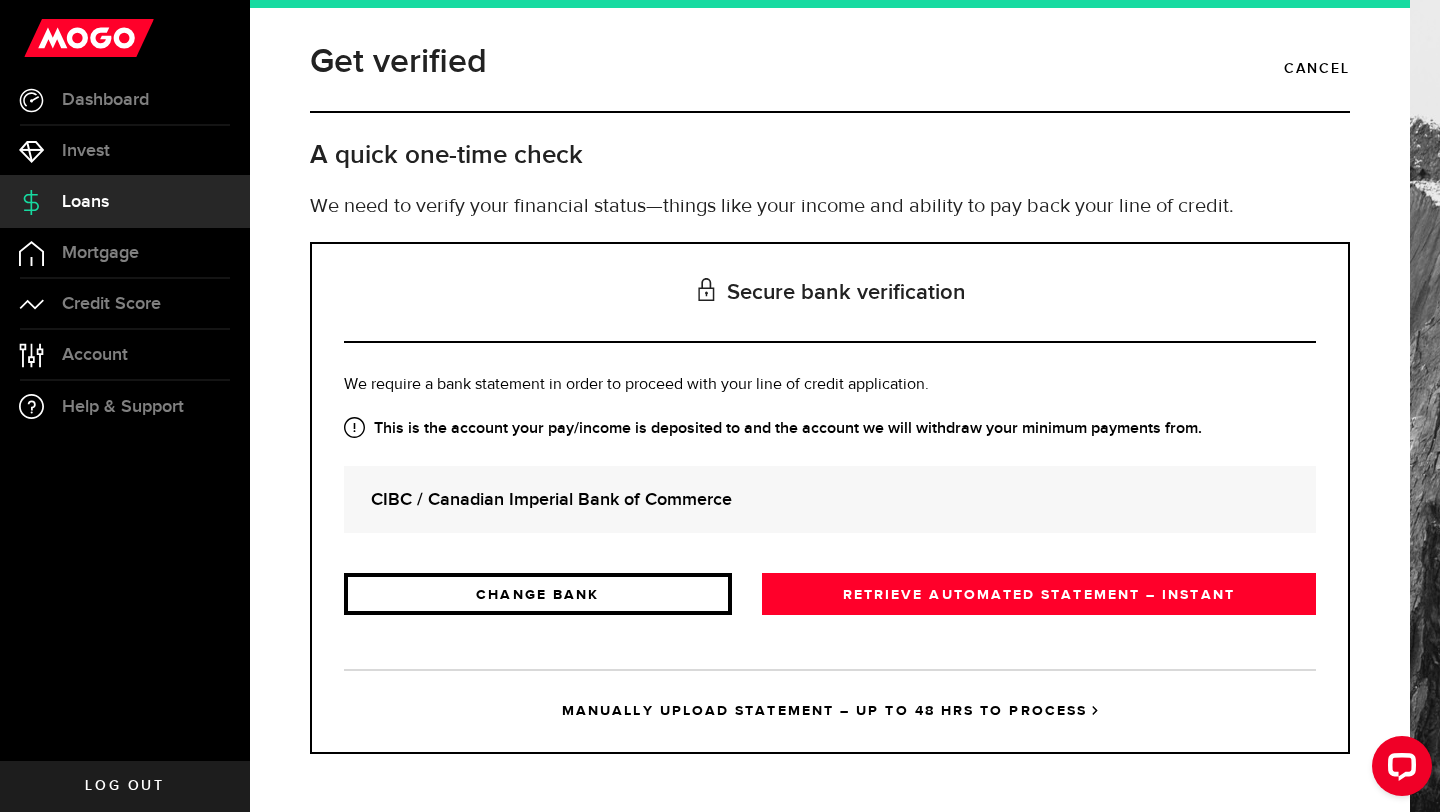 click on "CHANGE BANK" at bounding box center [538, 594] 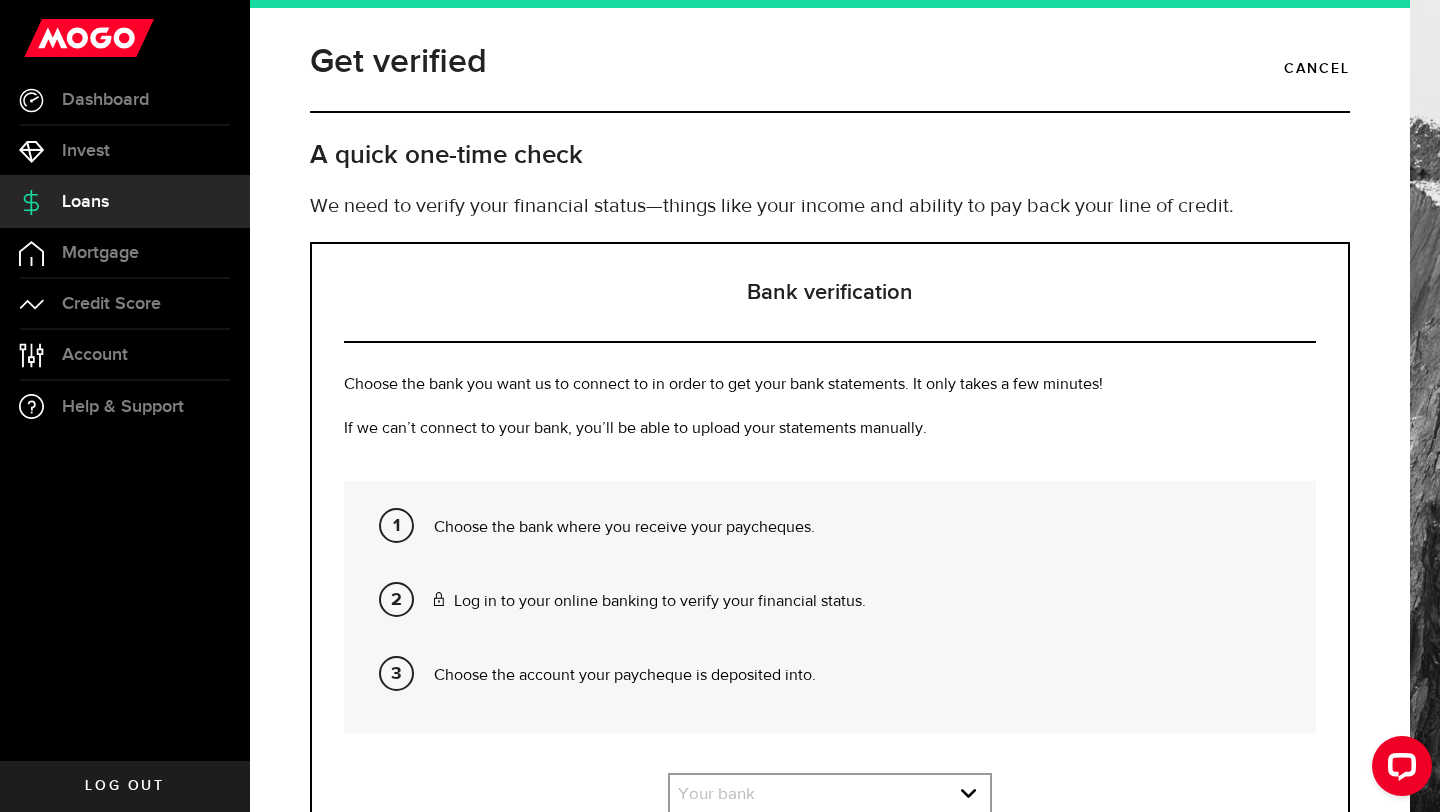 scroll, scrollTop: 198, scrollLeft: 0, axis: vertical 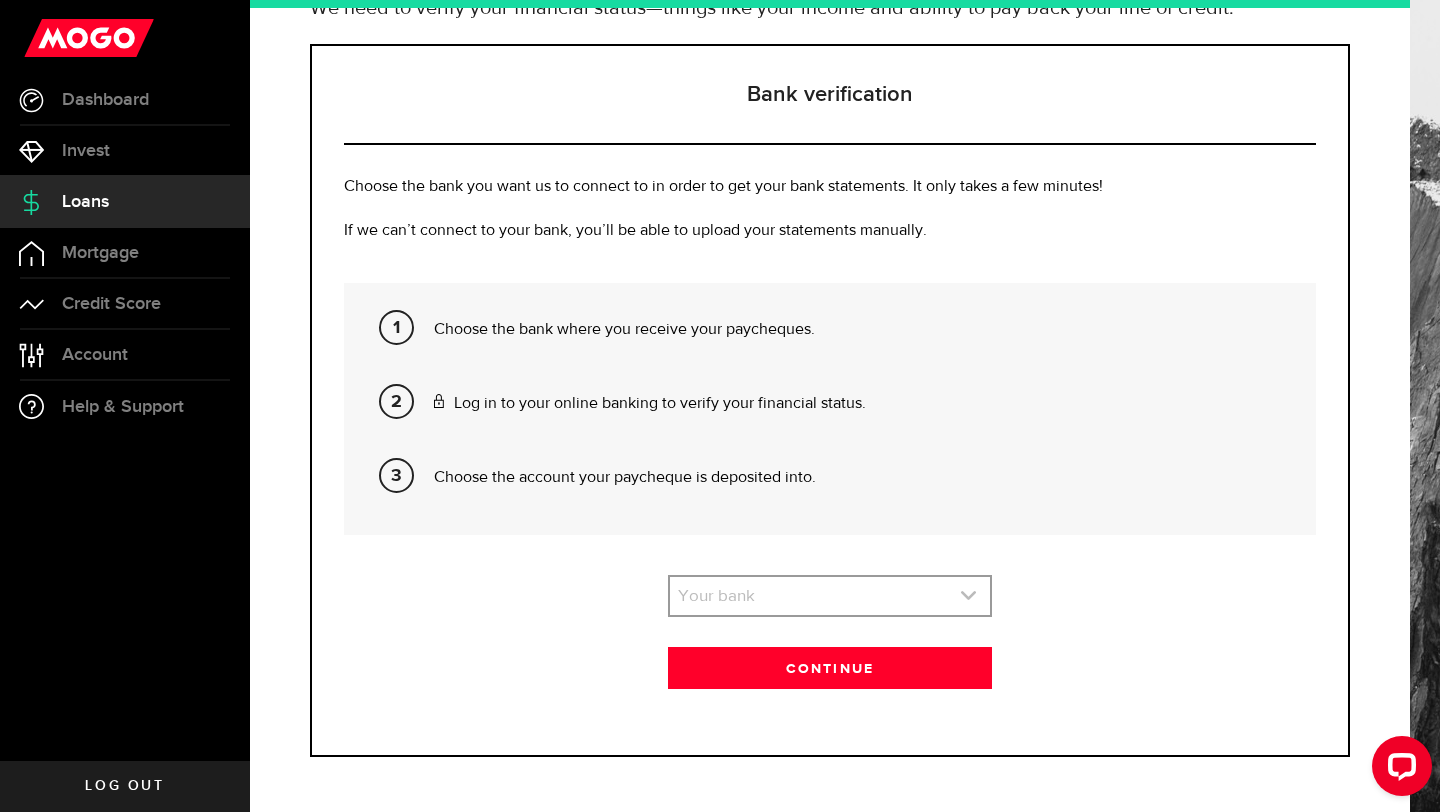 click at bounding box center (830, 596) 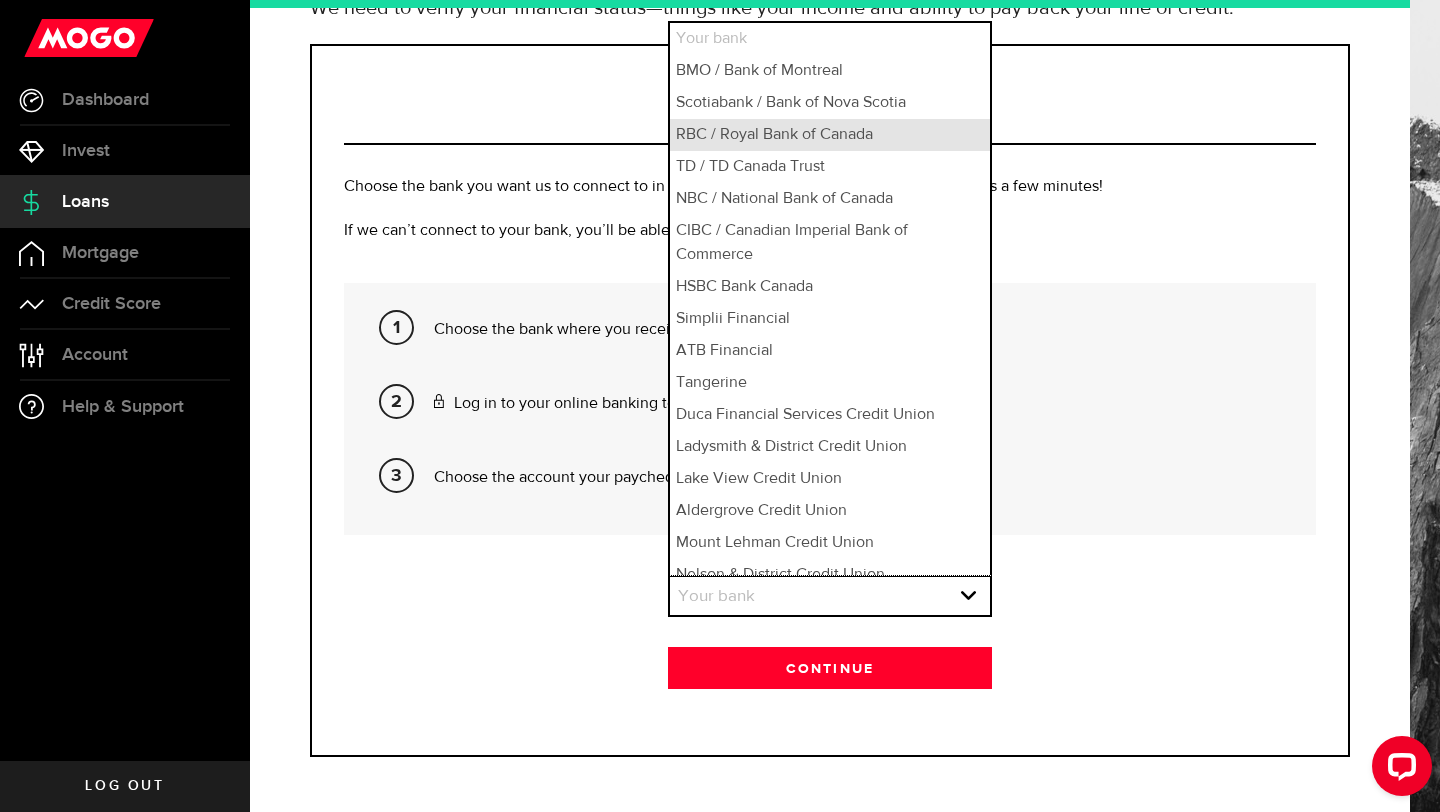 click on "RBC / Royal Bank of Canada" at bounding box center [830, 135] 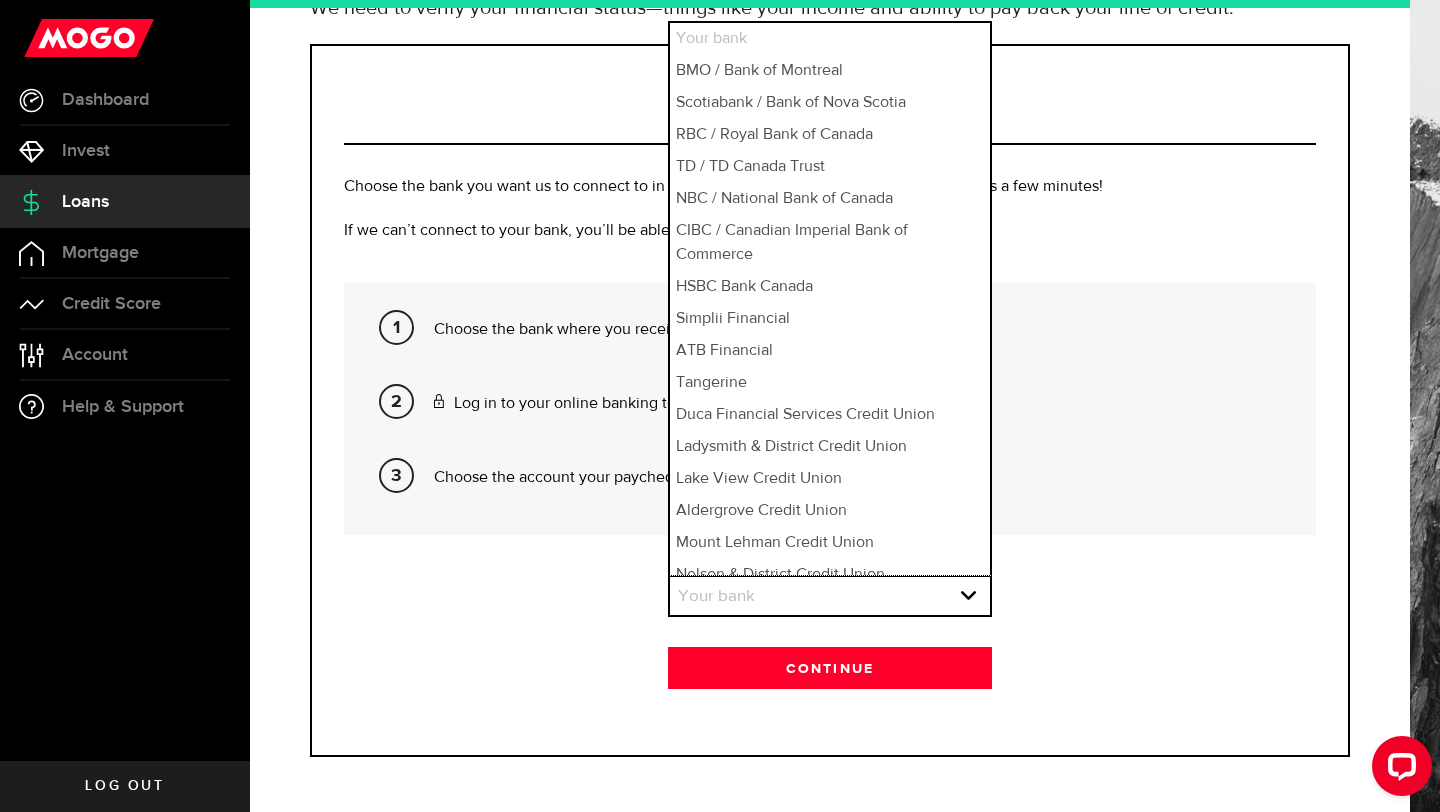 select on "3" 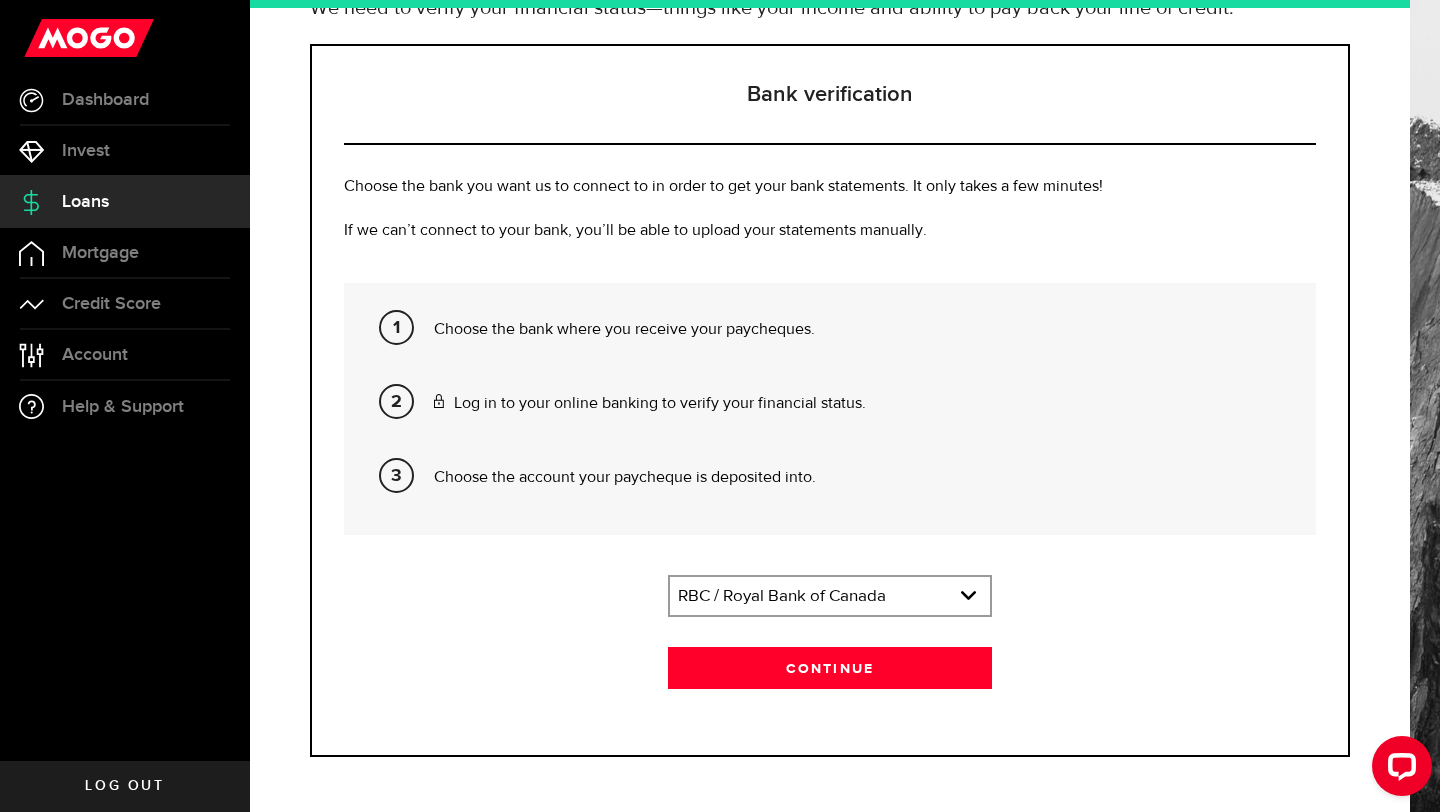 scroll, scrollTop: 201, scrollLeft: 0, axis: vertical 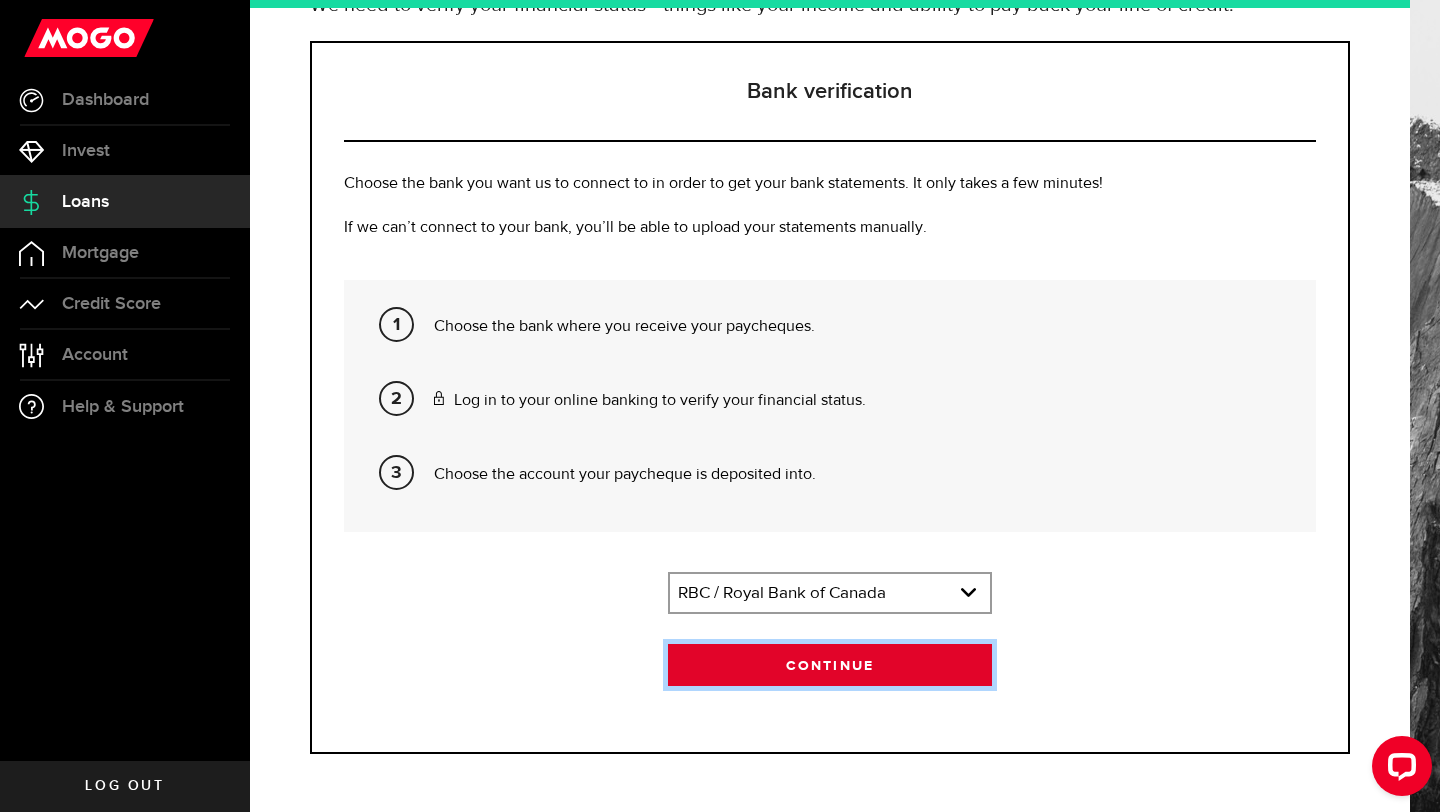 click on "Continue" at bounding box center [830, 665] 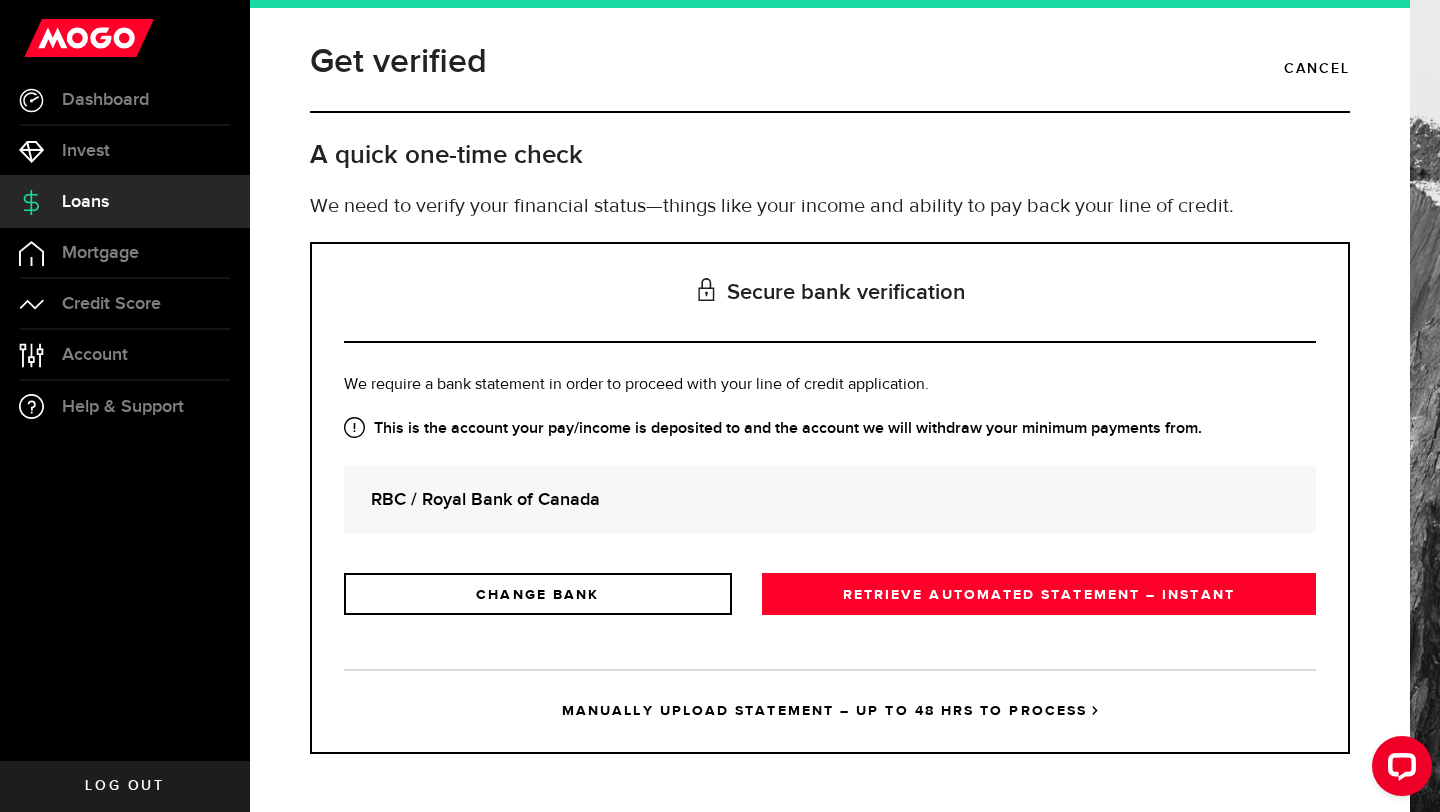 scroll, scrollTop: 0, scrollLeft: 0, axis: both 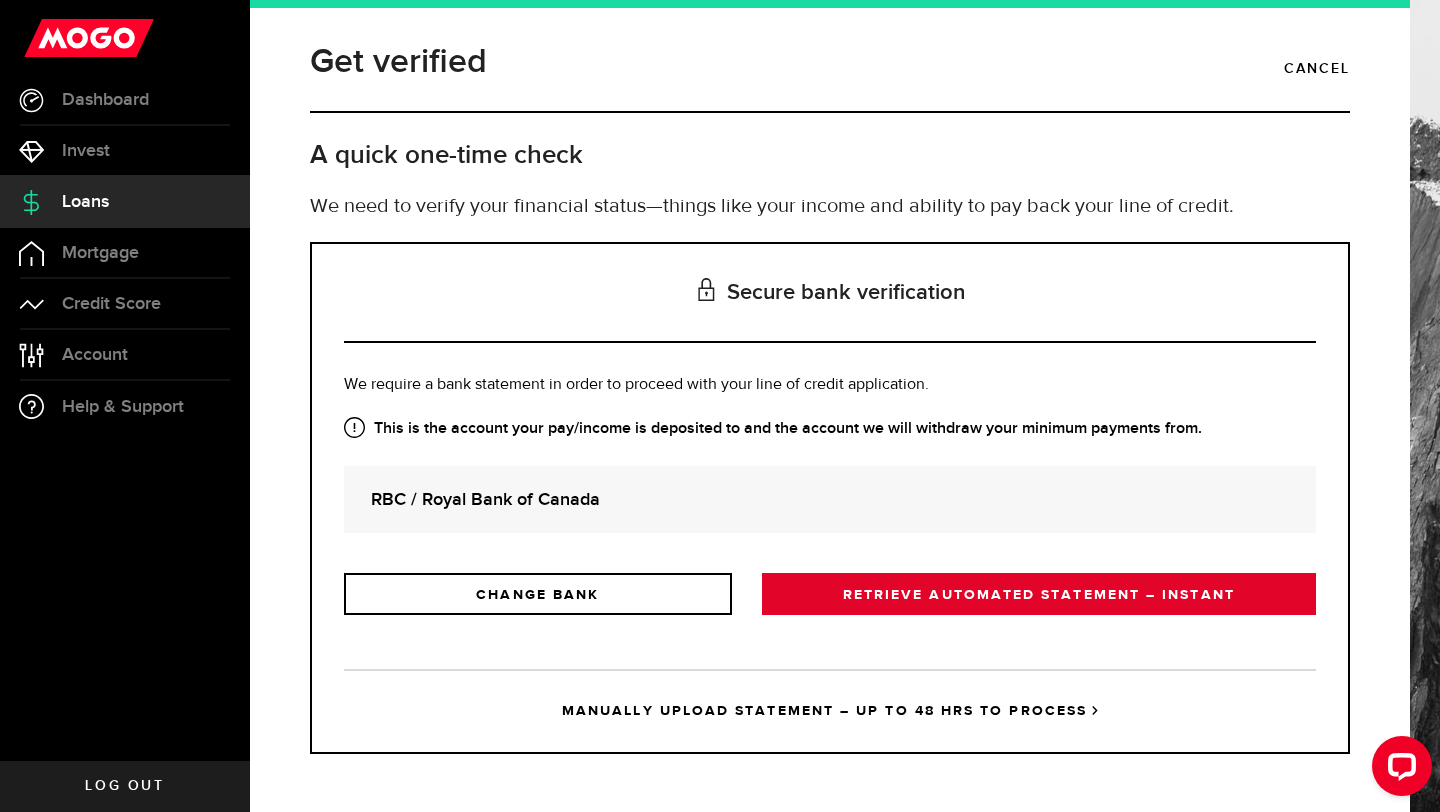 click on "RETRIEVE AUTOMATED STATEMENT – INSTANT" at bounding box center [1039, 594] 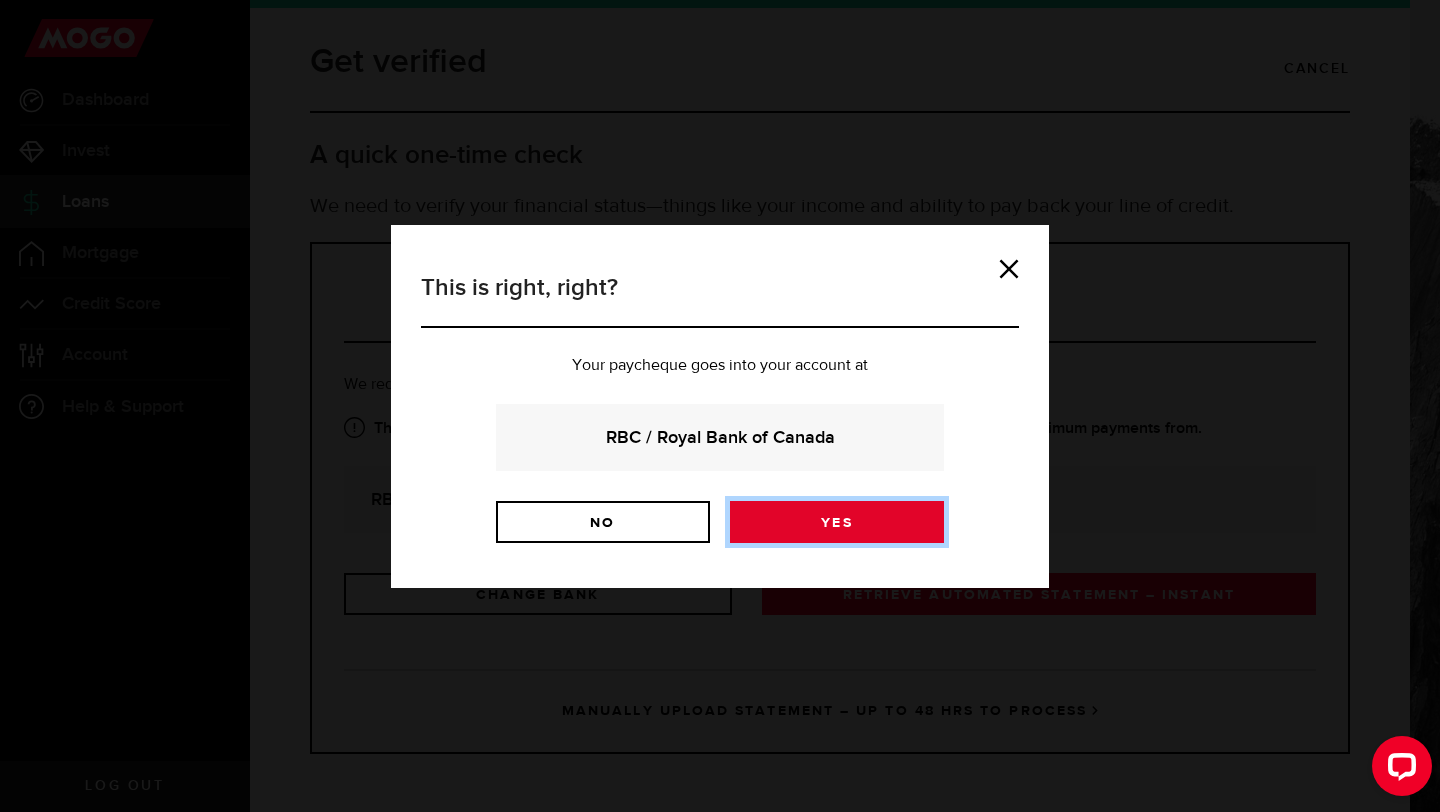 click on "Yes" at bounding box center [837, 522] 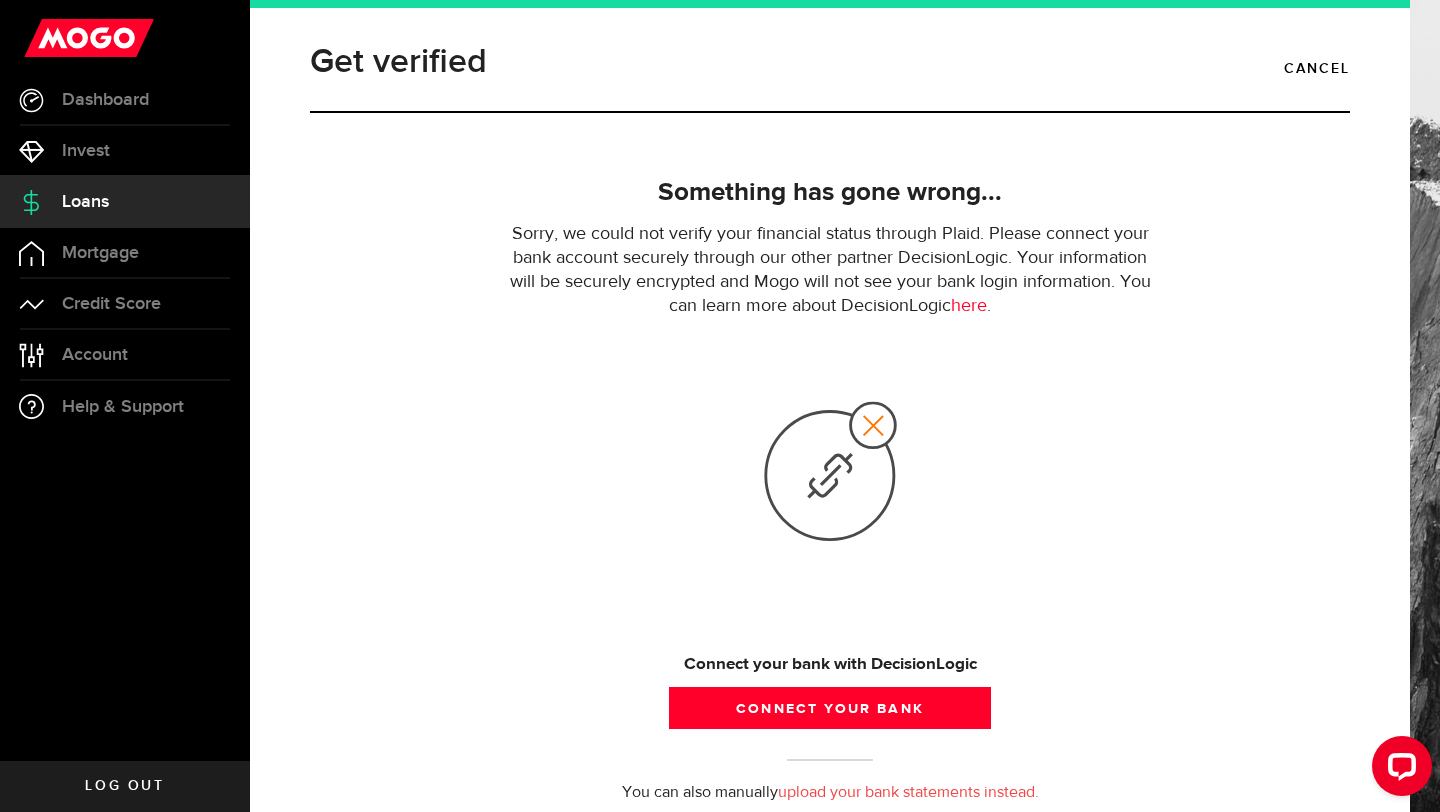 scroll, scrollTop: 70, scrollLeft: 0, axis: vertical 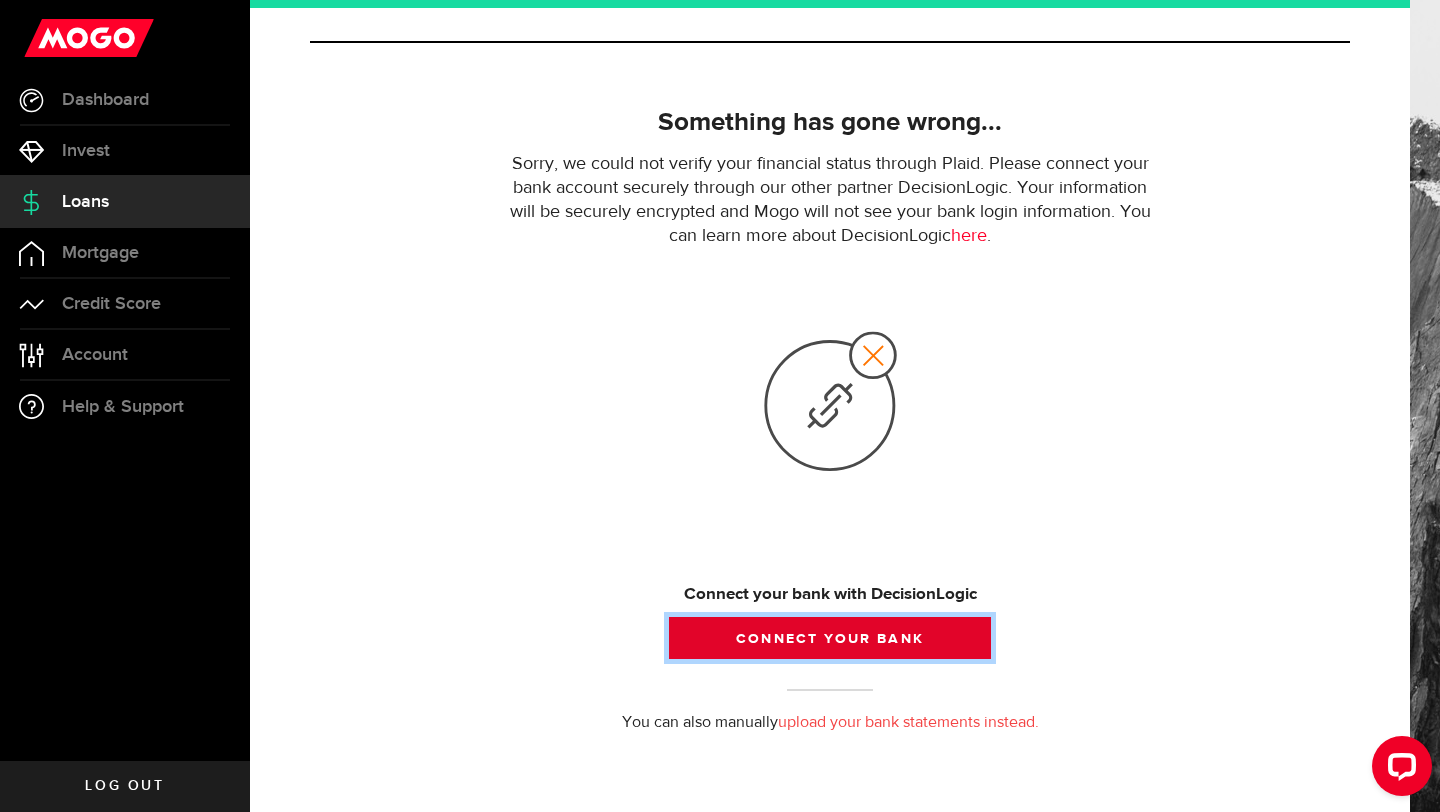 click on "Connect your bank" at bounding box center (830, 638) 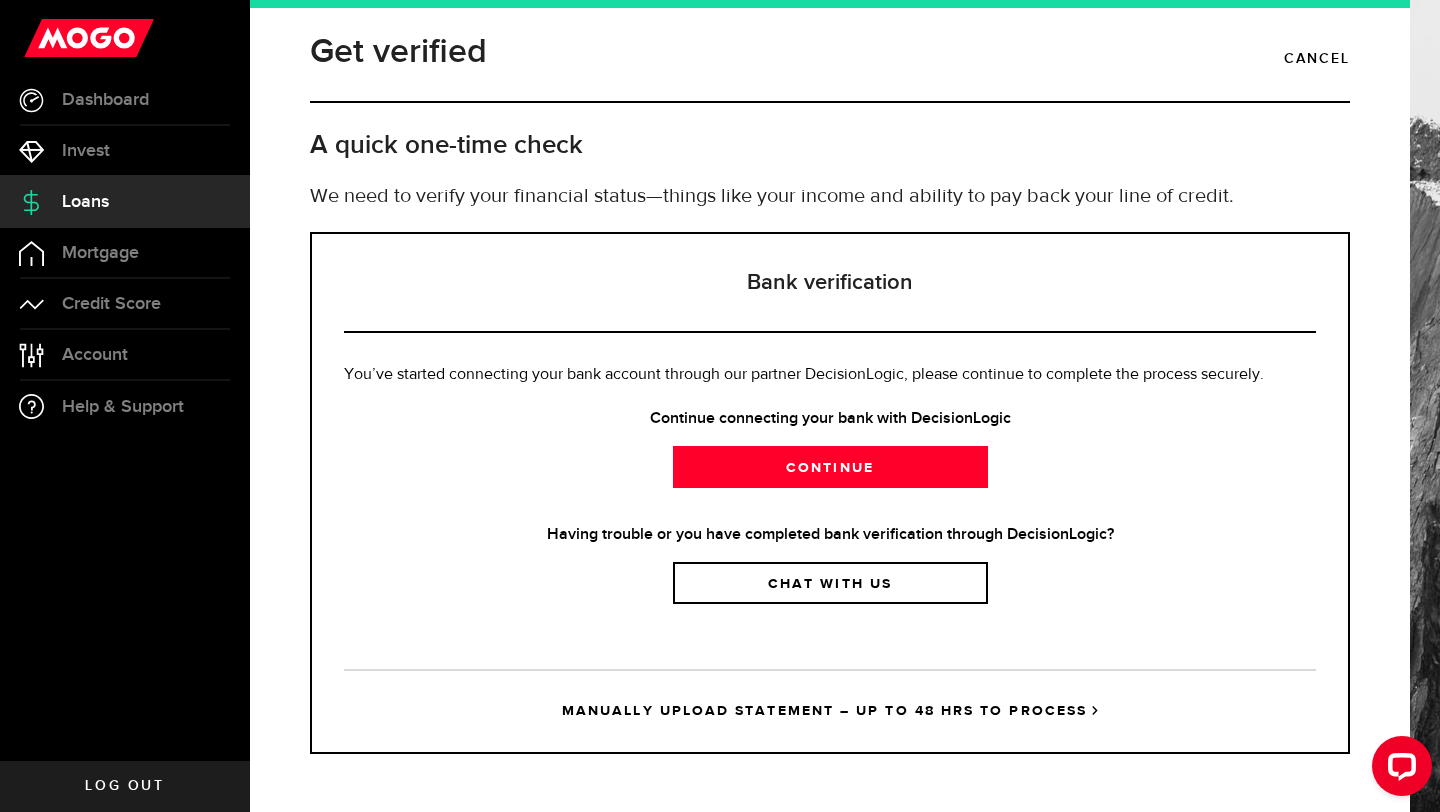 scroll, scrollTop: 0, scrollLeft: 0, axis: both 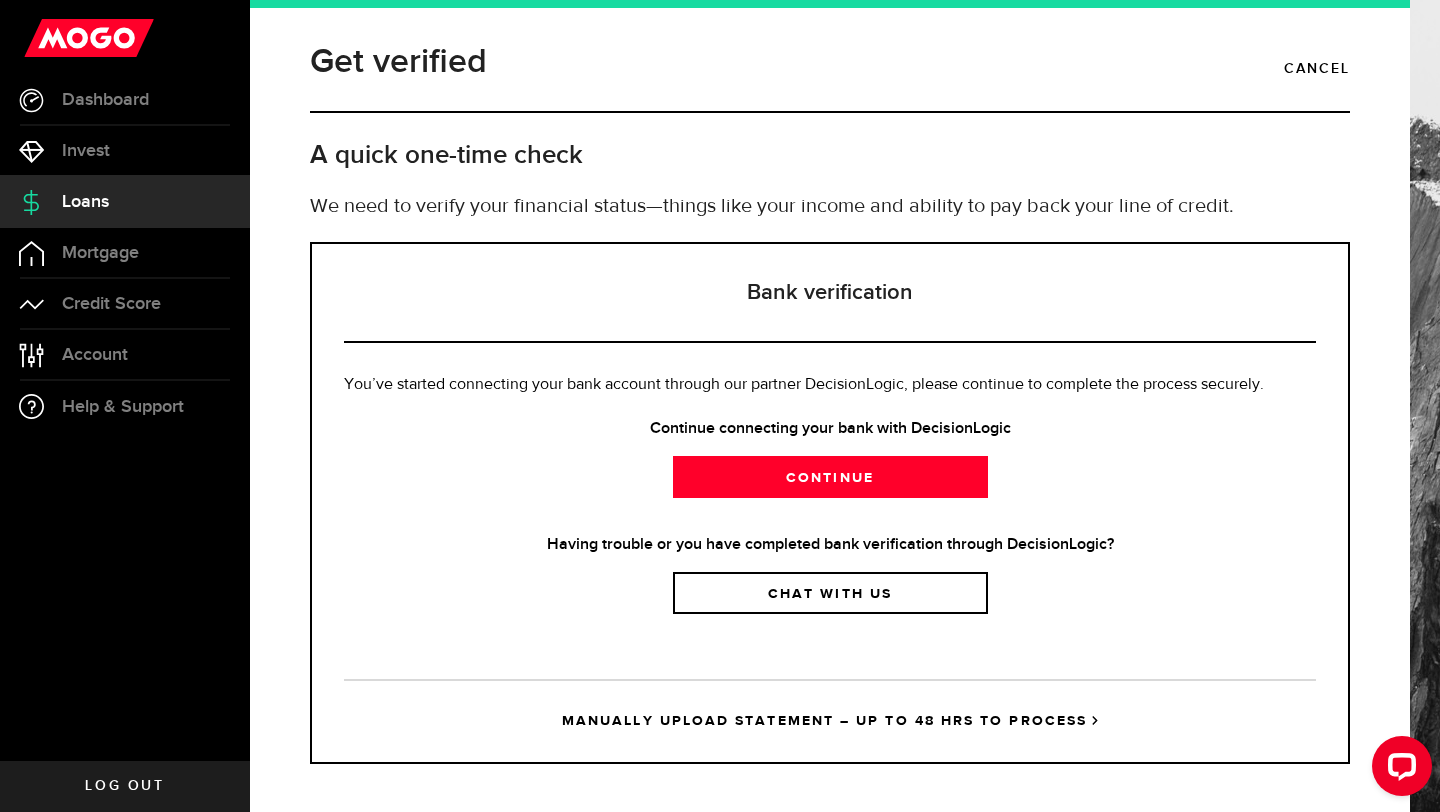 click on "Continue connecting your bank with DecisionLogic" at bounding box center (830, 429) 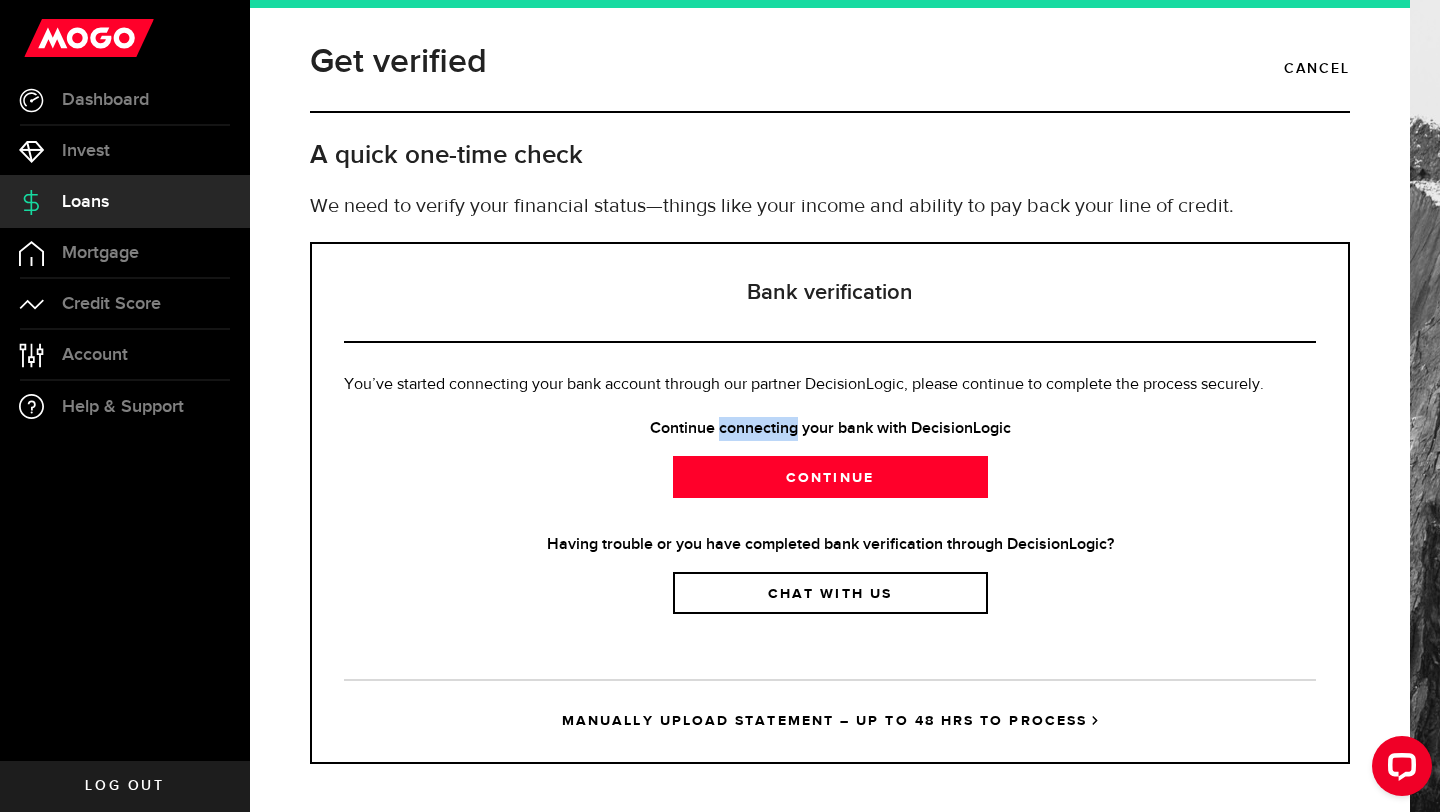 click on "Continue connecting your bank with DecisionLogic" at bounding box center (830, 429) 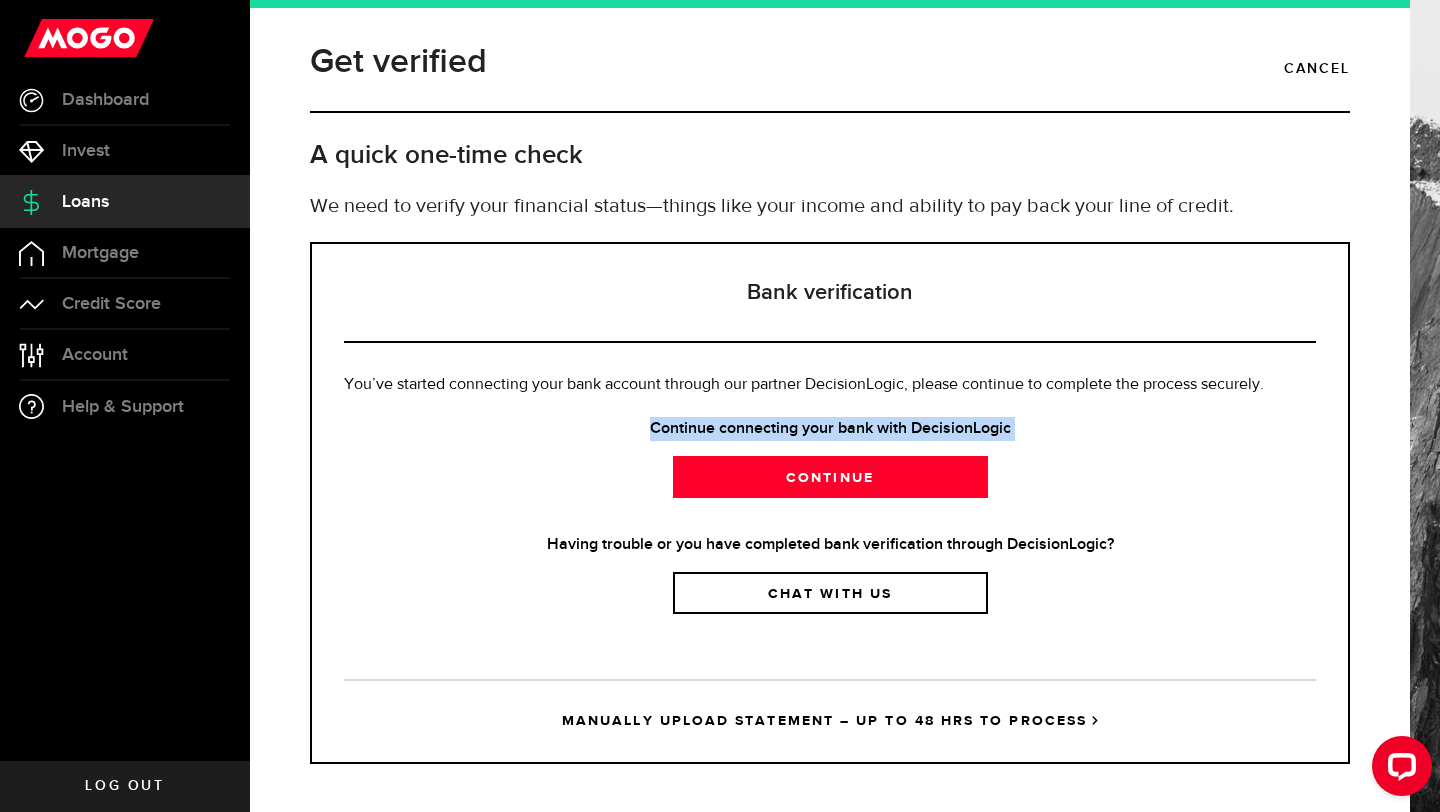 click on "Continue connecting your bank with DecisionLogic" at bounding box center [830, 429] 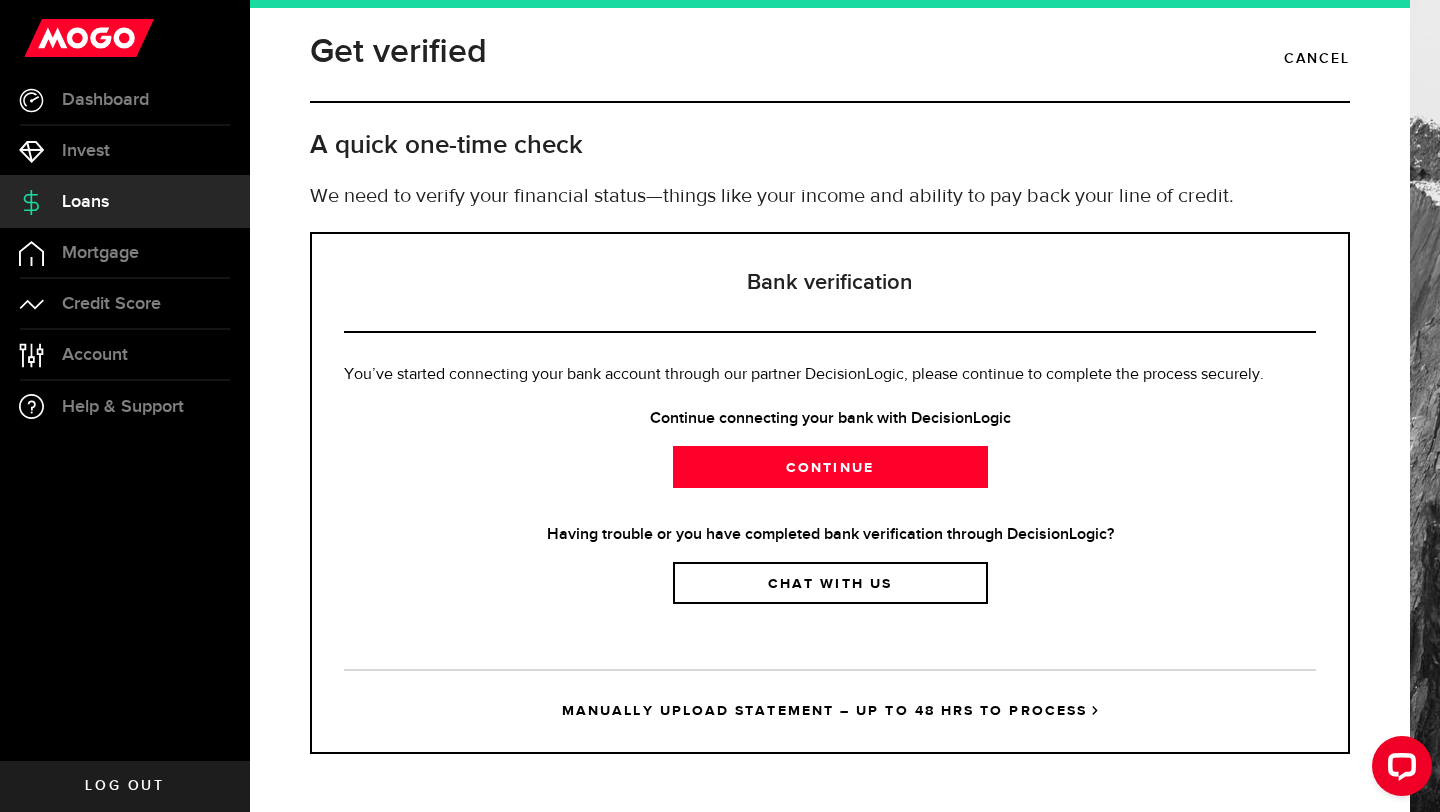 scroll, scrollTop: 0, scrollLeft: 0, axis: both 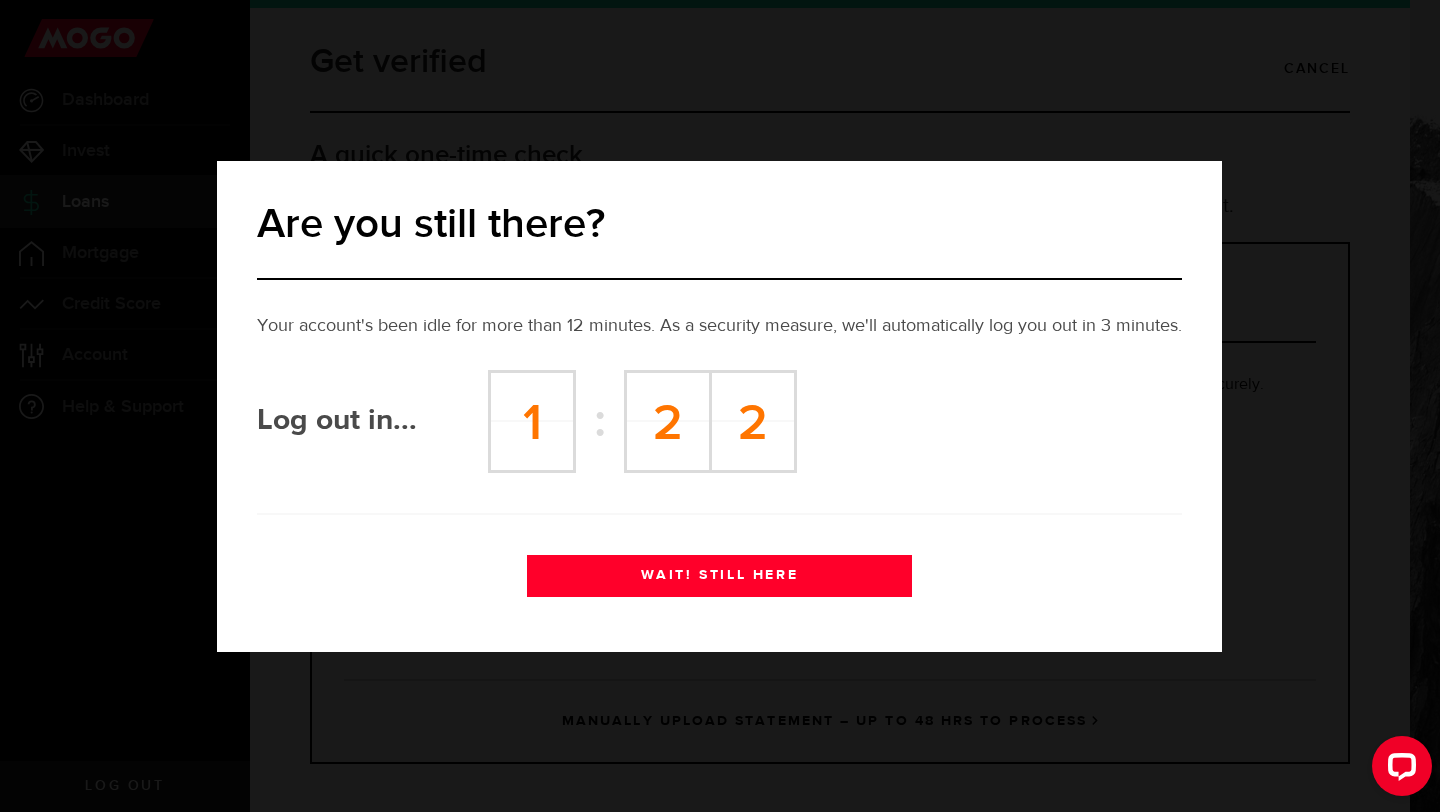 click on "WAIT! STILL HERE" at bounding box center (719, 576) 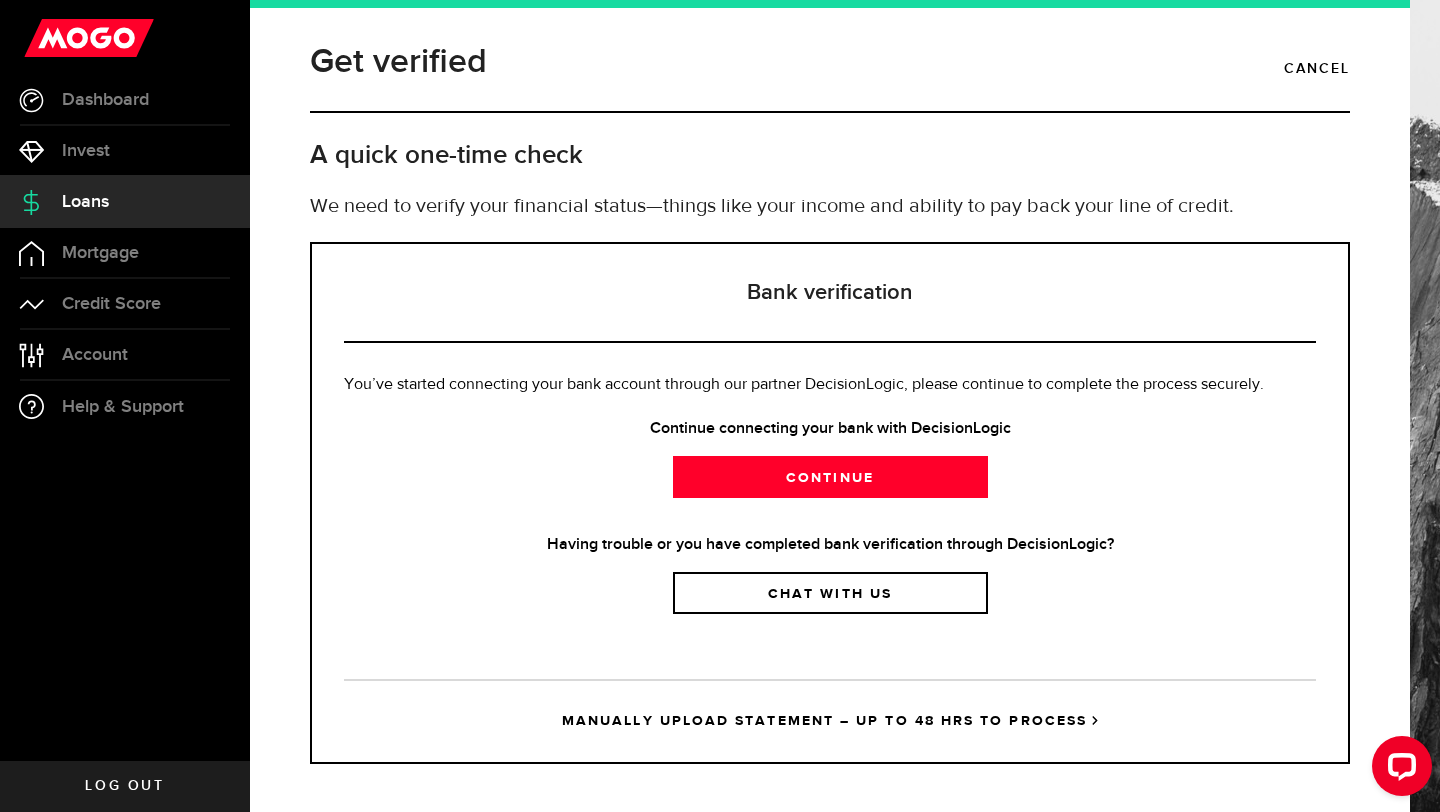 scroll, scrollTop: 10, scrollLeft: 0, axis: vertical 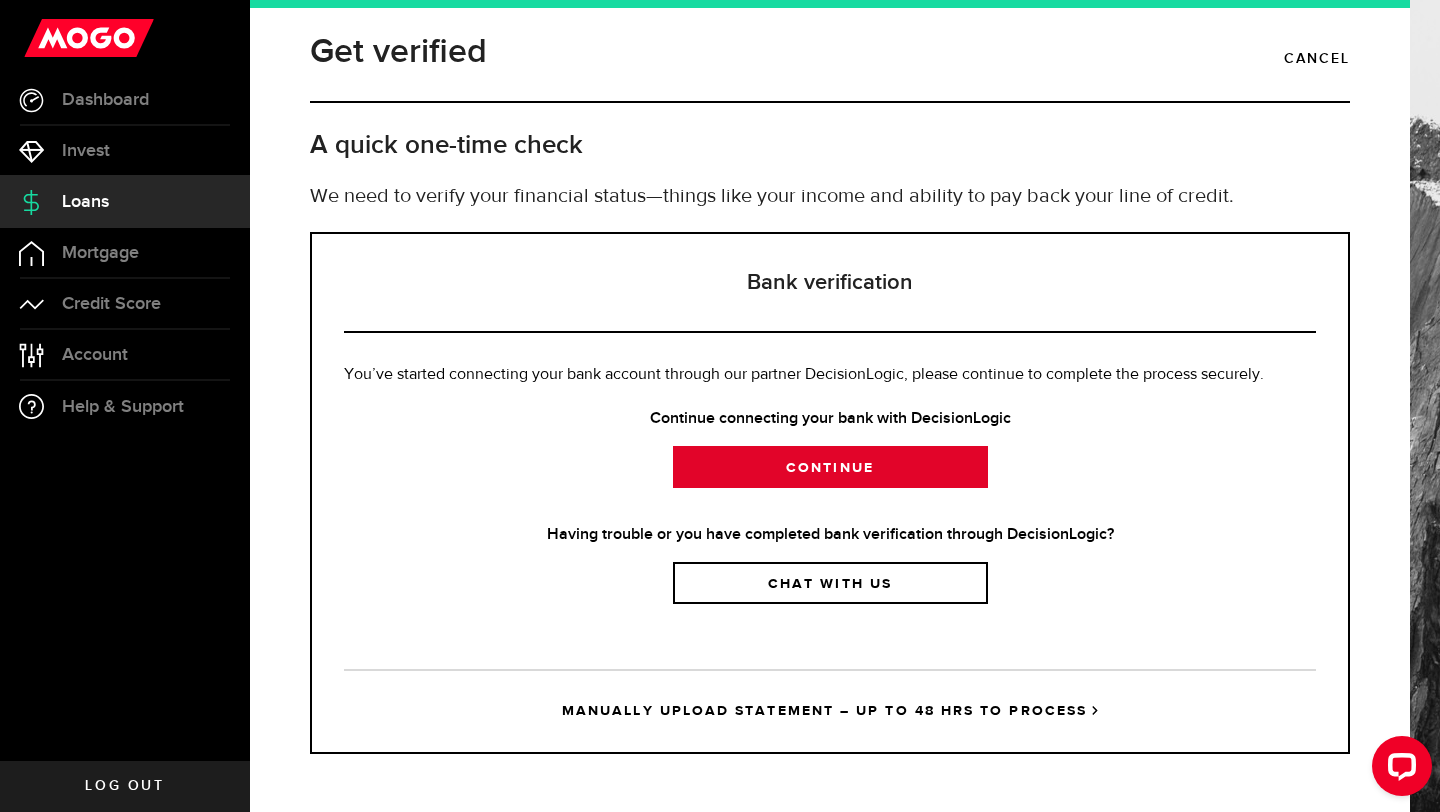click on "Continue" at bounding box center (830, 467) 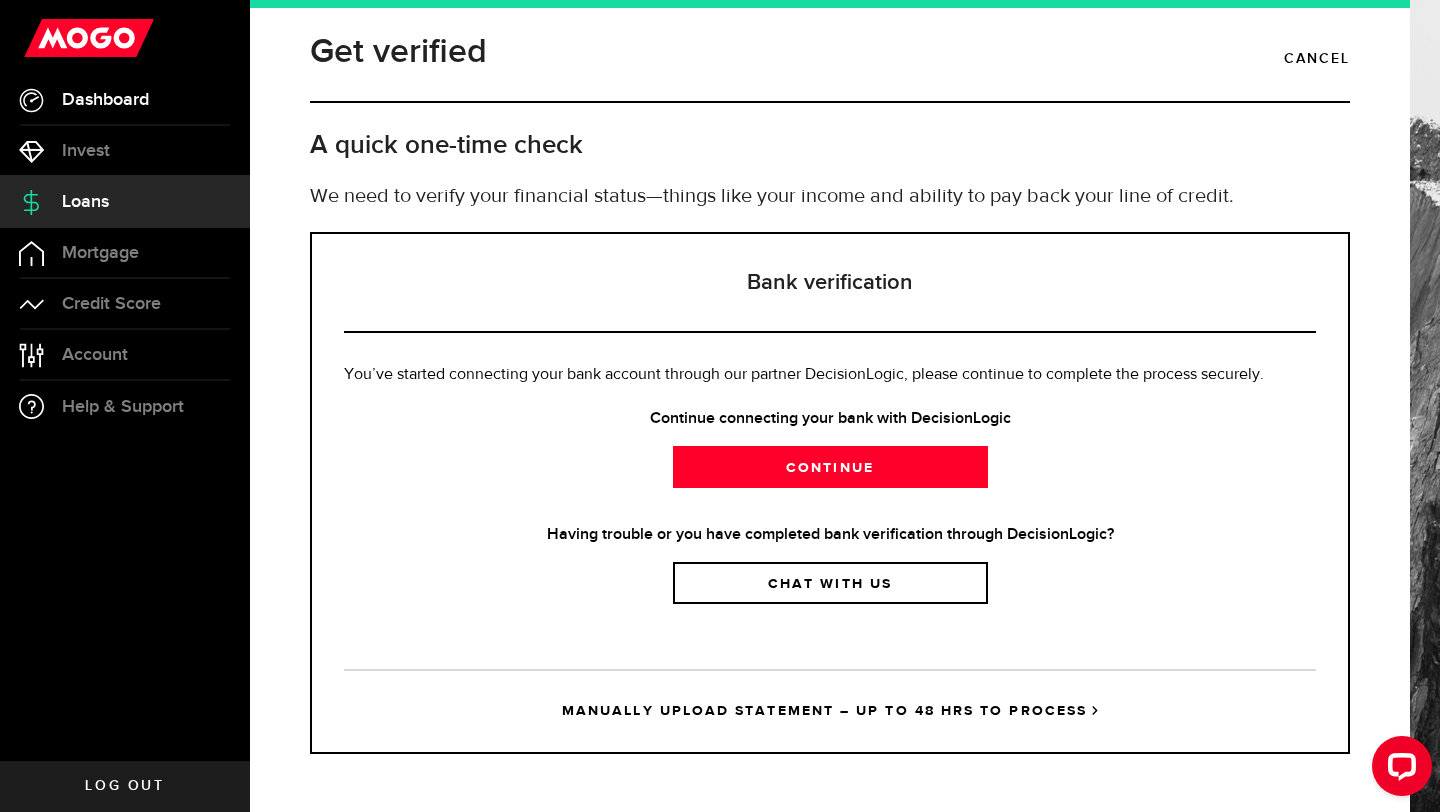 click on "Dashboard" at bounding box center [125, 100] 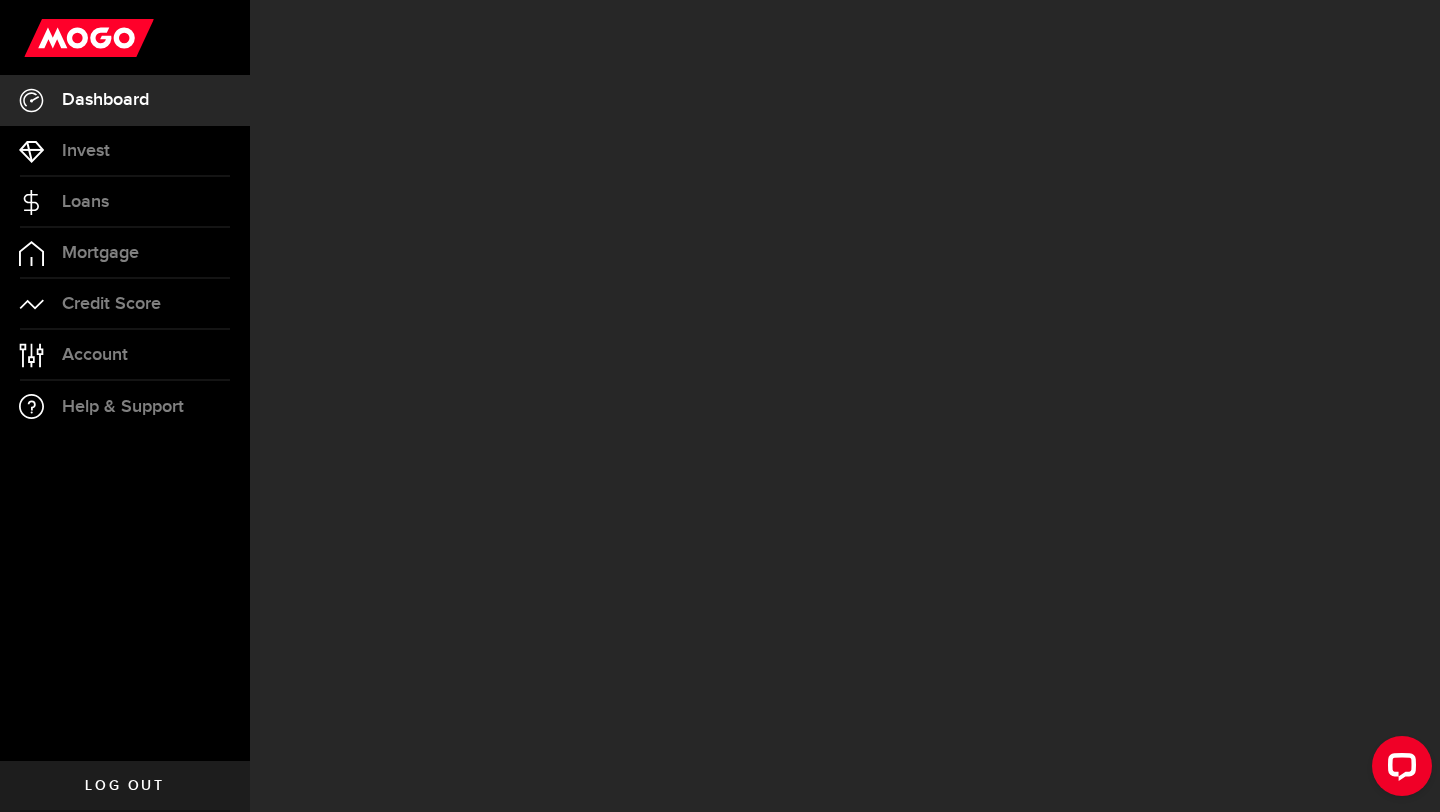 scroll, scrollTop: 0, scrollLeft: 0, axis: both 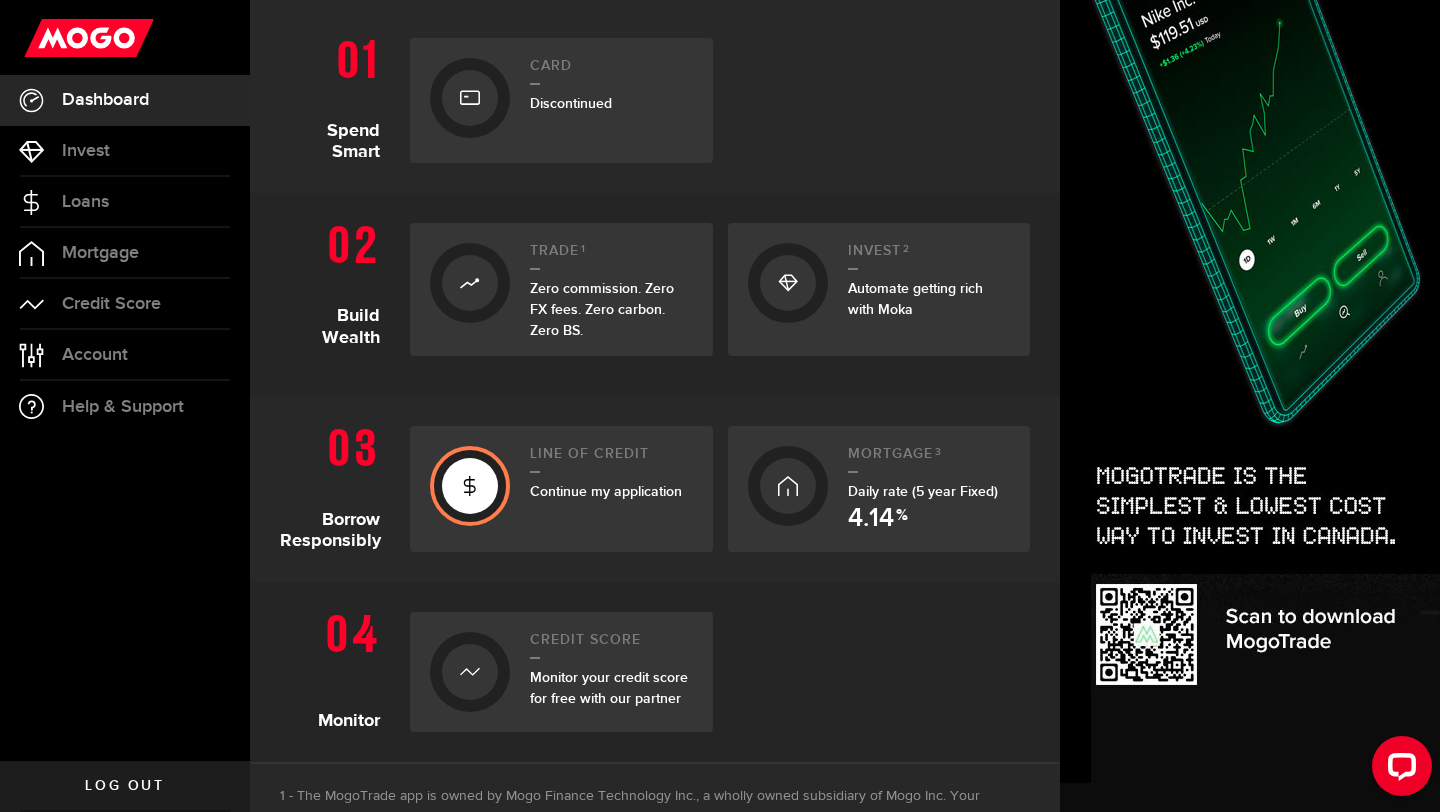 click on "Continue my application" at bounding box center [606, 491] 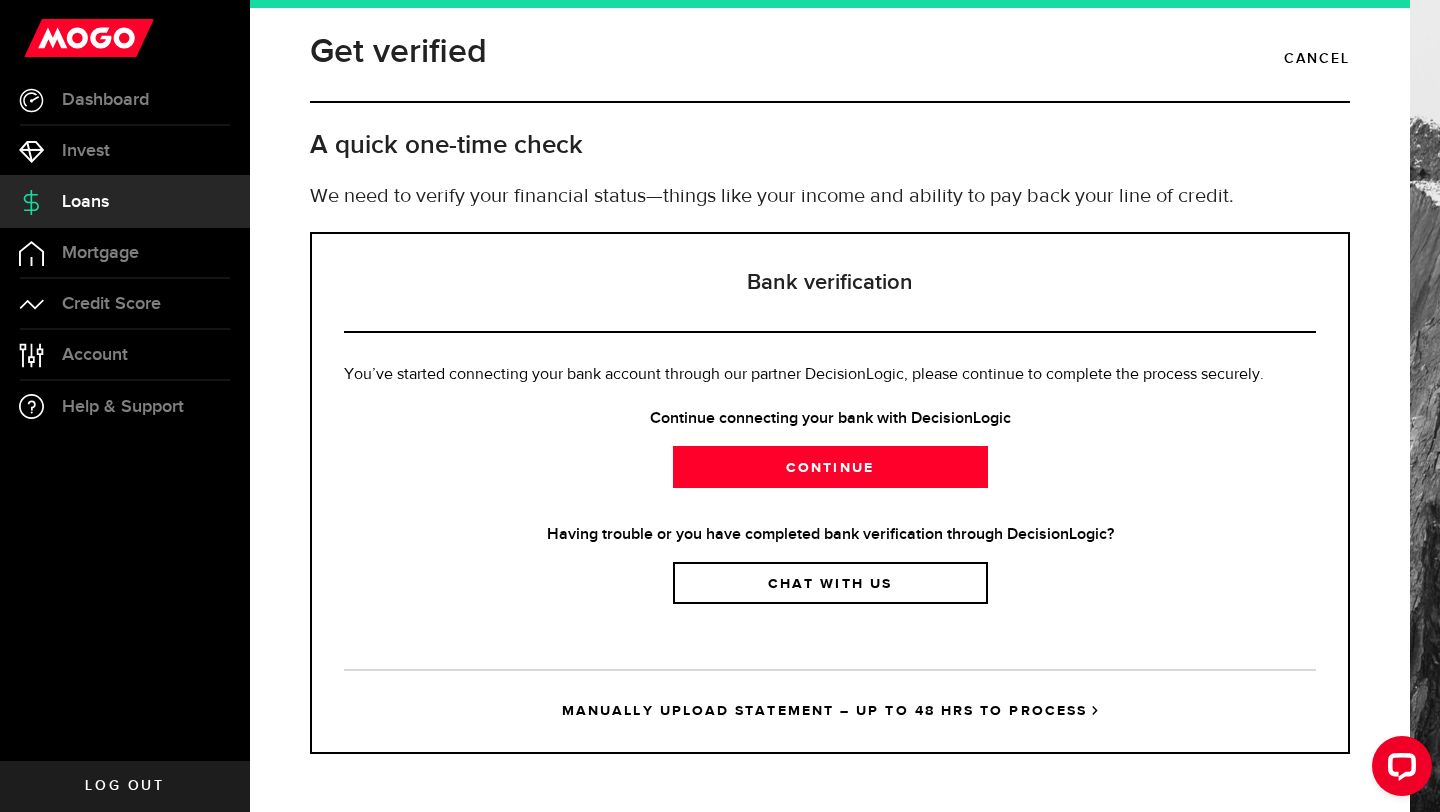 scroll, scrollTop: 0, scrollLeft: 0, axis: both 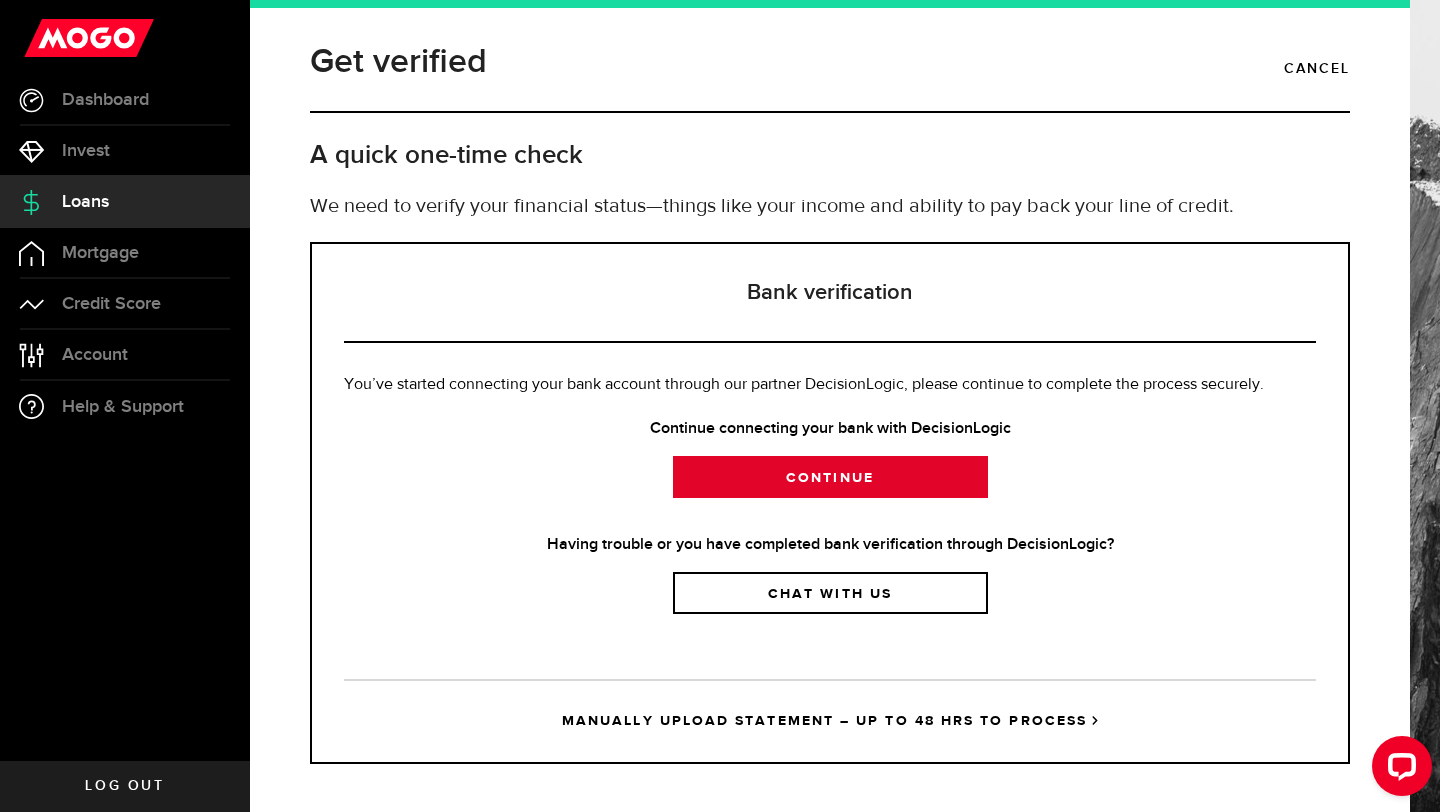 click on "Continue" at bounding box center [830, 477] 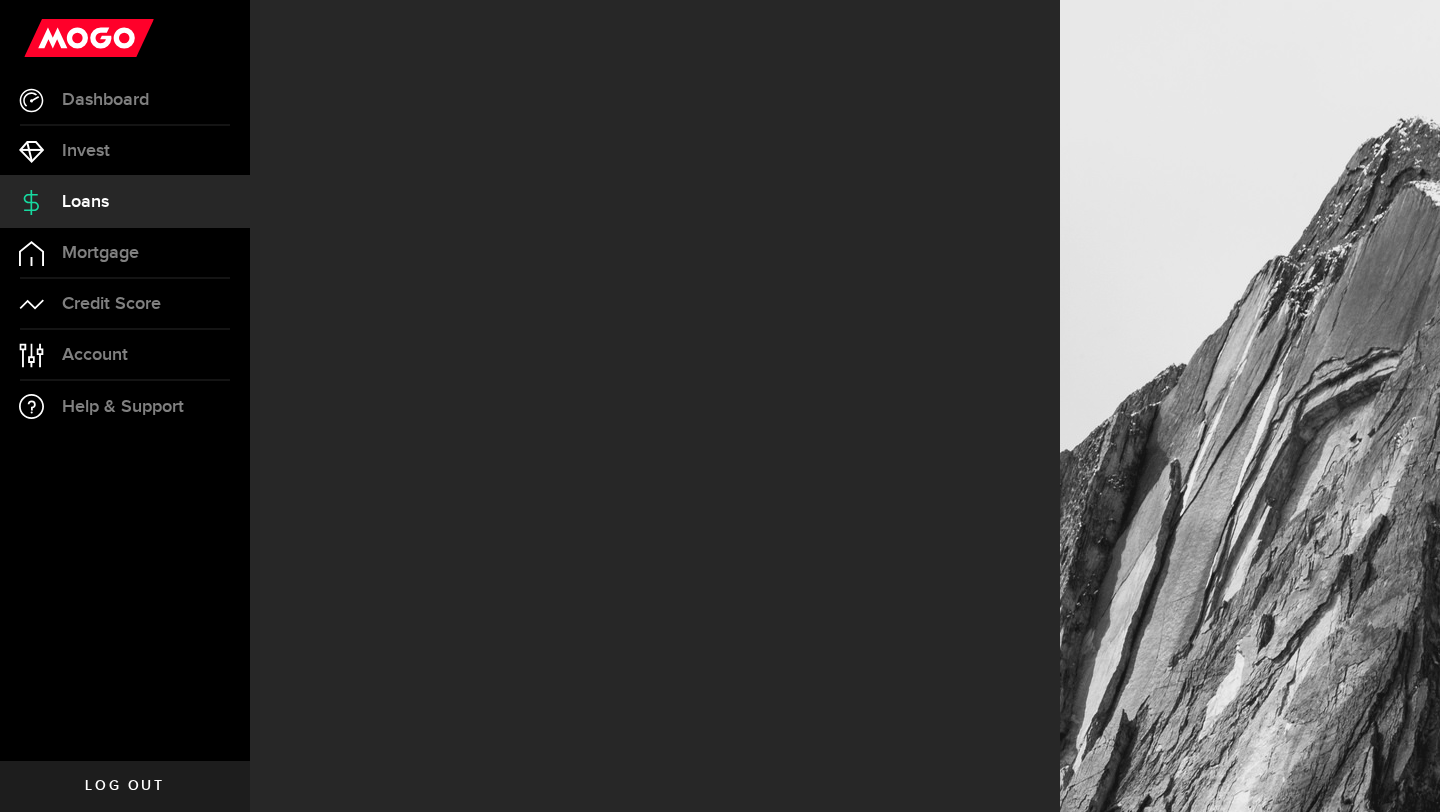 scroll, scrollTop: 0, scrollLeft: 0, axis: both 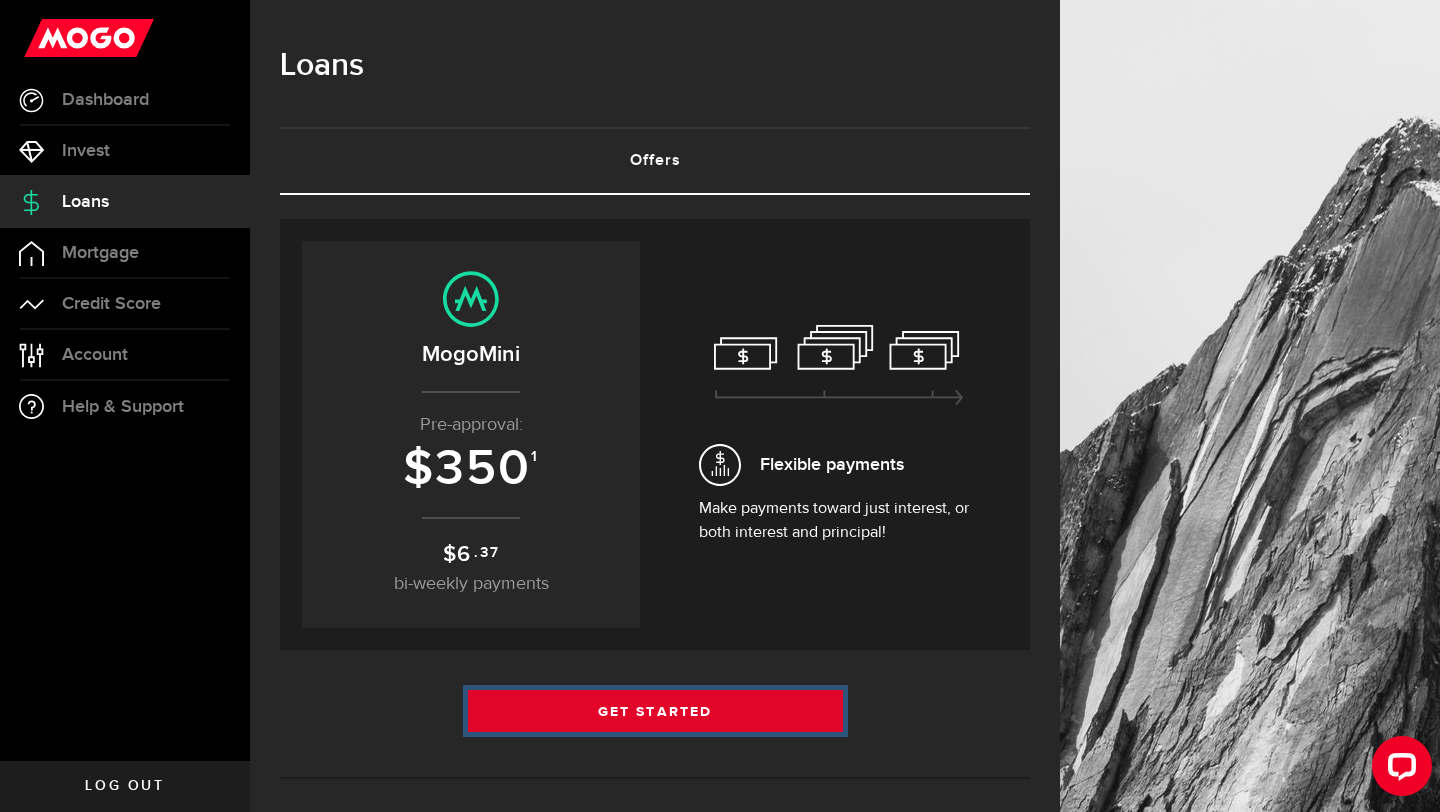 click on "Get Started" at bounding box center (655, 711) 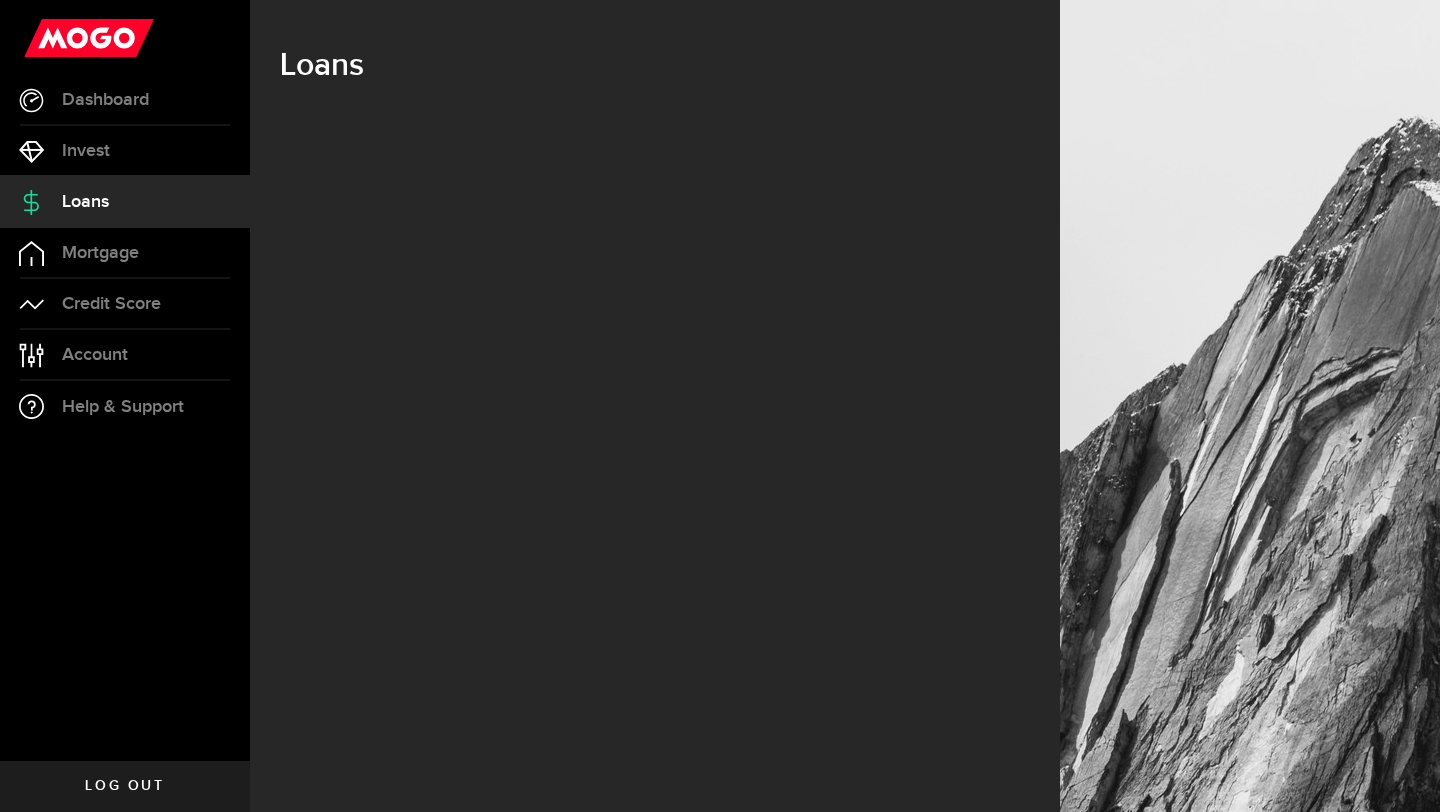 scroll, scrollTop: 0, scrollLeft: 0, axis: both 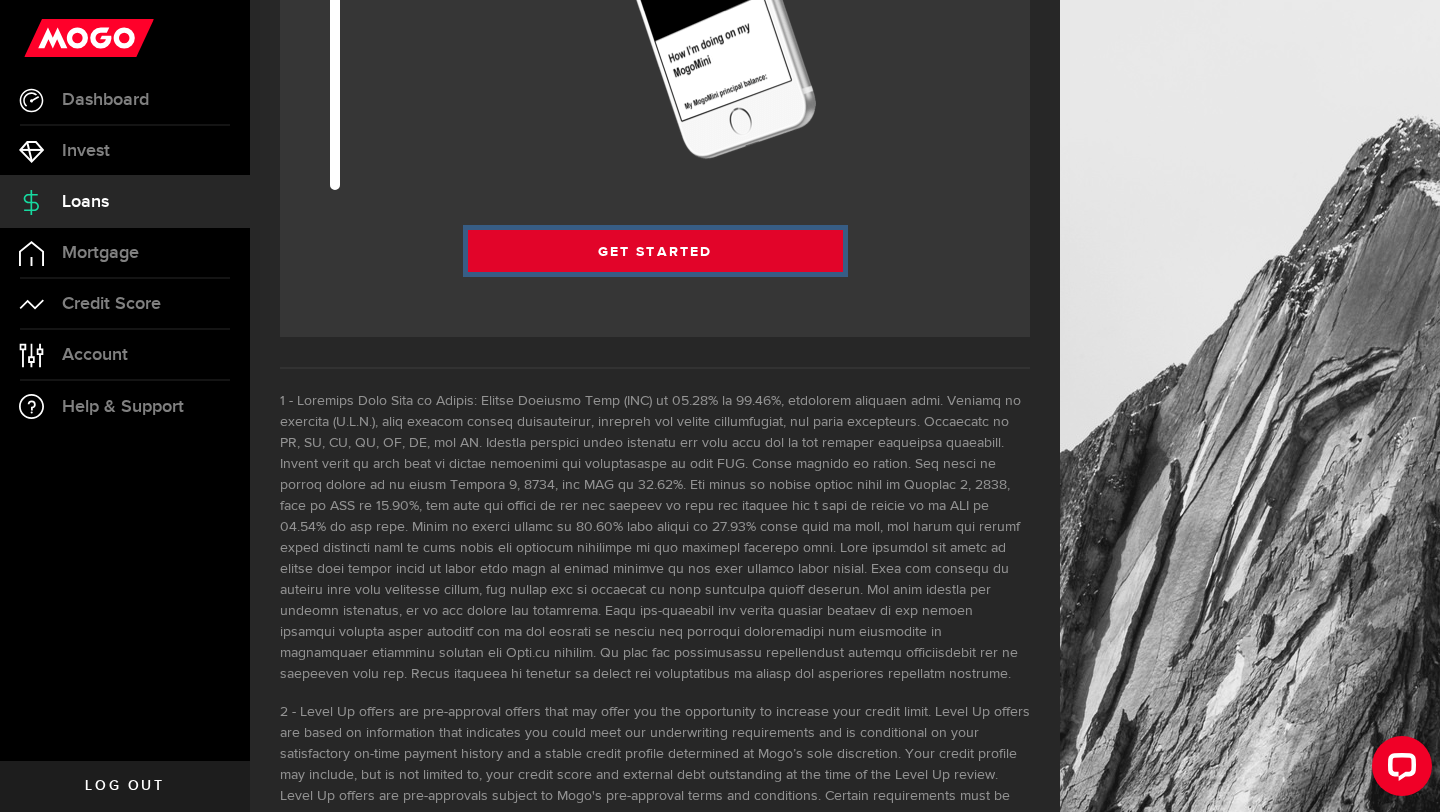 click on "Get Started" at bounding box center (655, 251) 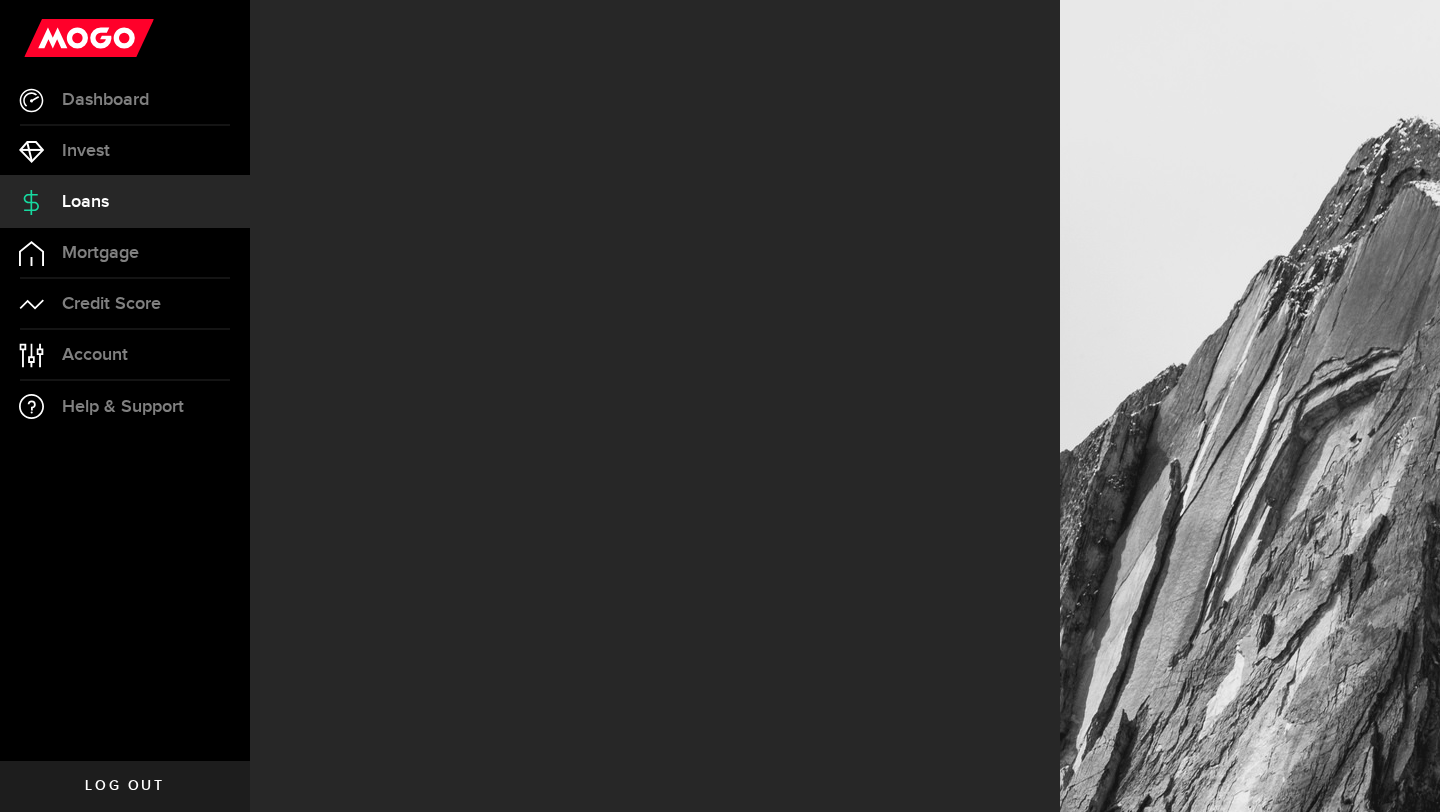scroll, scrollTop: 0, scrollLeft: 0, axis: both 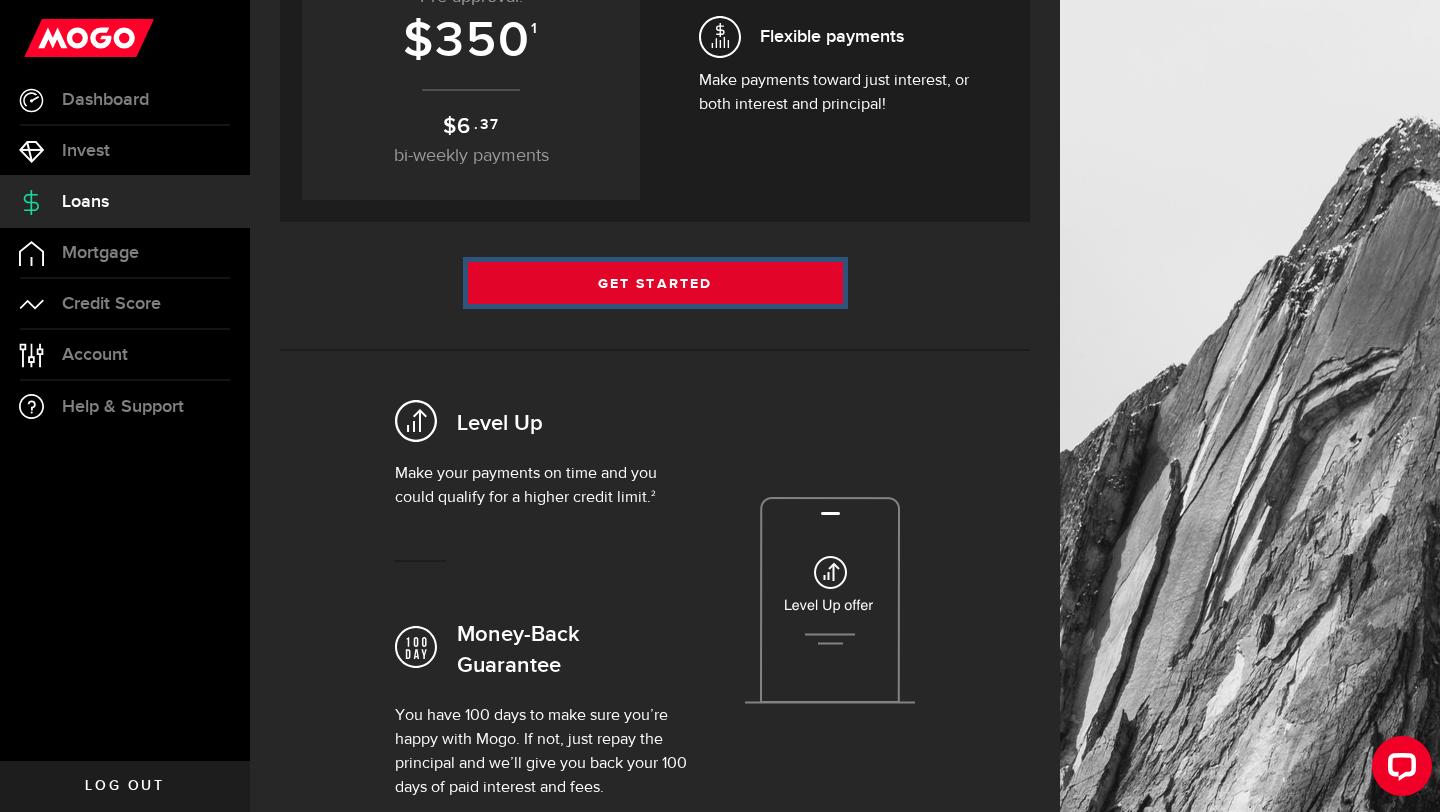 click on "Get Started" at bounding box center [655, 283] 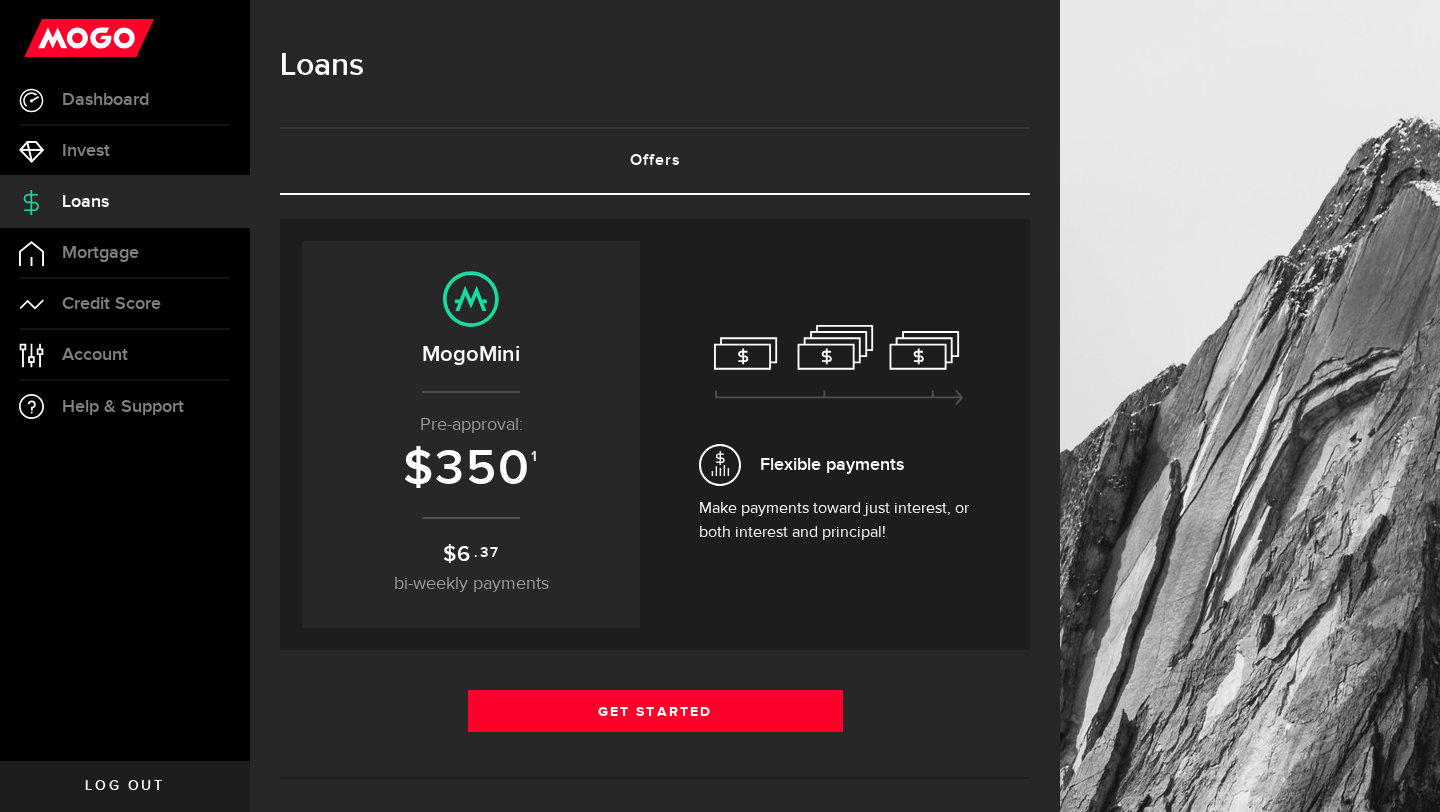 scroll, scrollTop: 0, scrollLeft: 0, axis: both 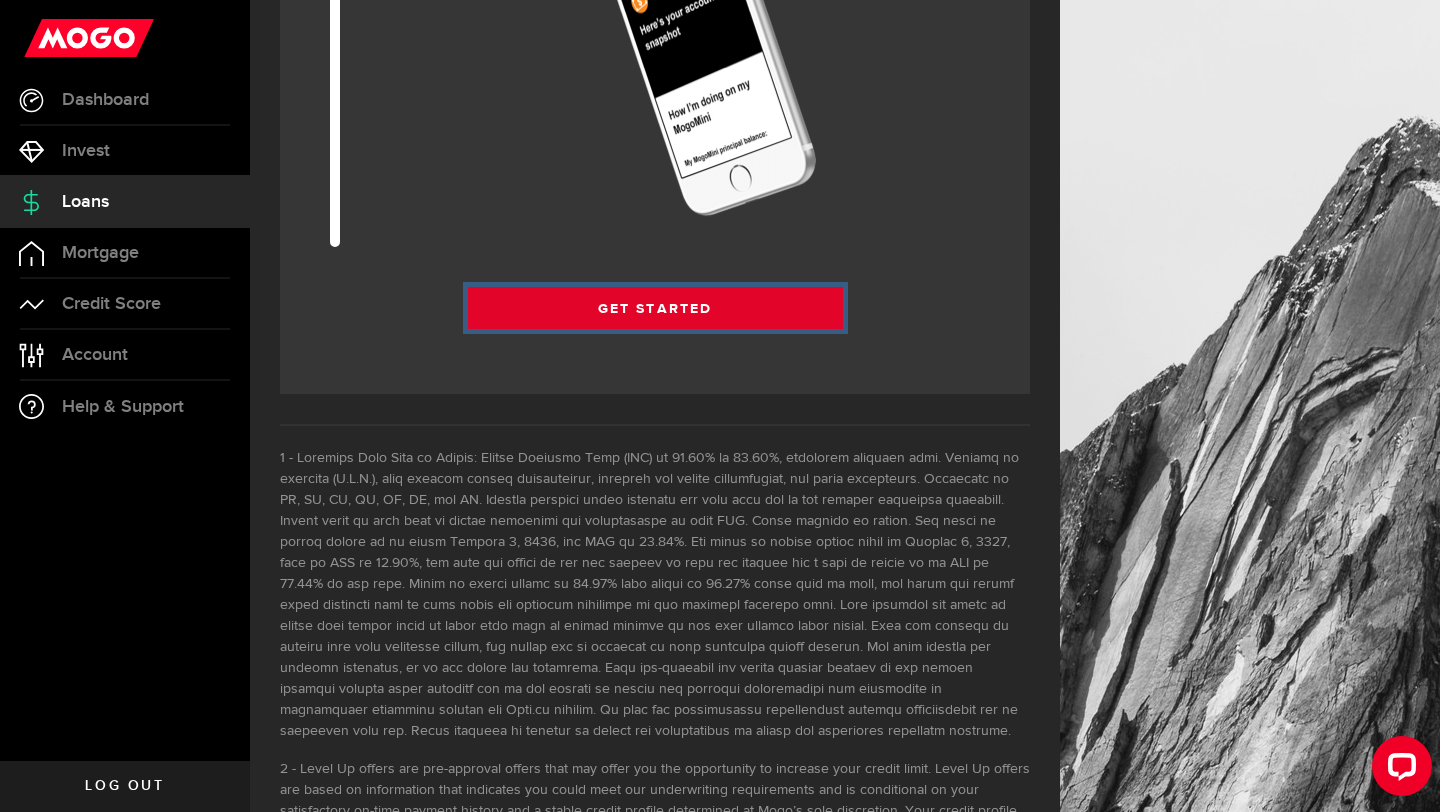 click on "Get Started" at bounding box center (655, 308) 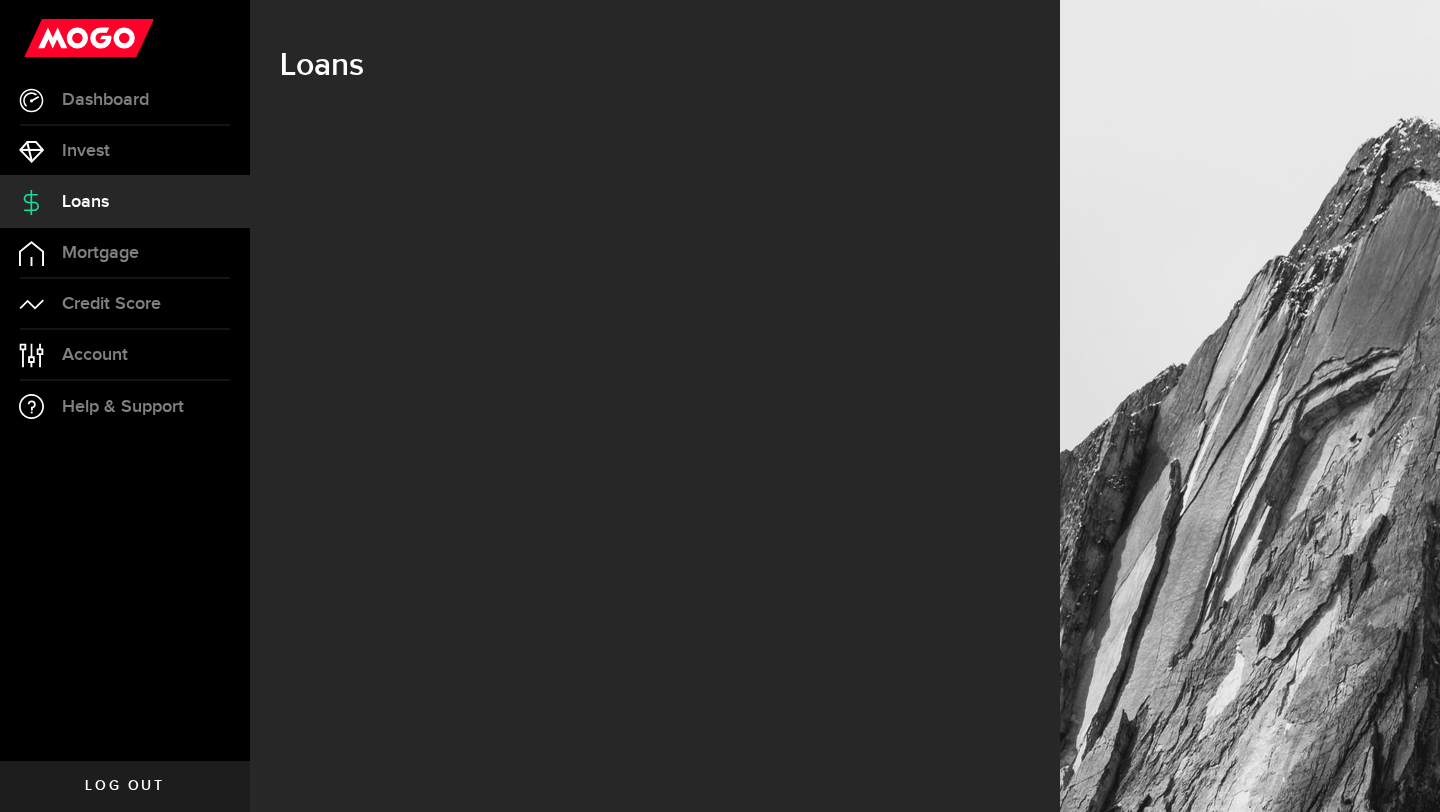 scroll, scrollTop: 0, scrollLeft: 0, axis: both 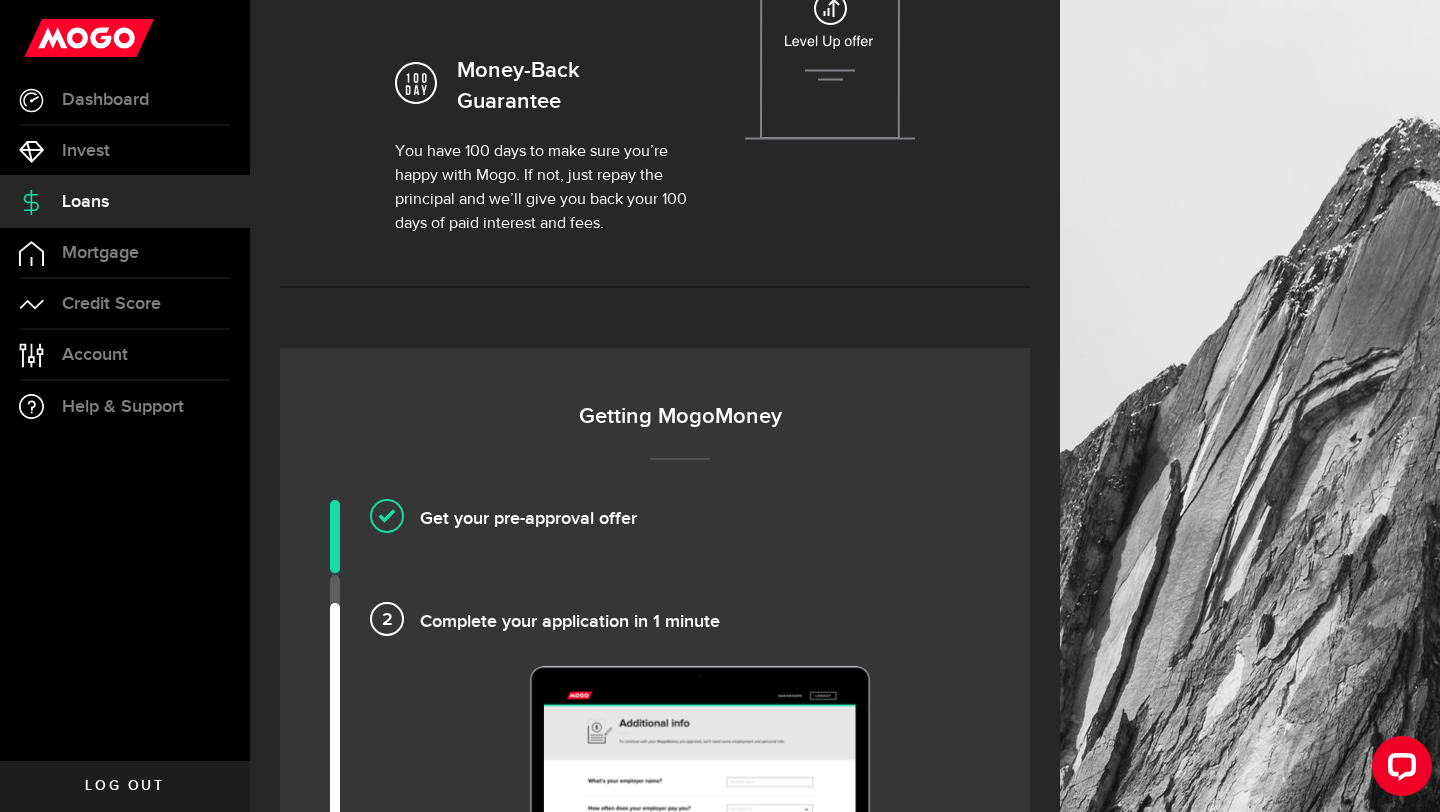 click on "Getting MogoMoney" at bounding box center (680, 417) 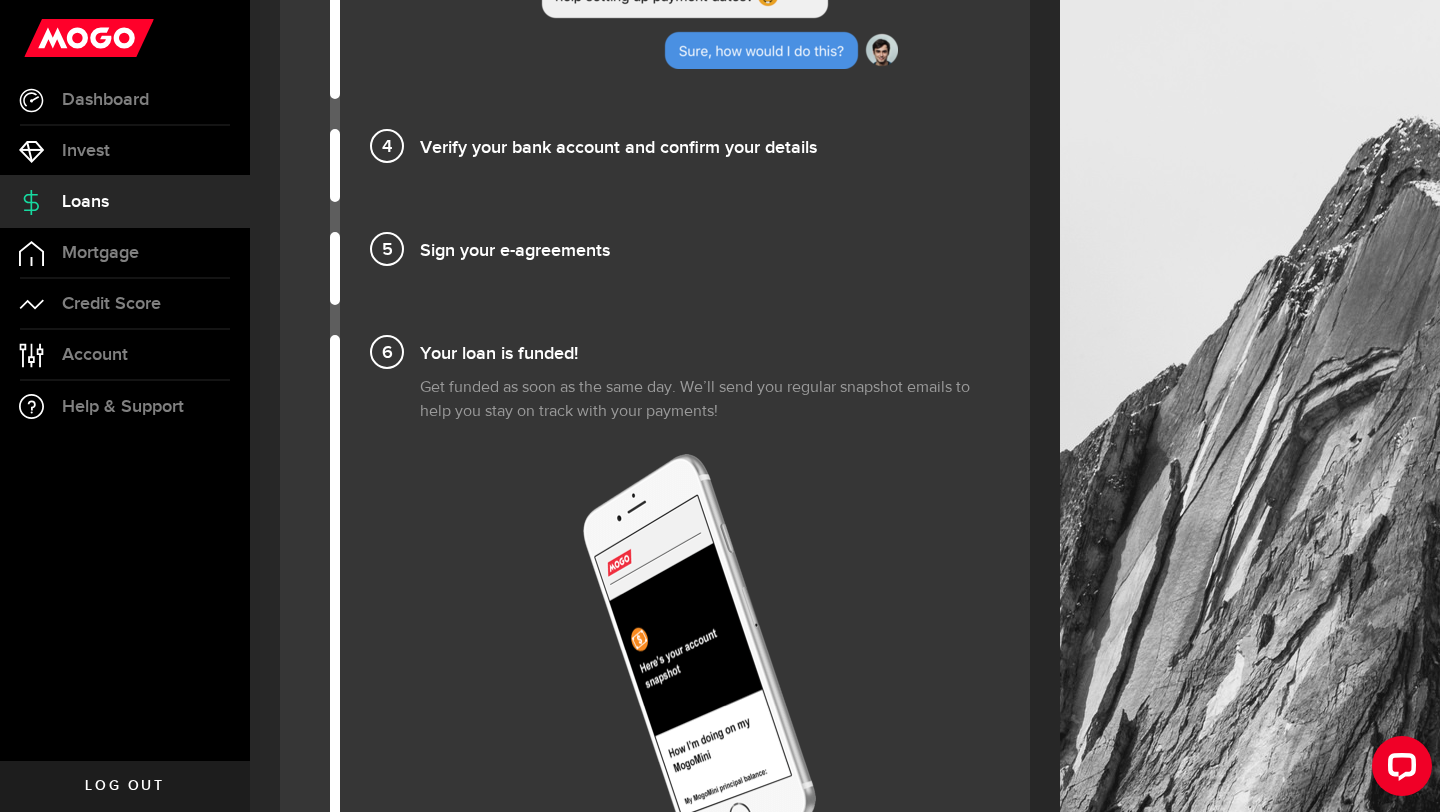 scroll, scrollTop: 2149, scrollLeft: 0, axis: vertical 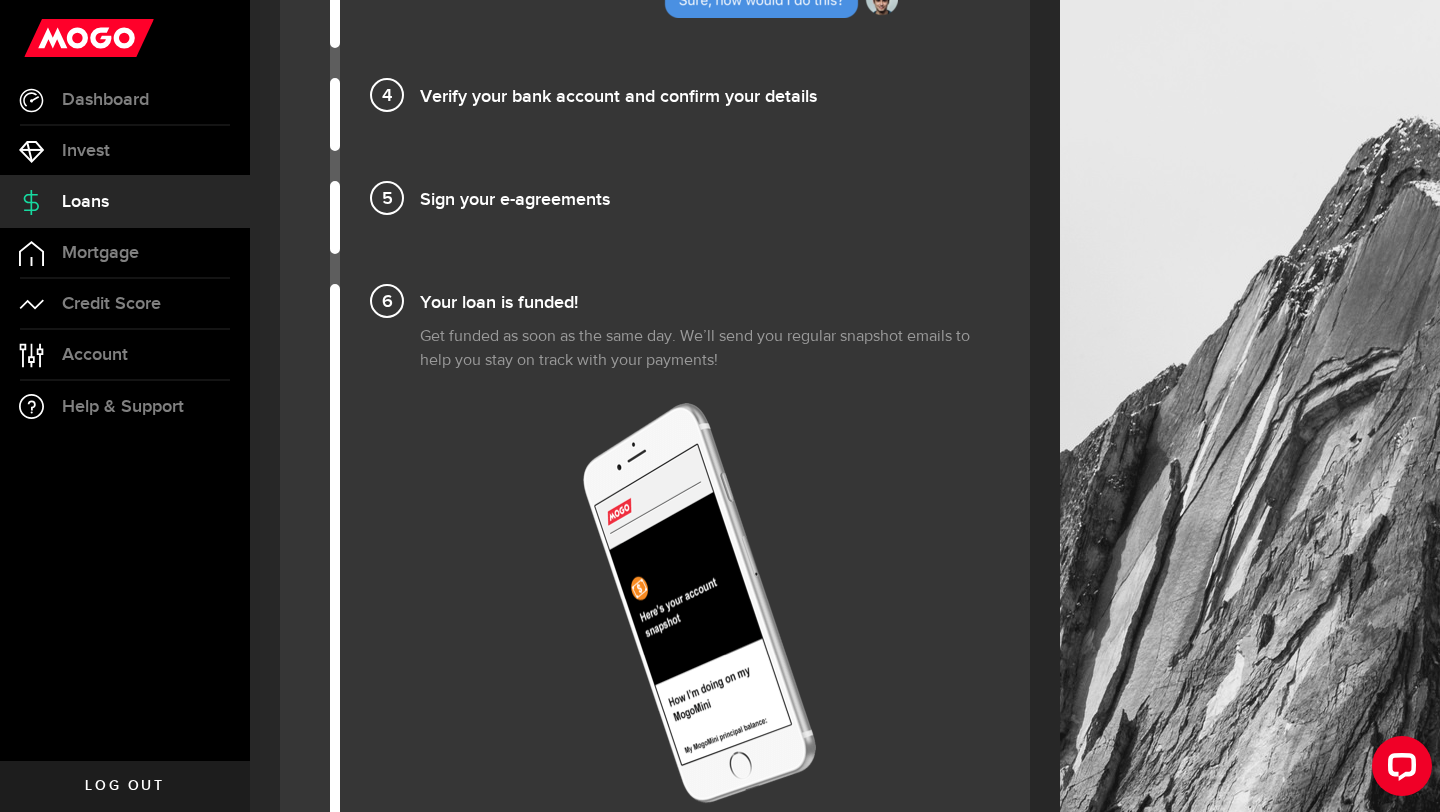 click on "Your loan is funded!" at bounding box center [700, 300] 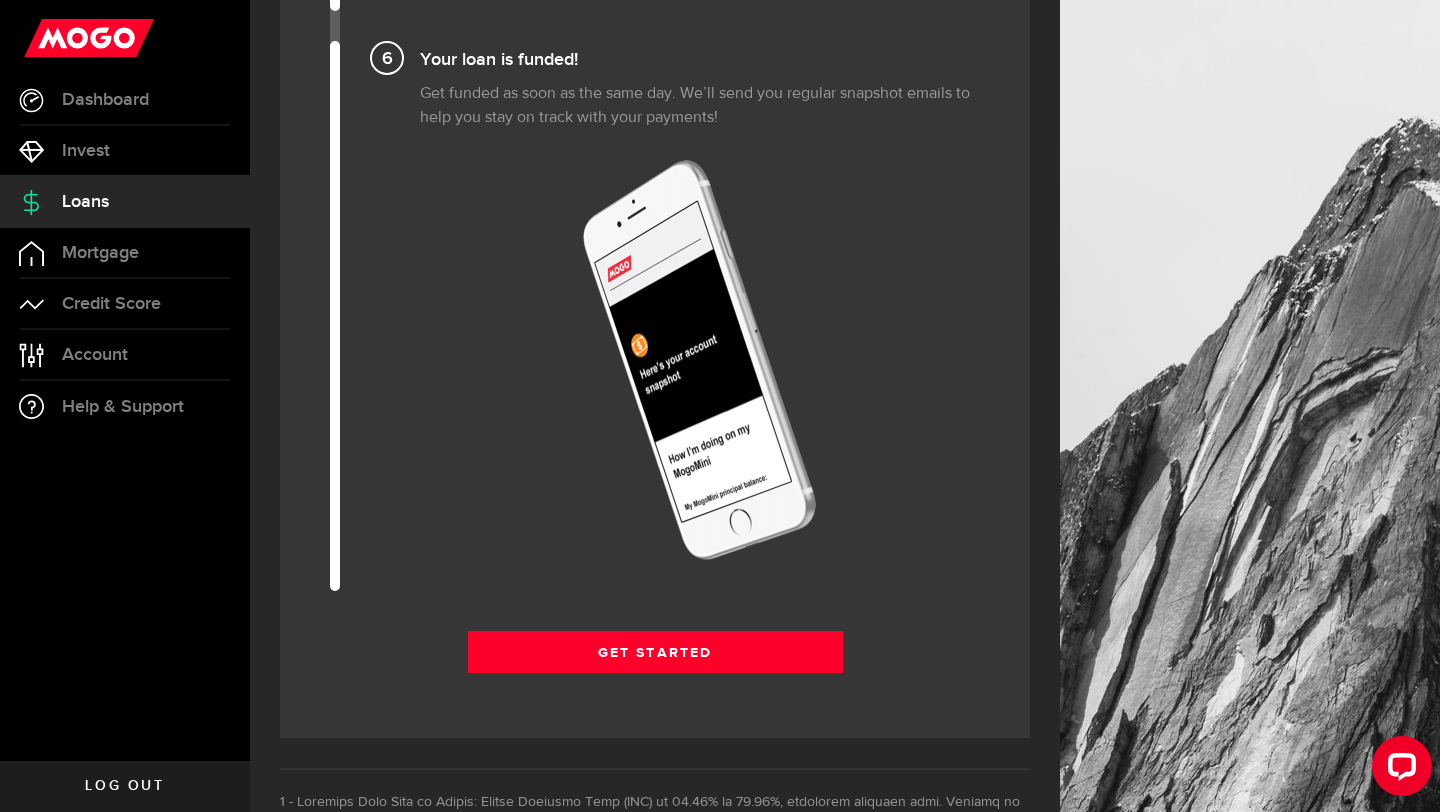 scroll, scrollTop: 2532, scrollLeft: 0, axis: vertical 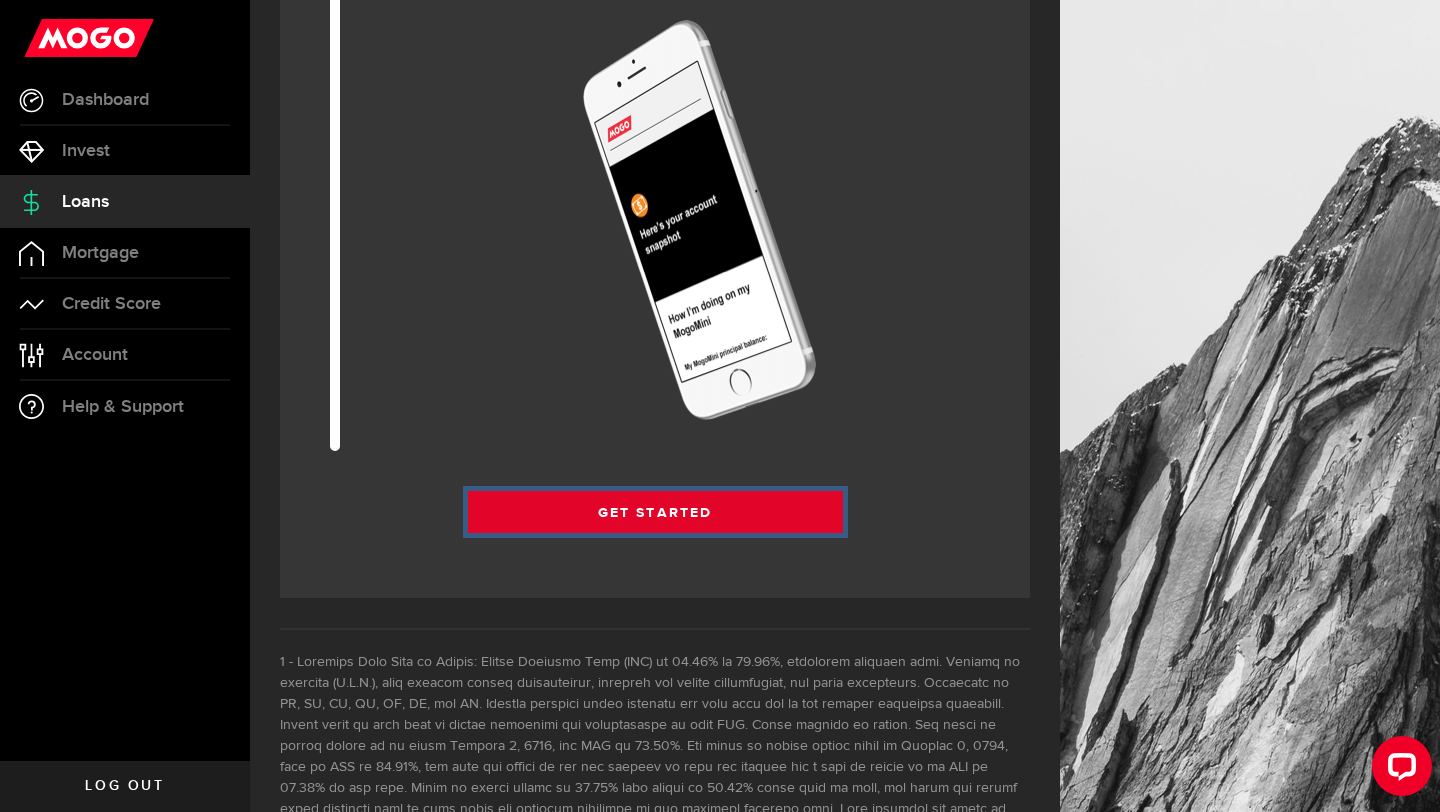 click on "Get Started" at bounding box center [655, 512] 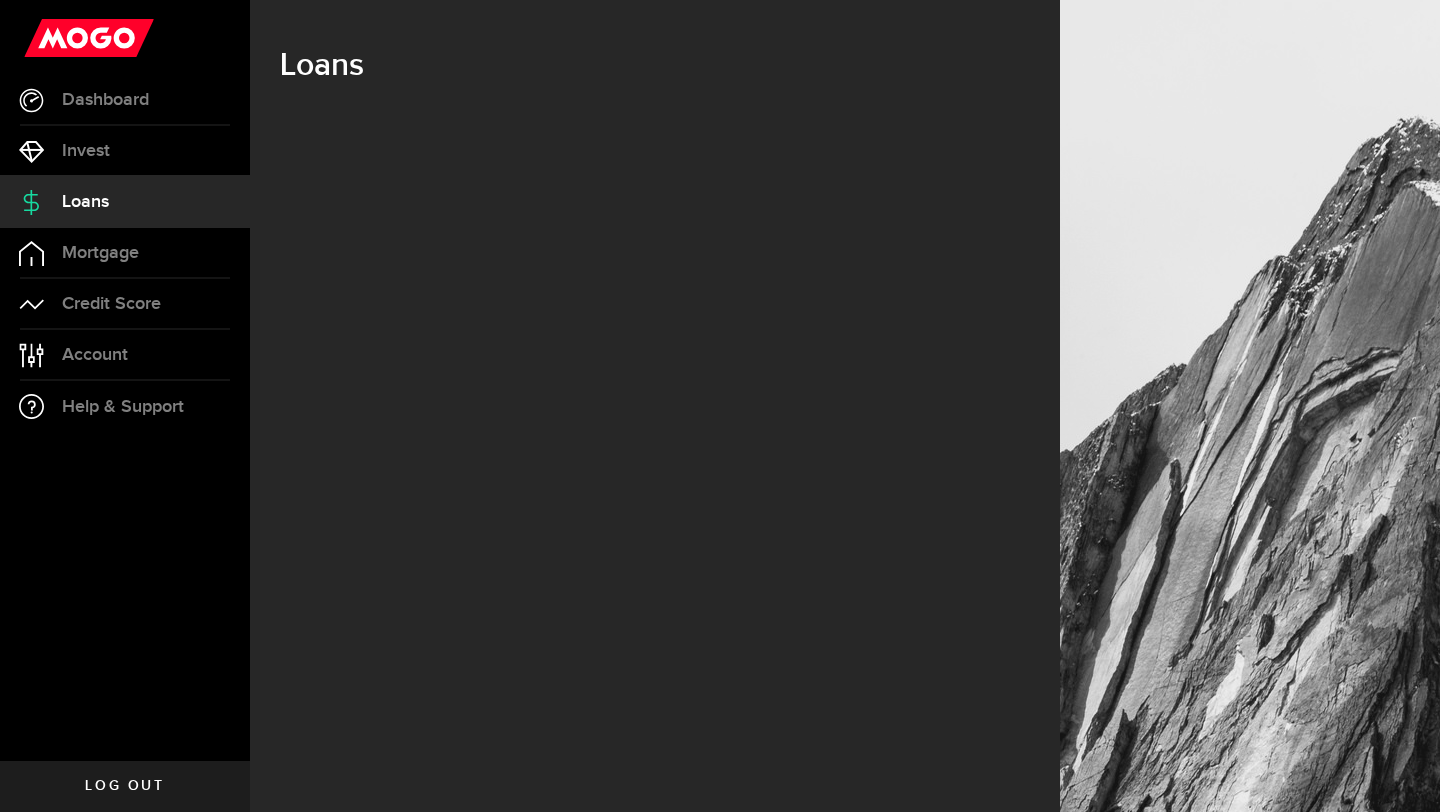 scroll, scrollTop: 0, scrollLeft: 0, axis: both 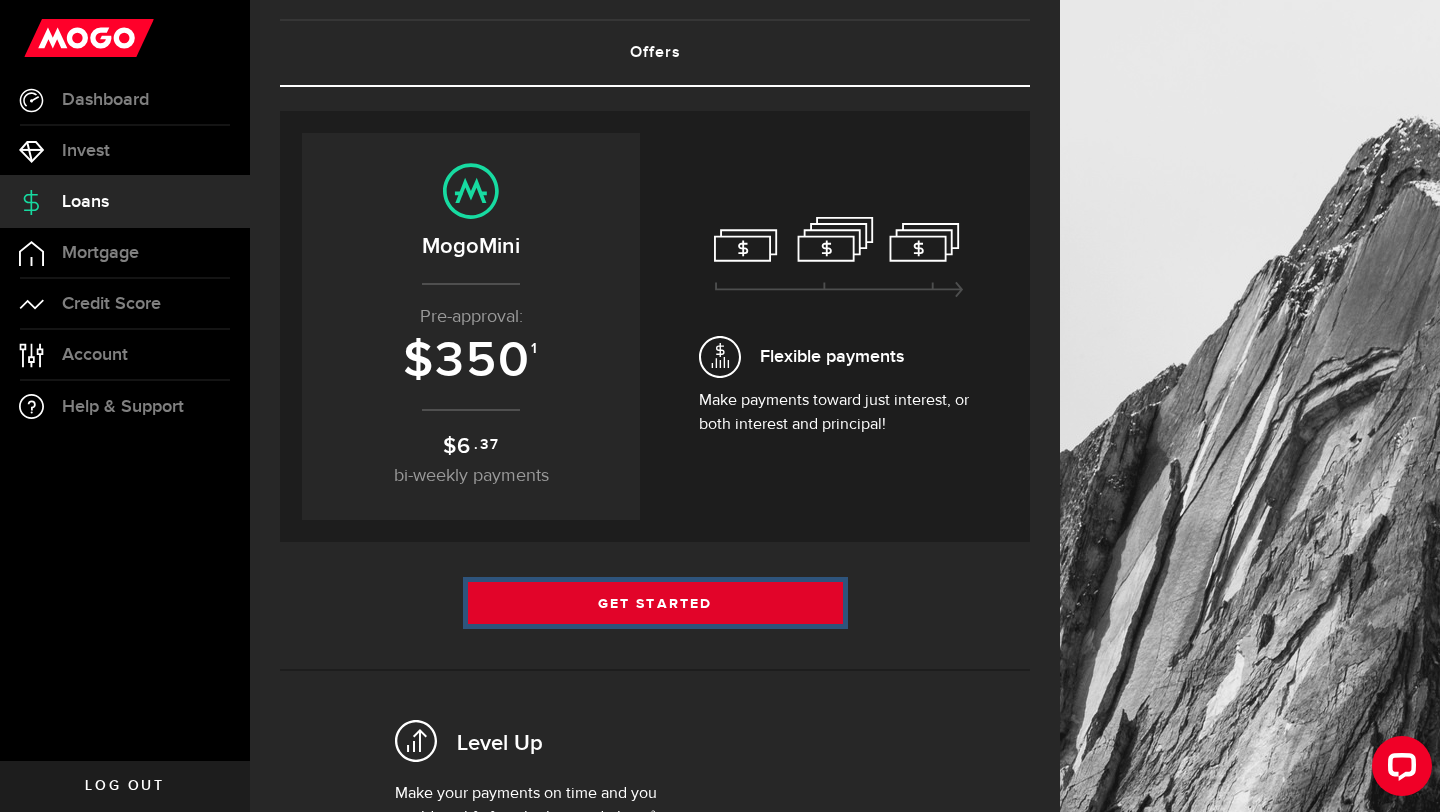 click on "Get Started" at bounding box center (655, 603) 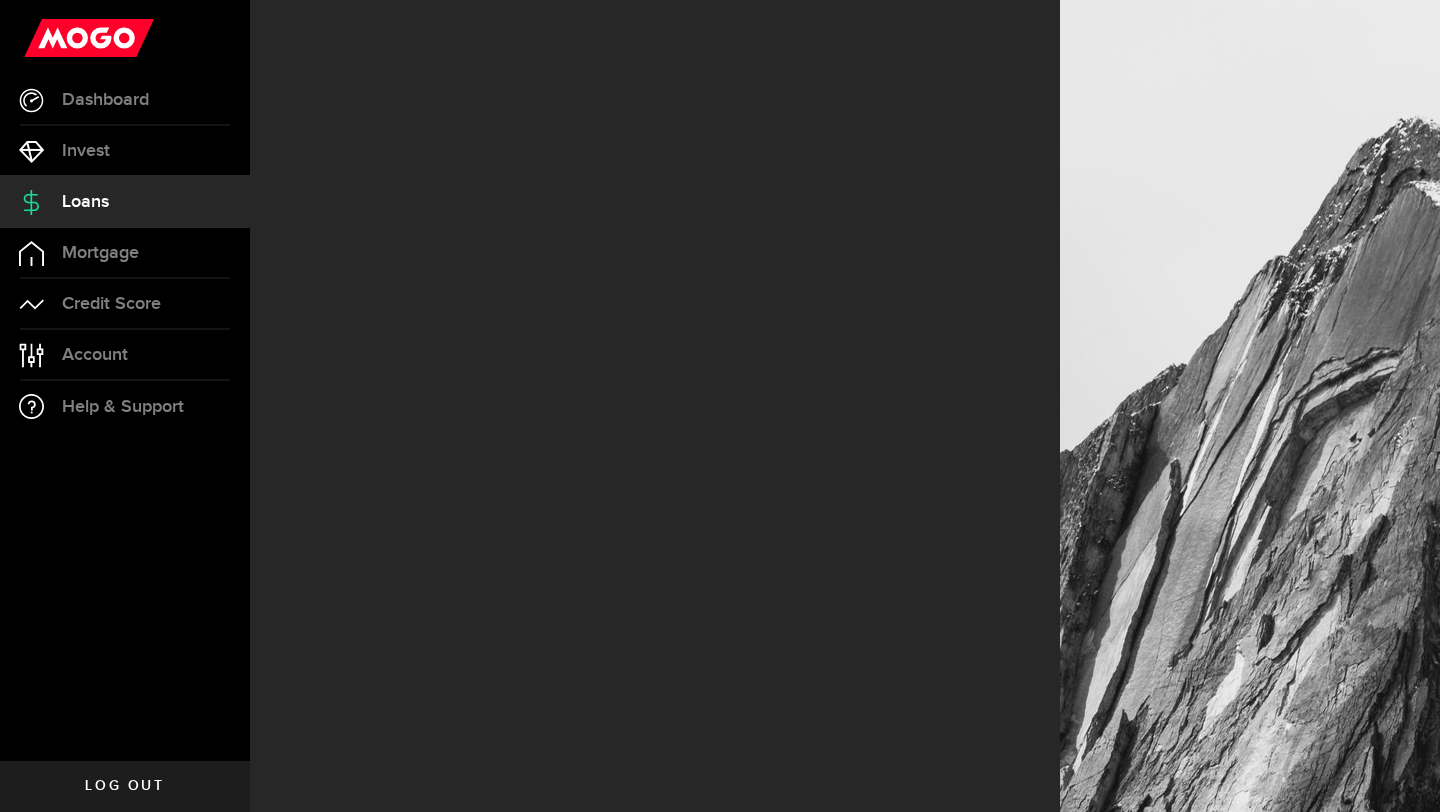 scroll, scrollTop: 0, scrollLeft: 0, axis: both 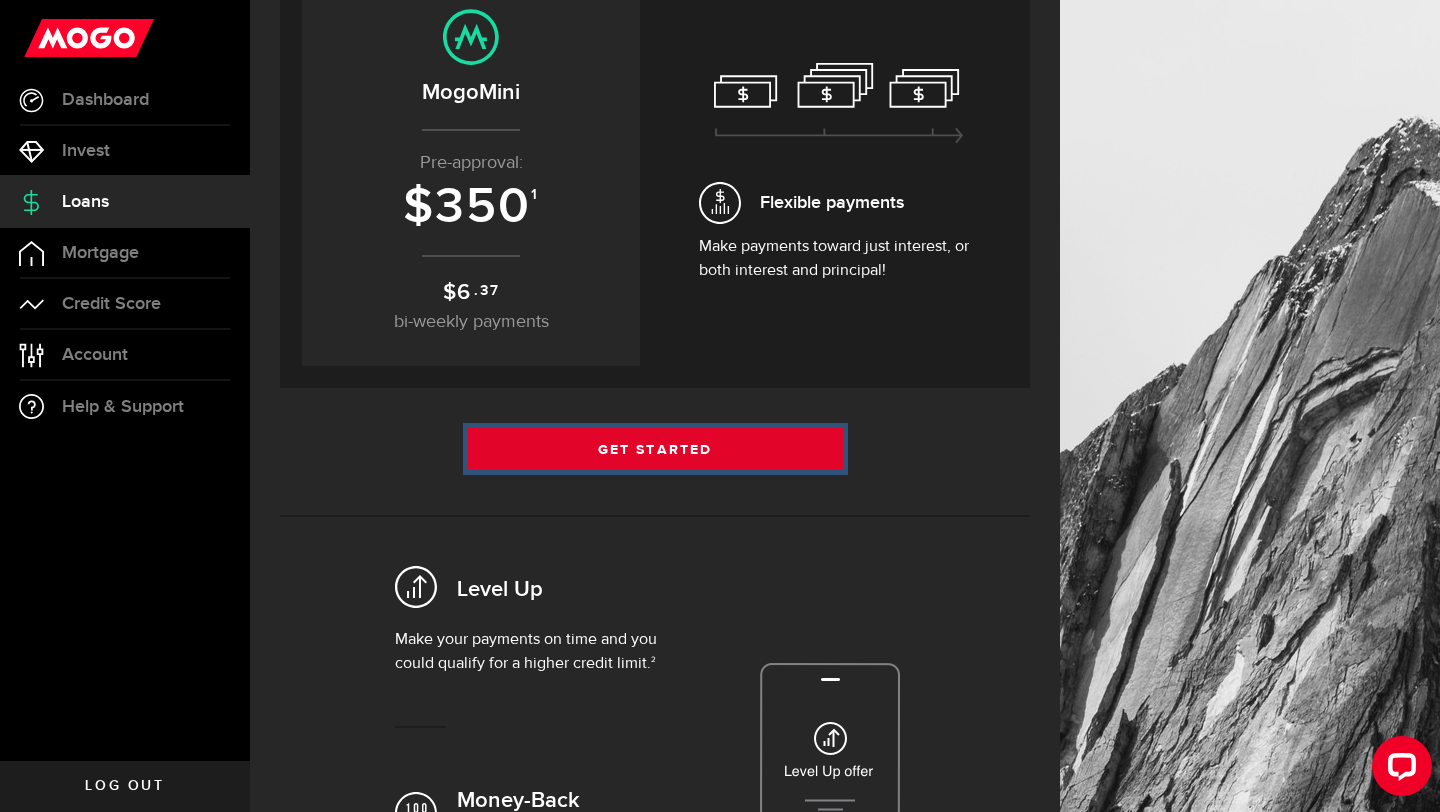 click on "Get Started" at bounding box center [655, 449] 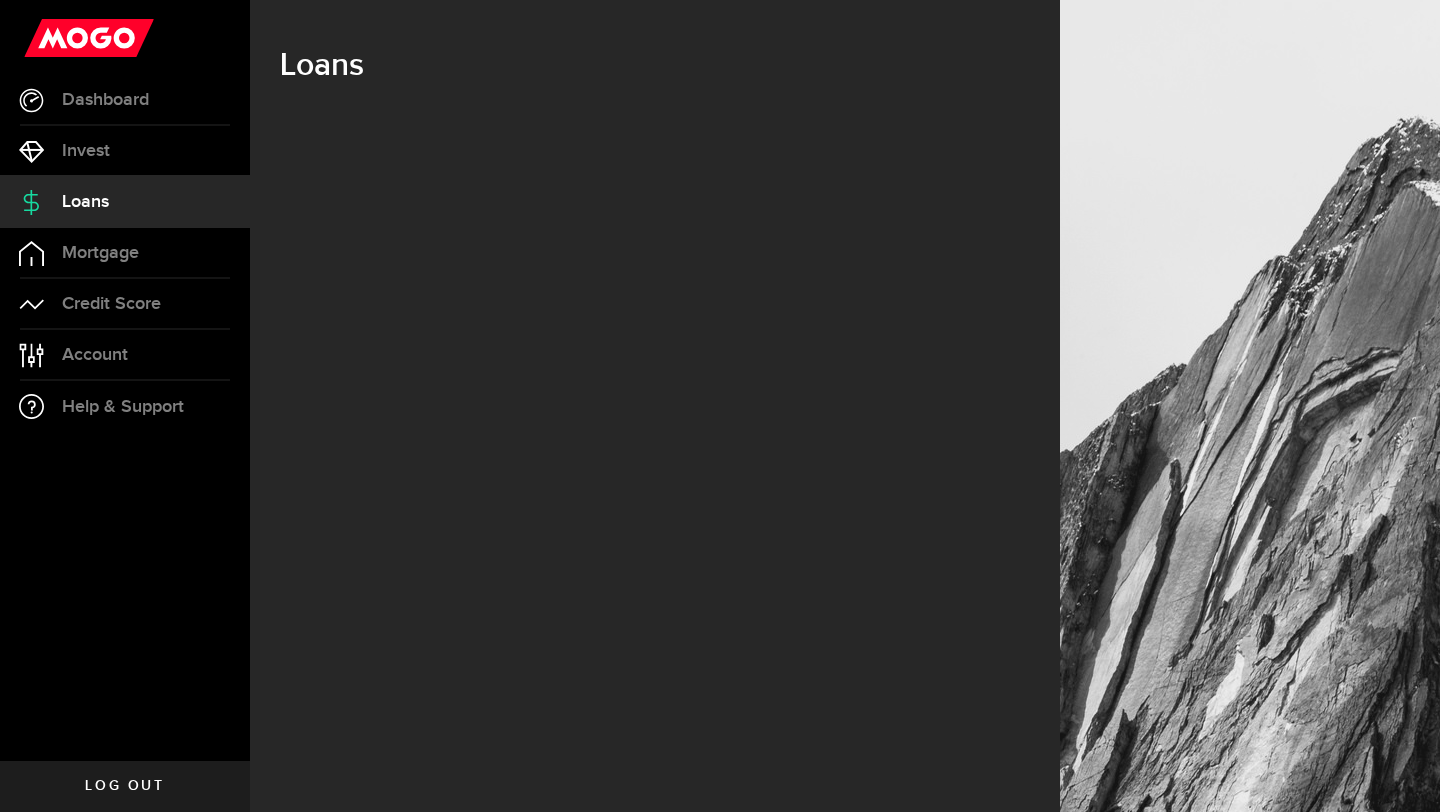 scroll, scrollTop: 0, scrollLeft: 0, axis: both 